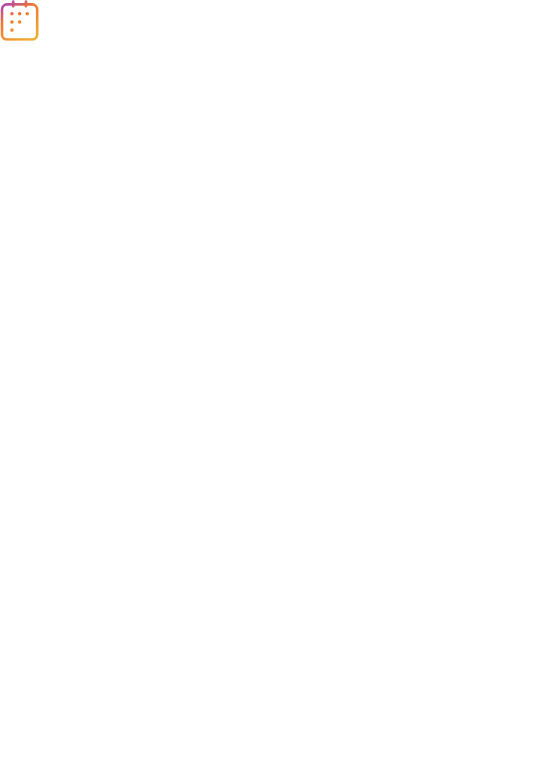 scroll, scrollTop: 0, scrollLeft: 0, axis: both 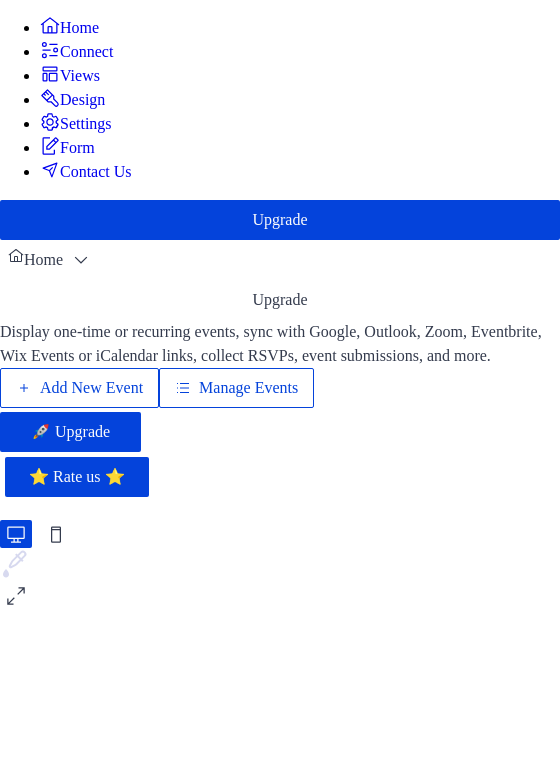 click on "Add New Event" at bounding box center (91, 388) 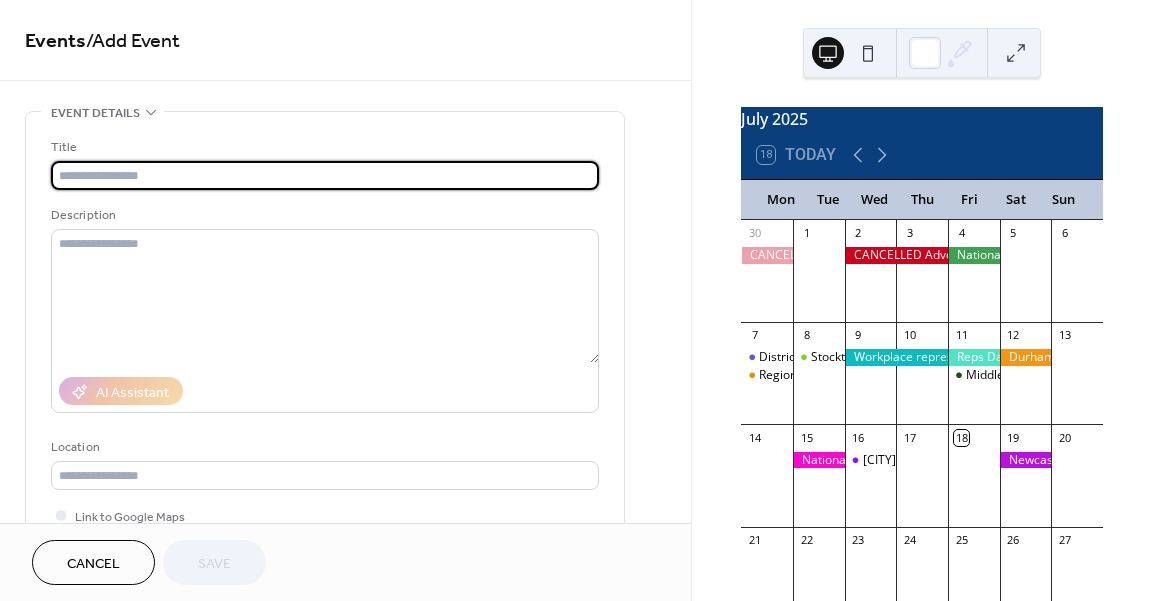 scroll, scrollTop: 0, scrollLeft: 0, axis: both 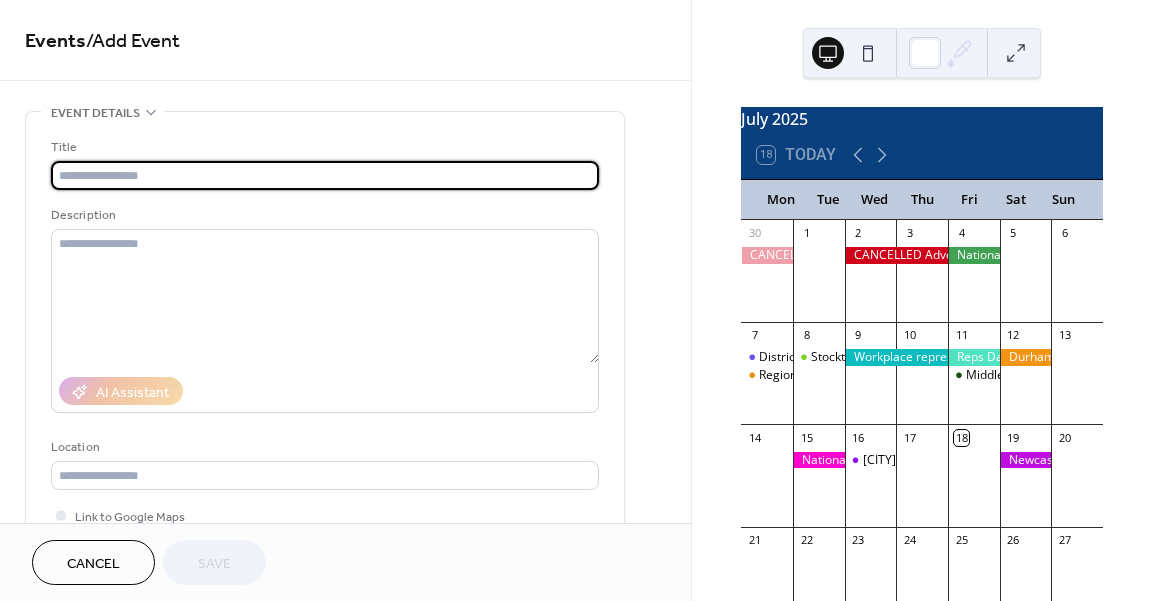 drag, startPoint x: 110, startPoint y: 181, endPoint x: 113, endPoint y: 169, distance: 12.369317 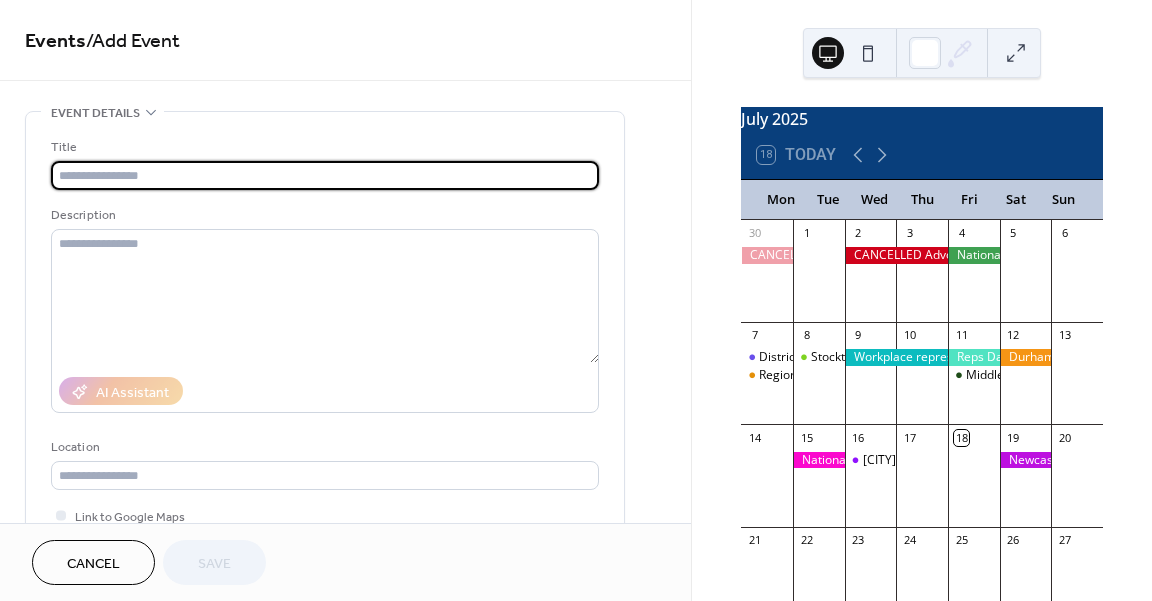 click at bounding box center (325, 175) 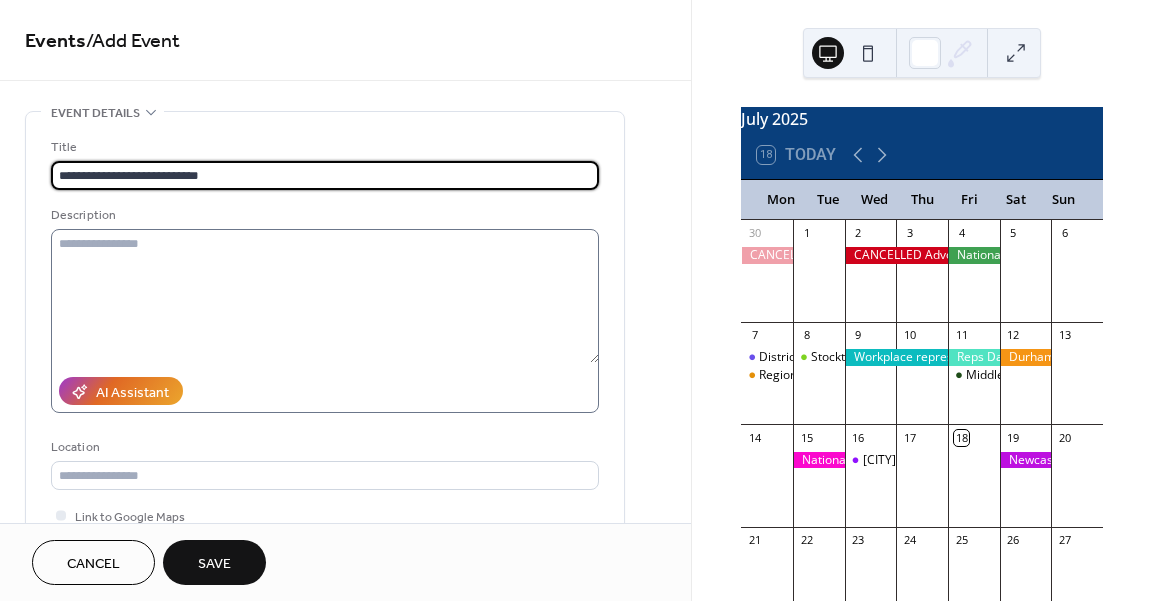 type on "**********" 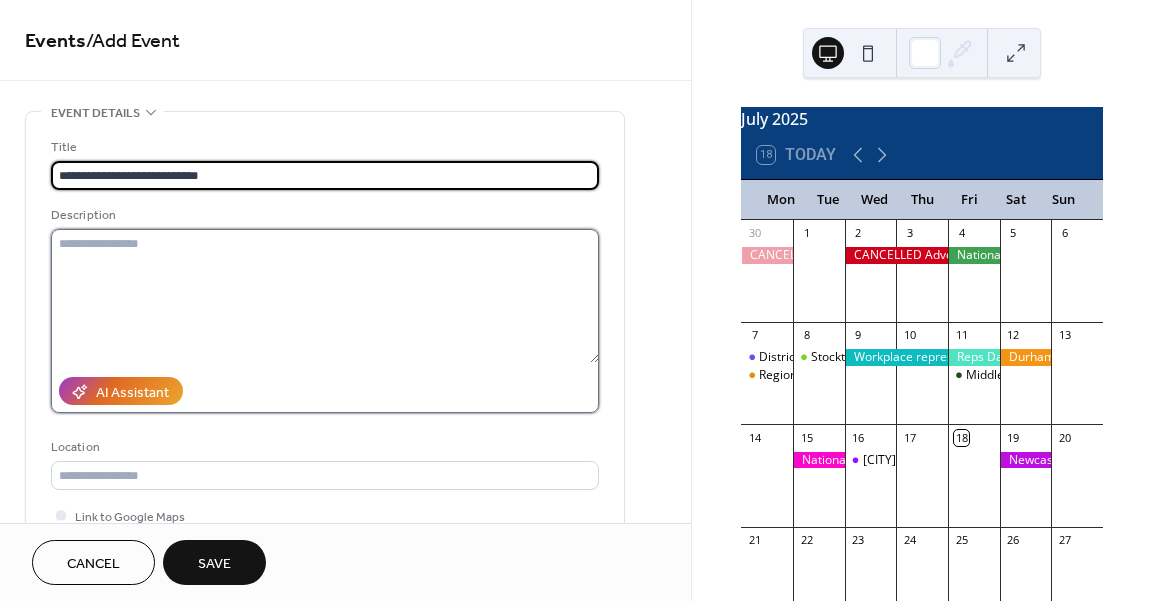 drag, startPoint x: 82, startPoint y: 250, endPoint x: 85, endPoint y: 217, distance: 33.13608 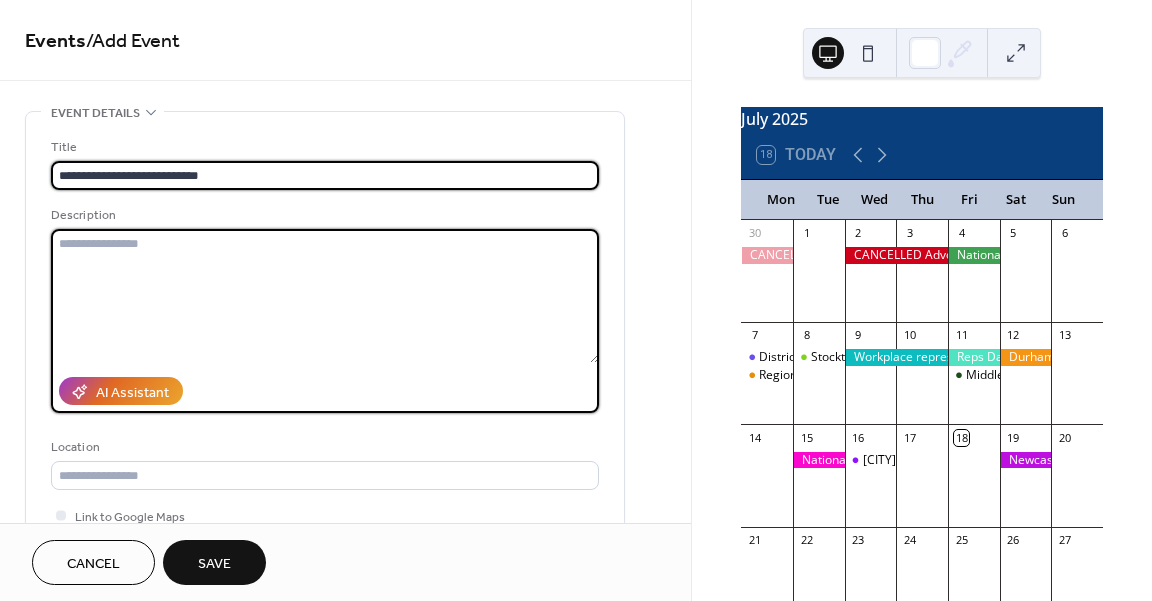 click at bounding box center (325, 296) 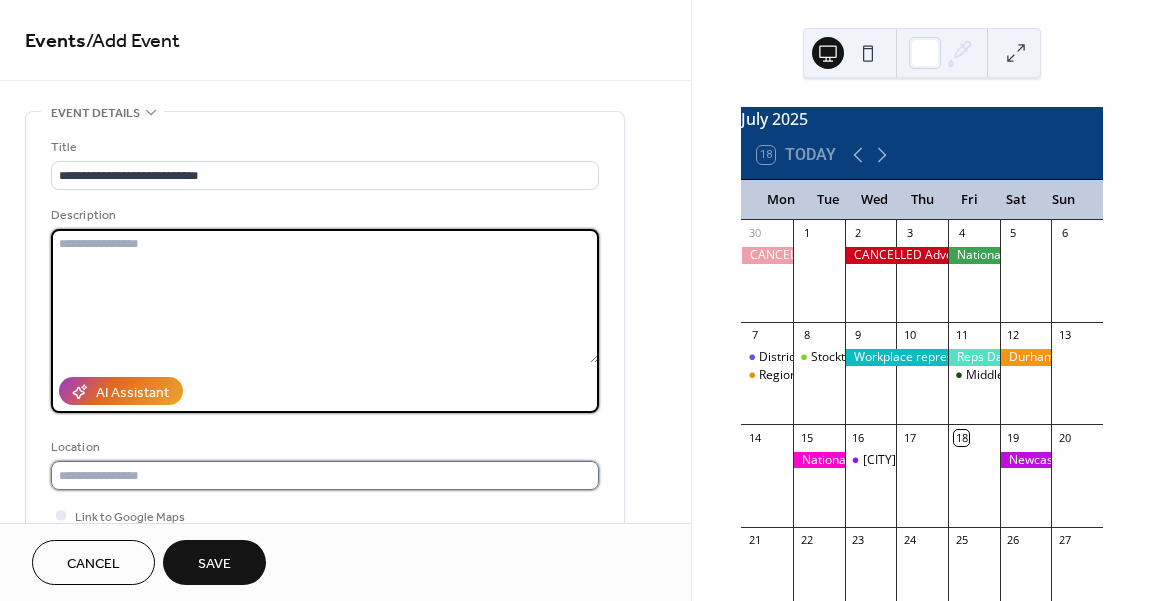 click at bounding box center (325, 475) 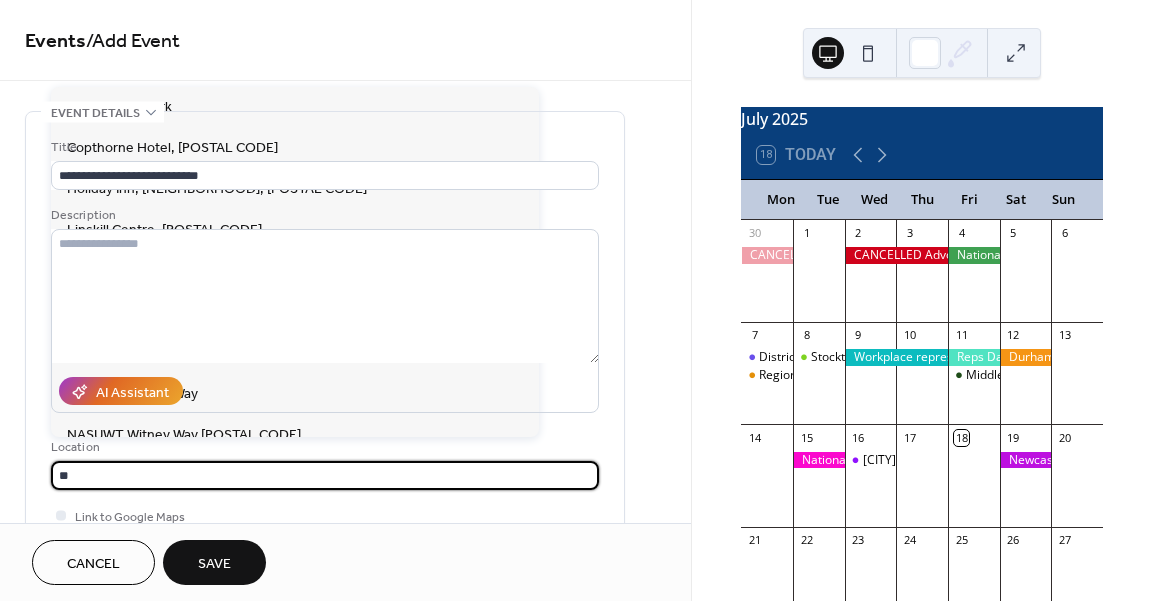type on "*" 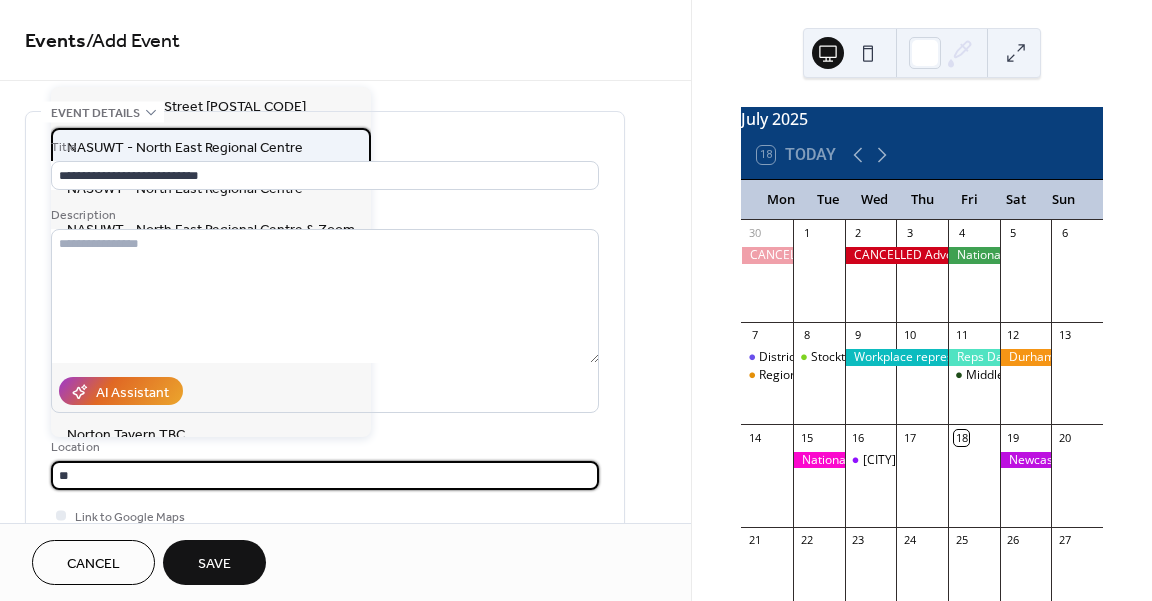 click on "NASUWT - North East Regional Centre" at bounding box center [185, 148] 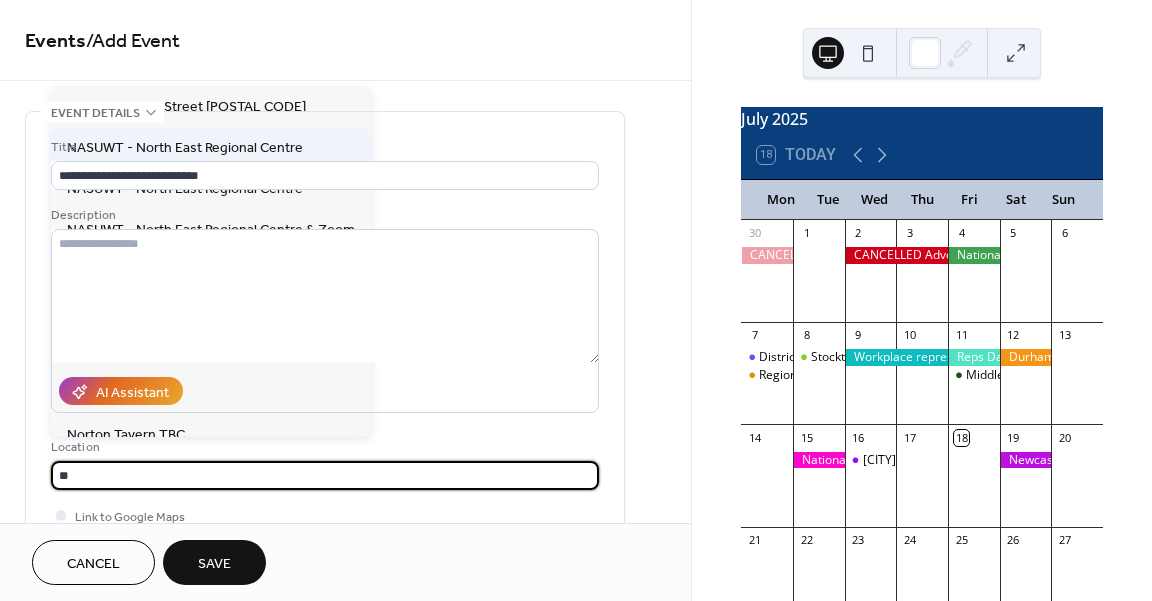 type on "**********" 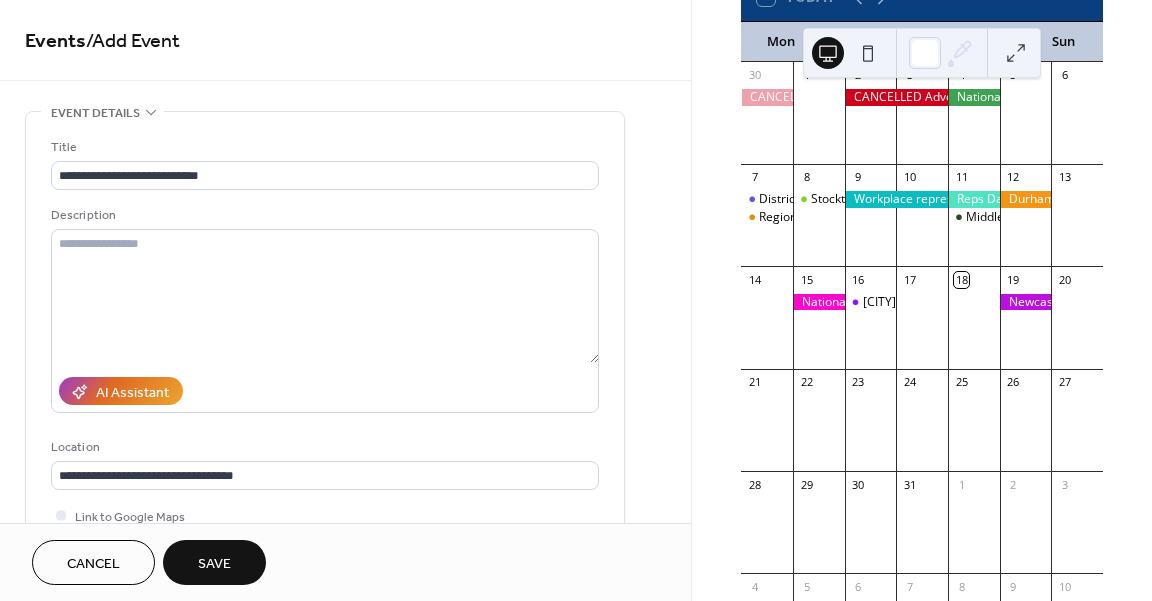 scroll, scrollTop: 76, scrollLeft: 0, axis: vertical 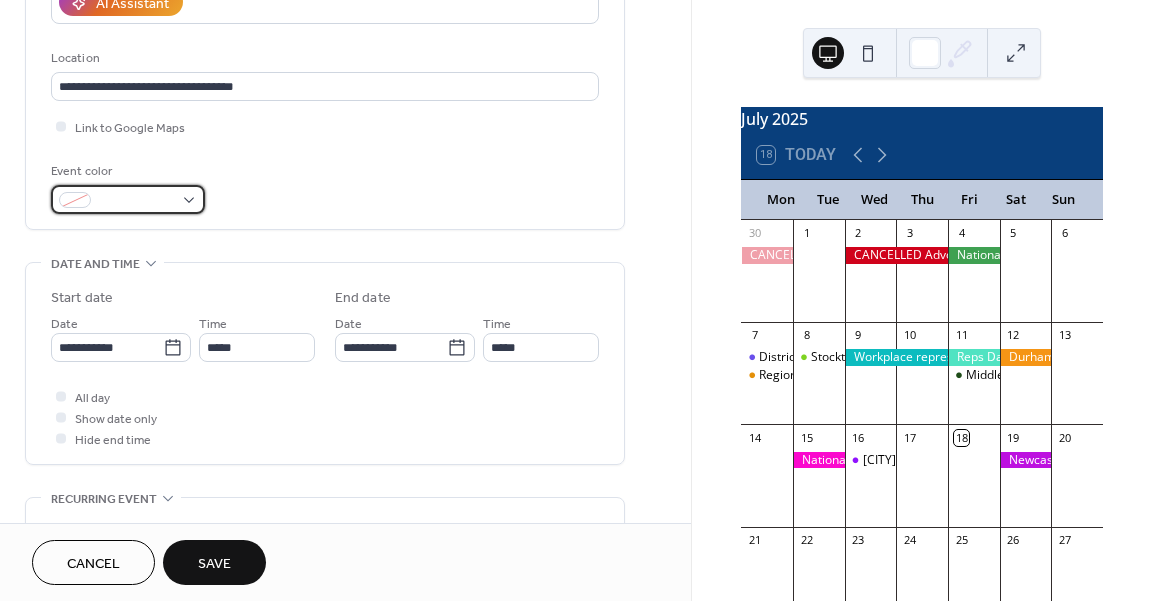 click at bounding box center [128, 199] 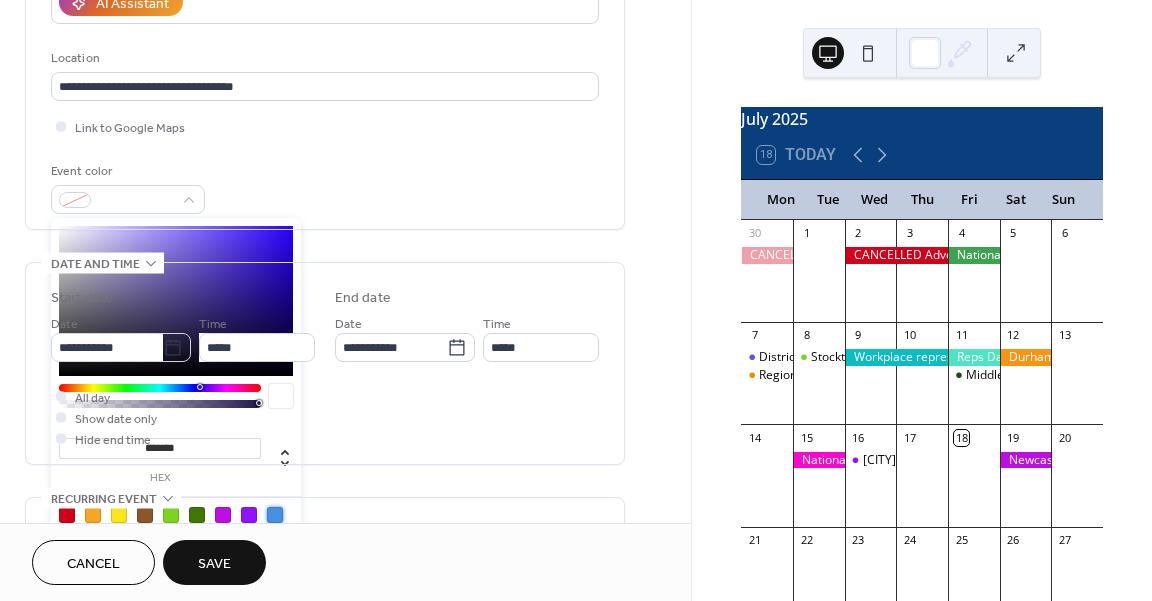 click at bounding box center [275, 515] 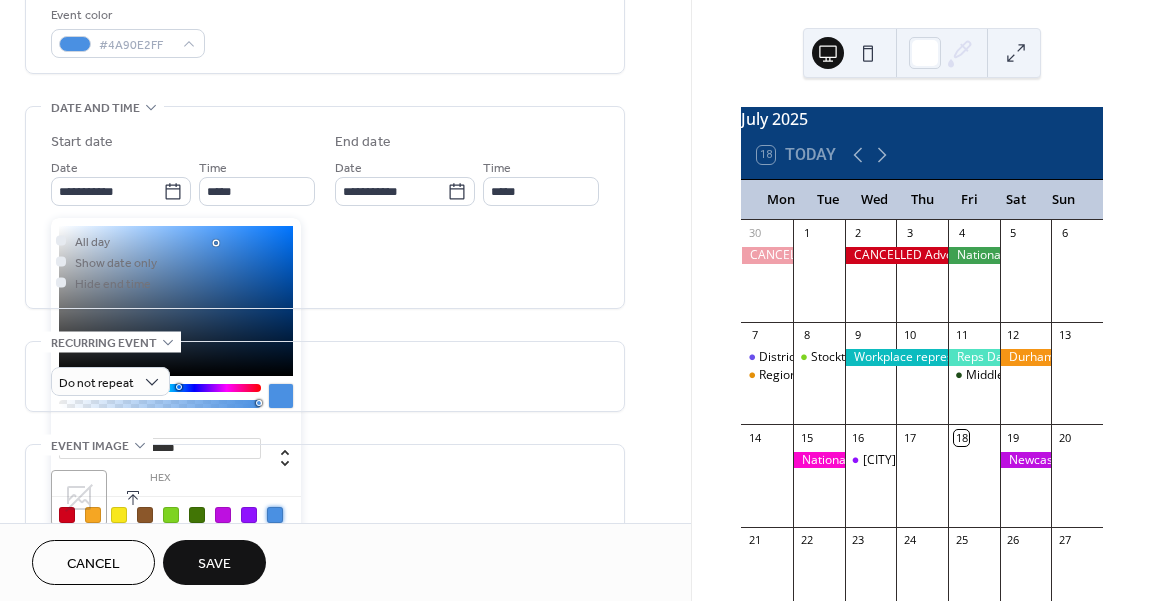 scroll, scrollTop: 577, scrollLeft: 0, axis: vertical 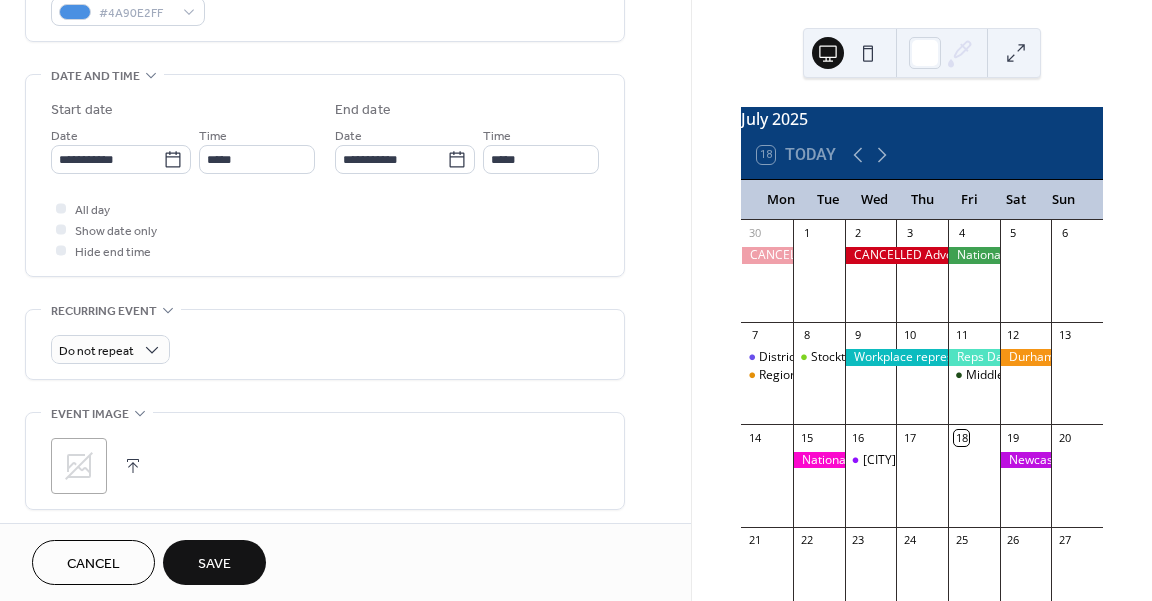 drag, startPoint x: 684, startPoint y: 346, endPoint x: 691, endPoint y: 288, distance: 58.420887 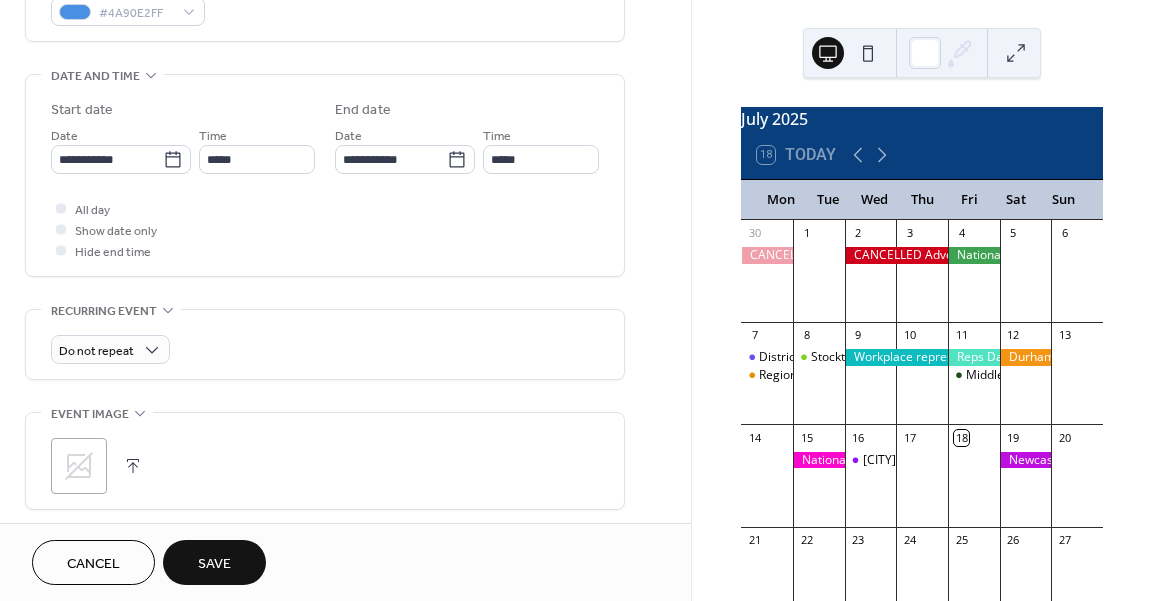 click on "**********" at bounding box center (345, 261) 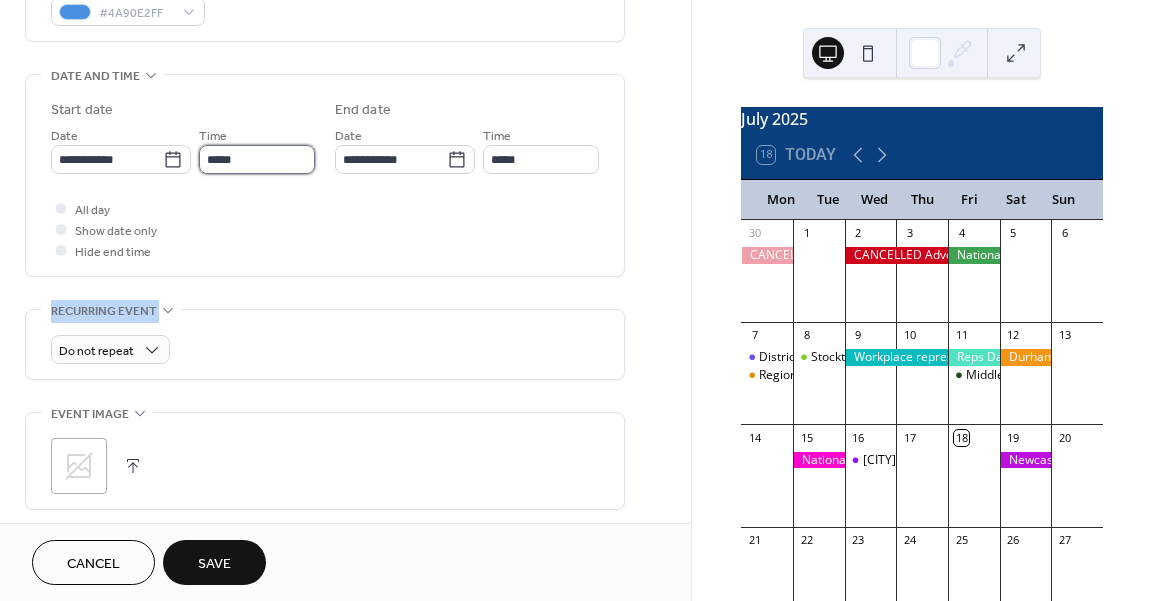 click on "*****" at bounding box center [257, 159] 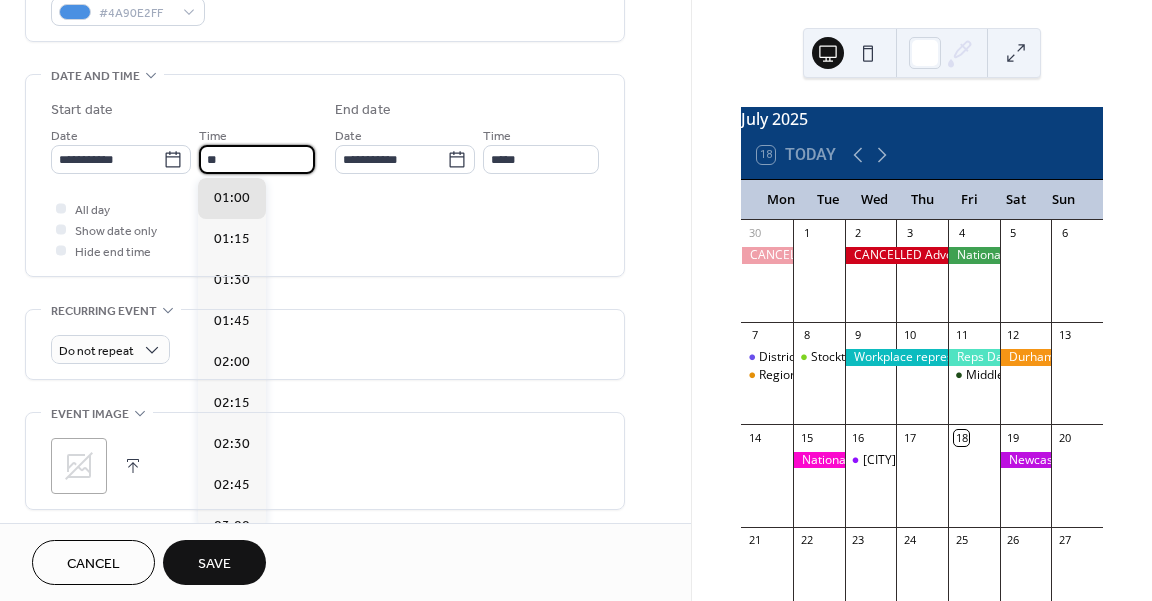 scroll, scrollTop: 2624, scrollLeft: 0, axis: vertical 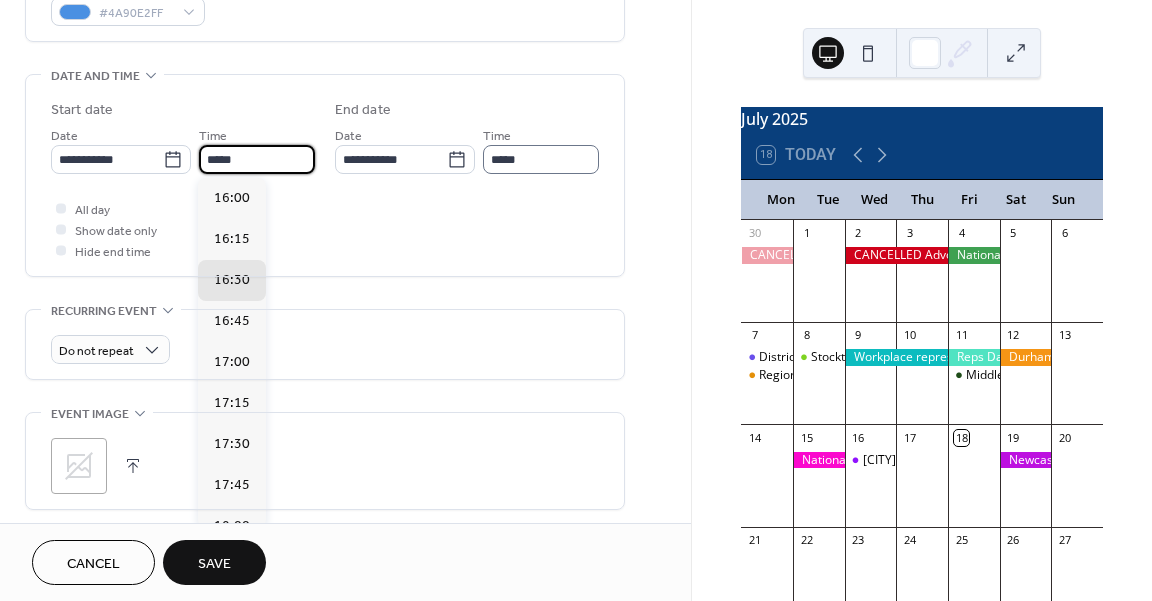 type on "*****" 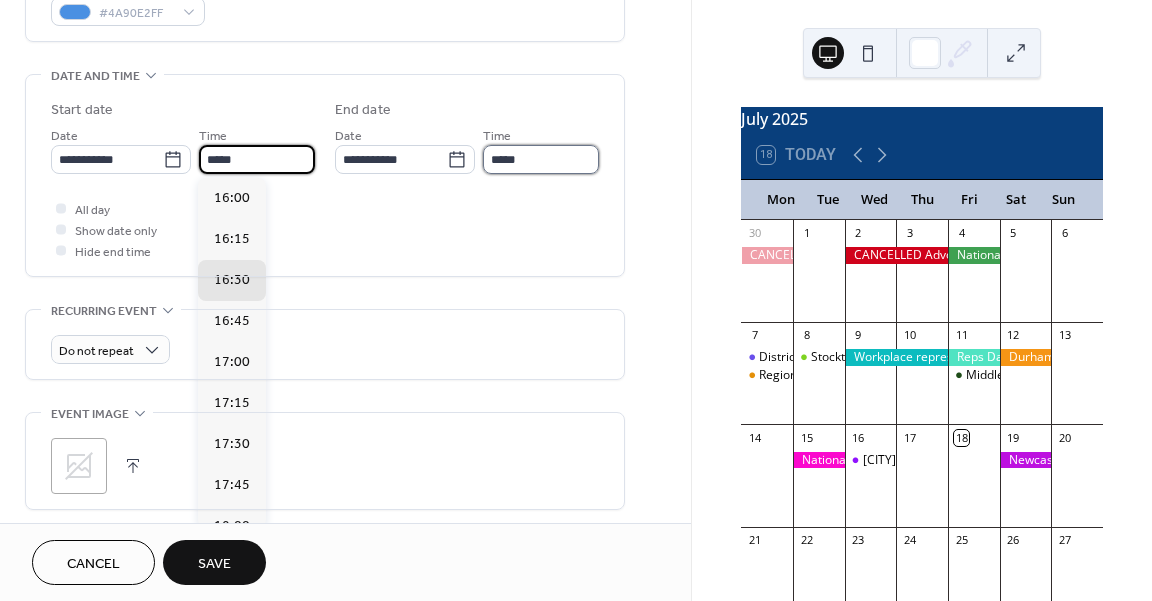 click on "*****" at bounding box center [541, 159] 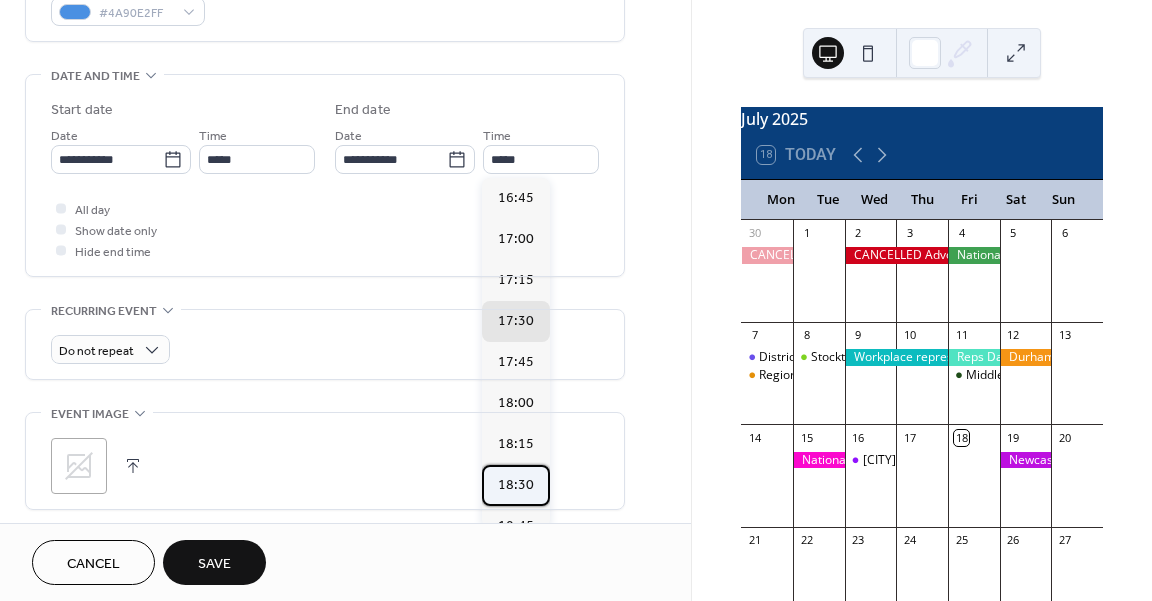 click on "18:30" at bounding box center (516, 485) 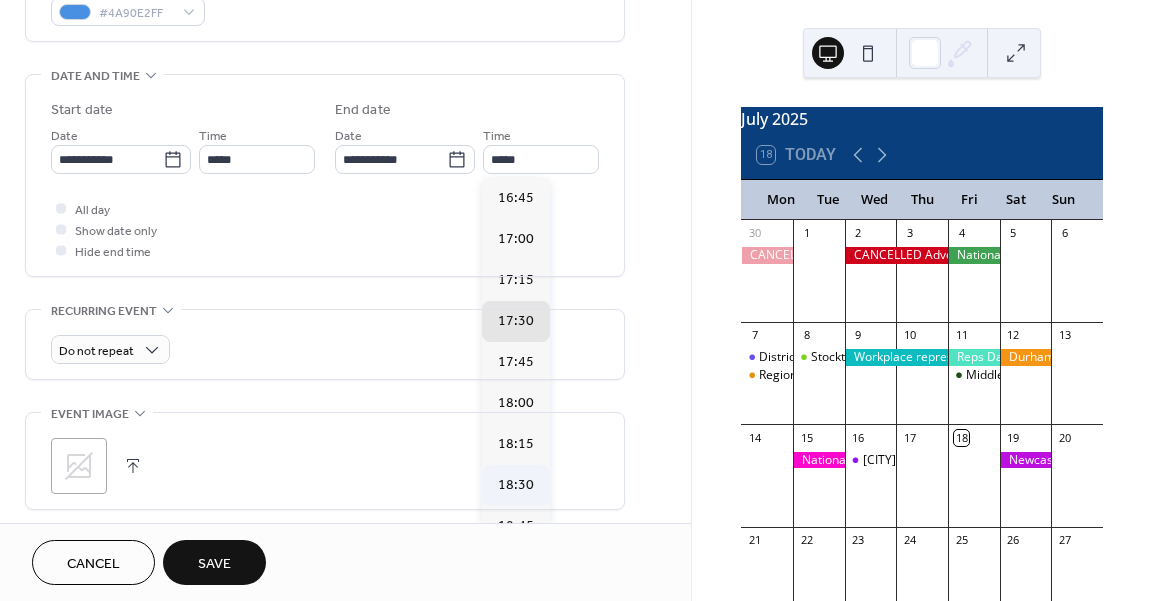 type on "*****" 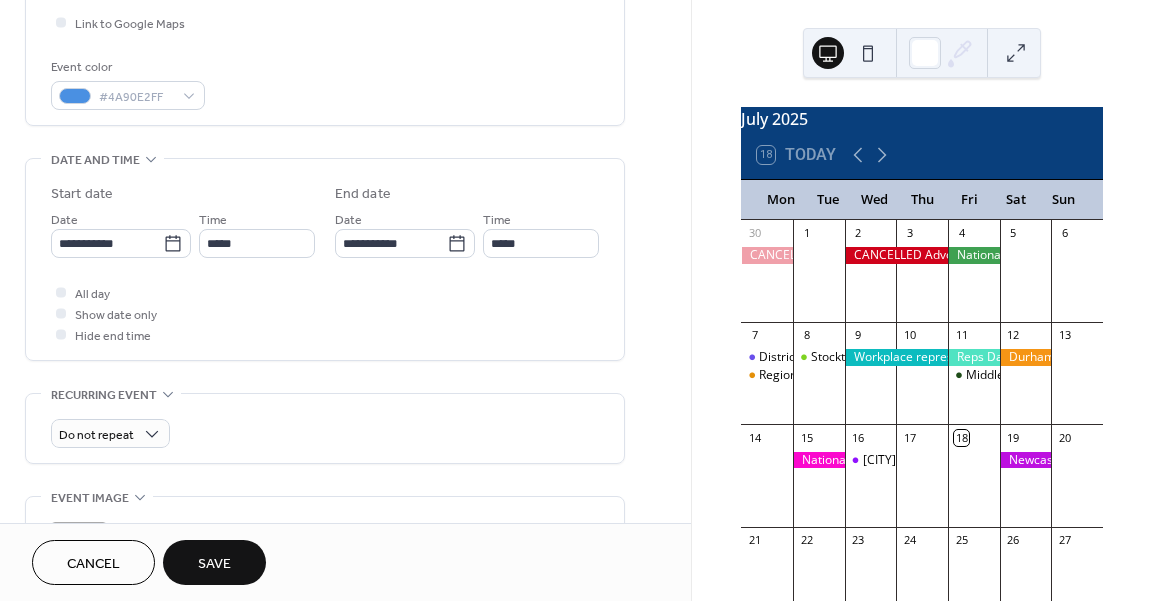 scroll, scrollTop: 488, scrollLeft: 0, axis: vertical 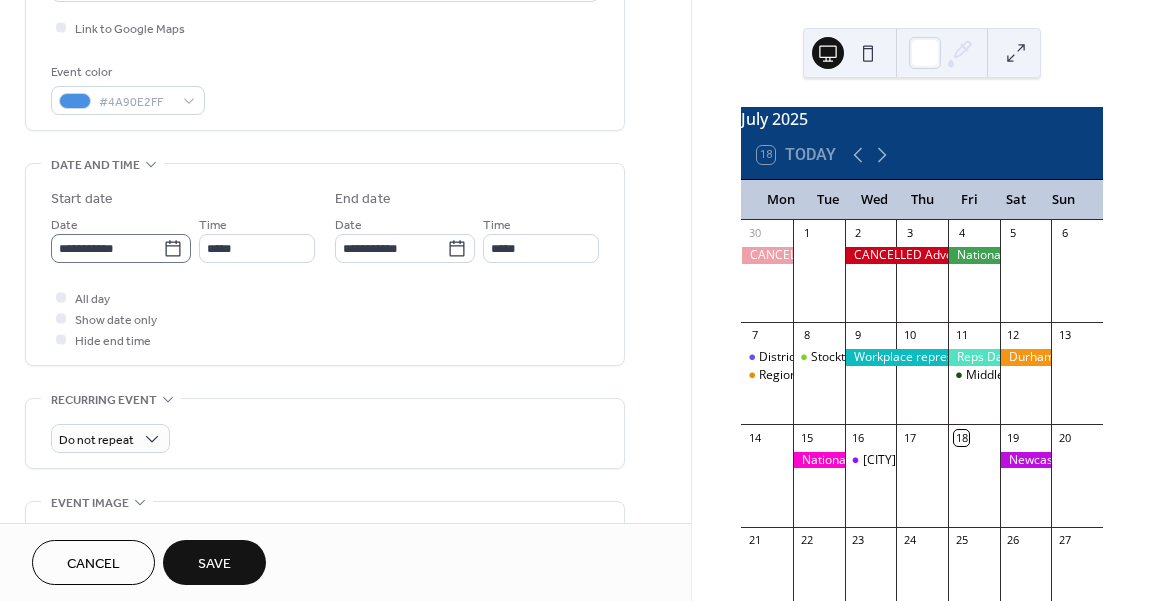 click on "**********" at bounding box center (121, 248) 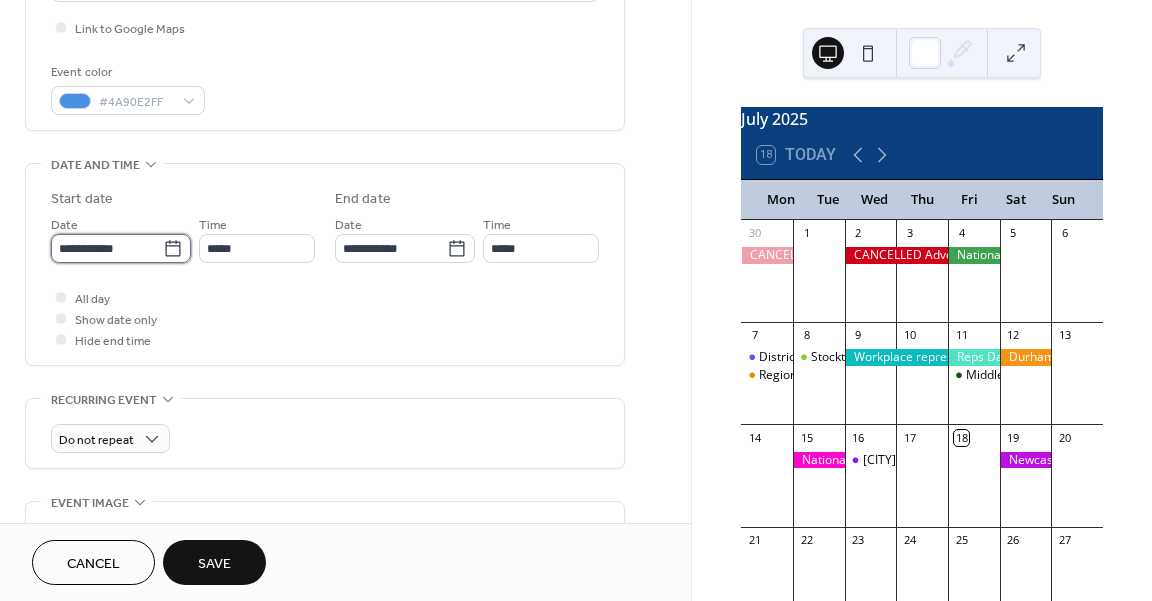 click on "**********" at bounding box center [107, 248] 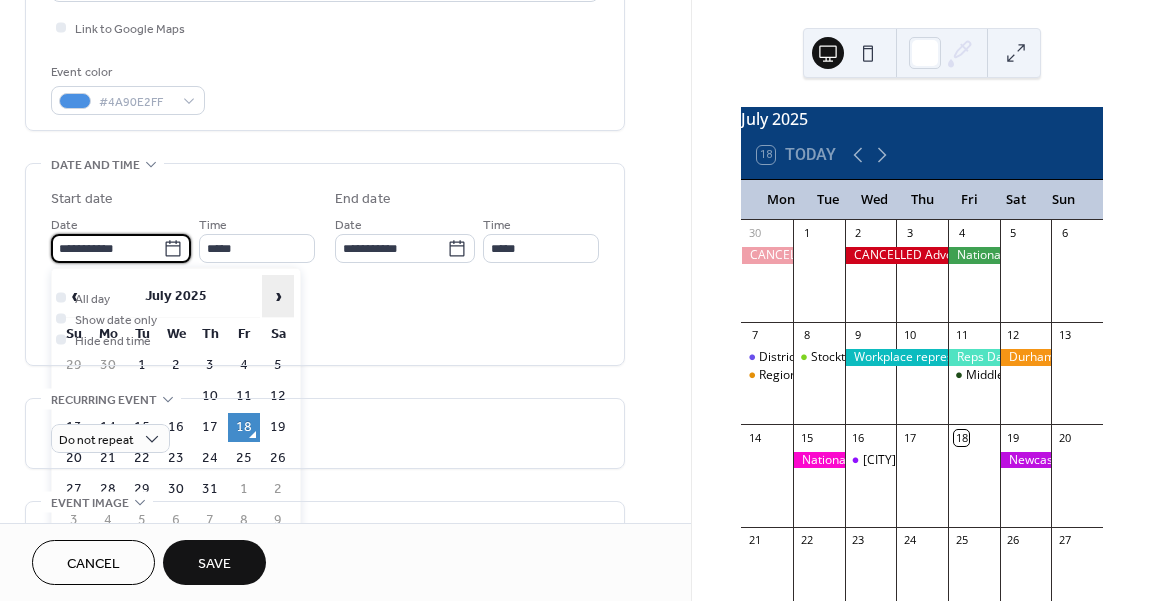 click on "›" at bounding box center (278, 296) 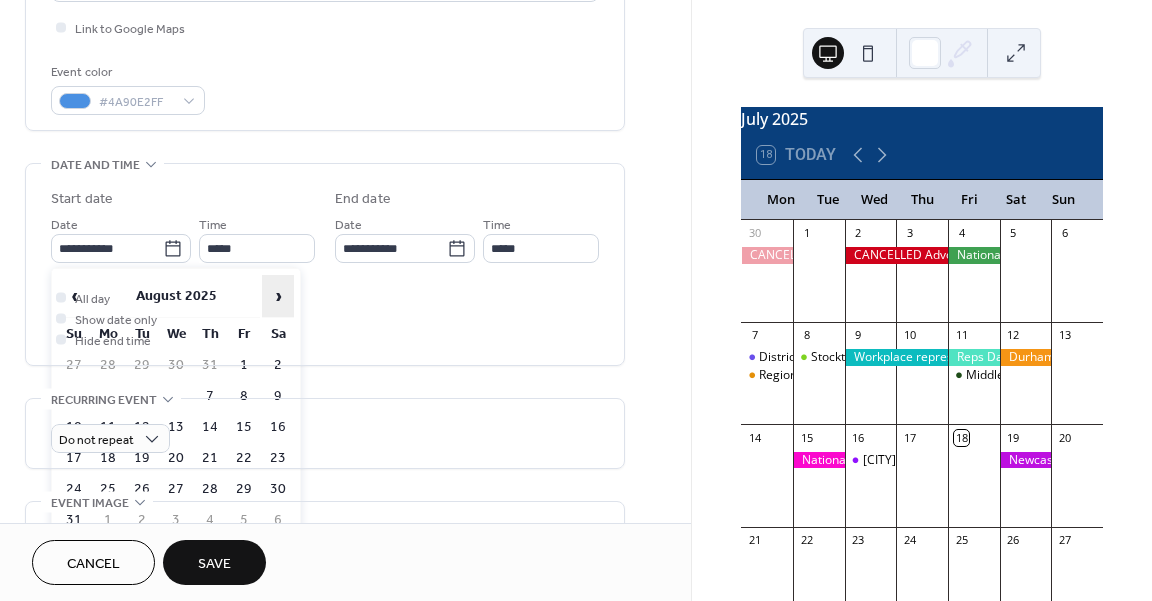 click on "›" at bounding box center (278, 296) 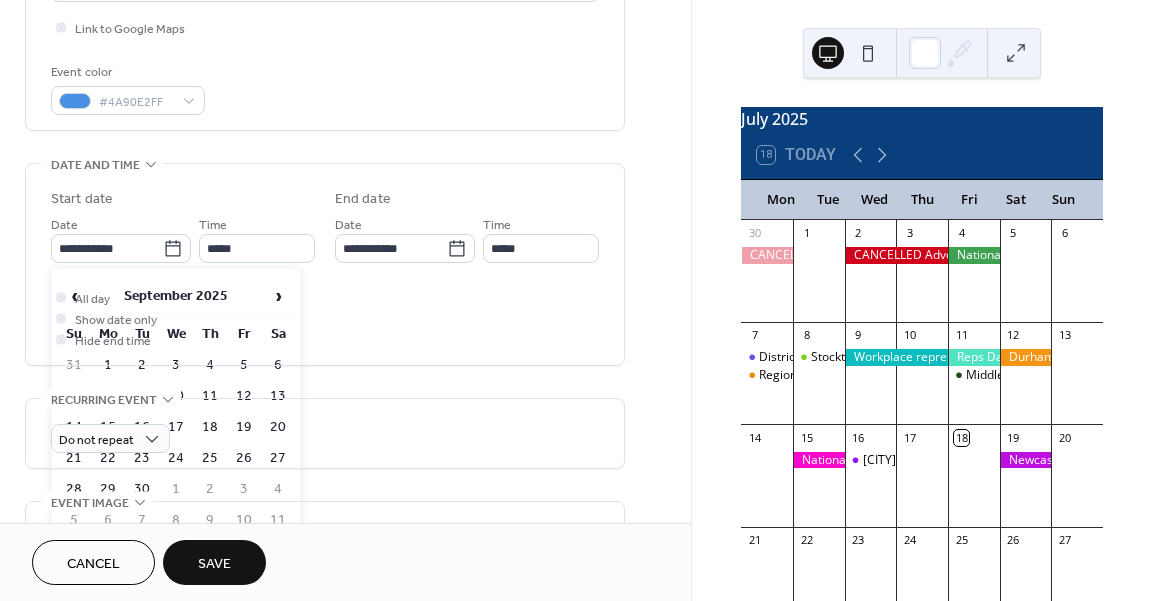 click on "18" at bounding box center [210, 427] 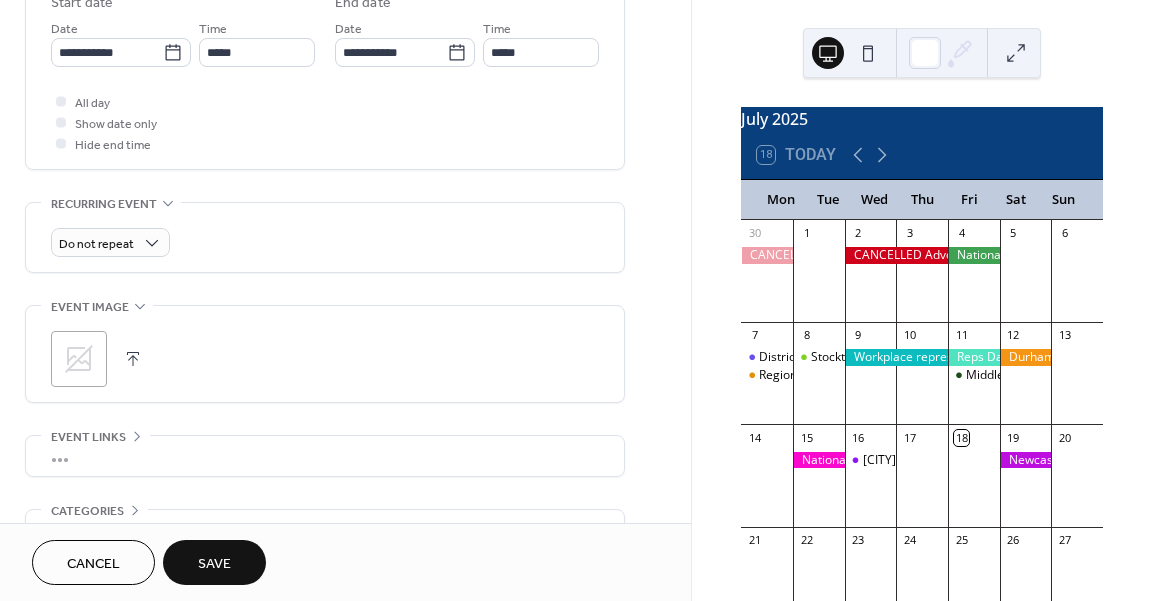 scroll, scrollTop: 689, scrollLeft: 0, axis: vertical 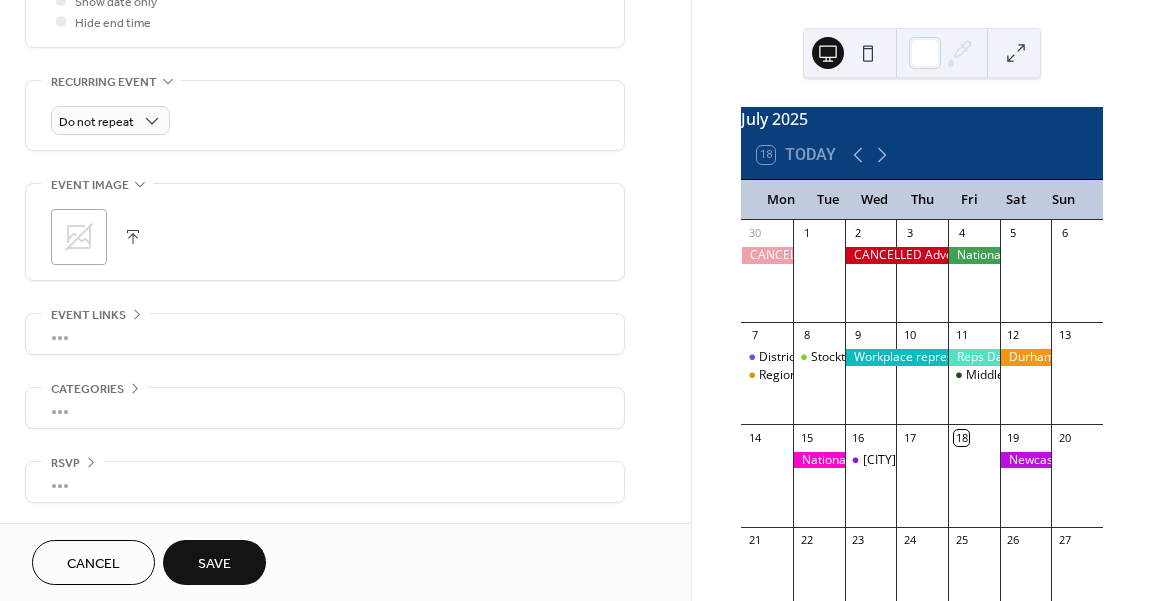 click on "Save" at bounding box center [214, 562] 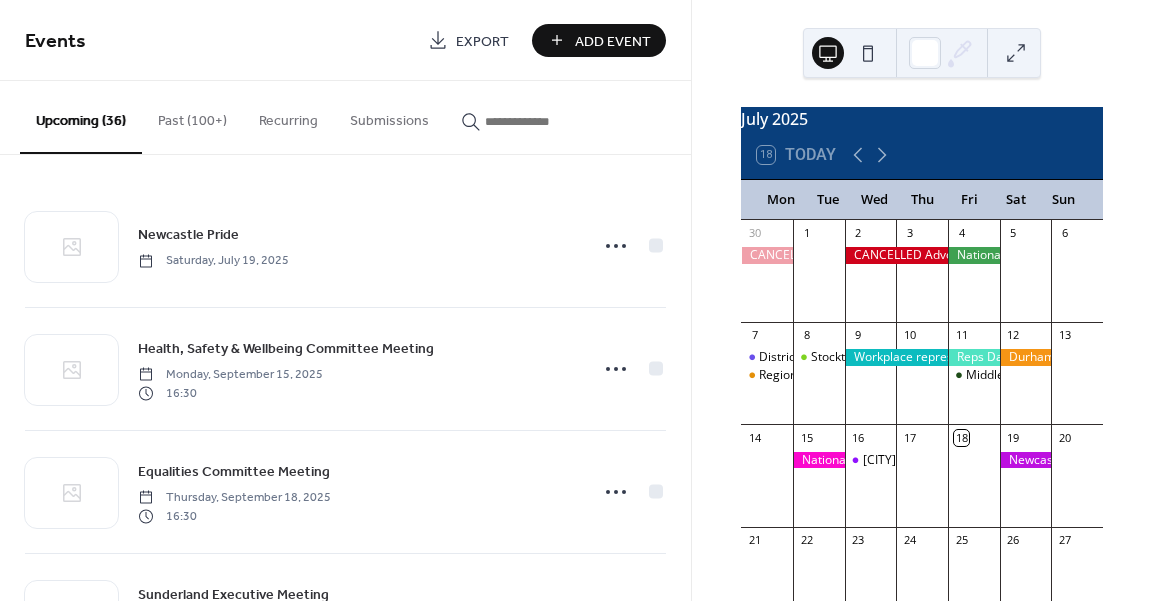 click on "Add Event" at bounding box center [613, 41] 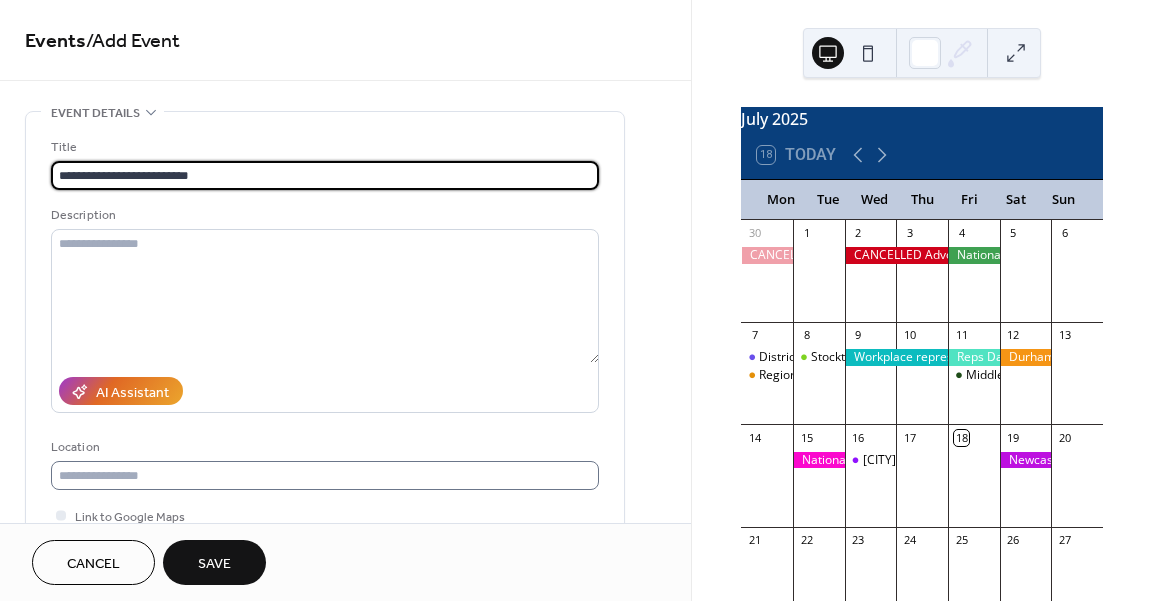 type on "**********" 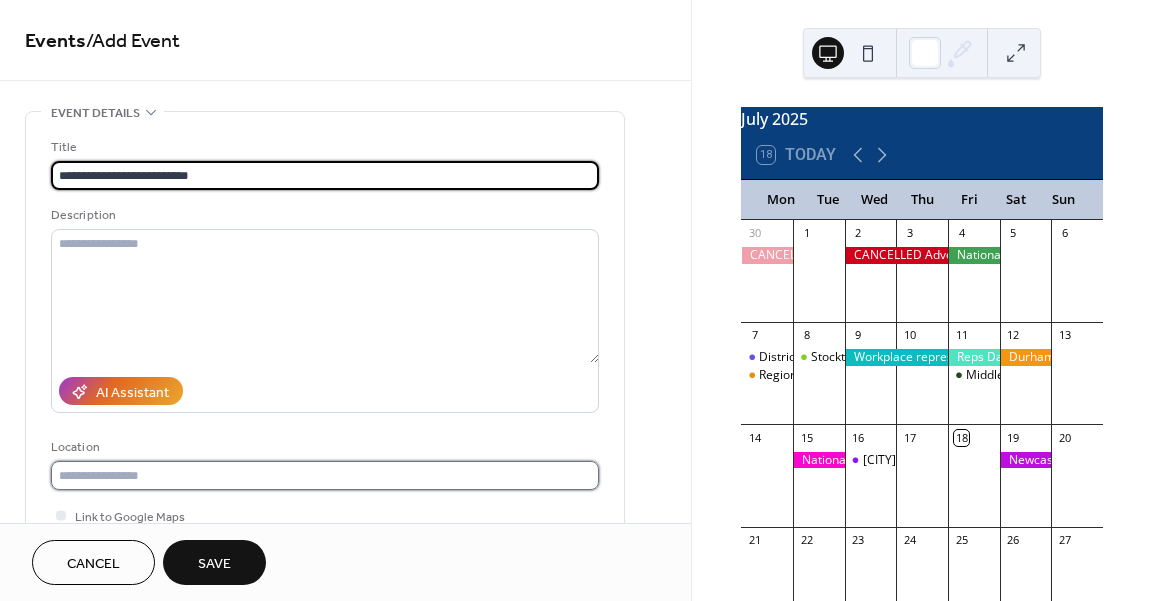 click at bounding box center [325, 475] 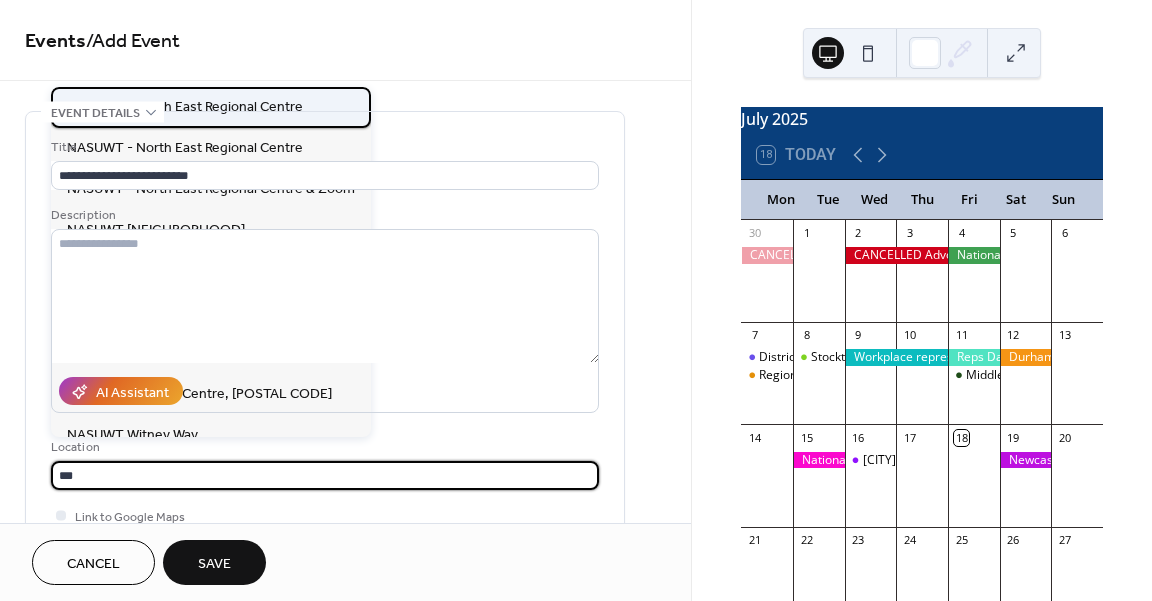click on "NASUWT - North East Regional Centre" at bounding box center (185, 107) 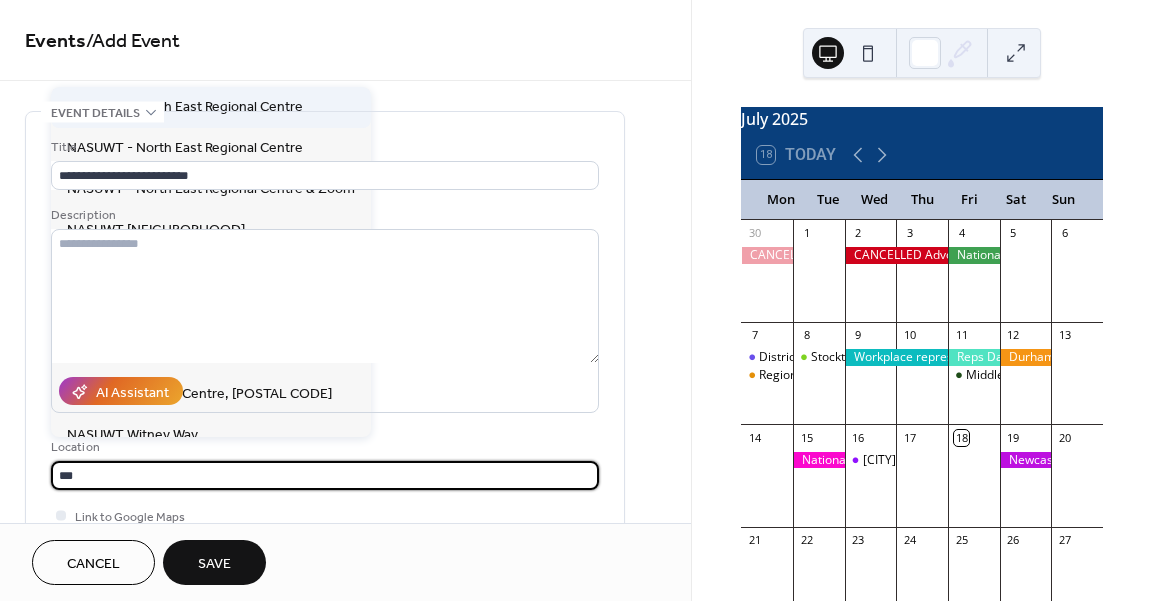 type on "**********" 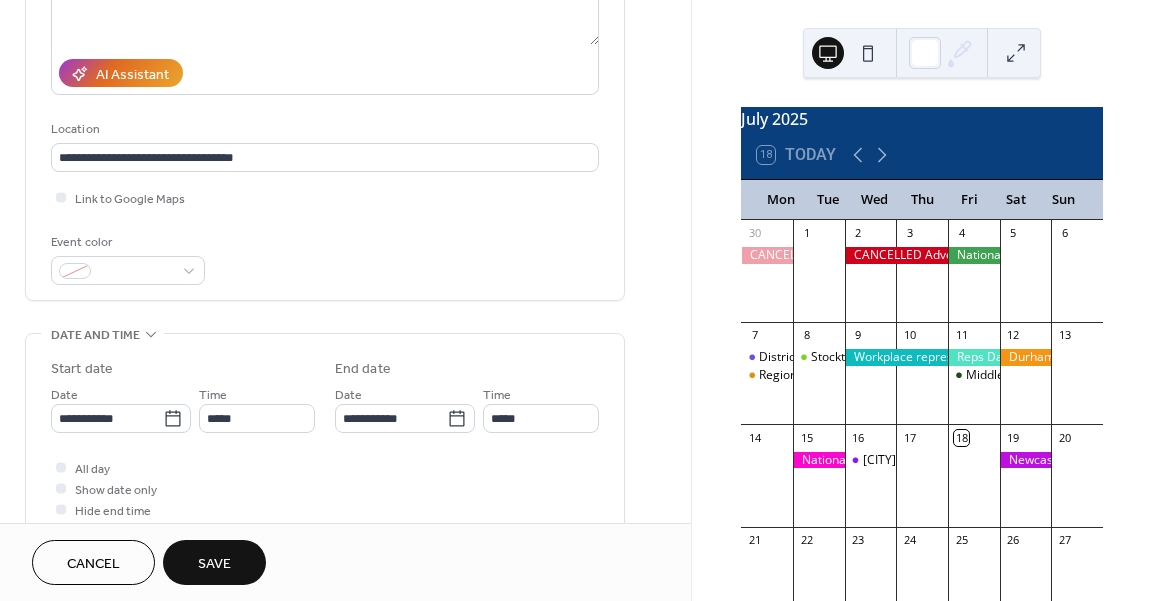 scroll, scrollTop: 338, scrollLeft: 0, axis: vertical 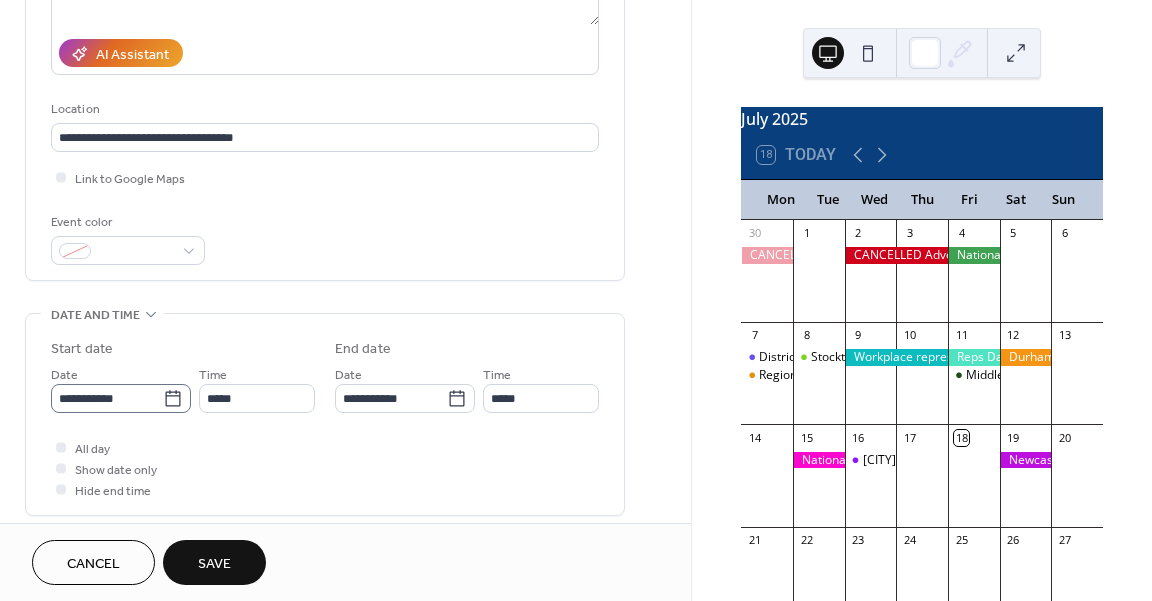 click 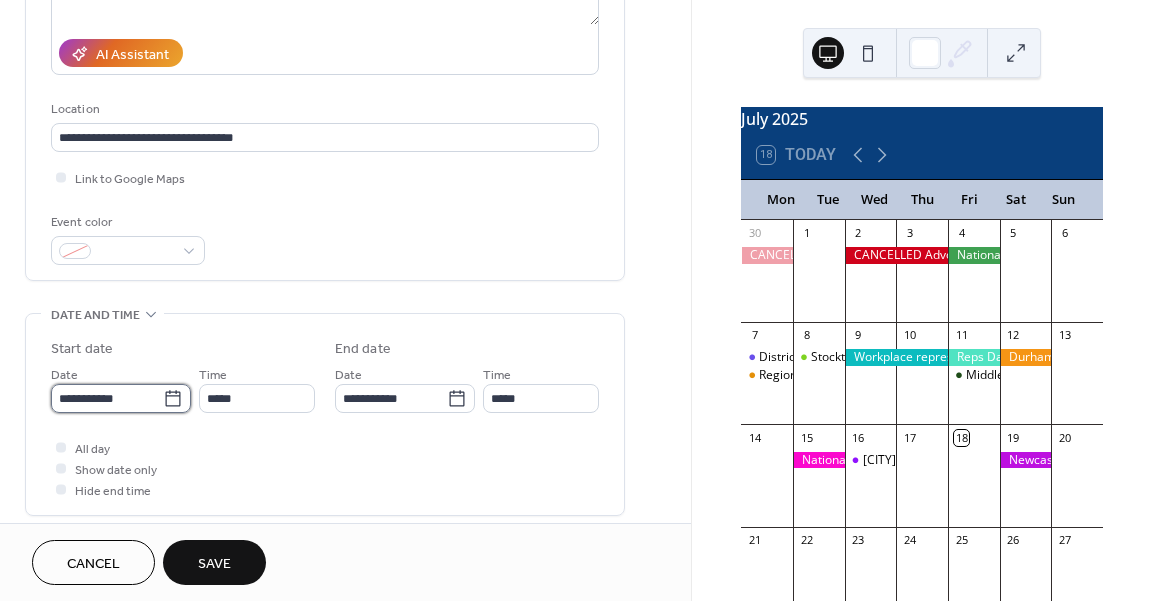 click on "**********" at bounding box center (107, 398) 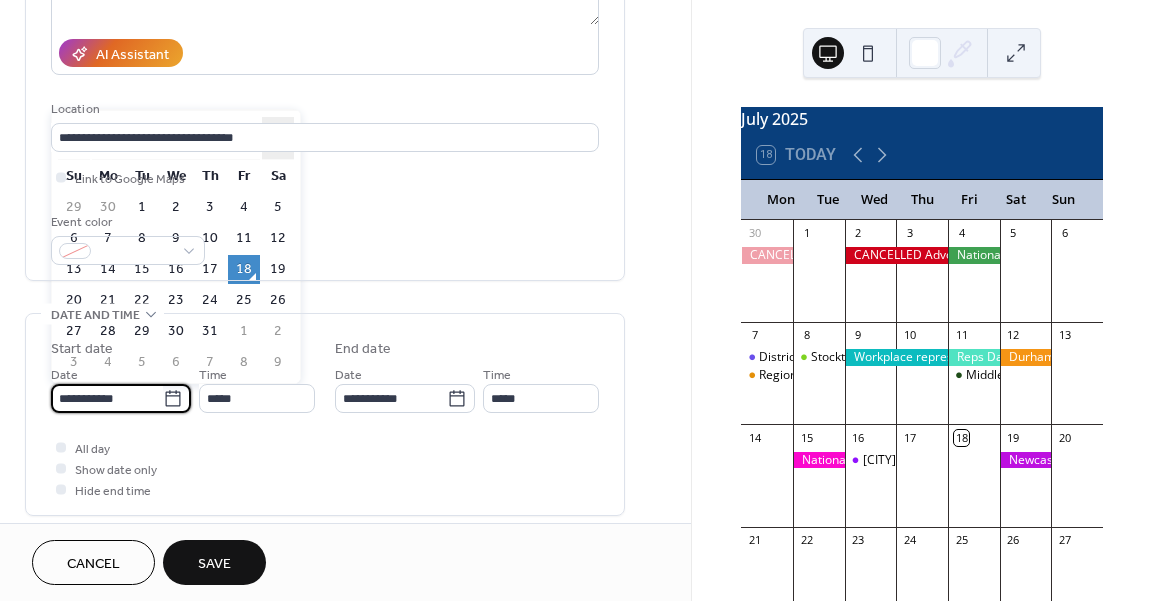 click on "›" at bounding box center [278, 138] 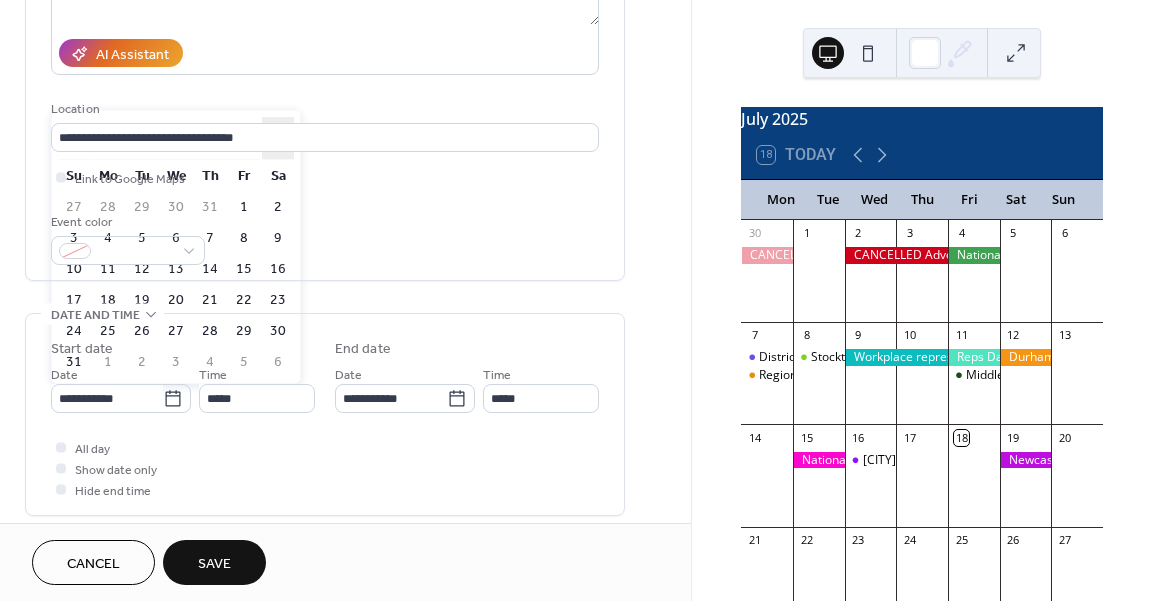 click on "›" at bounding box center (278, 138) 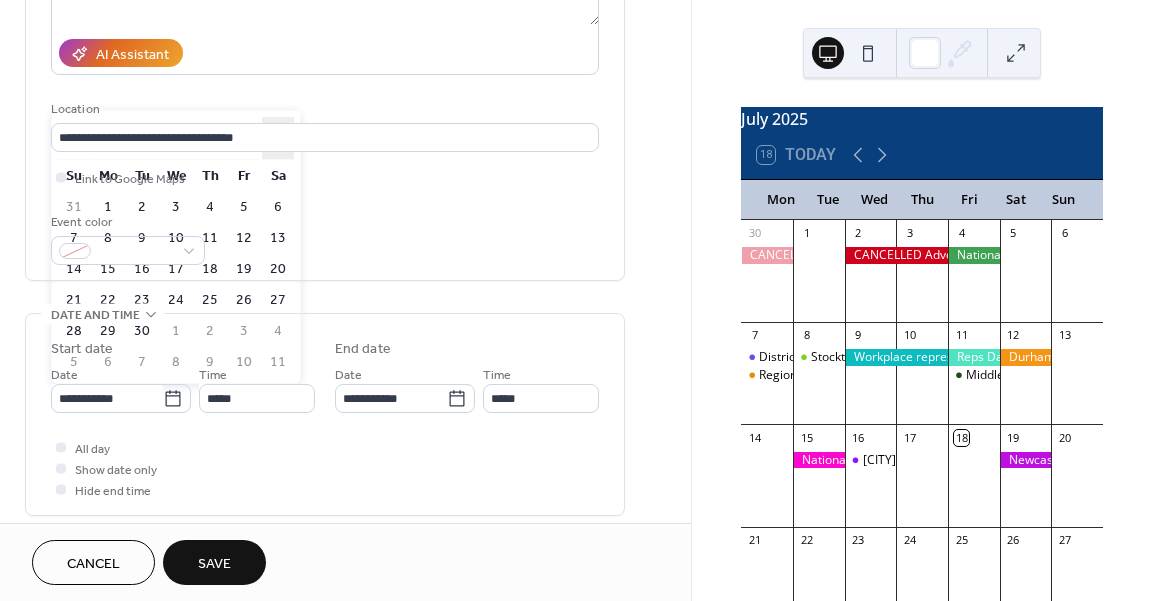 click on "›" at bounding box center (278, 138) 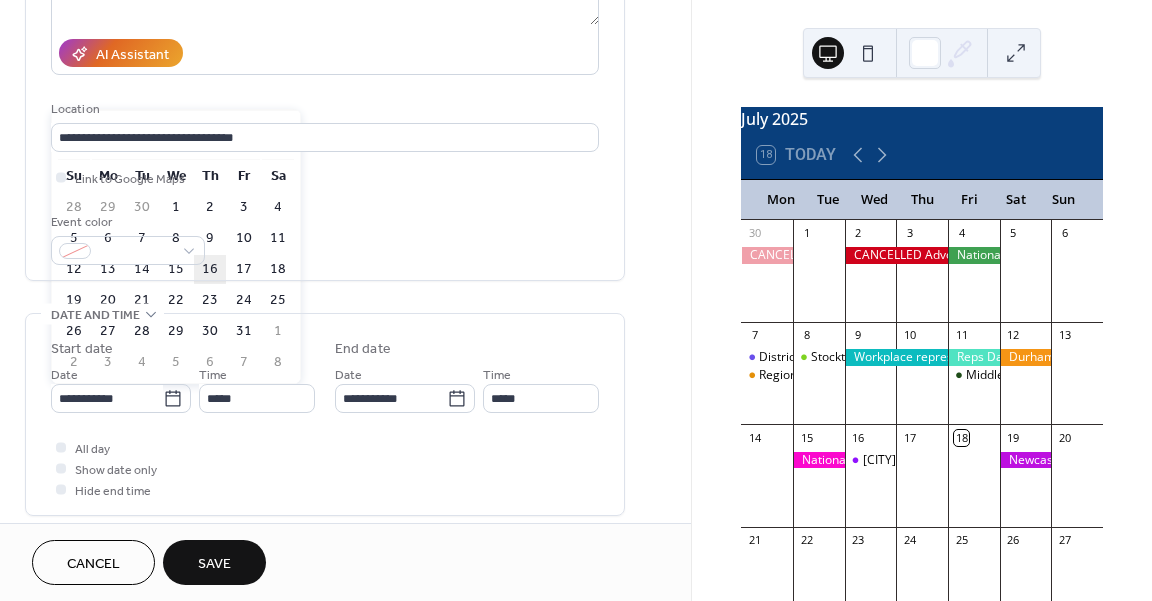 click on "16" at bounding box center (210, 269) 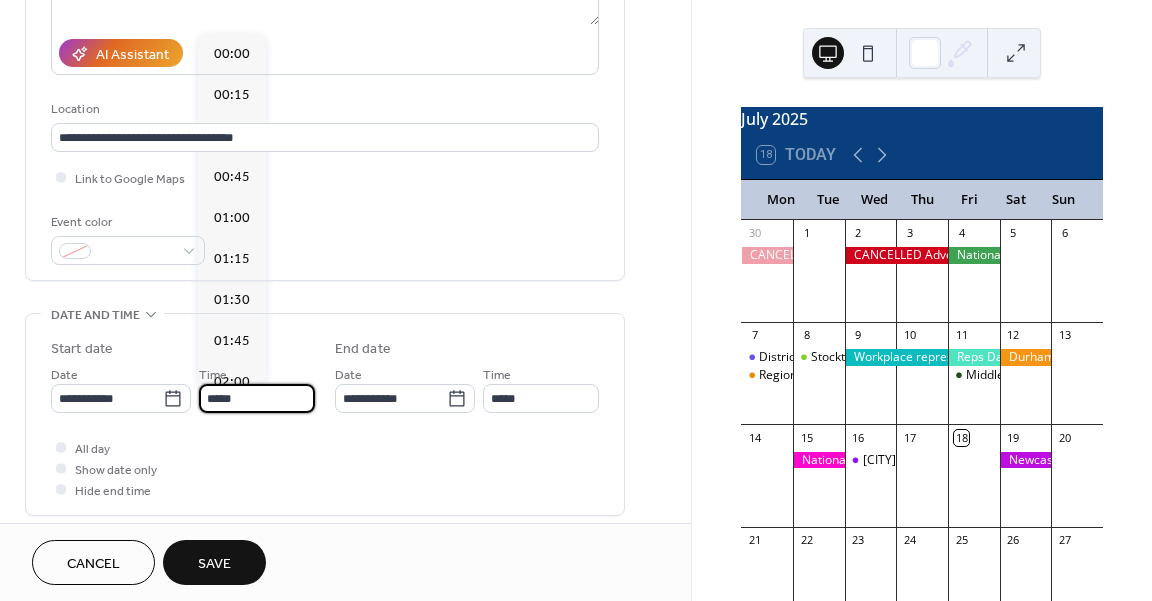 scroll, scrollTop: 1968, scrollLeft: 0, axis: vertical 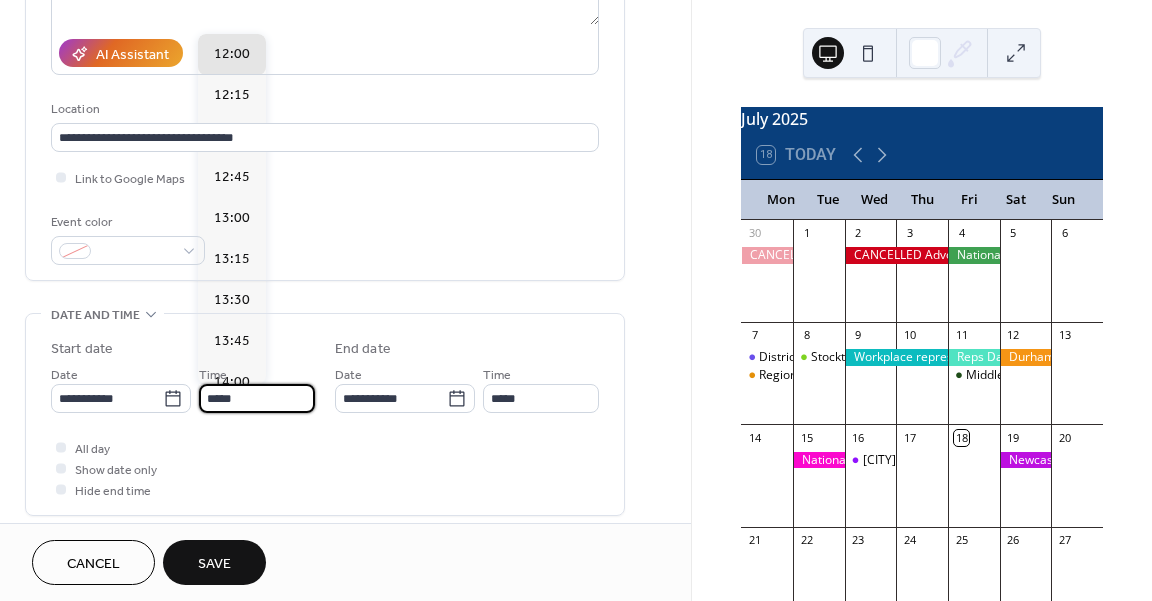 click on "*****" at bounding box center [257, 398] 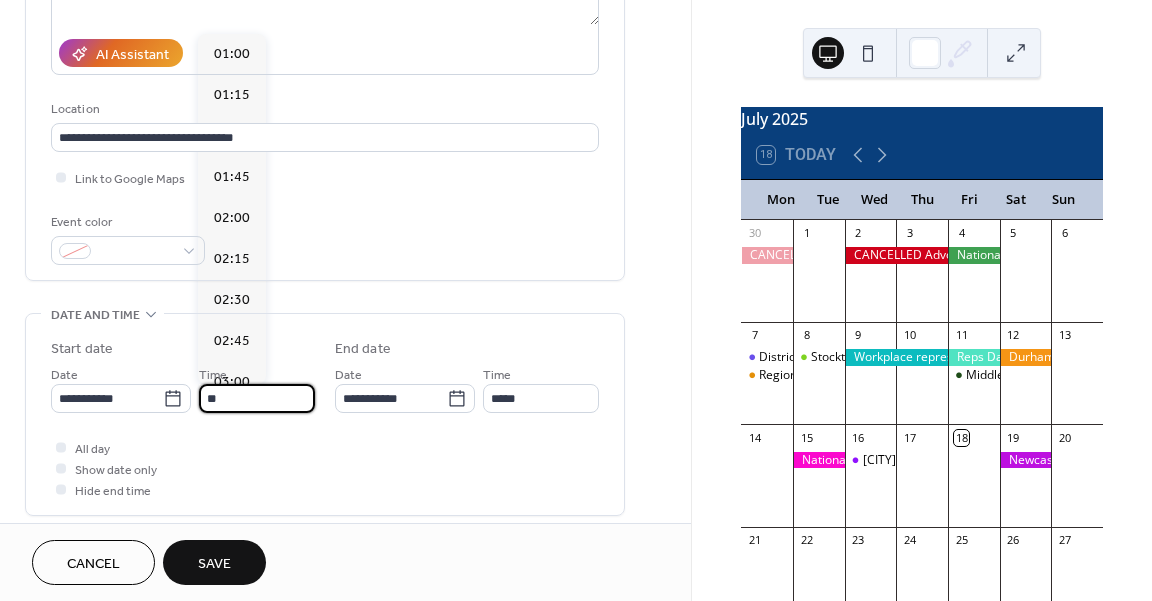 scroll, scrollTop: 2624, scrollLeft: 0, axis: vertical 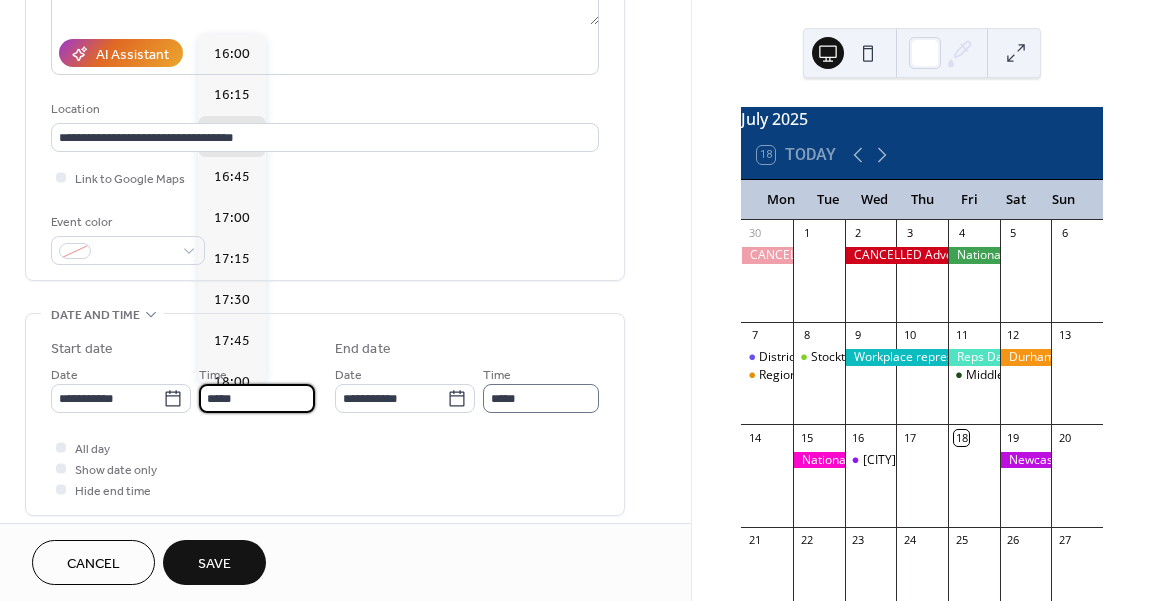 type on "*****" 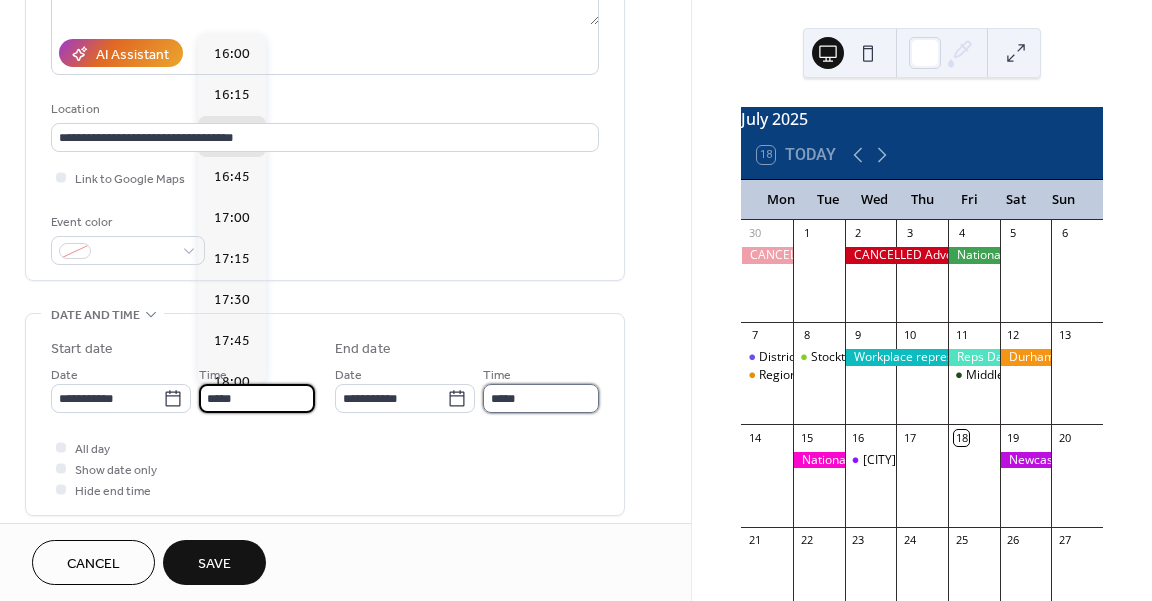 click on "*****" at bounding box center (541, 398) 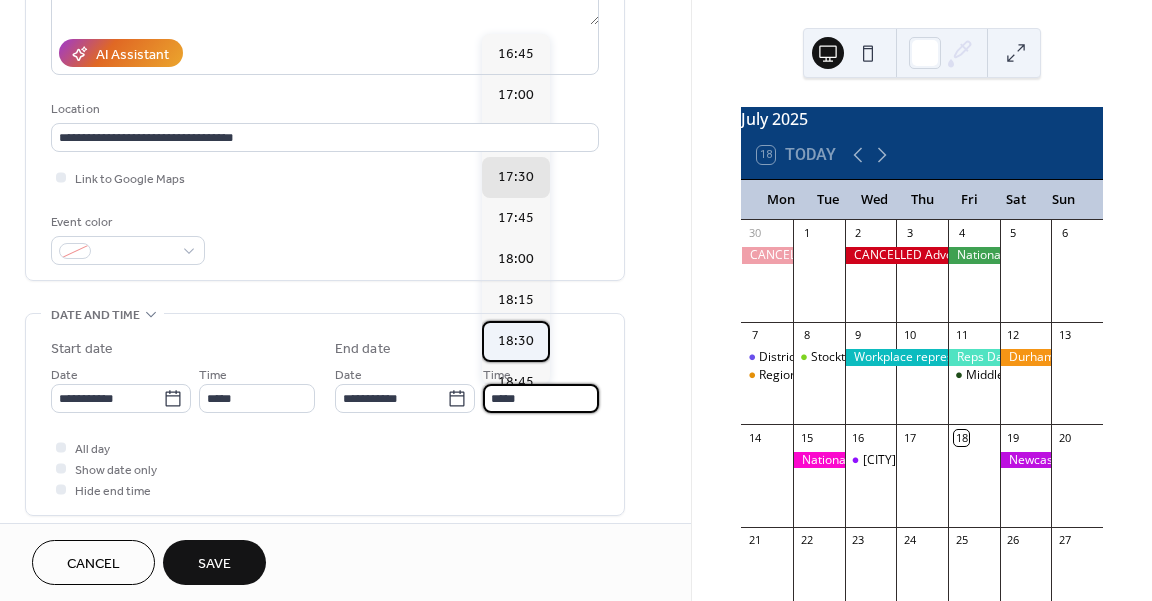 click on "18:30" at bounding box center (516, 341) 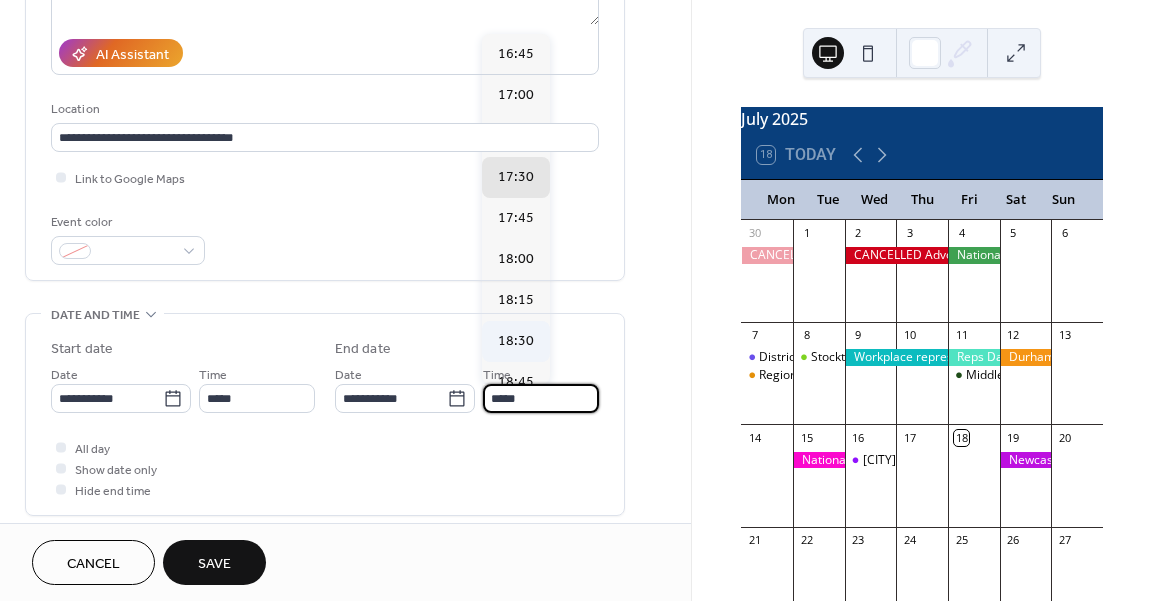 type on "*****" 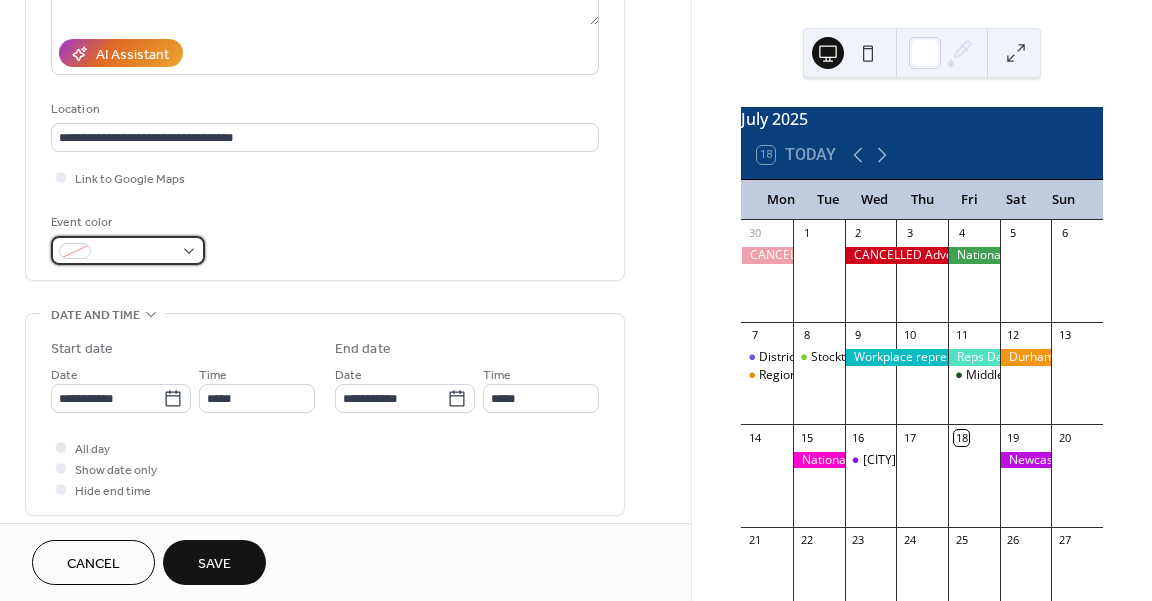 click at bounding box center [128, 250] 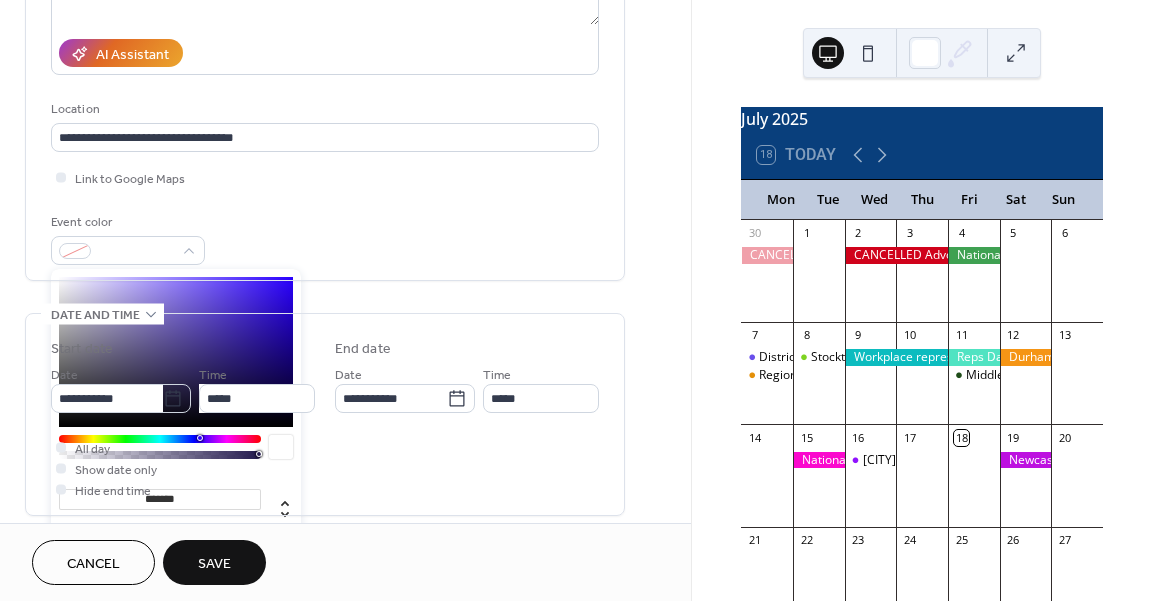 click at bounding box center (171, 566) 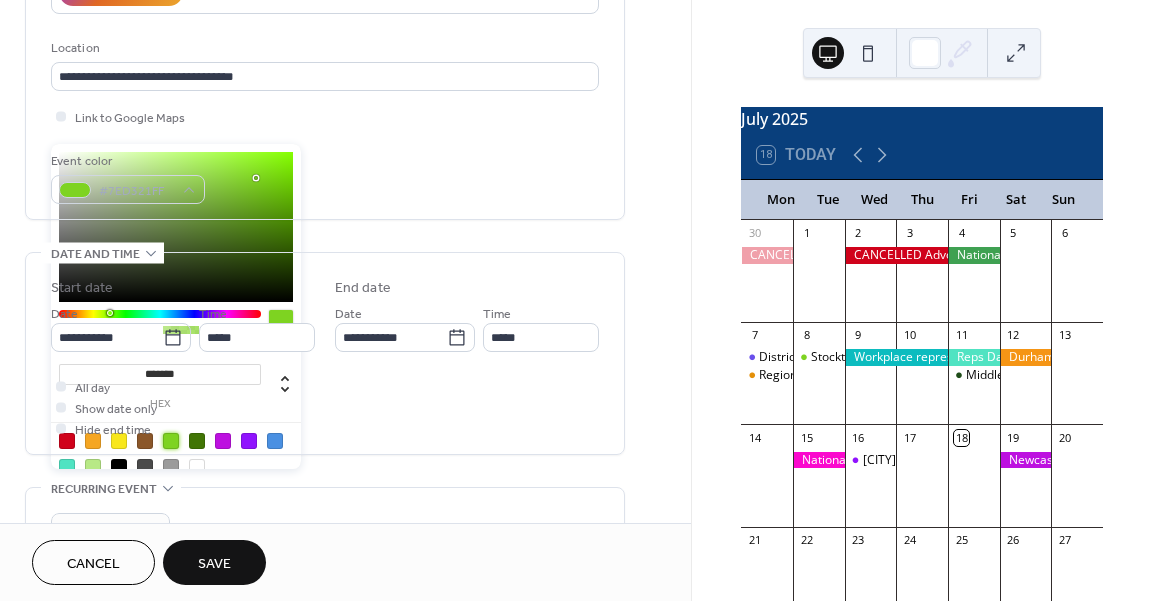 scroll, scrollTop: 394, scrollLeft: 0, axis: vertical 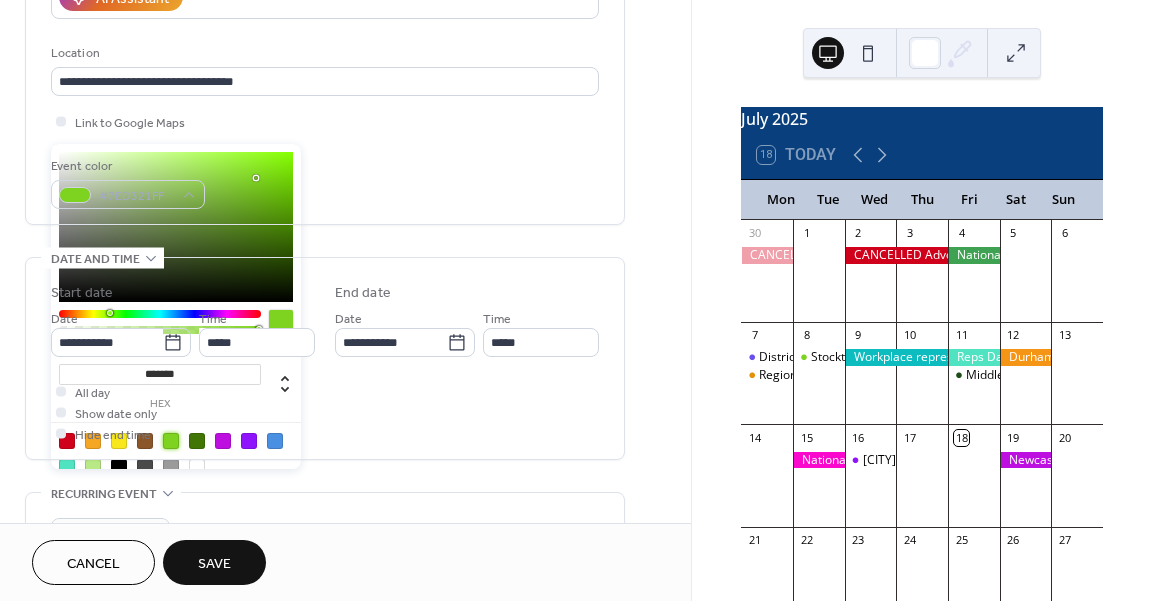 click on "All day Show date only Hide end time" at bounding box center (325, 412) 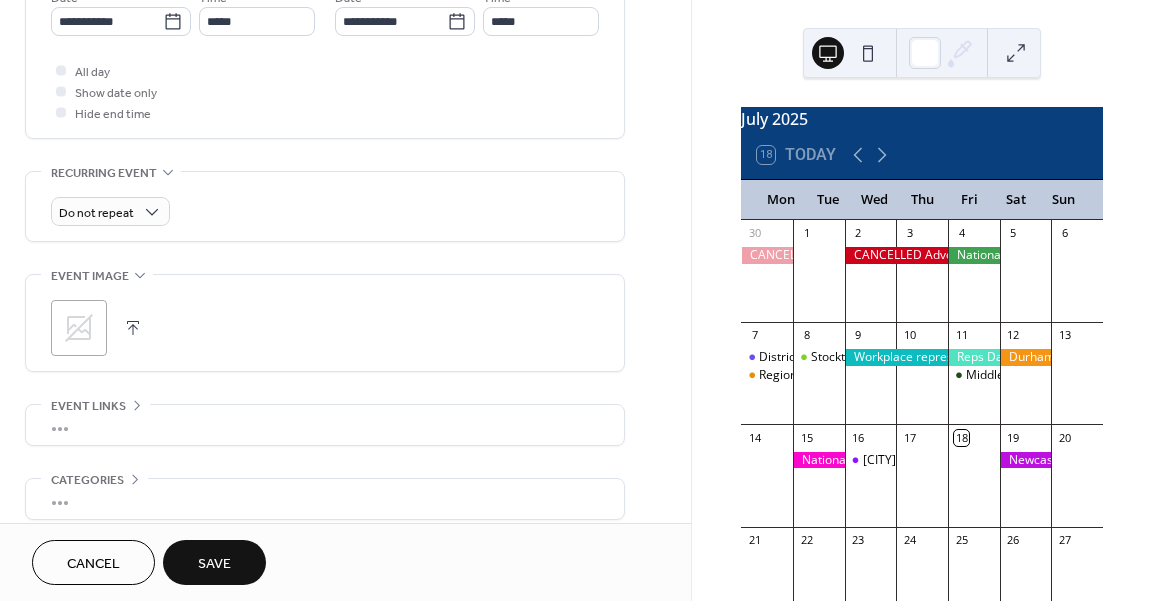 scroll, scrollTop: 728, scrollLeft: 0, axis: vertical 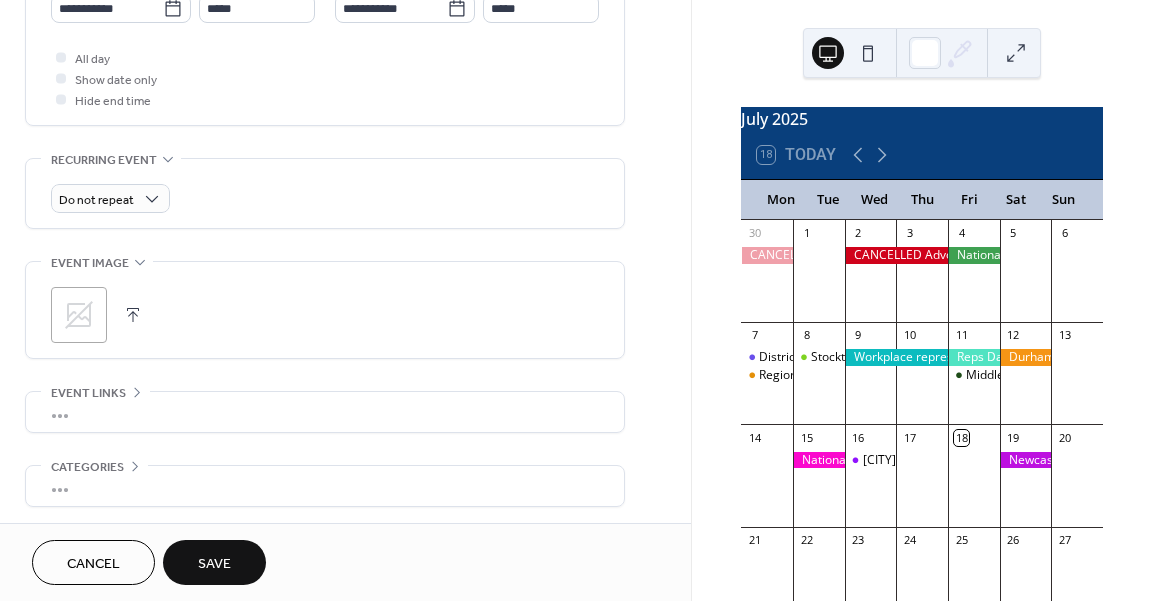 click on "Save" at bounding box center [214, 562] 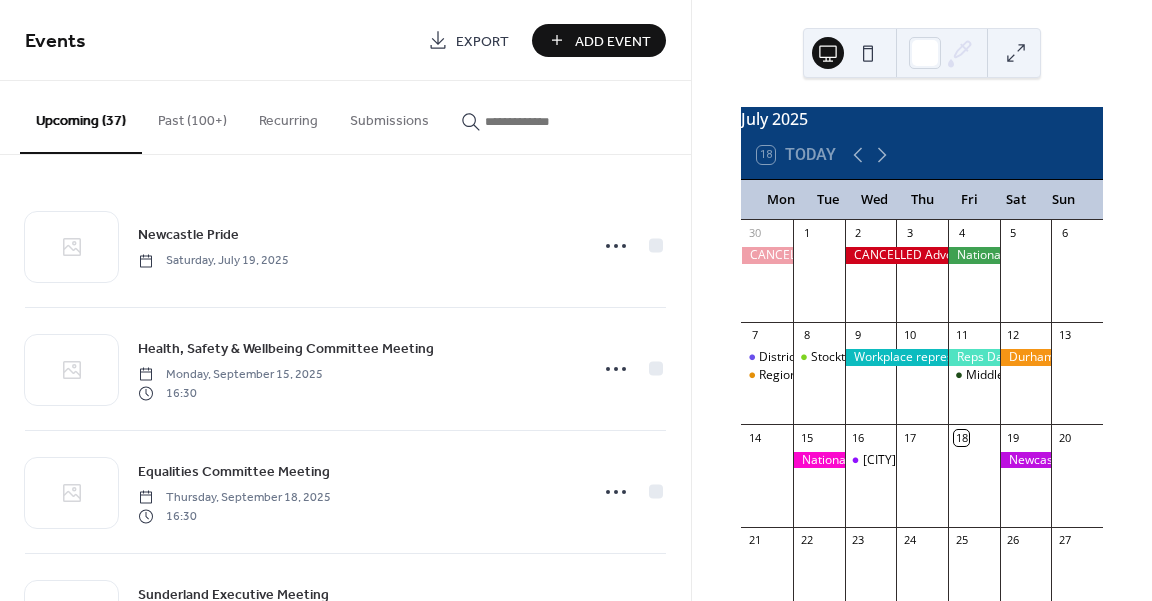 click on "Add Event" at bounding box center (613, 41) 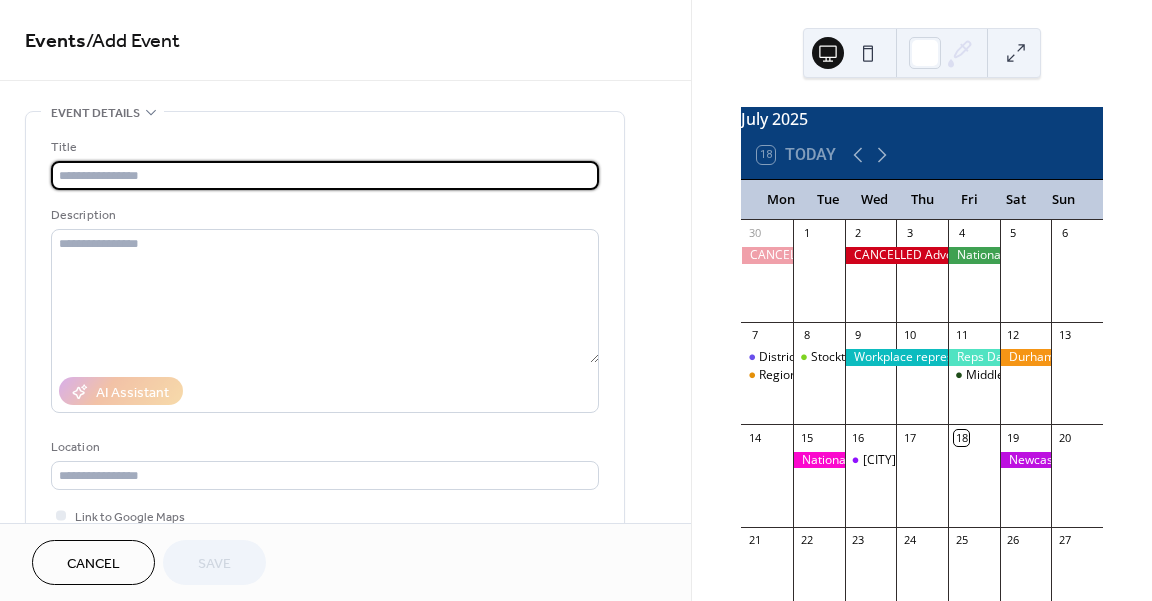 click at bounding box center (325, 175) 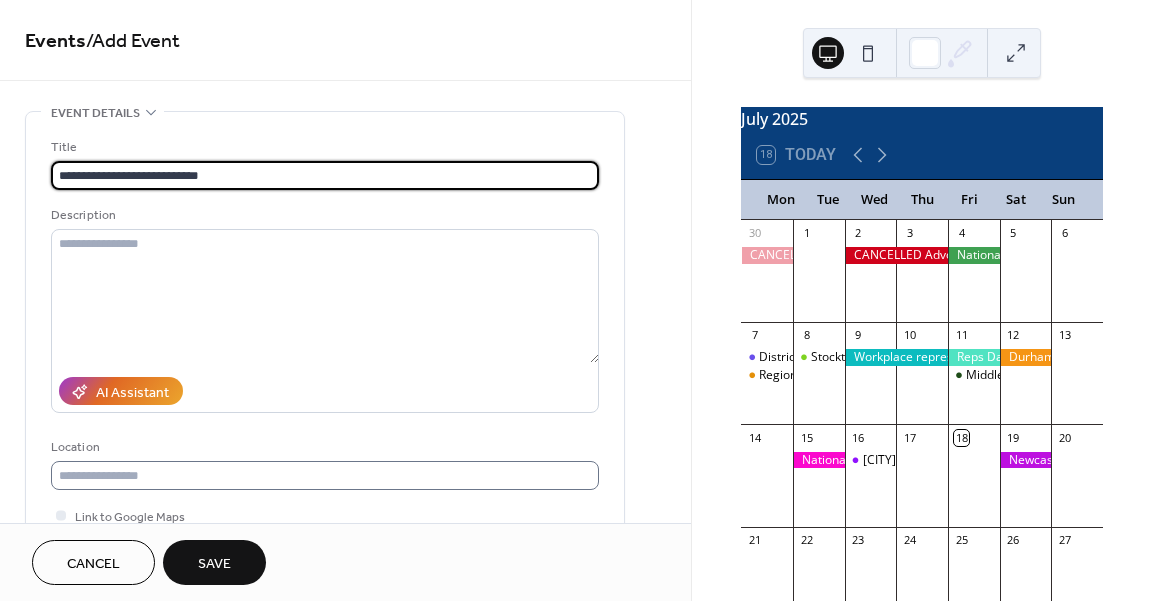 type on "**********" 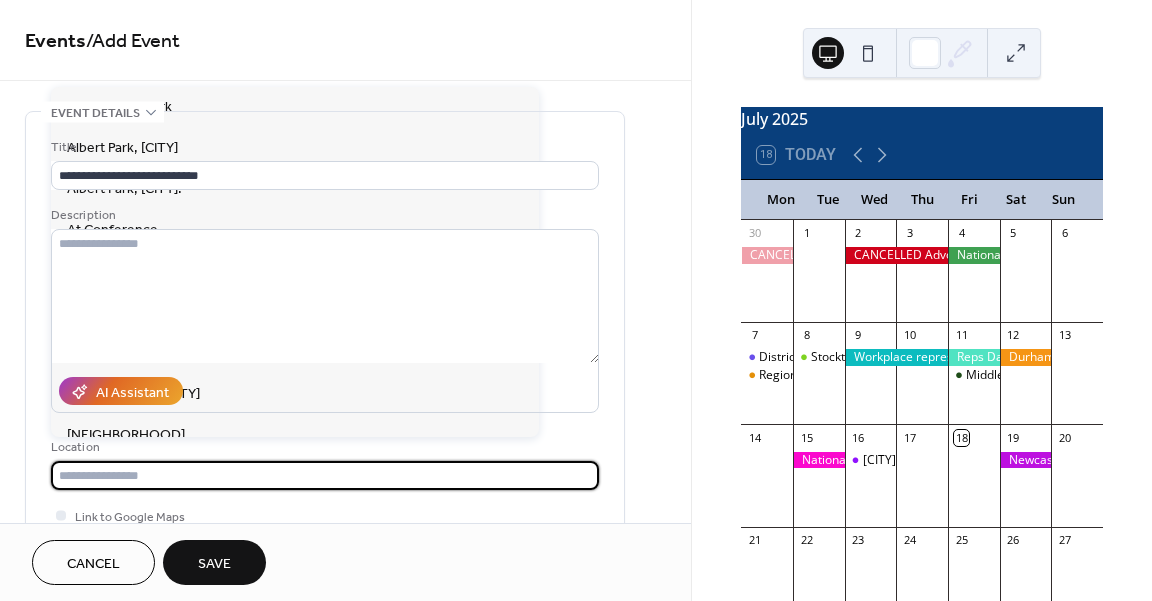 click at bounding box center [325, 475] 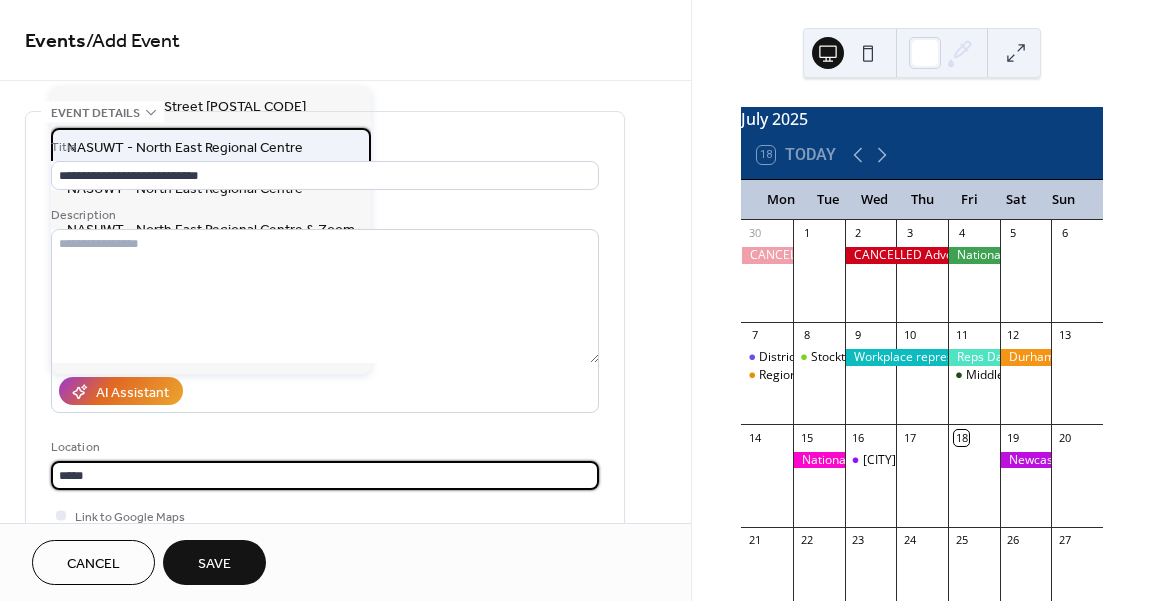 click on "NASUWT - North East Regional Centre" at bounding box center [185, 148] 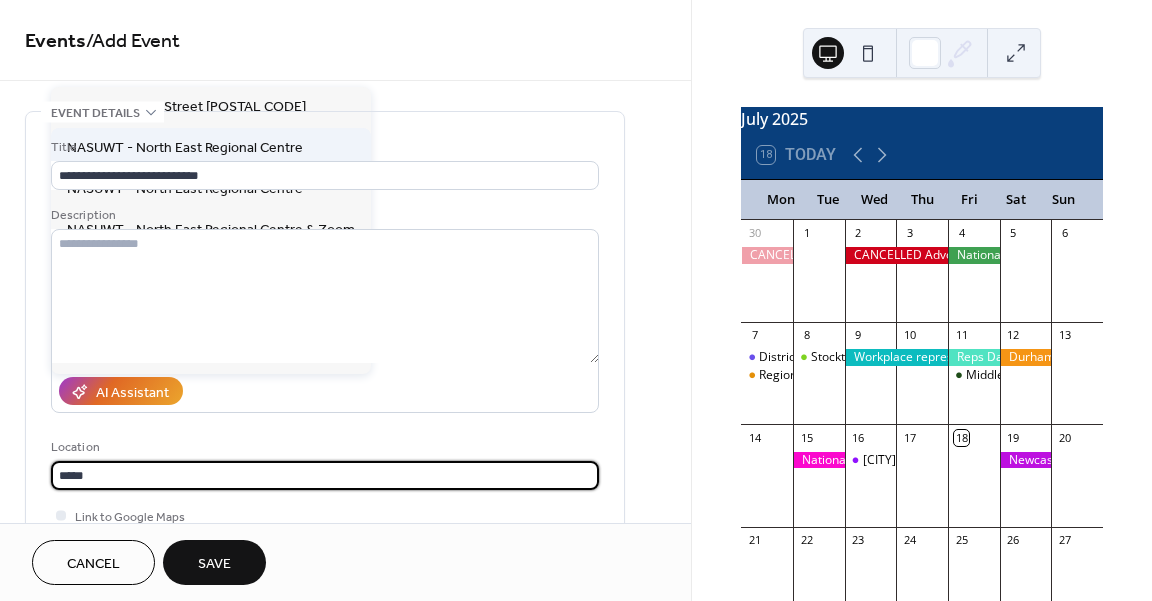 type on "**********" 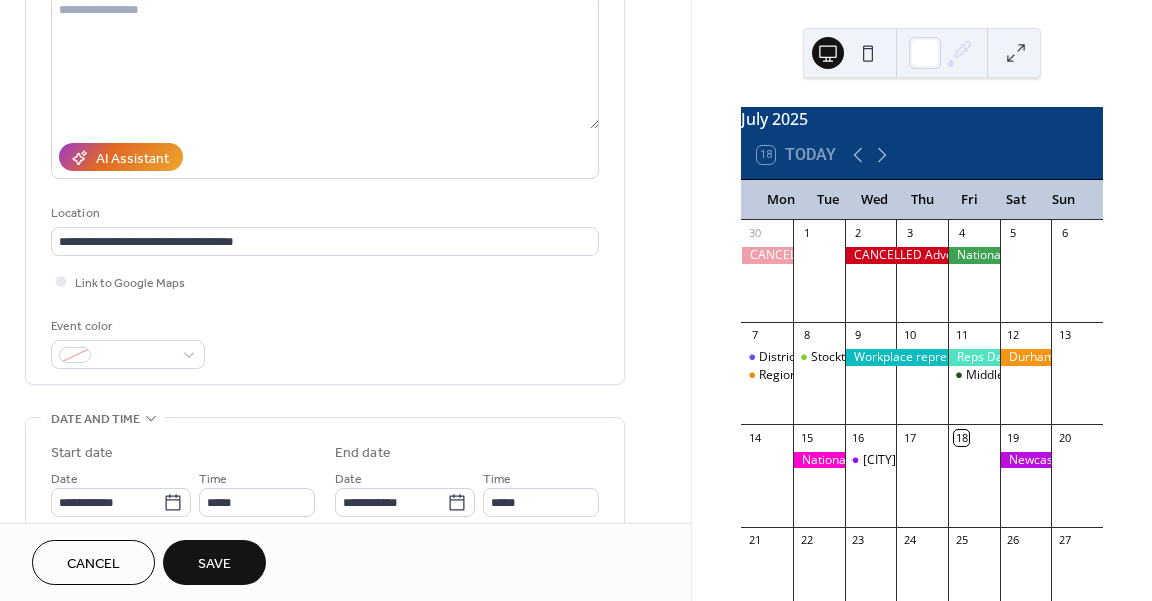 scroll, scrollTop: 254, scrollLeft: 0, axis: vertical 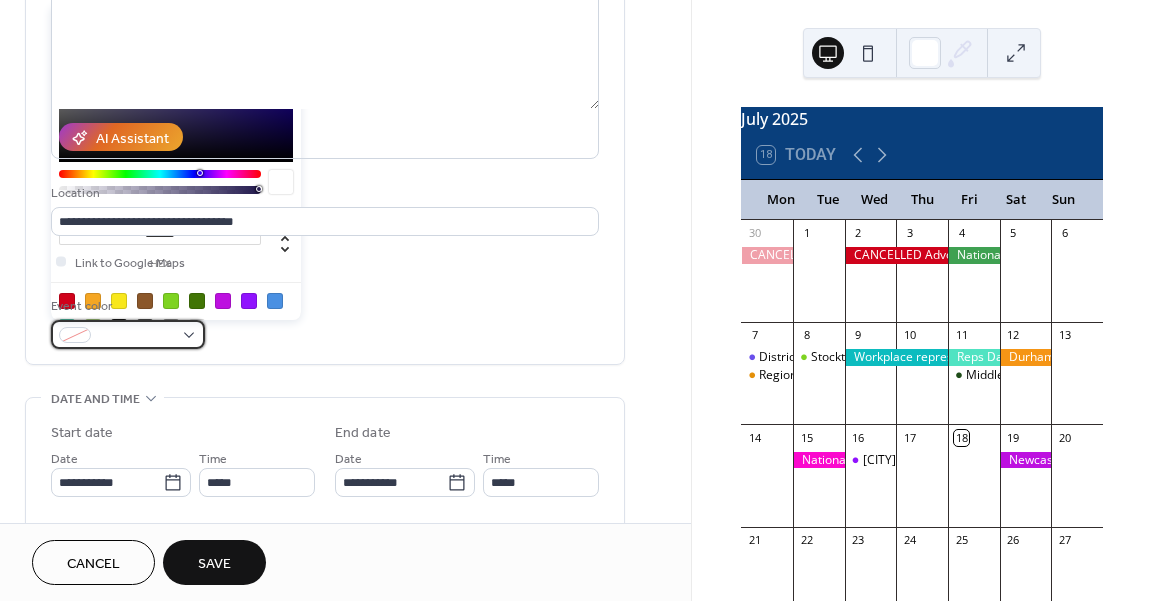click at bounding box center (128, 334) 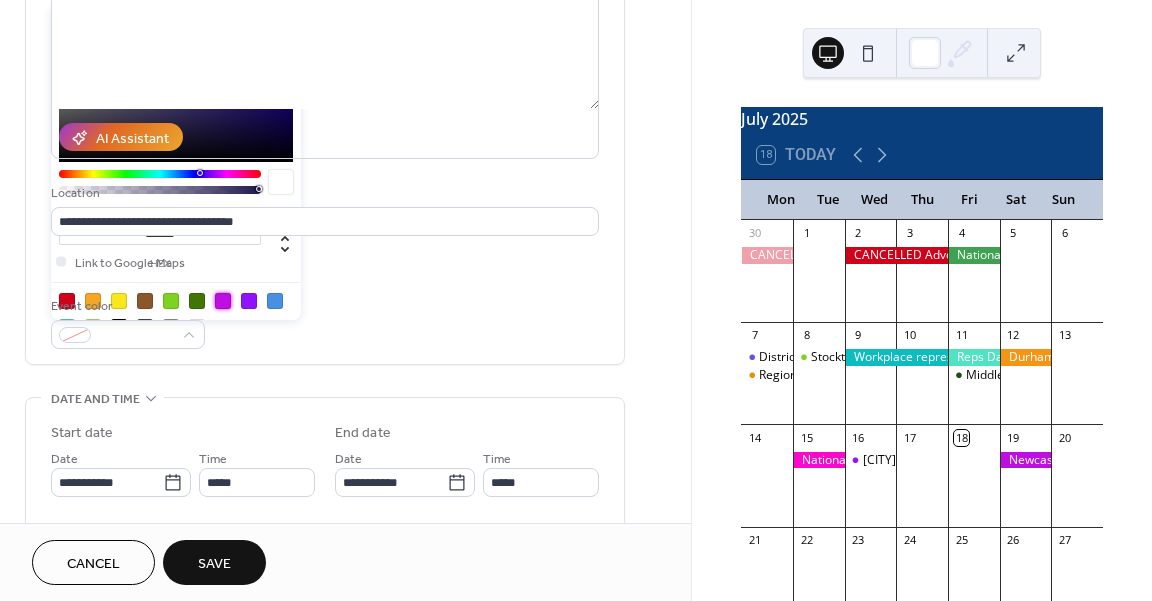 click at bounding box center [223, 301] 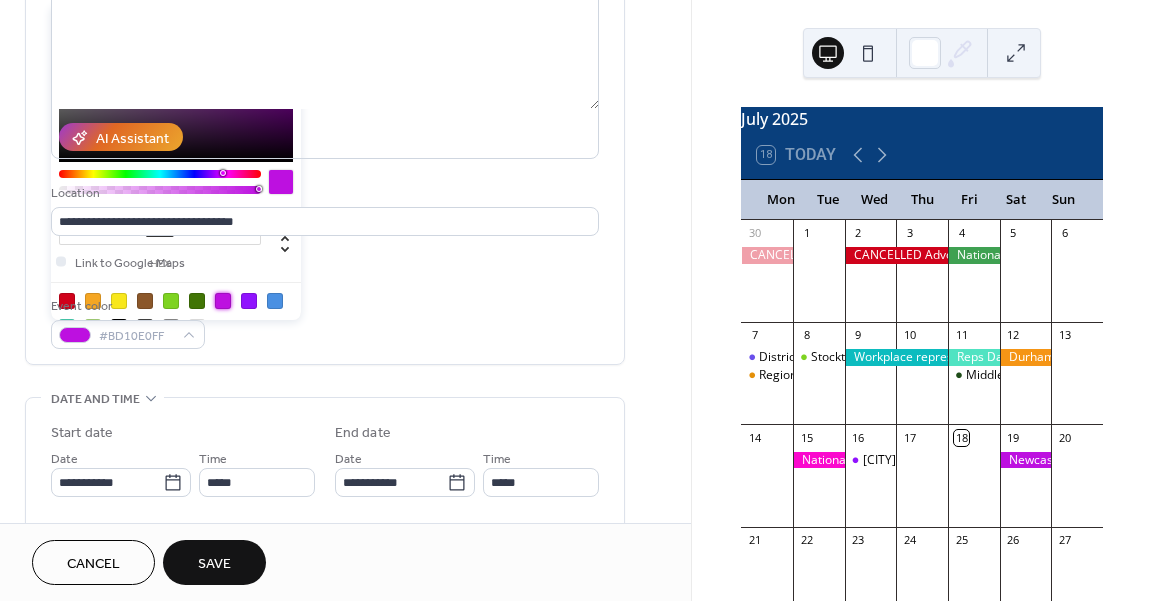 click on "Event color #BD10E0FF" at bounding box center (325, 322) 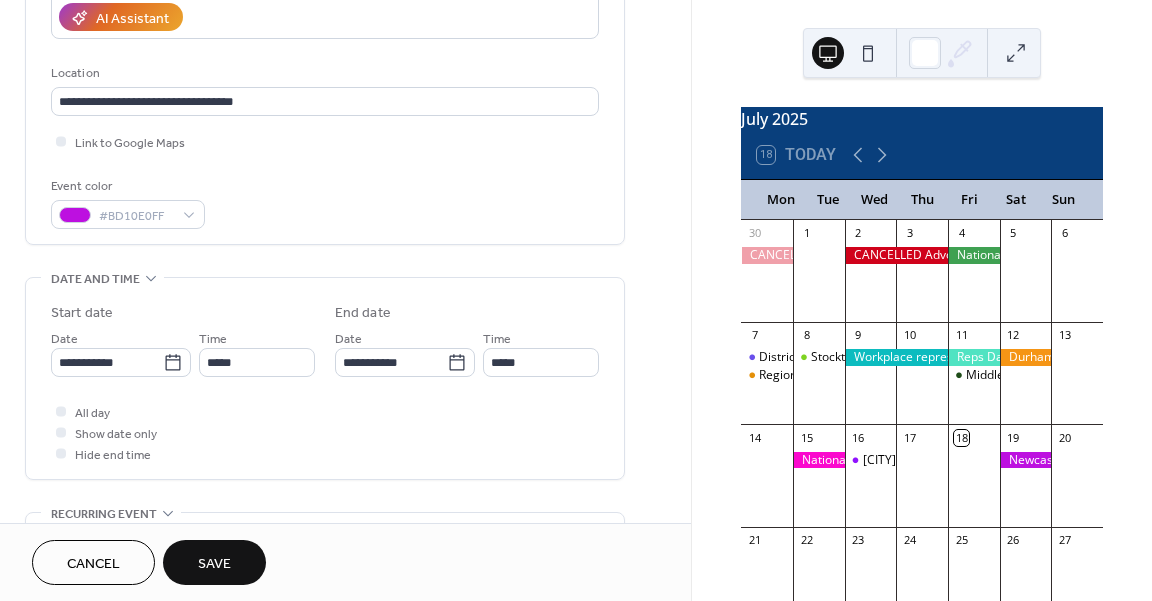 scroll, scrollTop: 376, scrollLeft: 0, axis: vertical 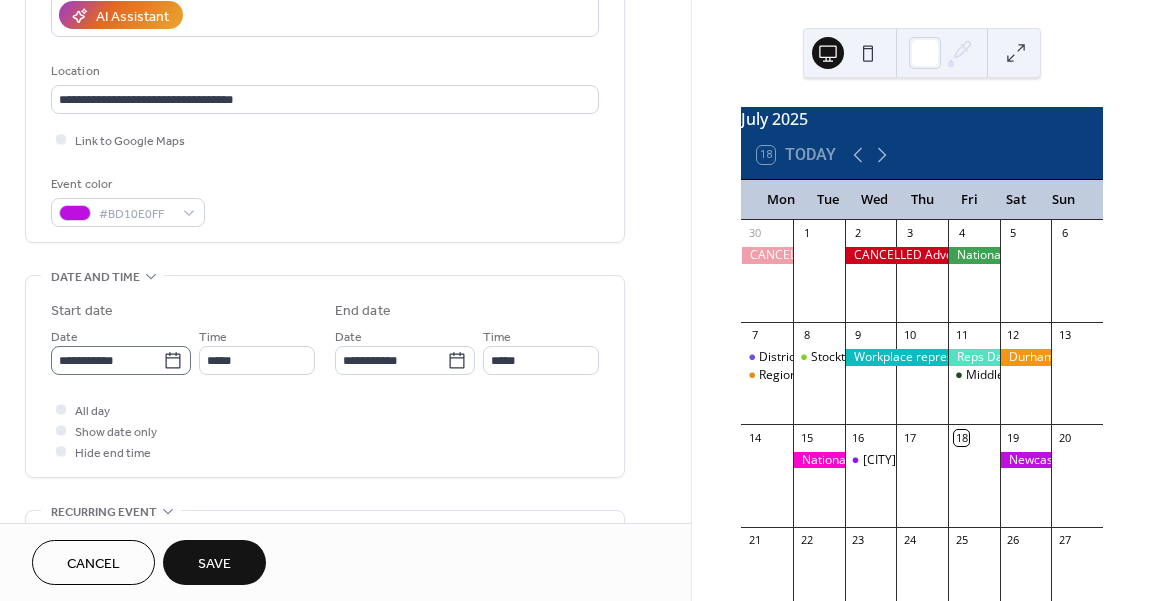 click 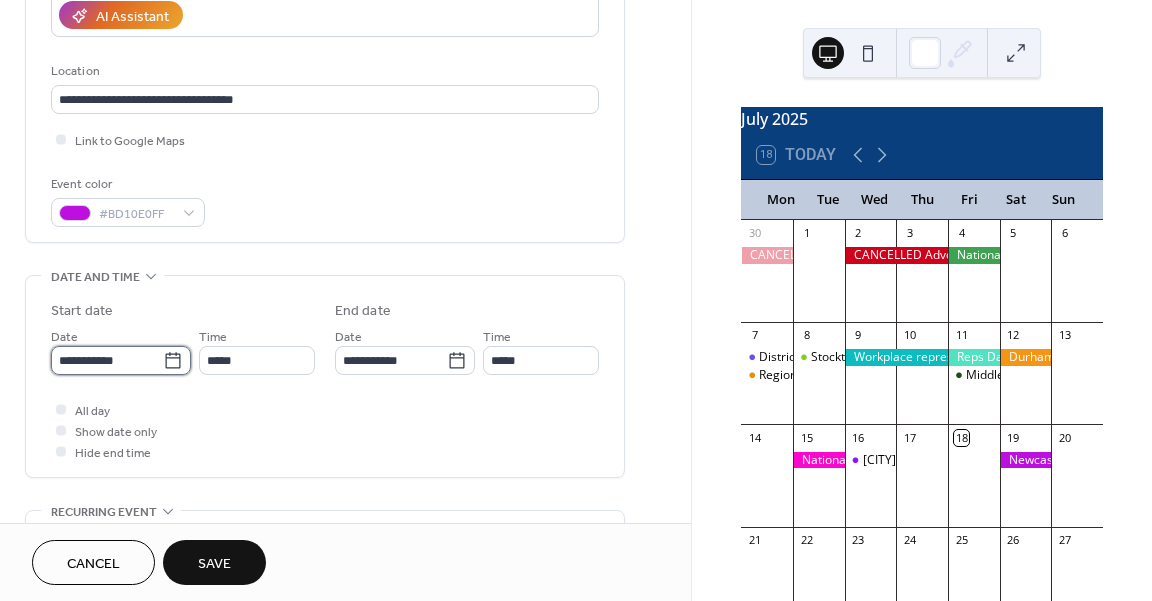 click on "**********" at bounding box center (107, 360) 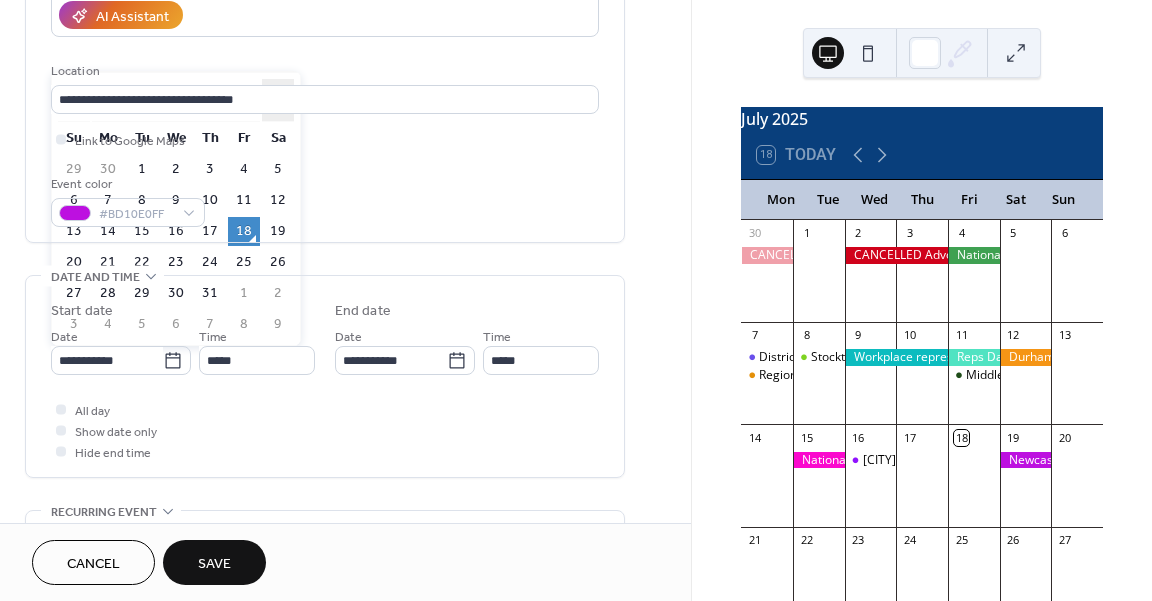click on "›" at bounding box center (278, 100) 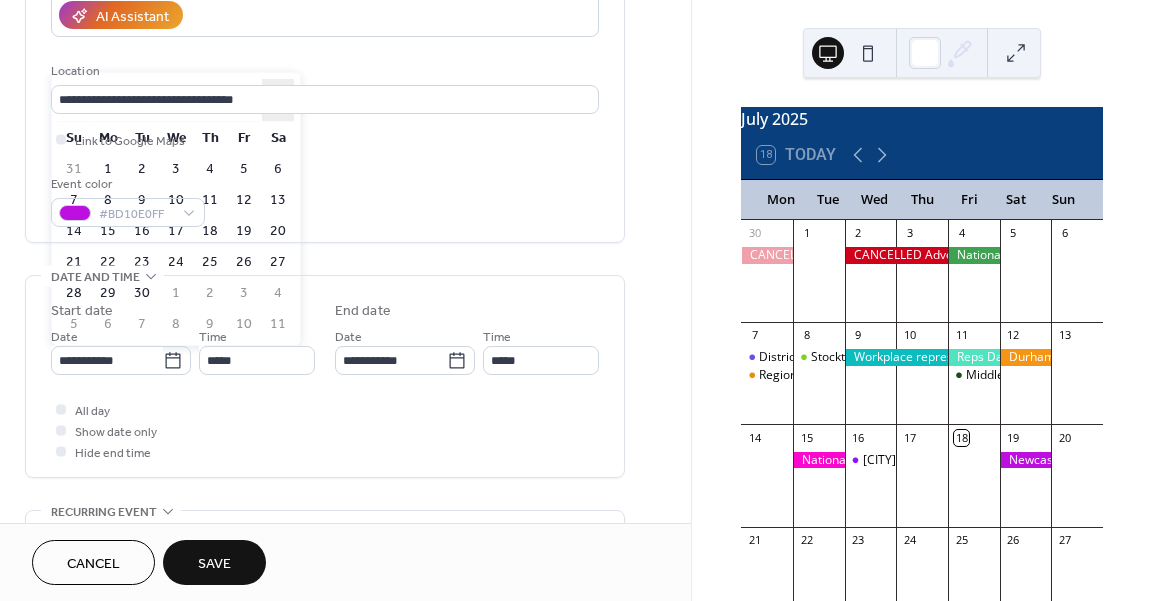 click on "›" at bounding box center (278, 100) 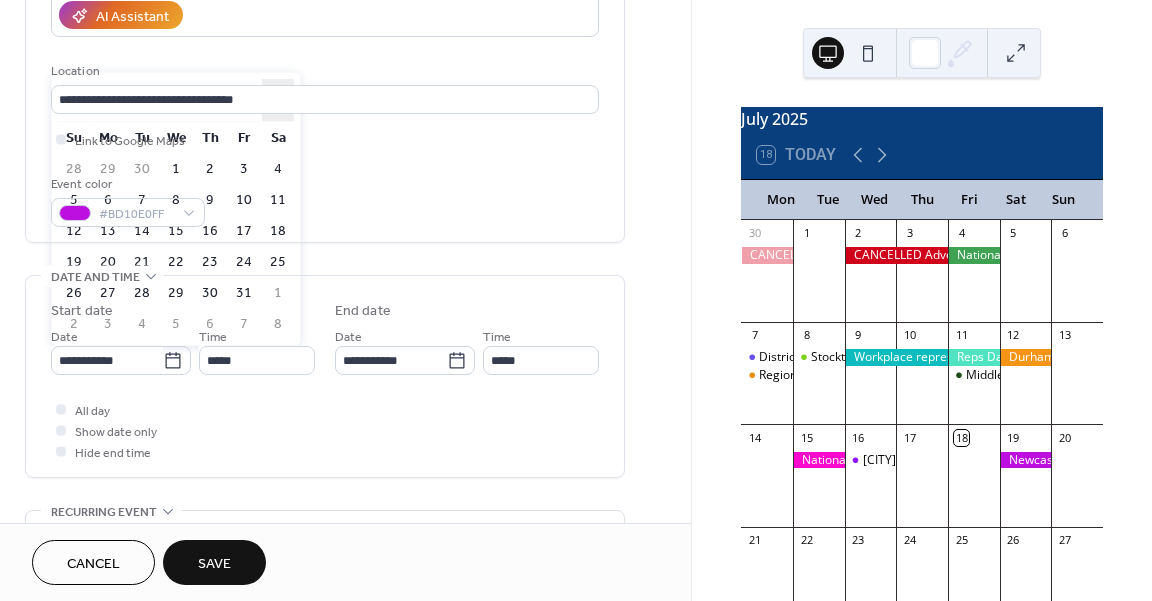 click on "›" at bounding box center [278, 100] 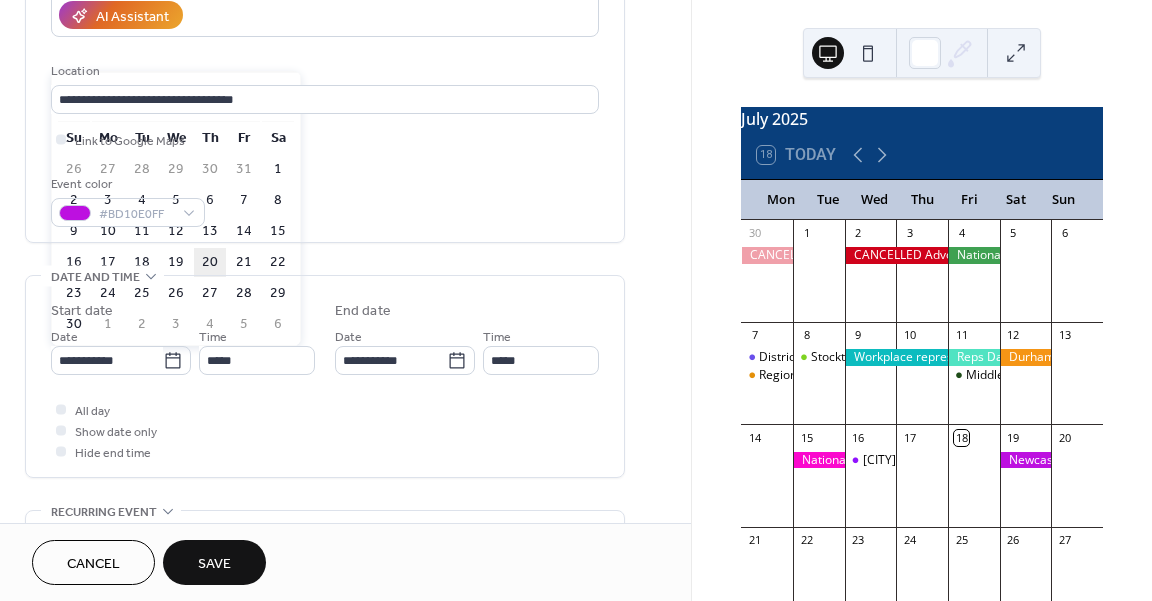 click on "20" at bounding box center [210, 262] 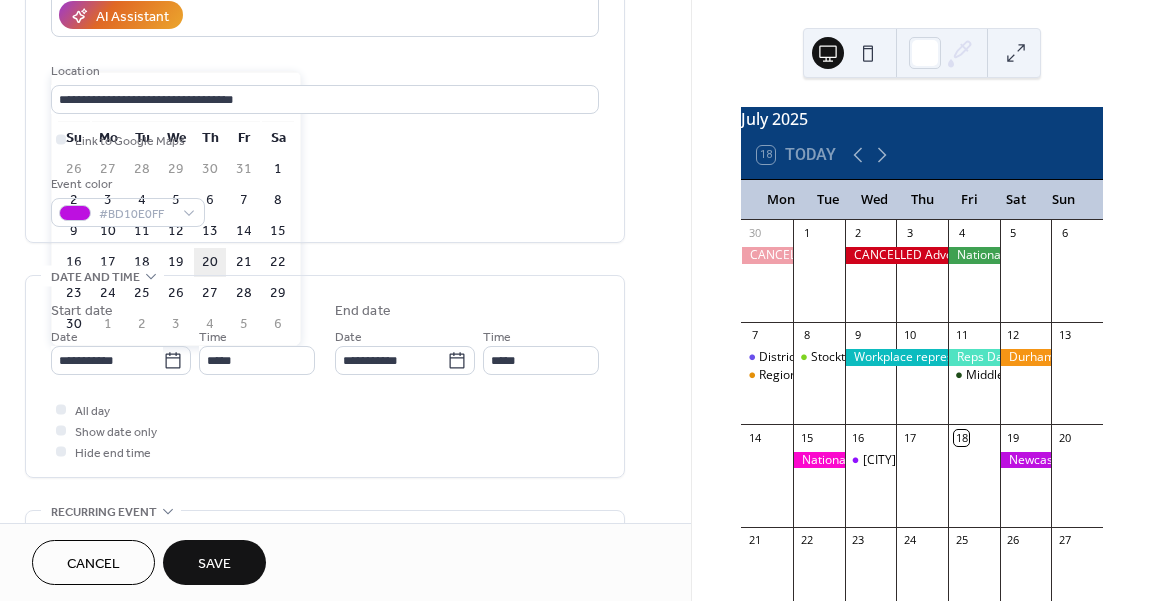 type on "**********" 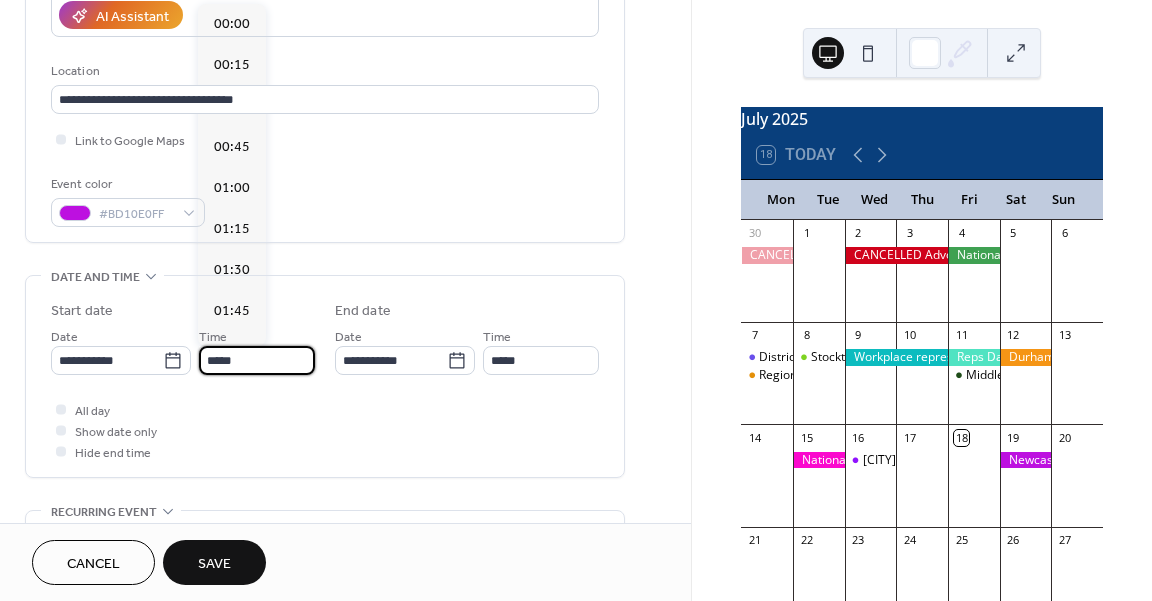 scroll, scrollTop: 1968, scrollLeft: 0, axis: vertical 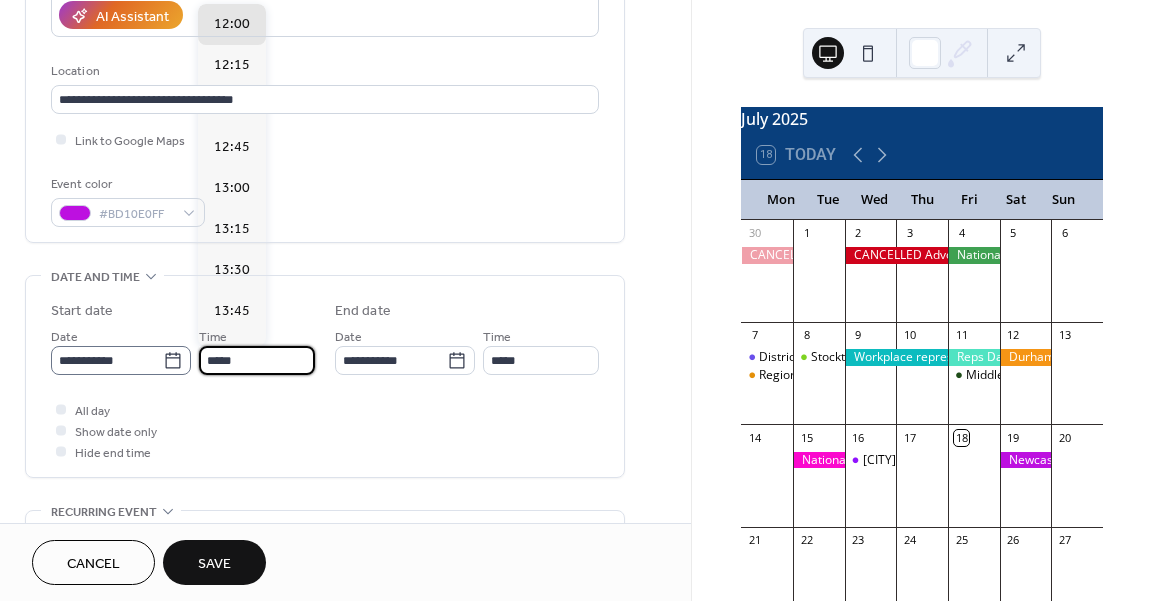 drag, startPoint x: 249, startPoint y: 361, endPoint x: 158, endPoint y: 348, distance: 91.92388 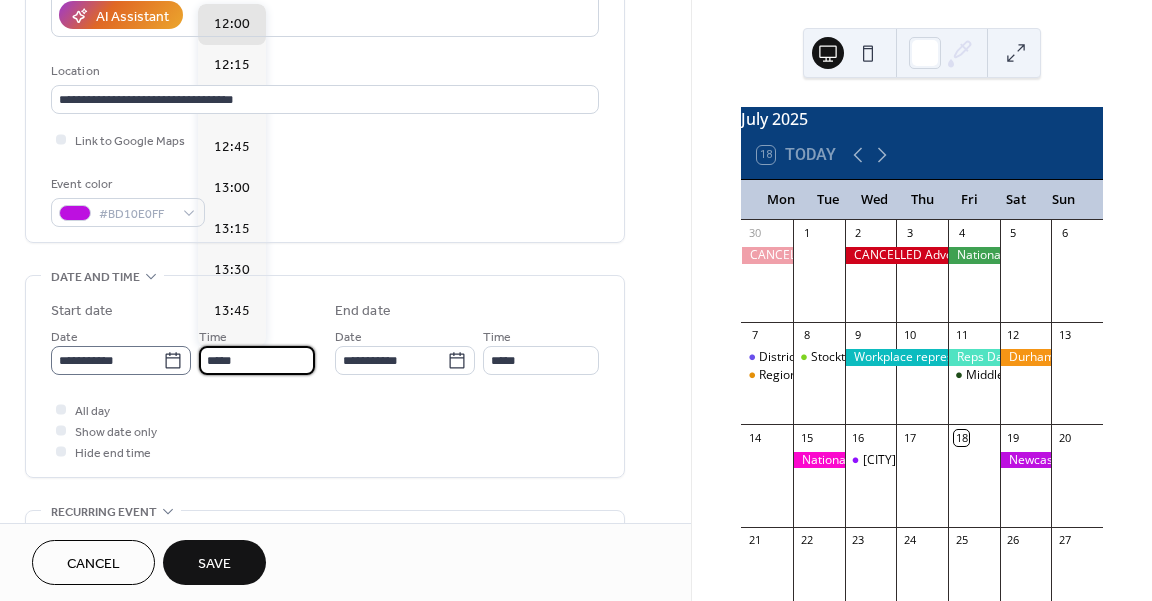 click on "**********" at bounding box center (183, 350) 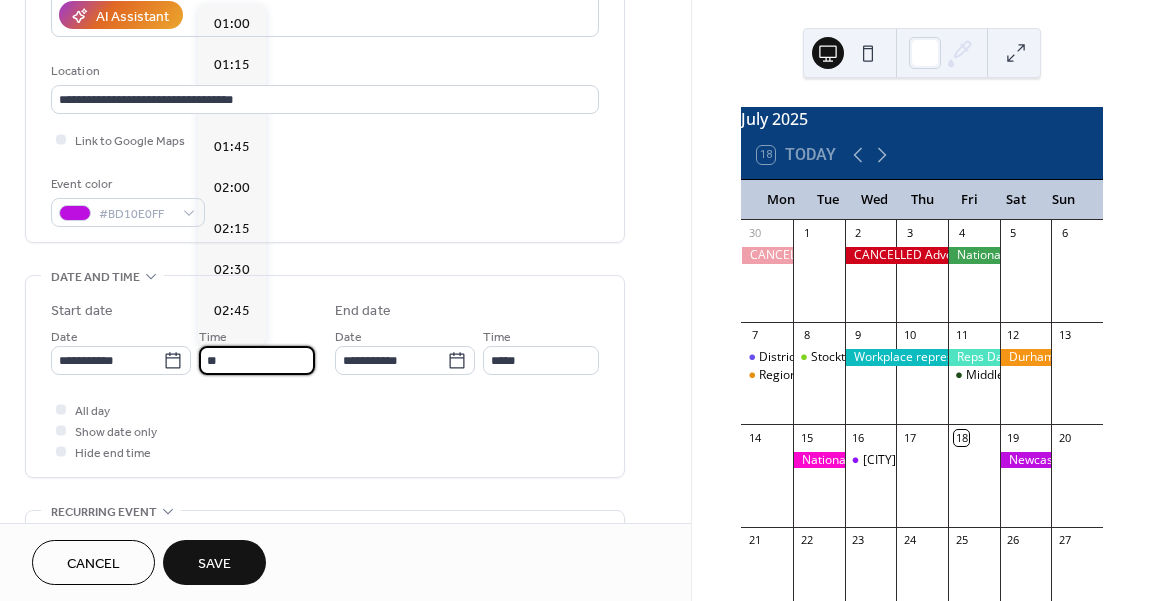 scroll, scrollTop: 2624, scrollLeft: 0, axis: vertical 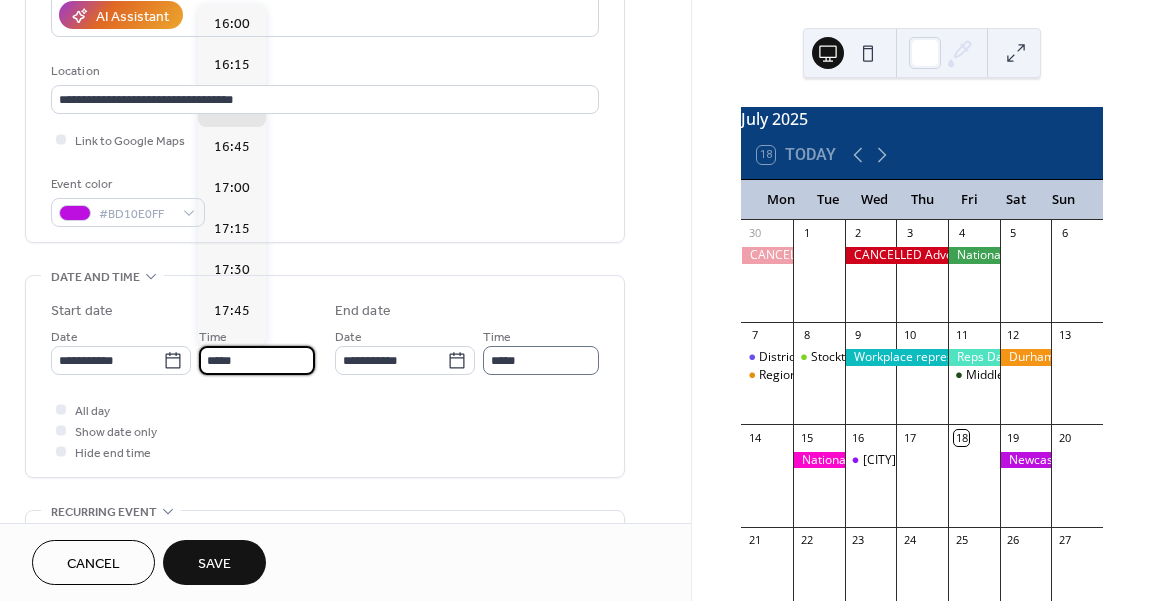 type on "*****" 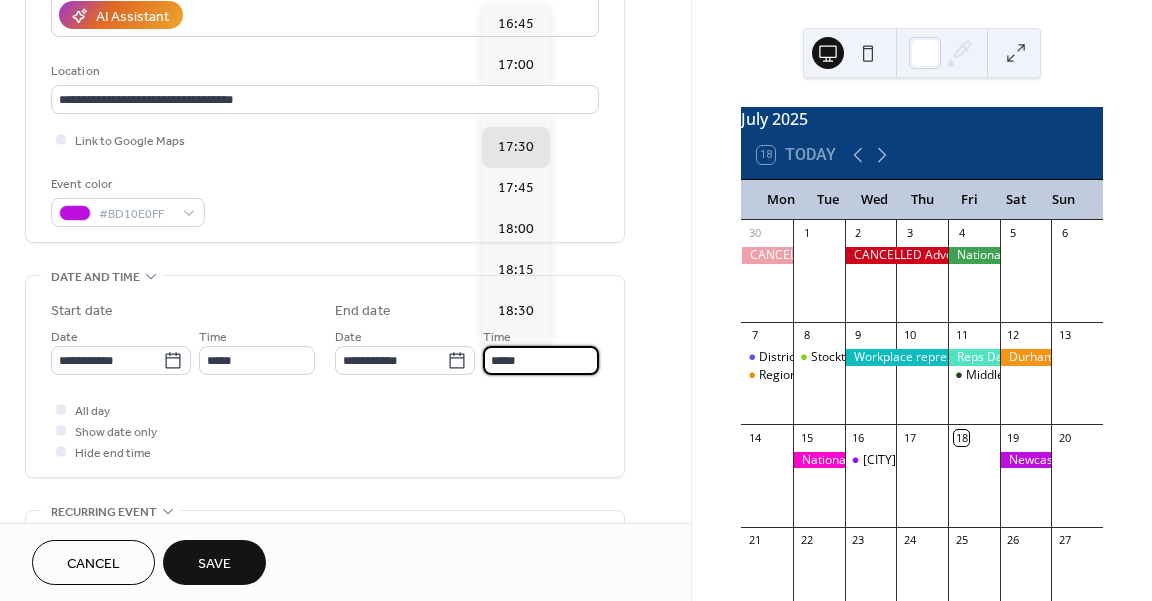 scroll, scrollTop: 1, scrollLeft: 0, axis: vertical 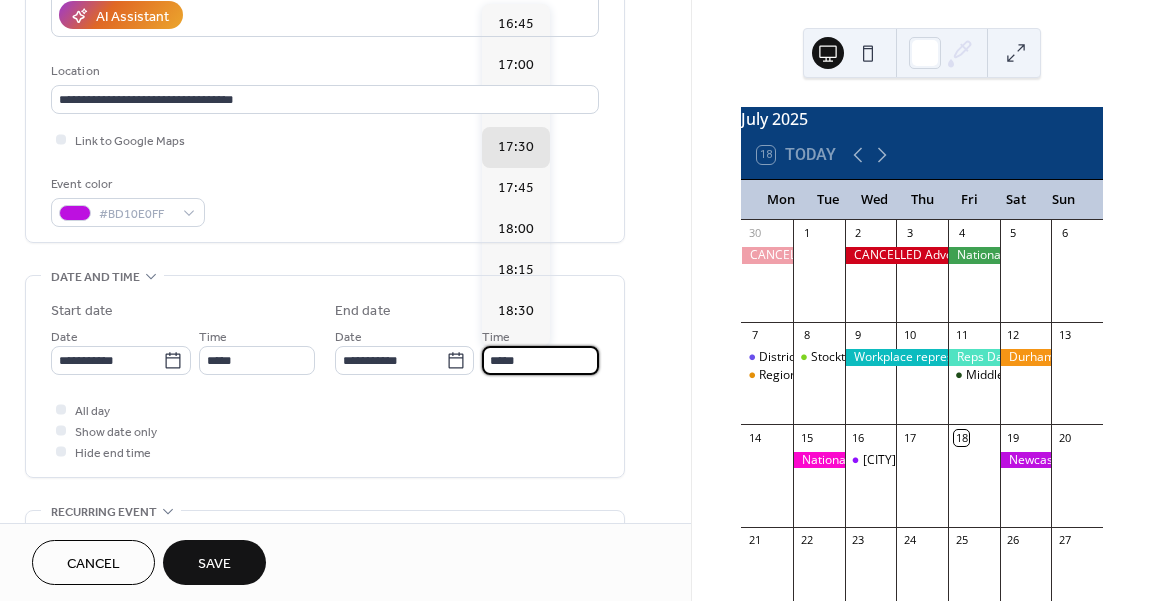 drag, startPoint x: 558, startPoint y: 353, endPoint x: 198, endPoint y: 388, distance: 361.6974 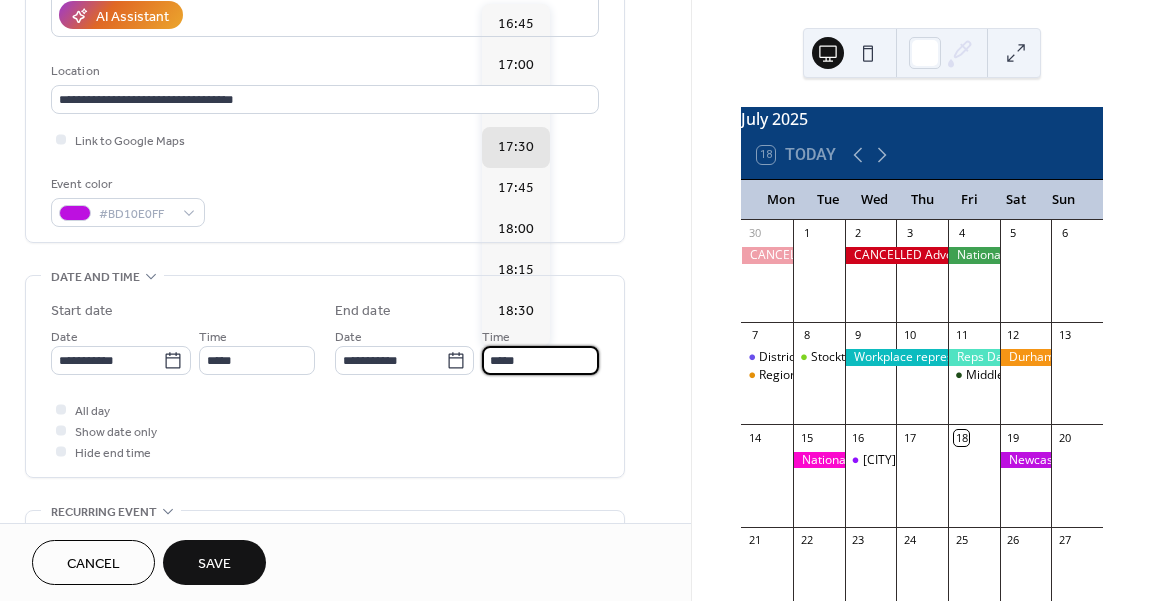 click on "**********" at bounding box center (325, 381) 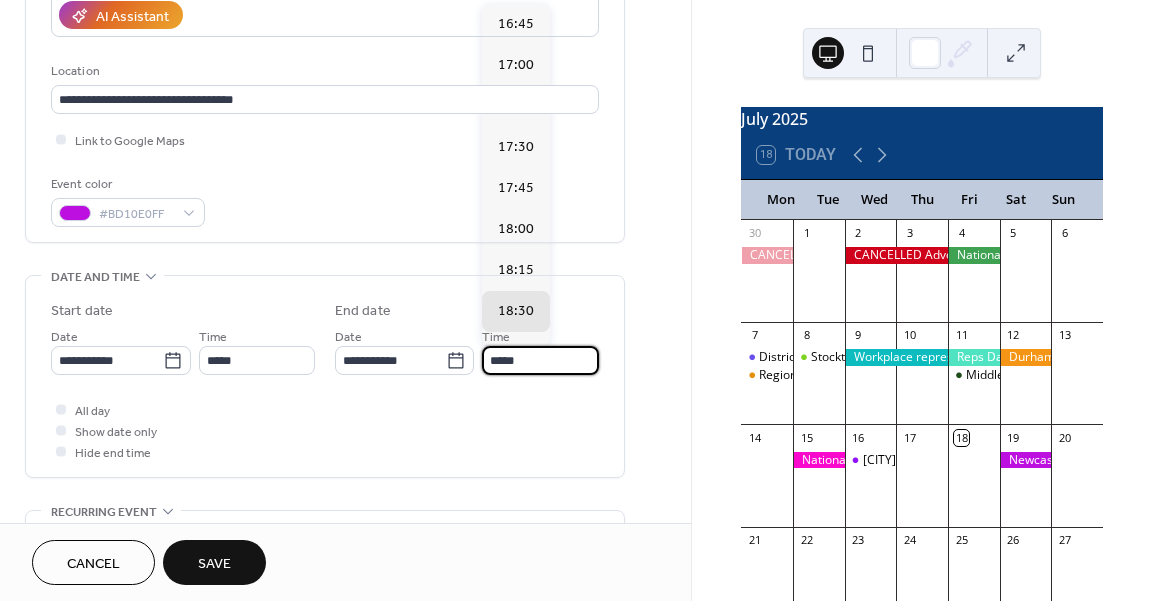 click on "*****" at bounding box center (540, 360) 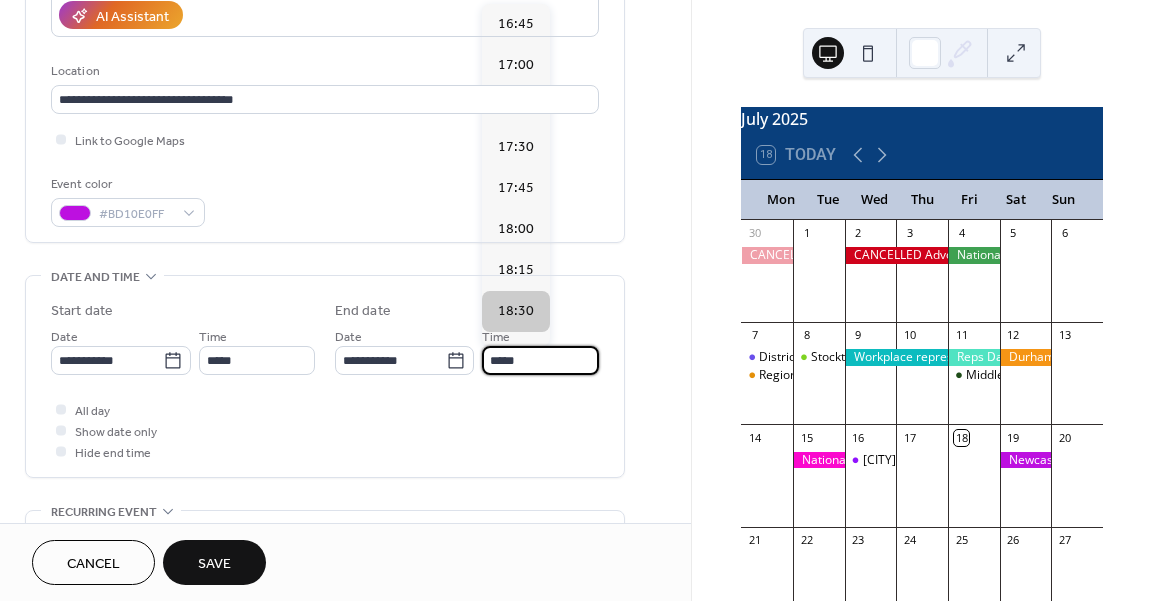type on "*****" 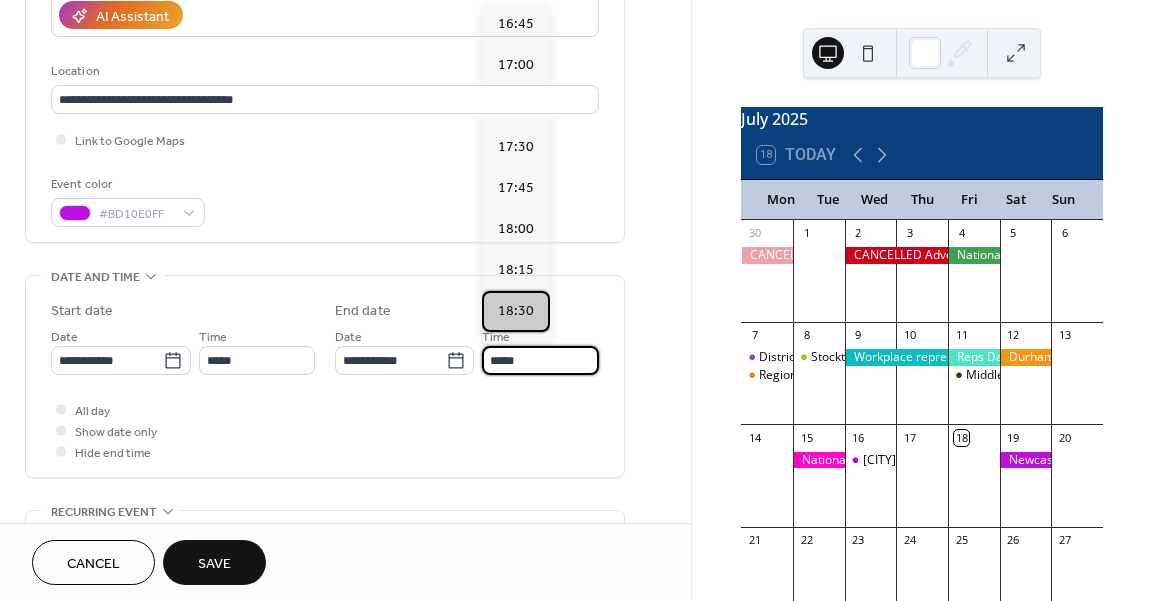 click on "18:30" at bounding box center [516, 311] 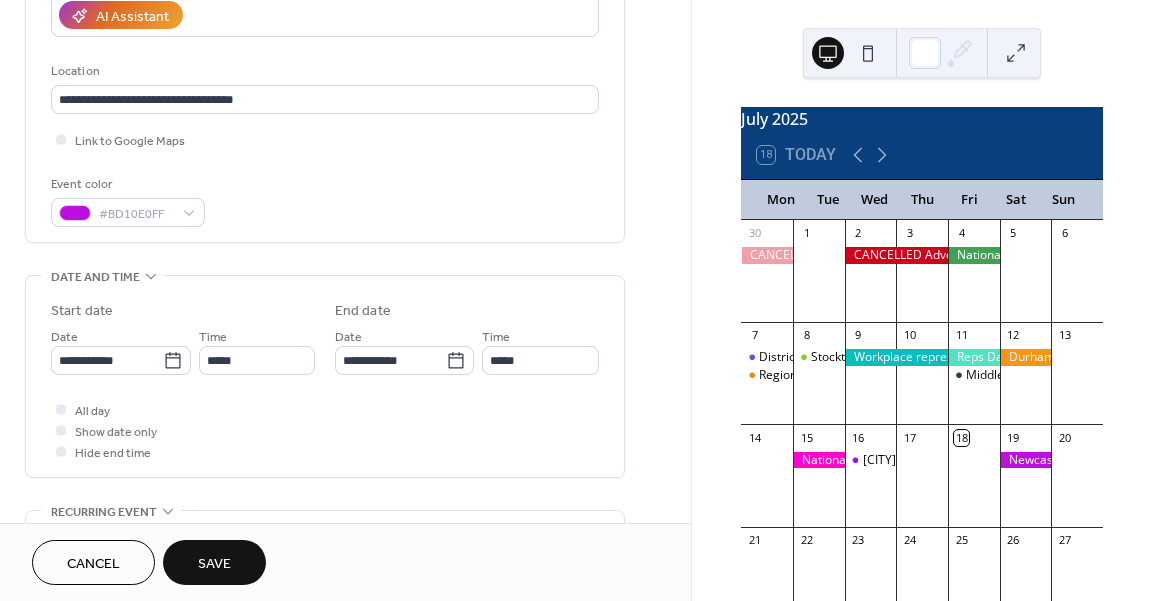 scroll, scrollTop: 0, scrollLeft: 0, axis: both 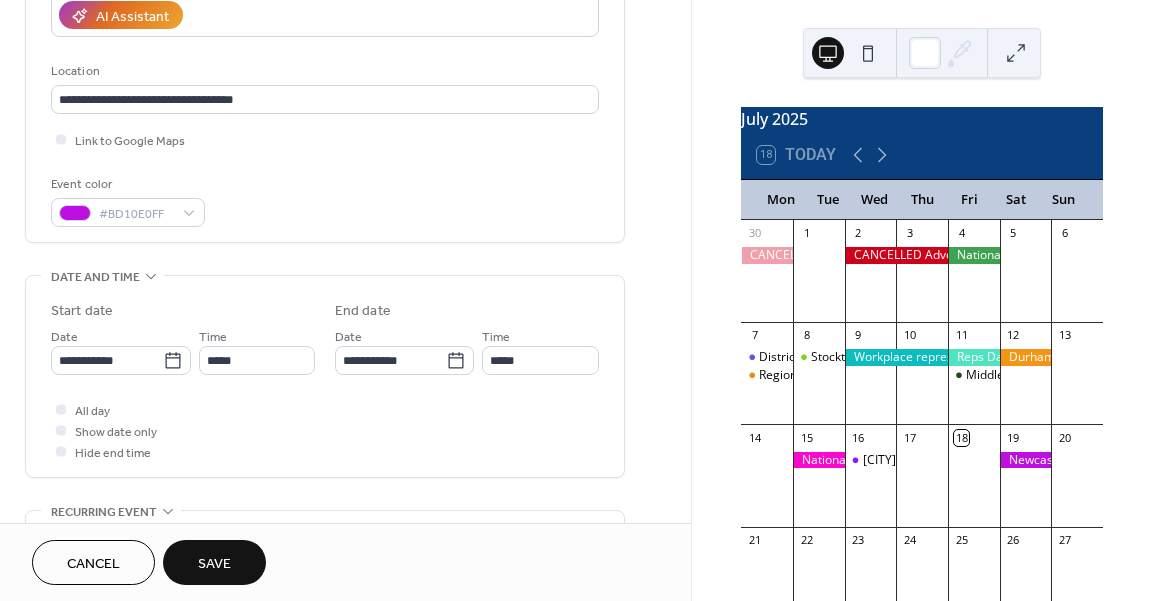 drag, startPoint x: 678, startPoint y: 325, endPoint x: 685, endPoint y: 363, distance: 38.63936 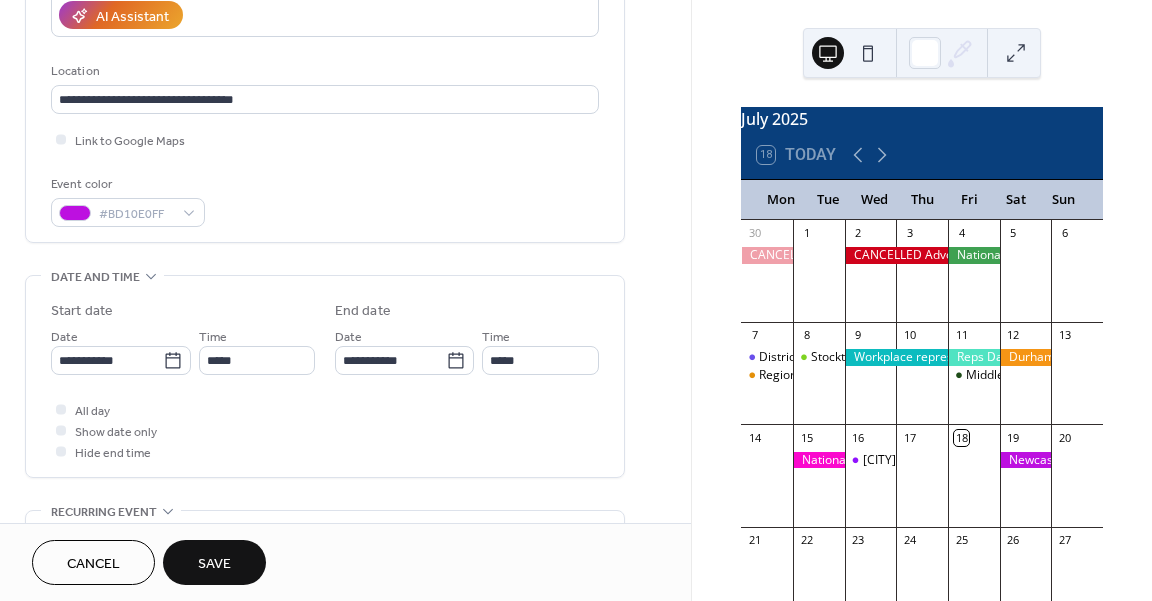 click on "**********" at bounding box center (345, 261) 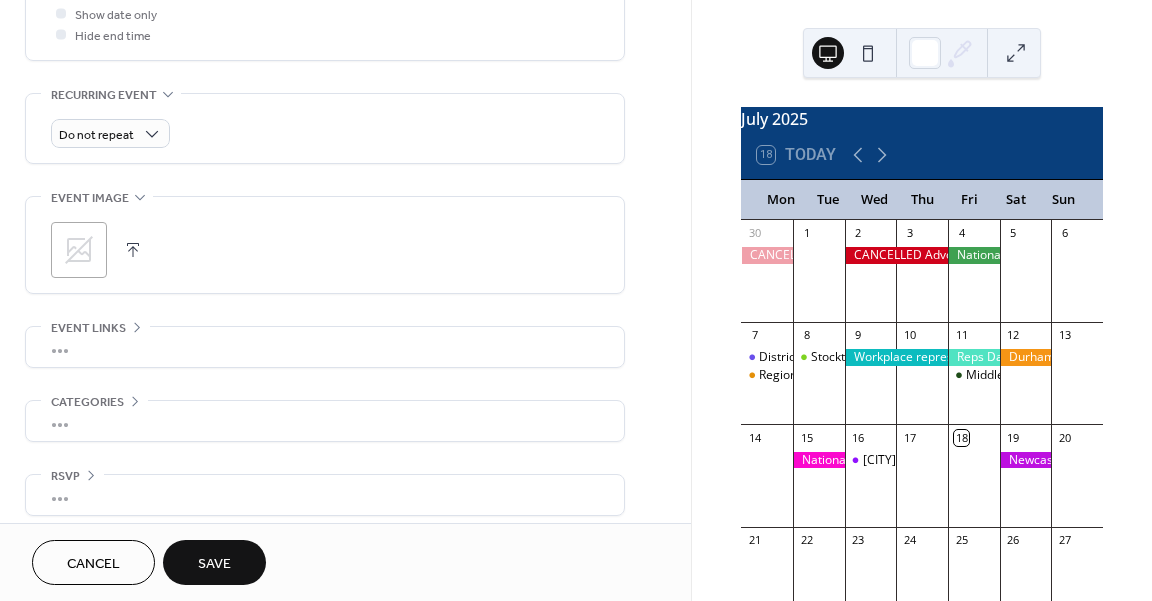 scroll, scrollTop: 806, scrollLeft: 0, axis: vertical 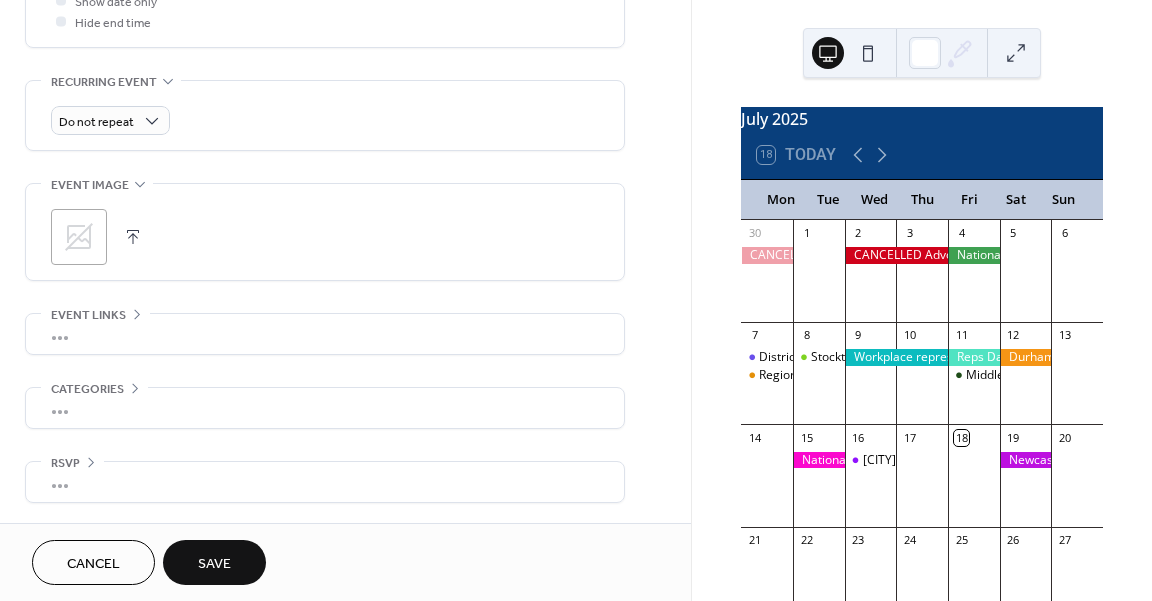 click on "Save" at bounding box center (214, 564) 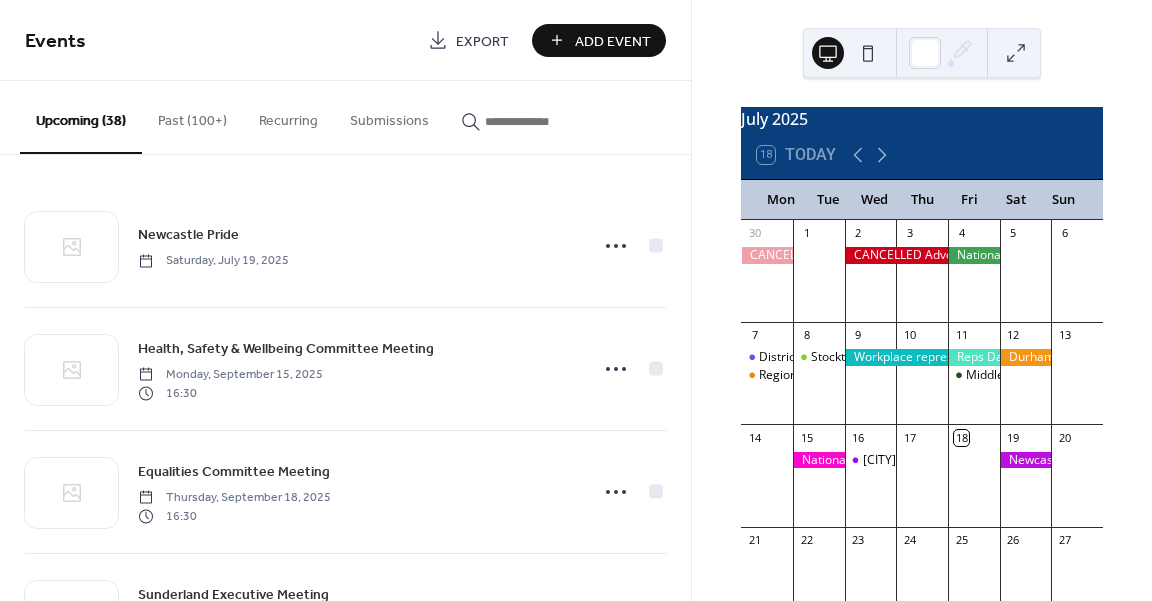 click on "Add Event" at bounding box center (613, 41) 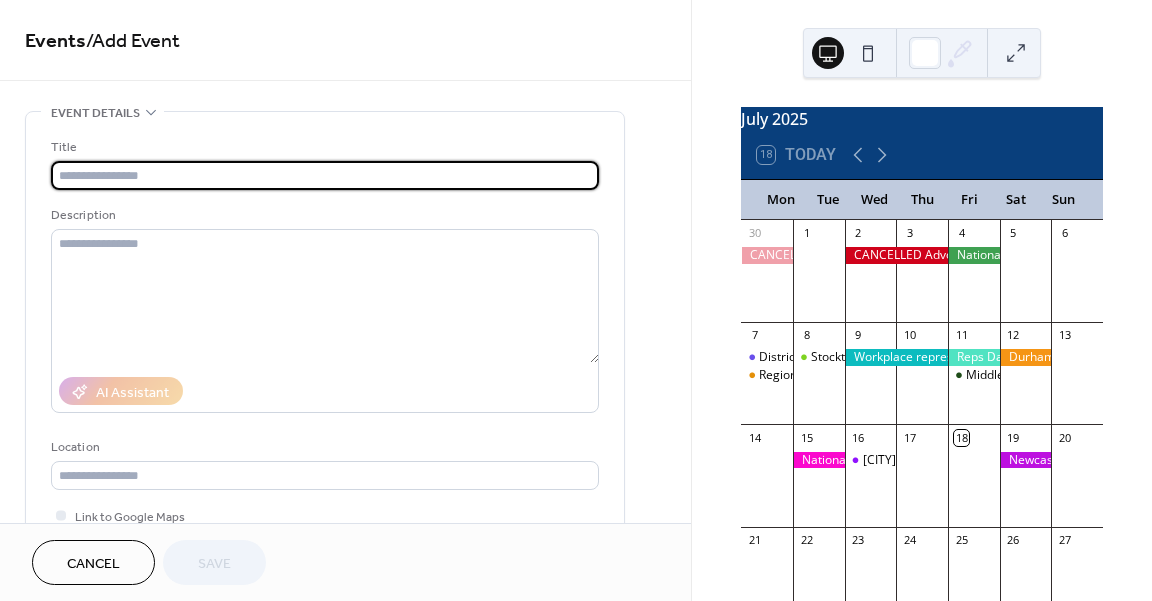 click at bounding box center [325, 175] 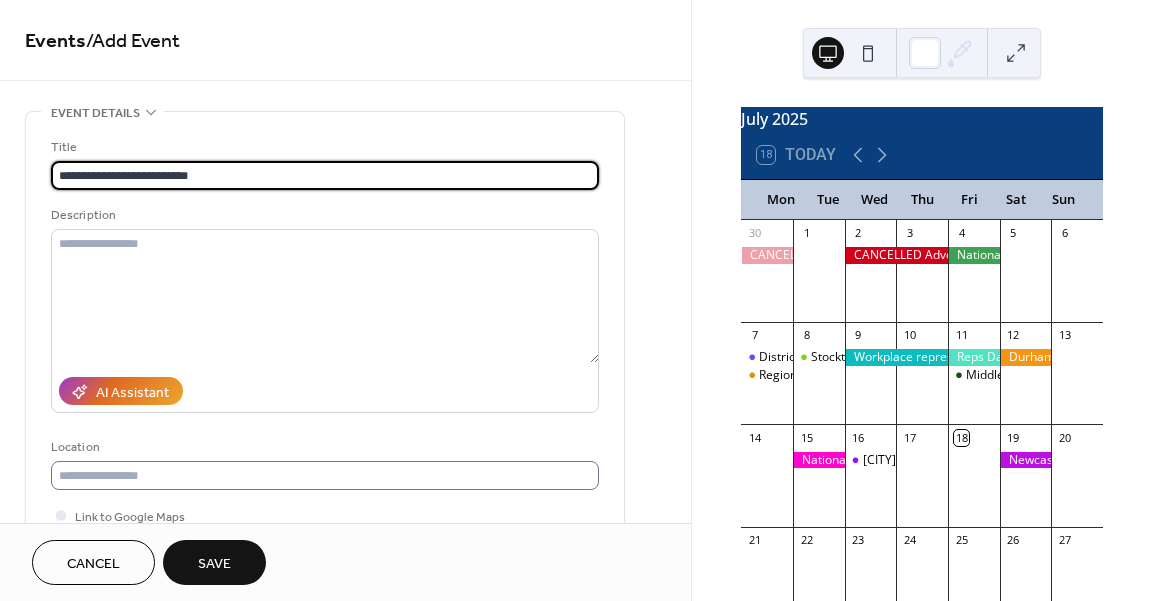 type on "**********" 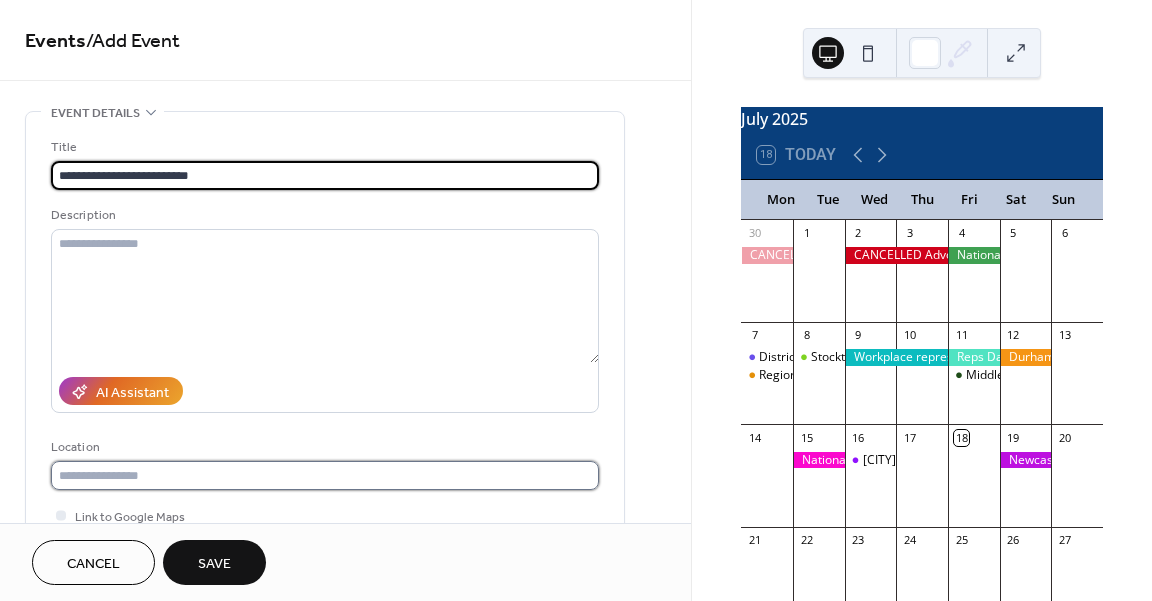 click at bounding box center (325, 475) 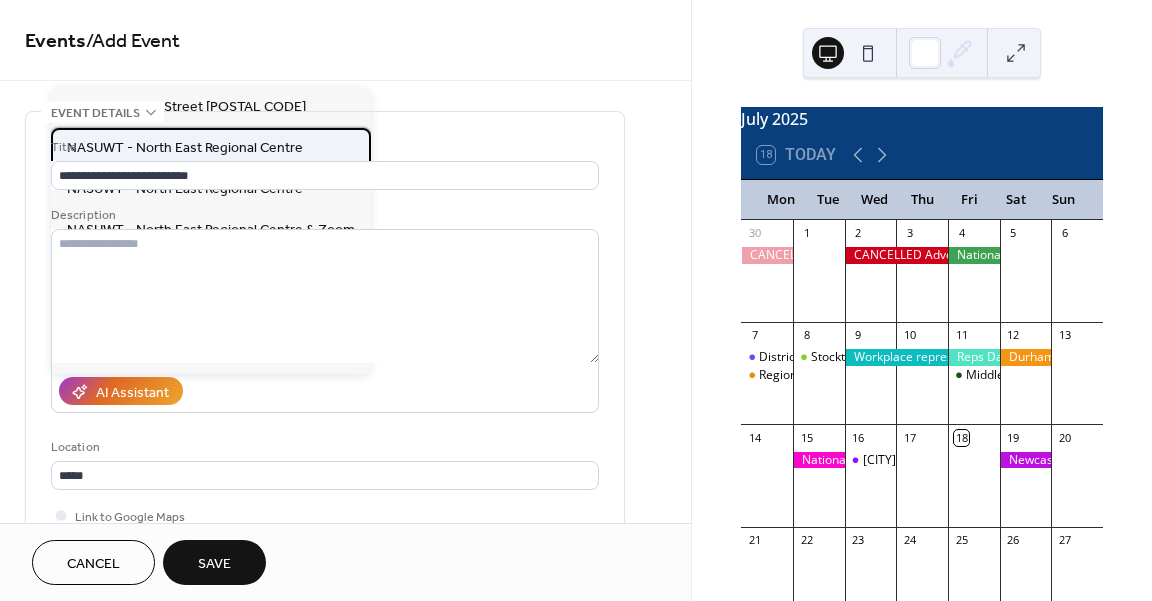 click on "NASUWT - North East Regional Centre" at bounding box center [185, 148] 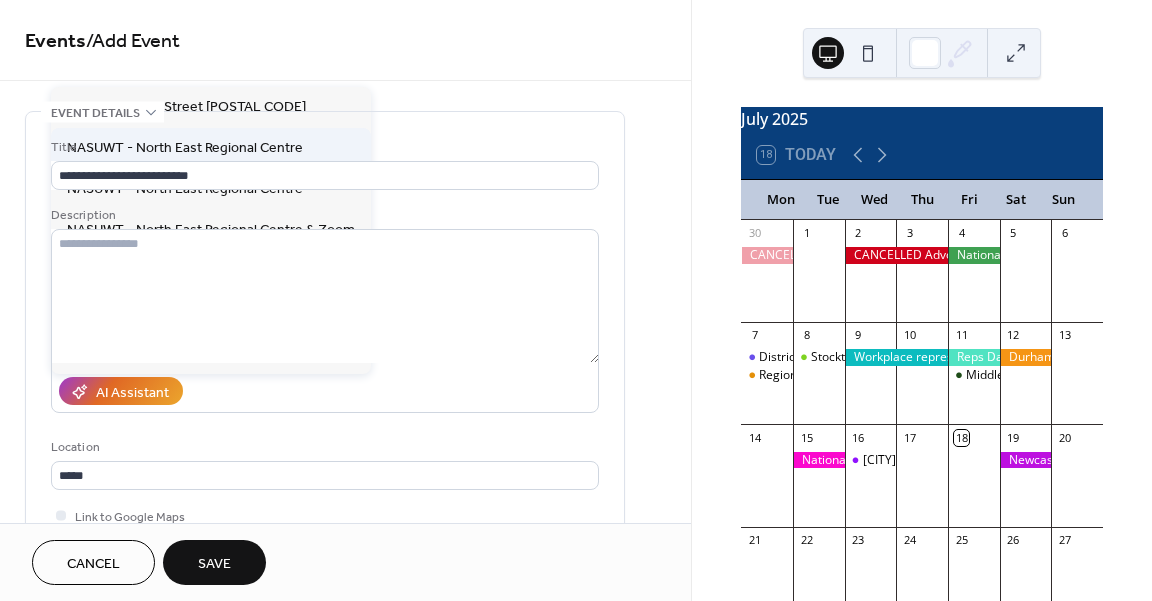 type on "**********" 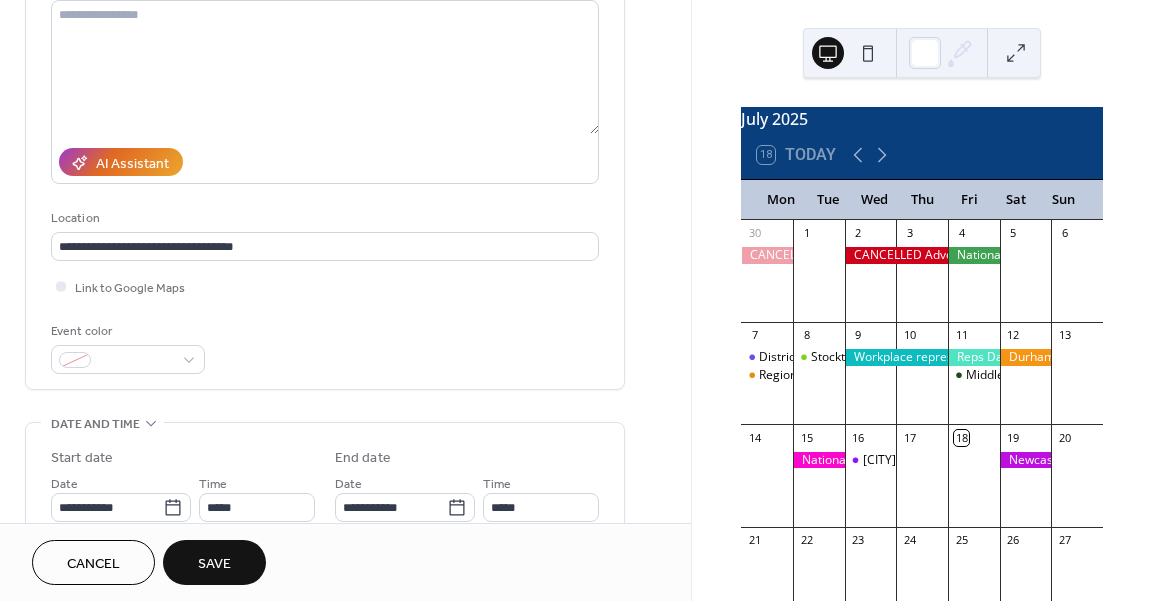 scroll, scrollTop: 234, scrollLeft: 0, axis: vertical 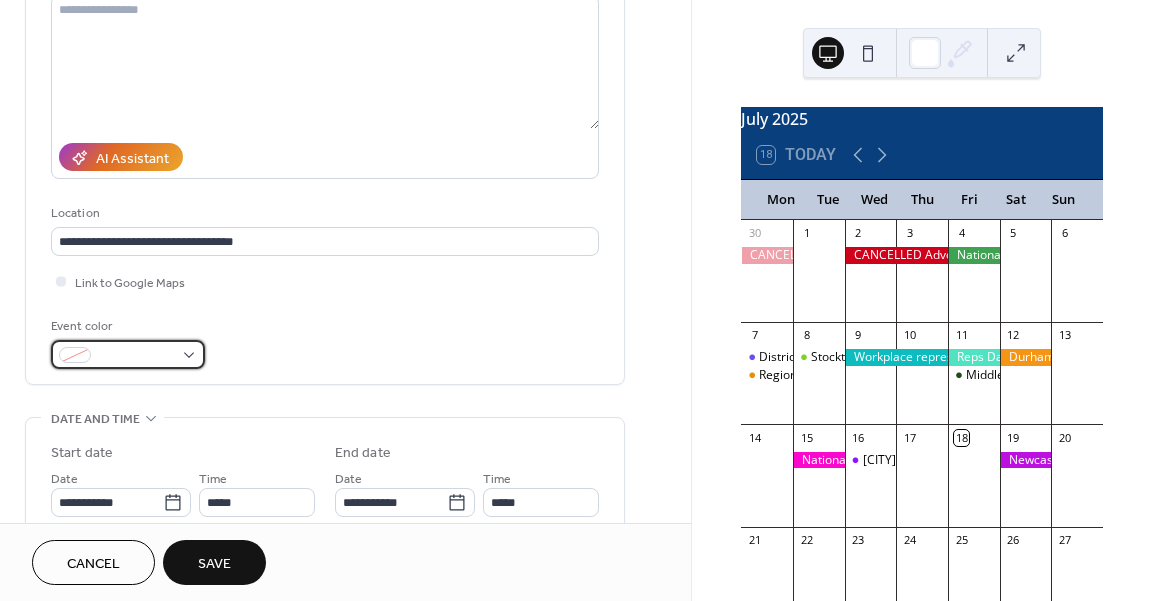 click at bounding box center (128, 354) 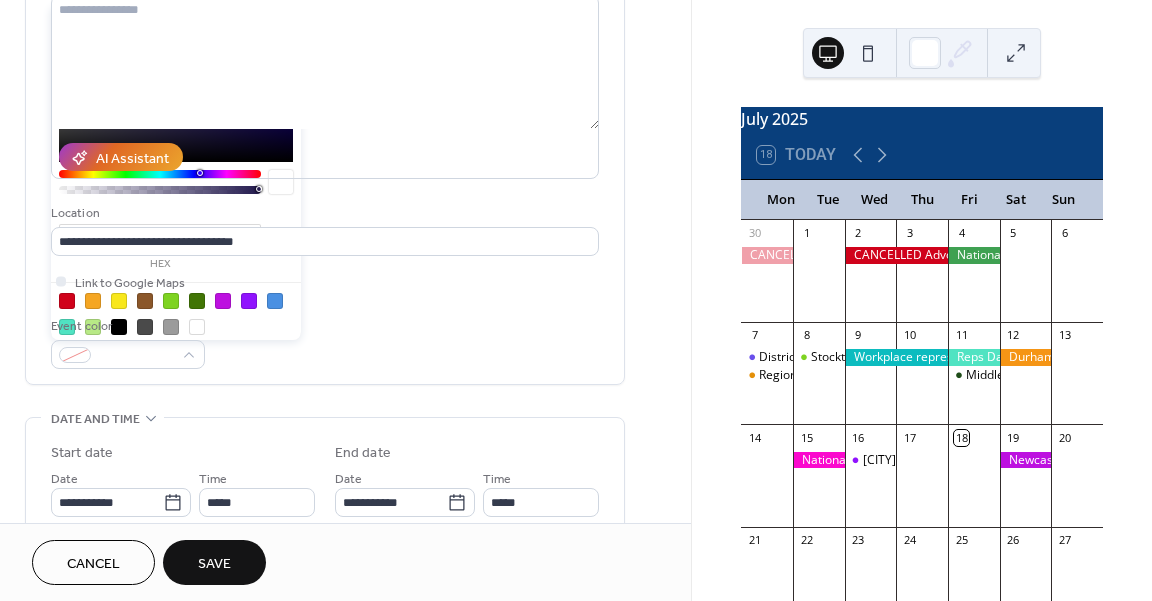 click at bounding box center (67, 327) 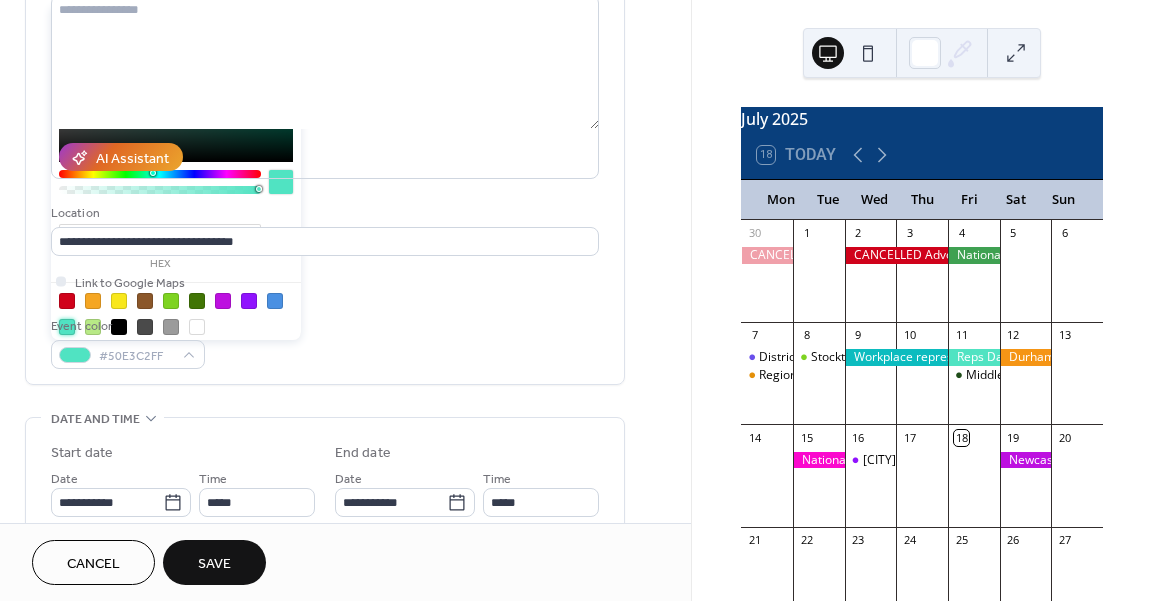 click on "Event color #50E3C2FF" at bounding box center [325, 342] 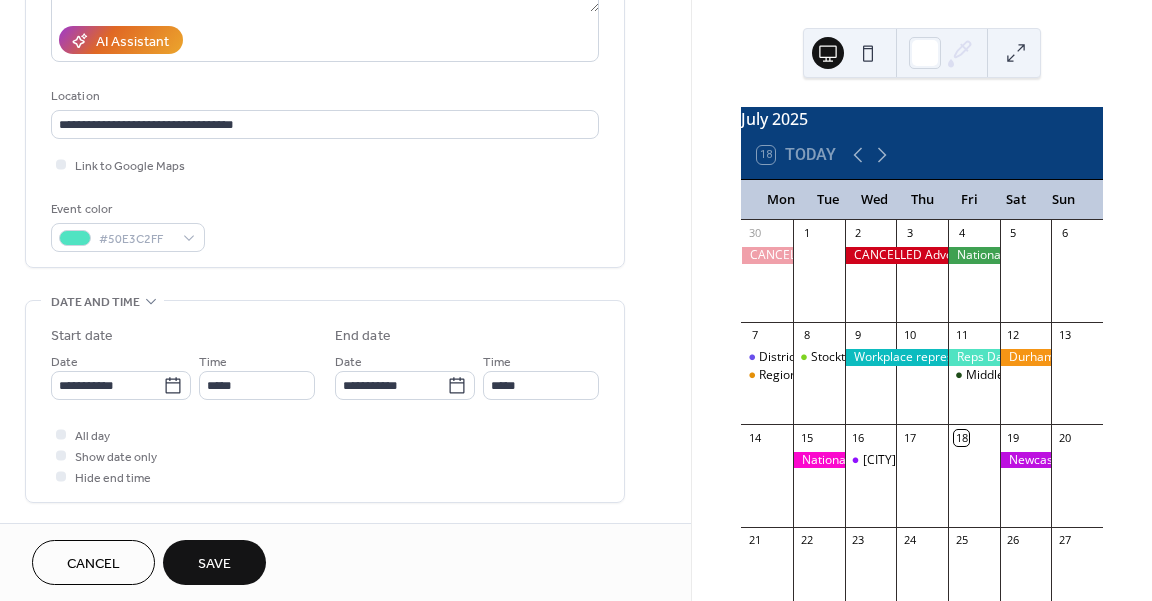 scroll, scrollTop: 381, scrollLeft: 0, axis: vertical 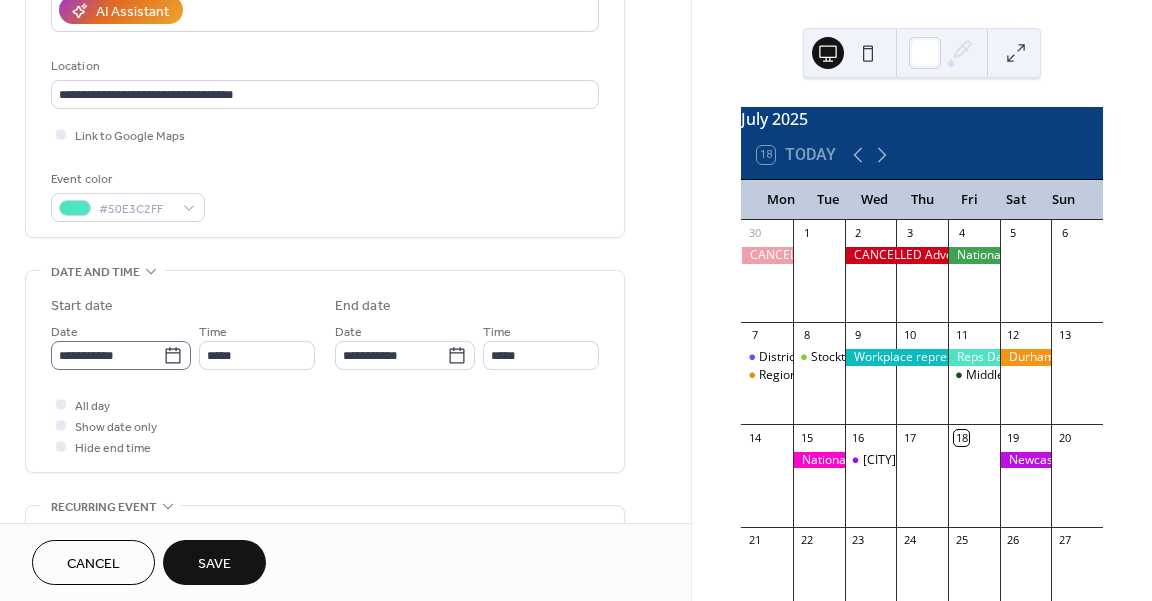 click 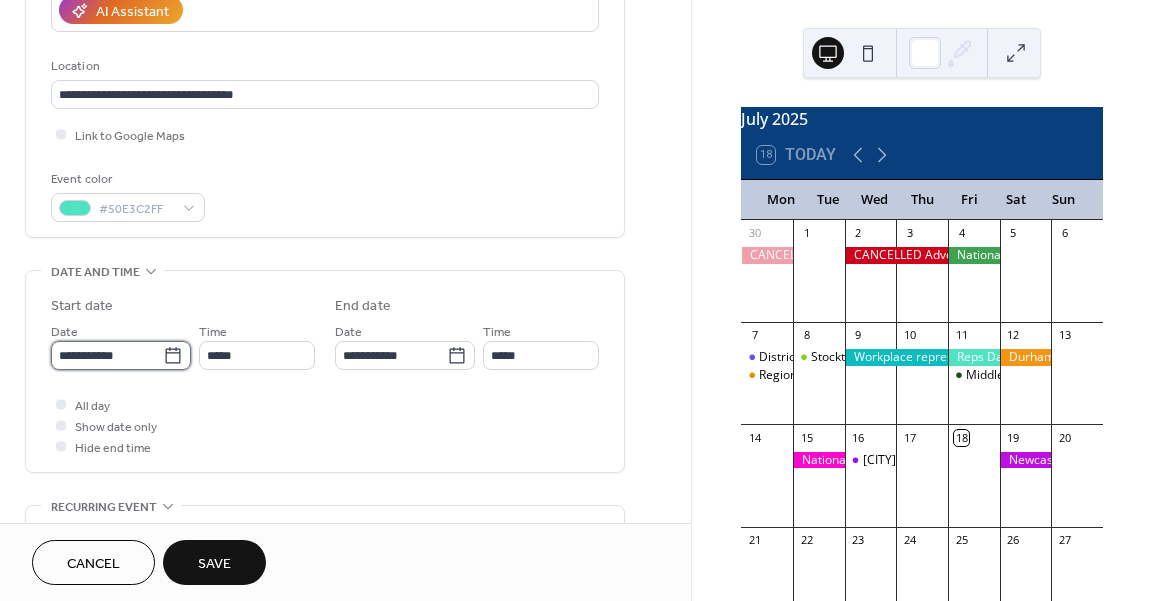 click on "**********" at bounding box center [107, 355] 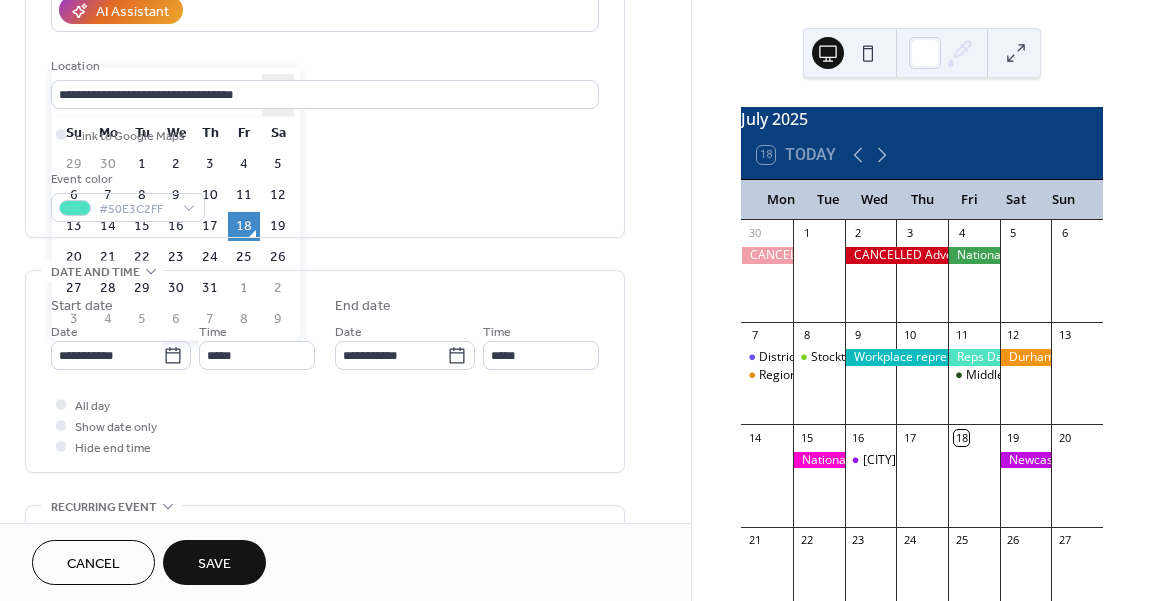 click on "›" at bounding box center (278, 95) 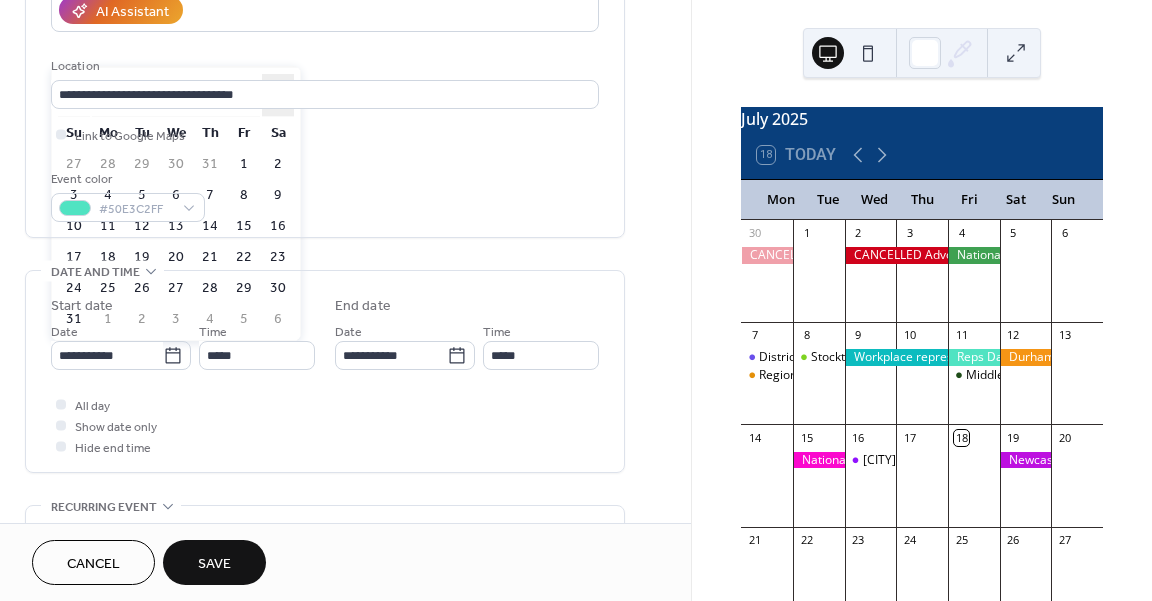 click on "›" at bounding box center (278, 95) 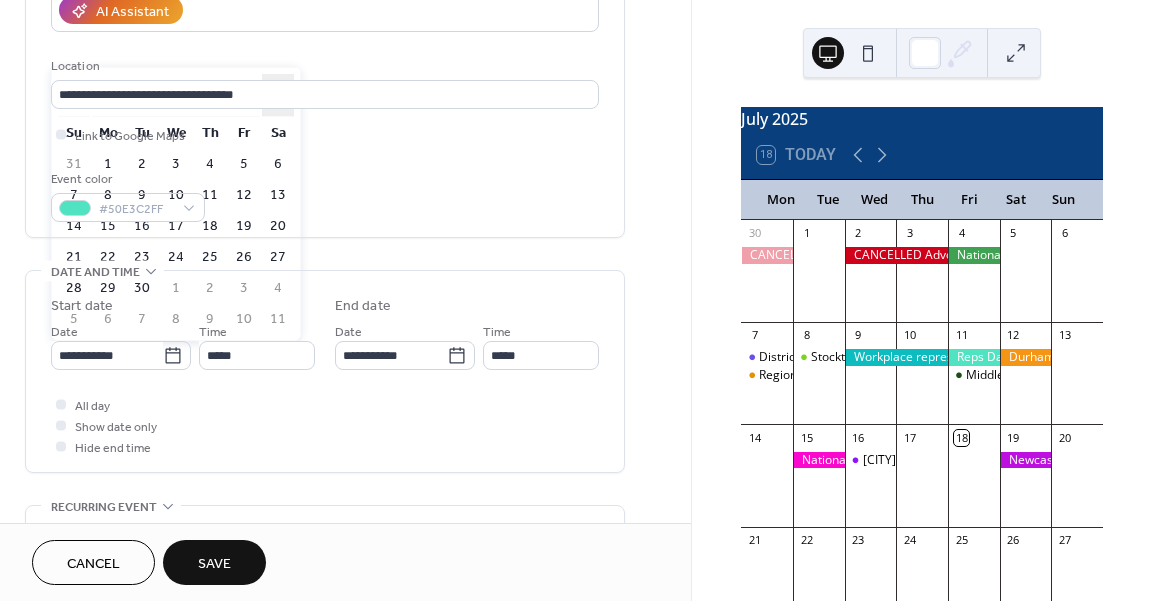 click on "›" at bounding box center [278, 95] 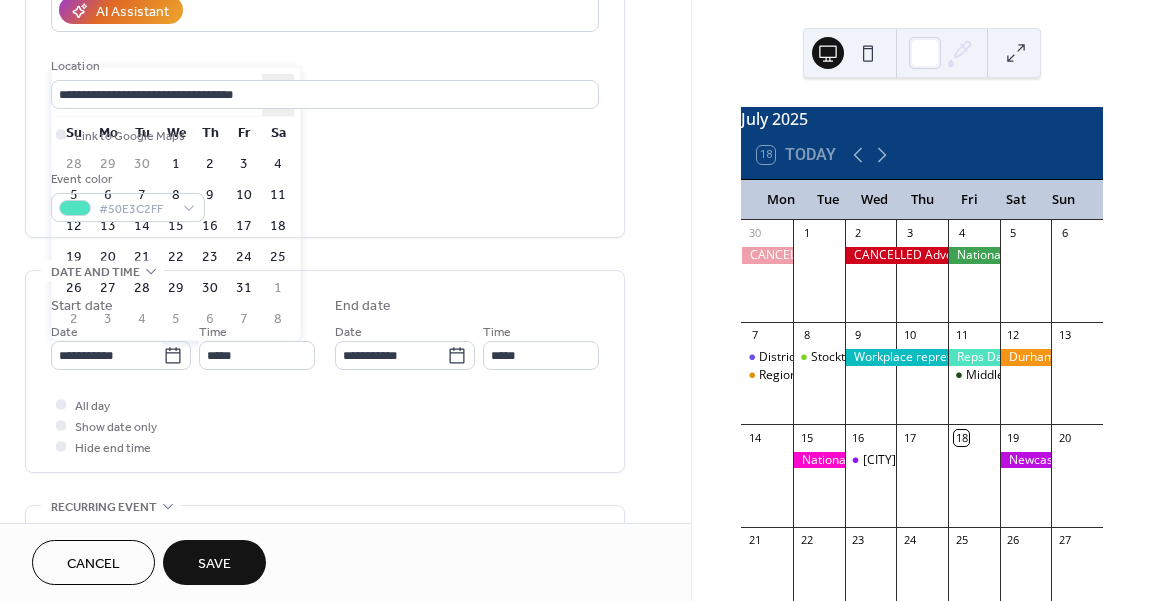 click on "›" at bounding box center [278, 95] 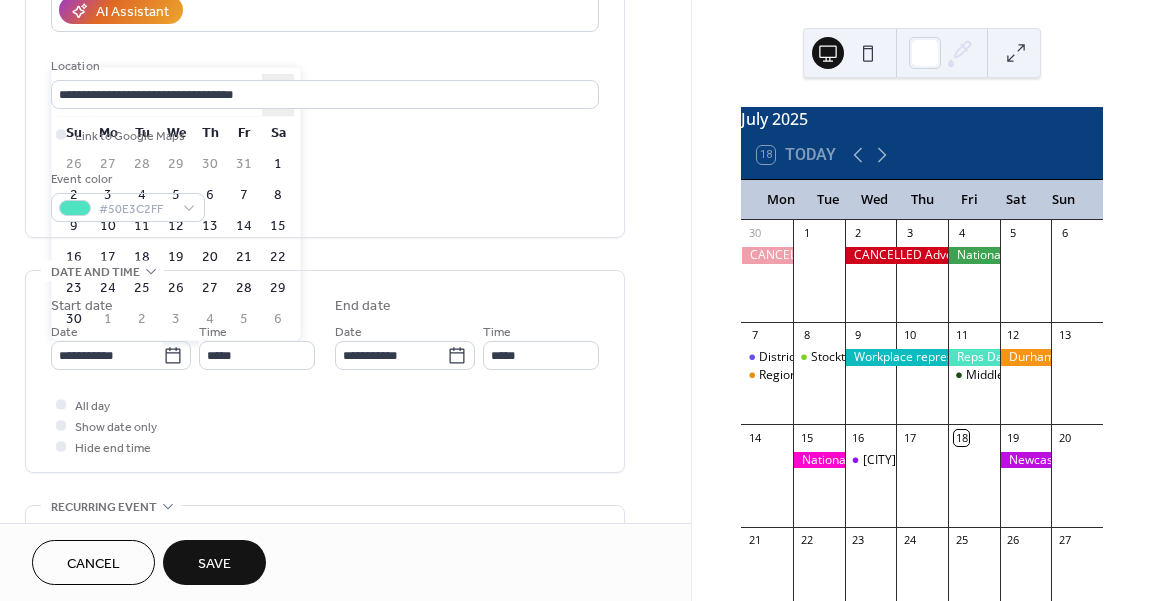 click on "›" at bounding box center [278, 95] 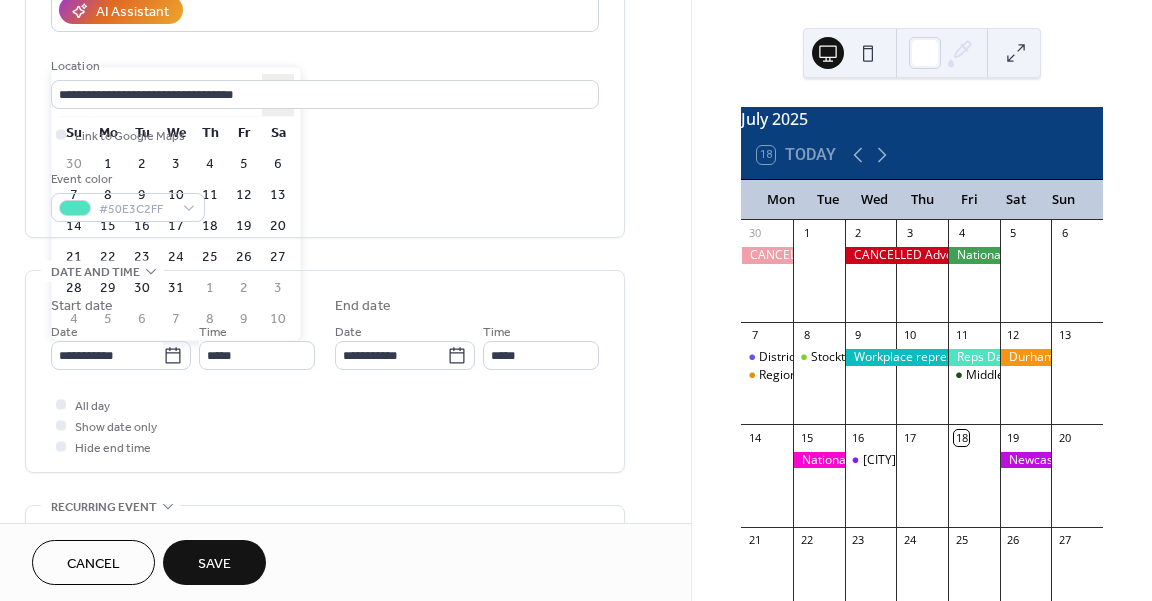 click on "›" at bounding box center (278, 95) 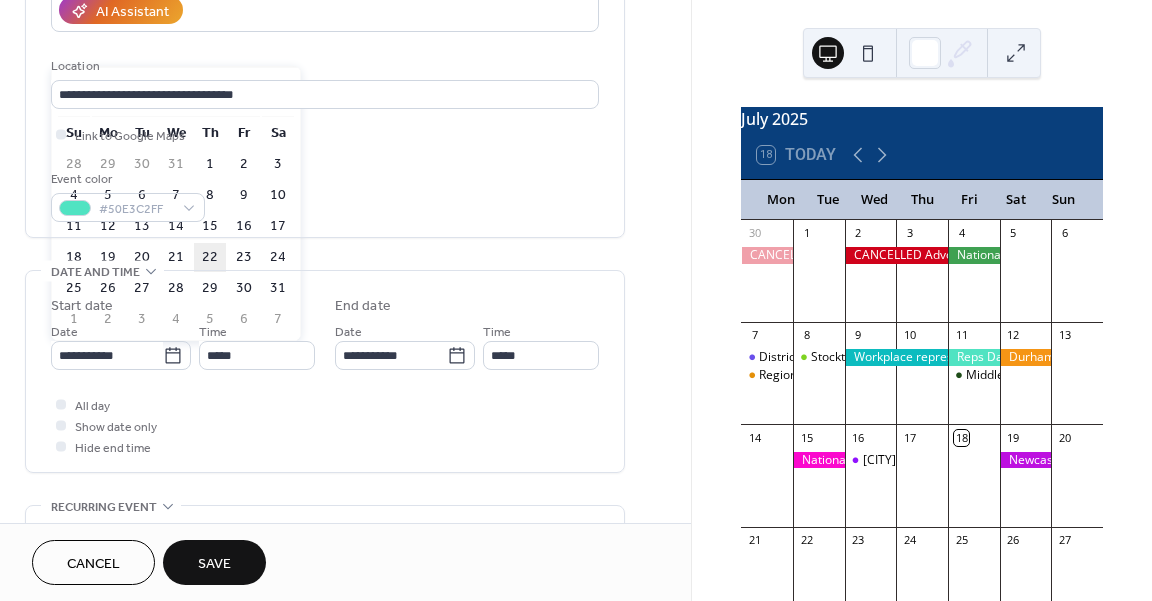 click on "22" at bounding box center (210, 257) 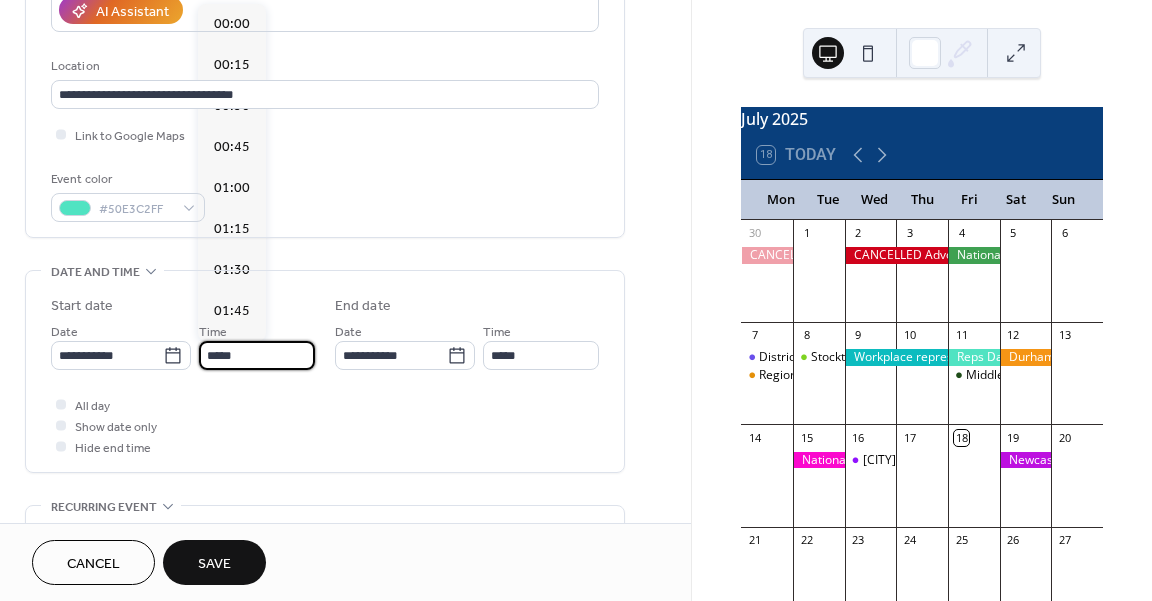 scroll, scrollTop: 1968, scrollLeft: 0, axis: vertical 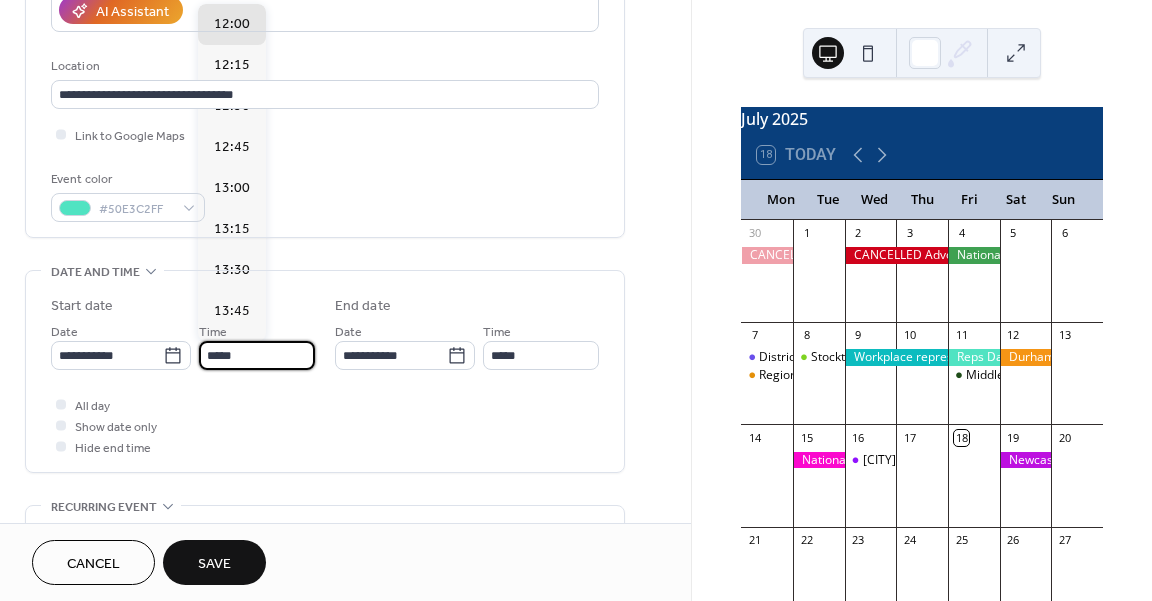 drag, startPoint x: 282, startPoint y: 351, endPoint x: -64, endPoint y: 312, distance: 348.19104 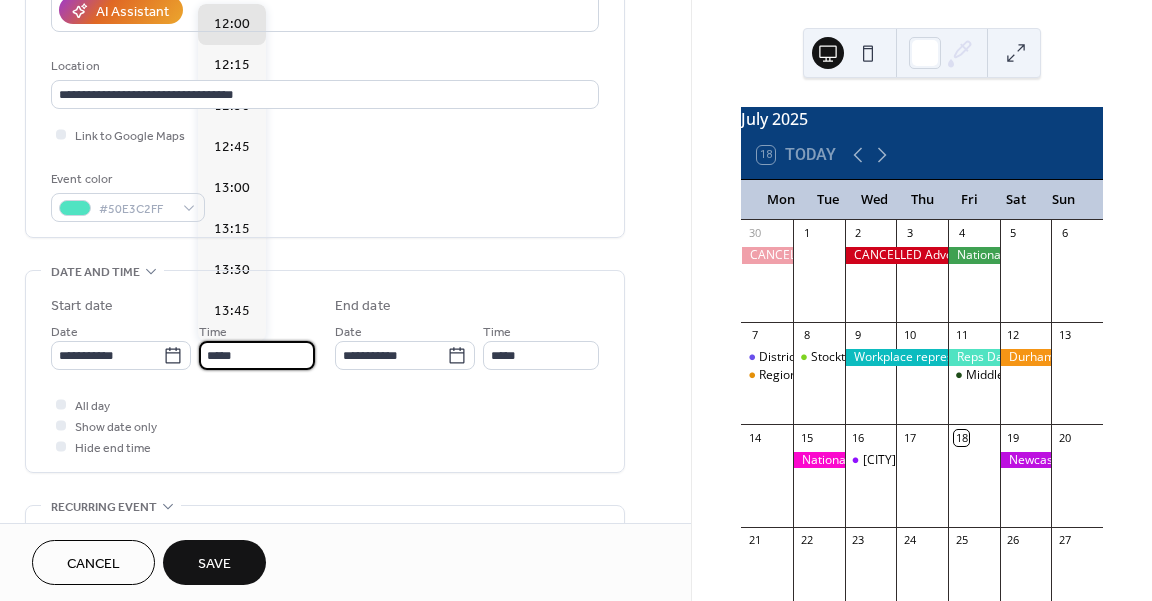 click on "**********" at bounding box center [576, 300] 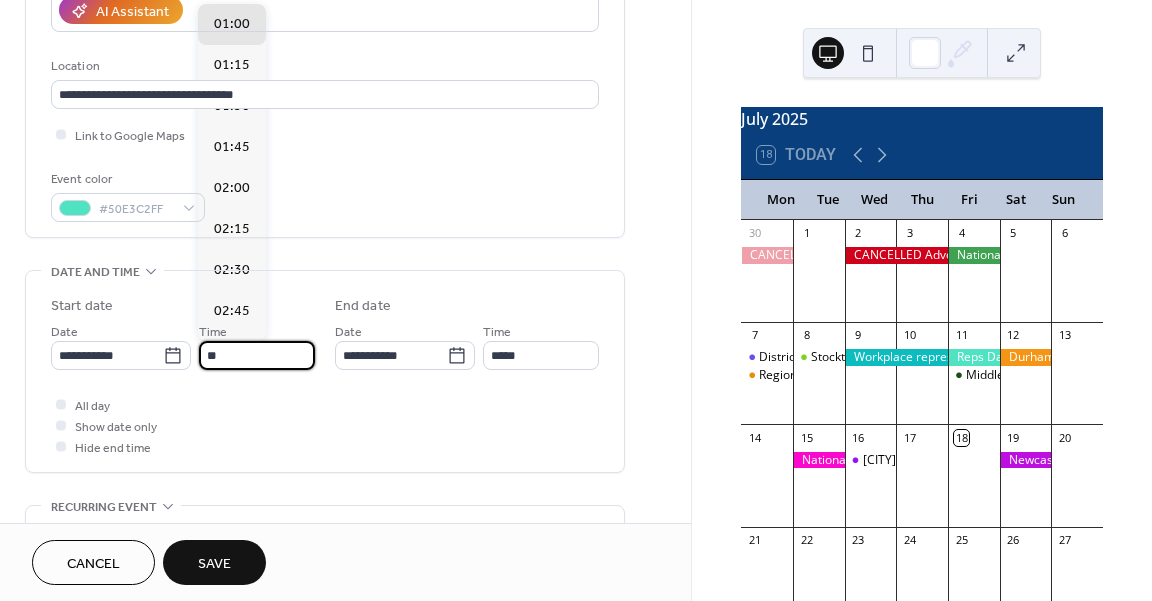 scroll, scrollTop: 2624, scrollLeft: 0, axis: vertical 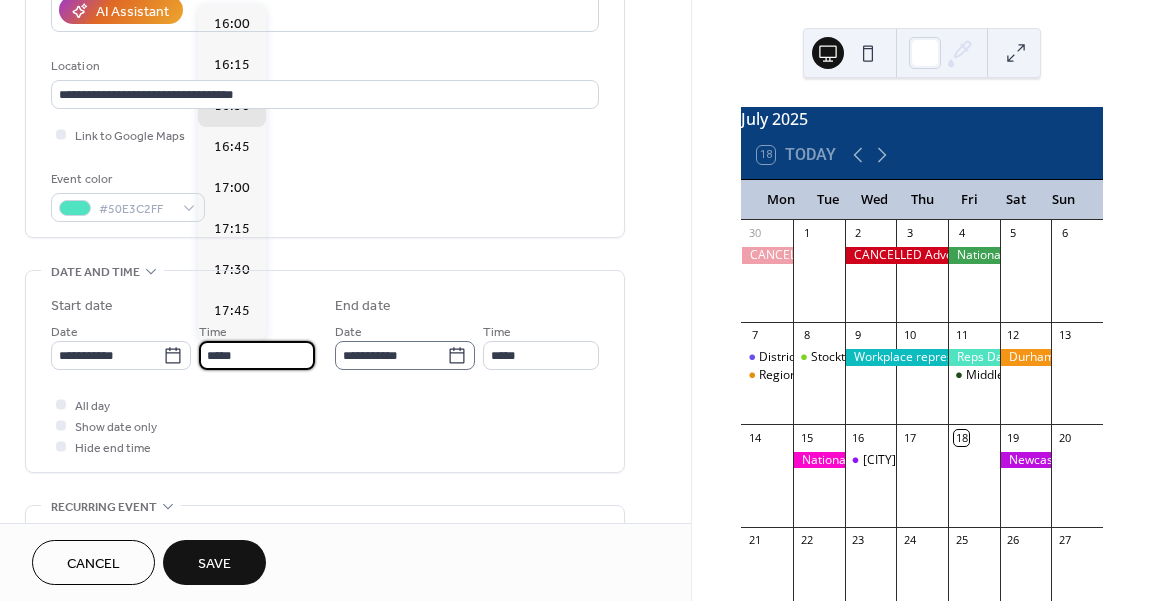 type on "*****" 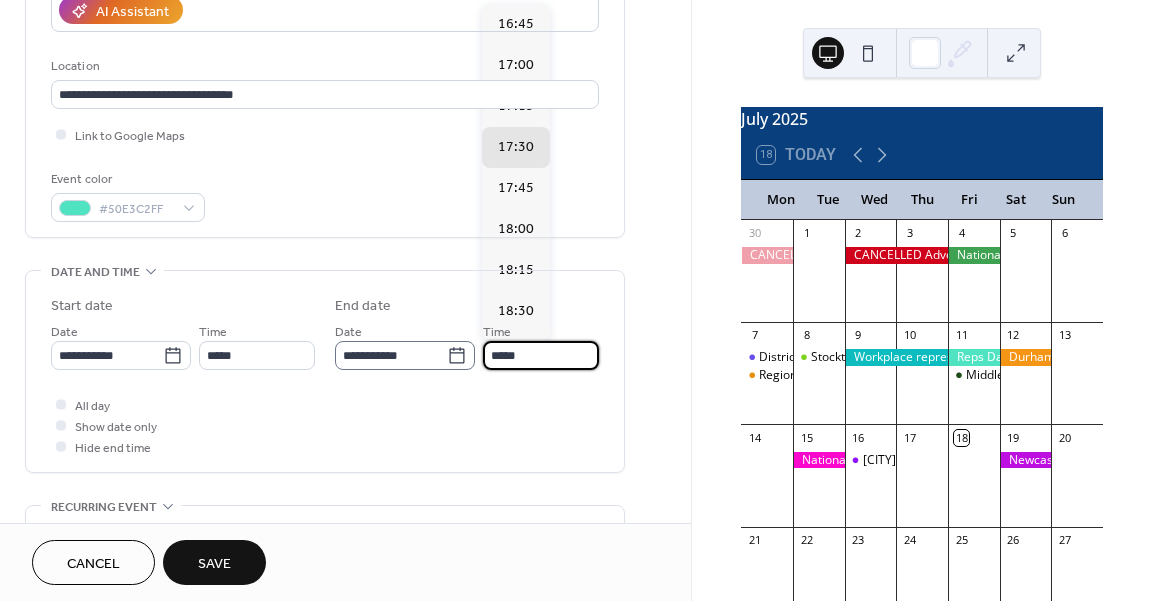 drag, startPoint x: 447, startPoint y: 350, endPoint x: 417, endPoint y: 350, distance: 30 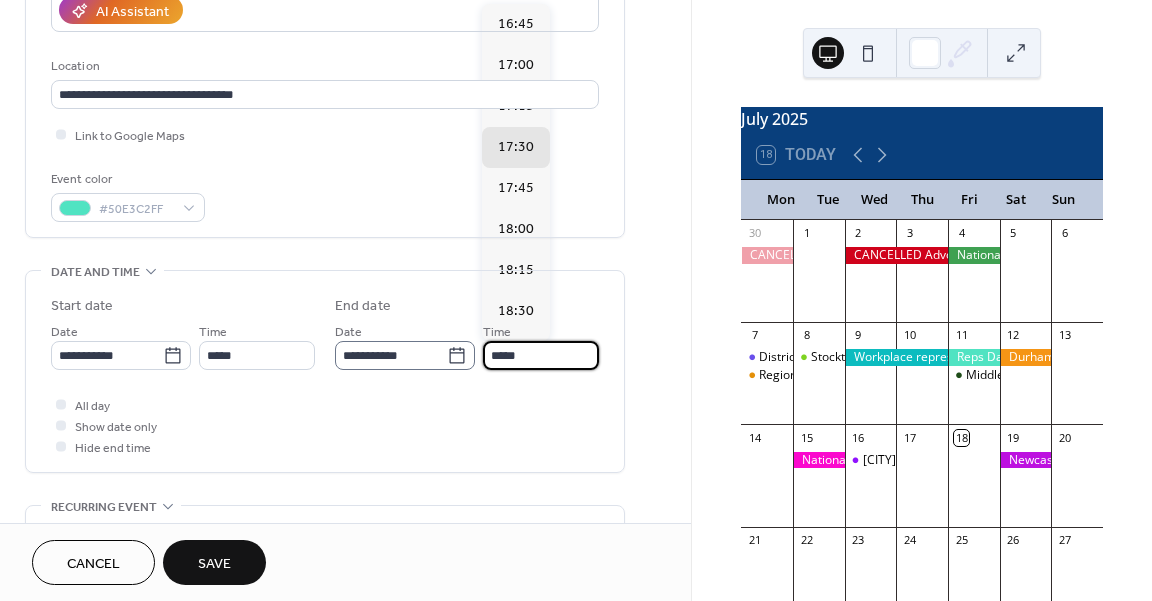 click on "**********" at bounding box center (467, 345) 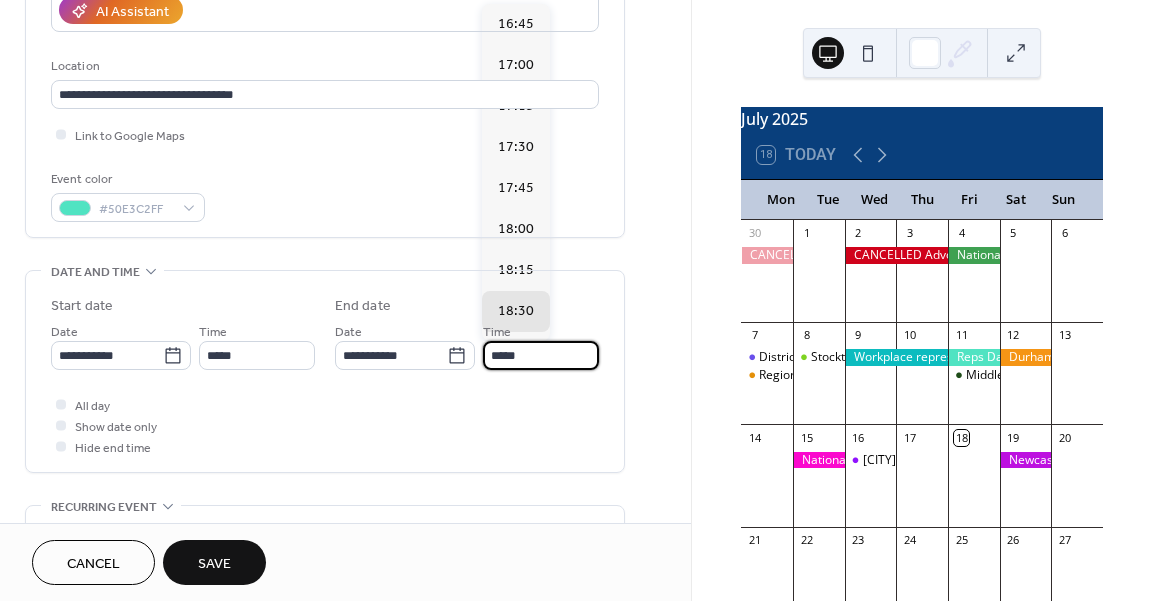 type on "*****" 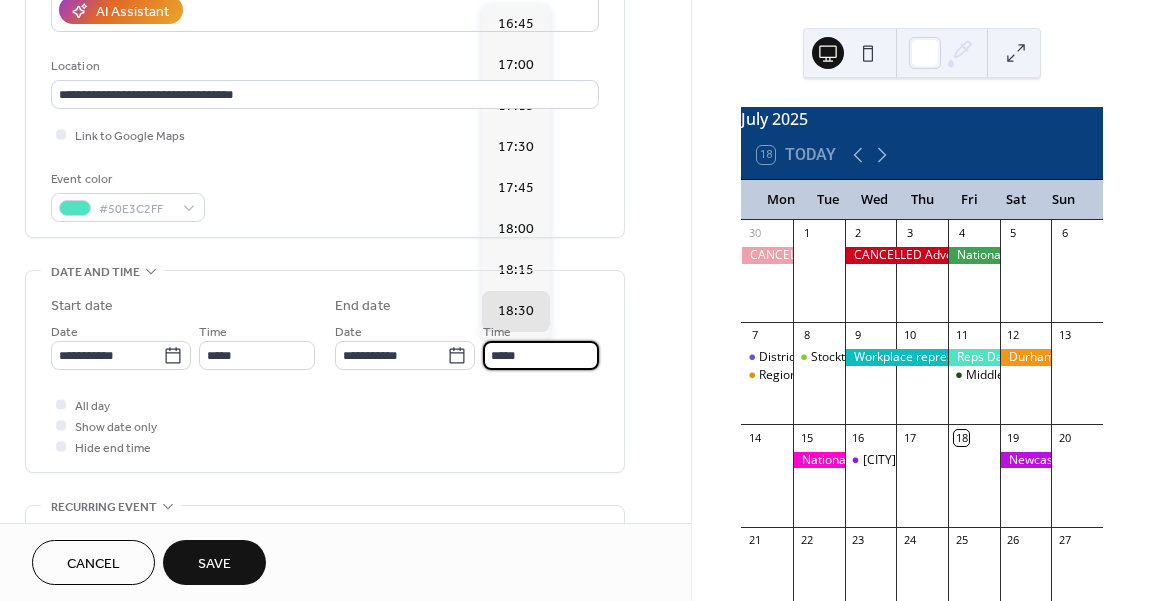 click on "All day Show date only Hide end time" at bounding box center (325, 425) 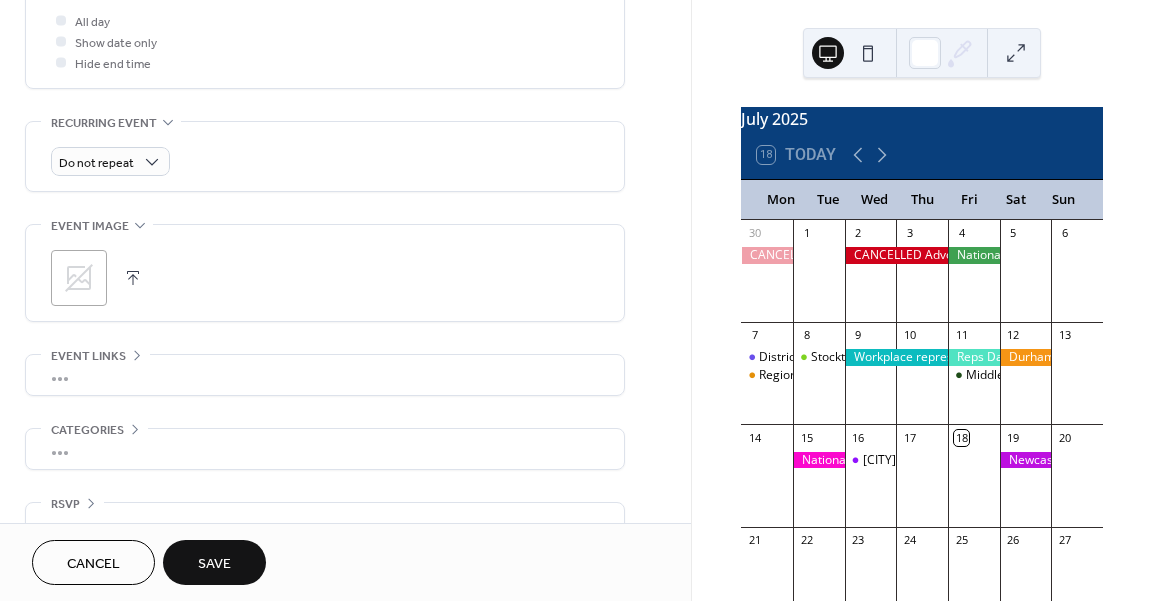 scroll, scrollTop: 806, scrollLeft: 0, axis: vertical 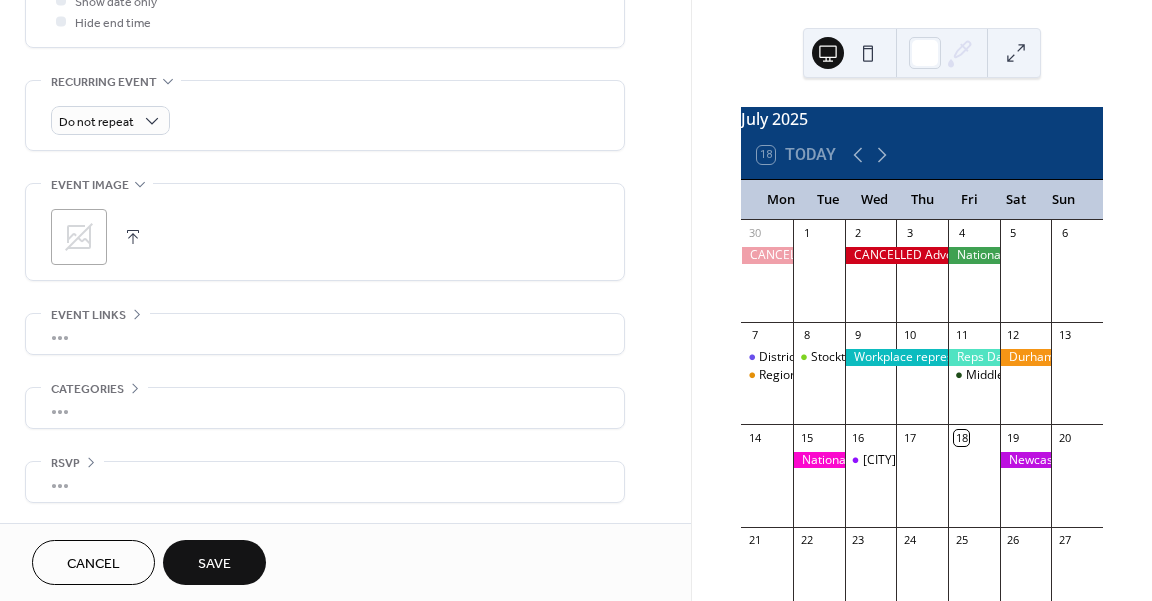 click on "Save" at bounding box center (214, 562) 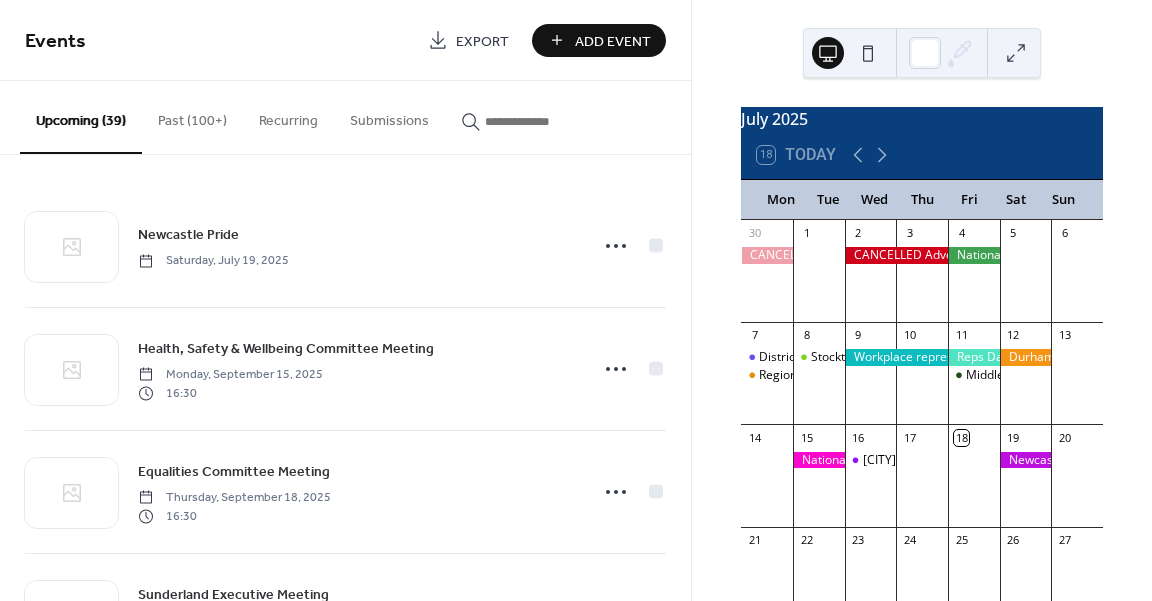 click on "Add Event" at bounding box center (613, 41) 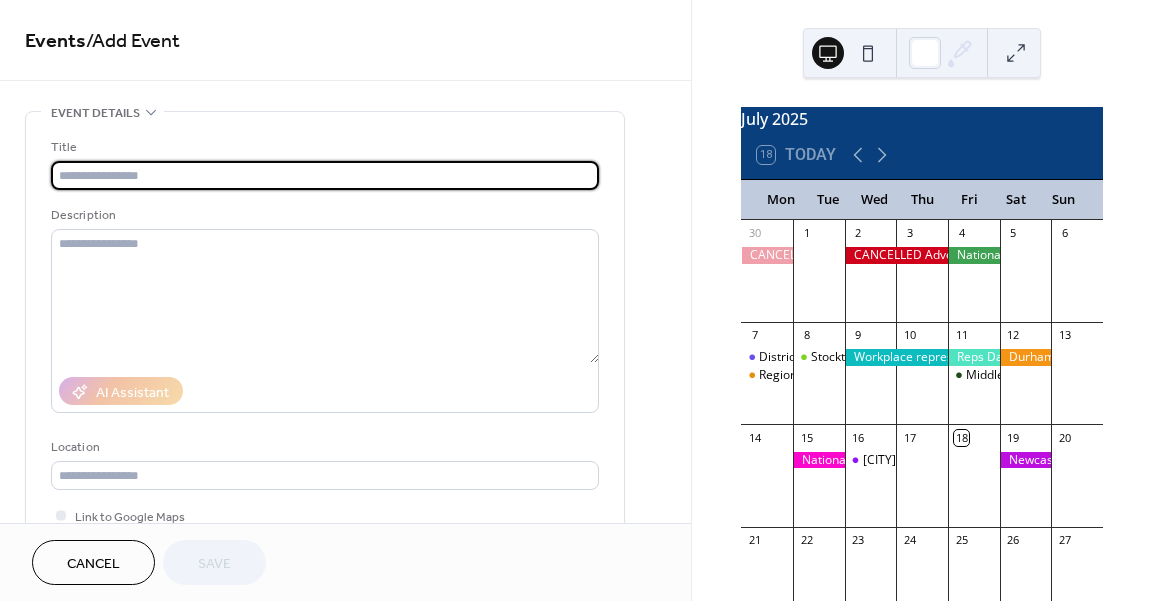 click at bounding box center (325, 175) 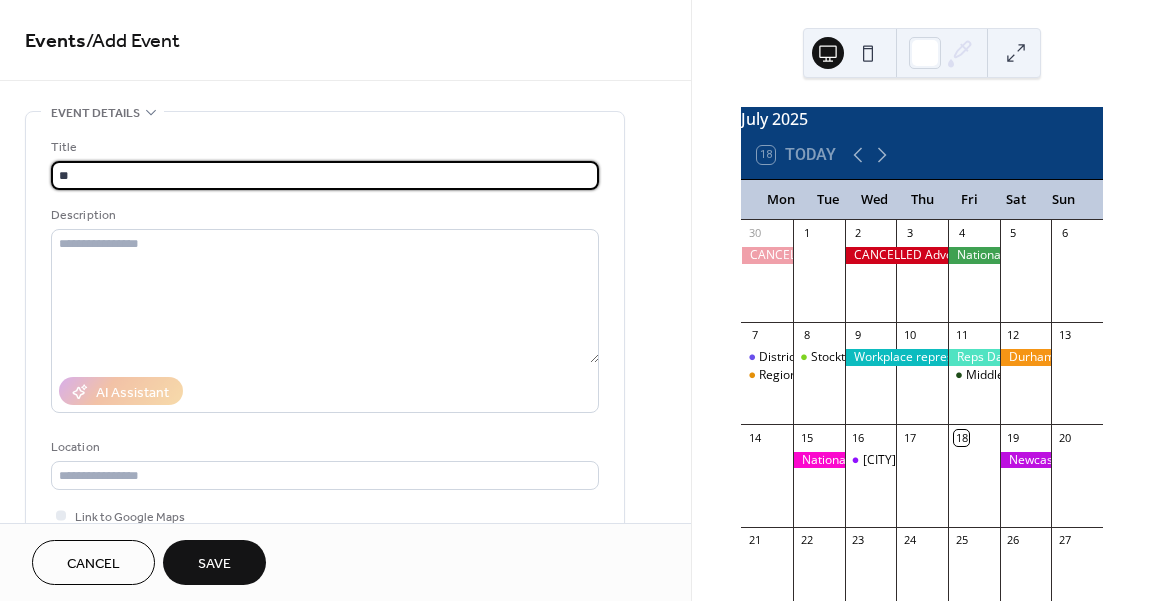 type on "*" 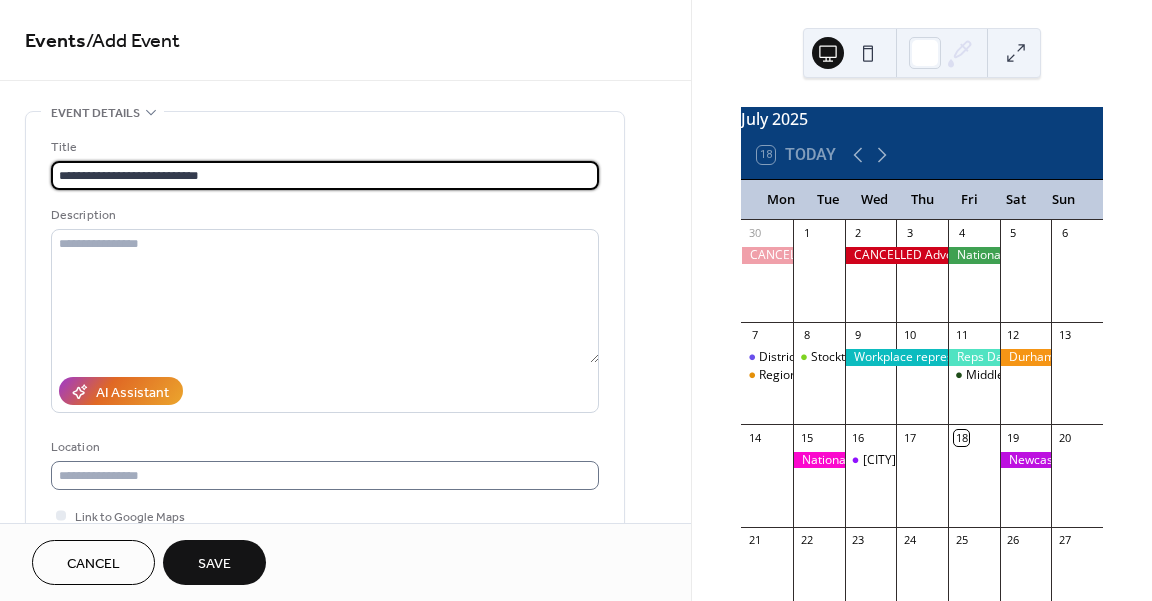 type on "**********" 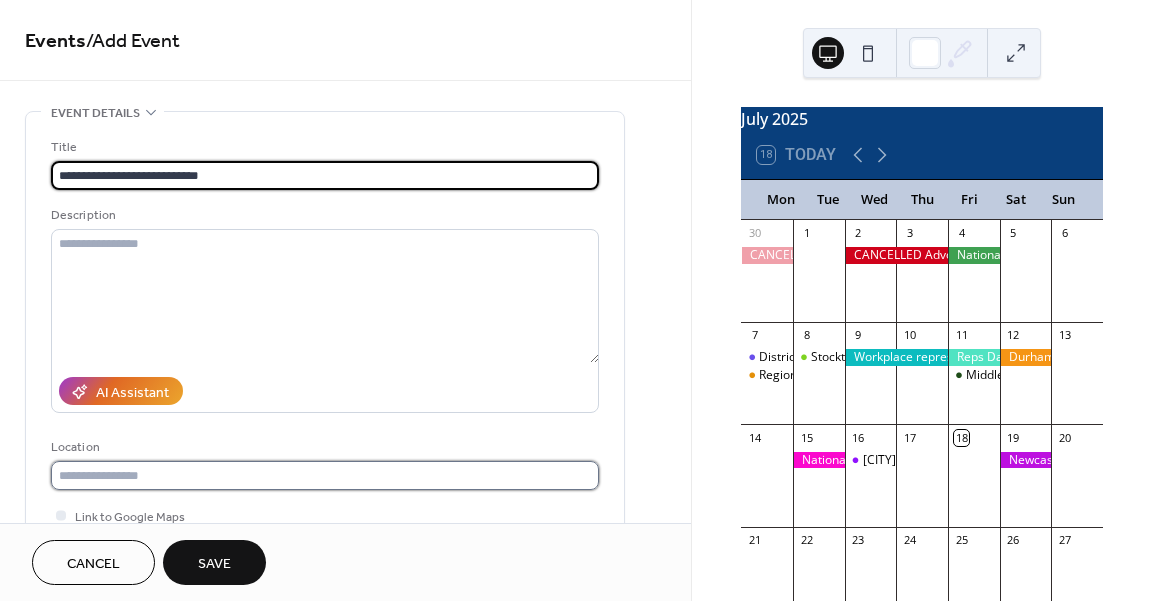 click at bounding box center (325, 475) 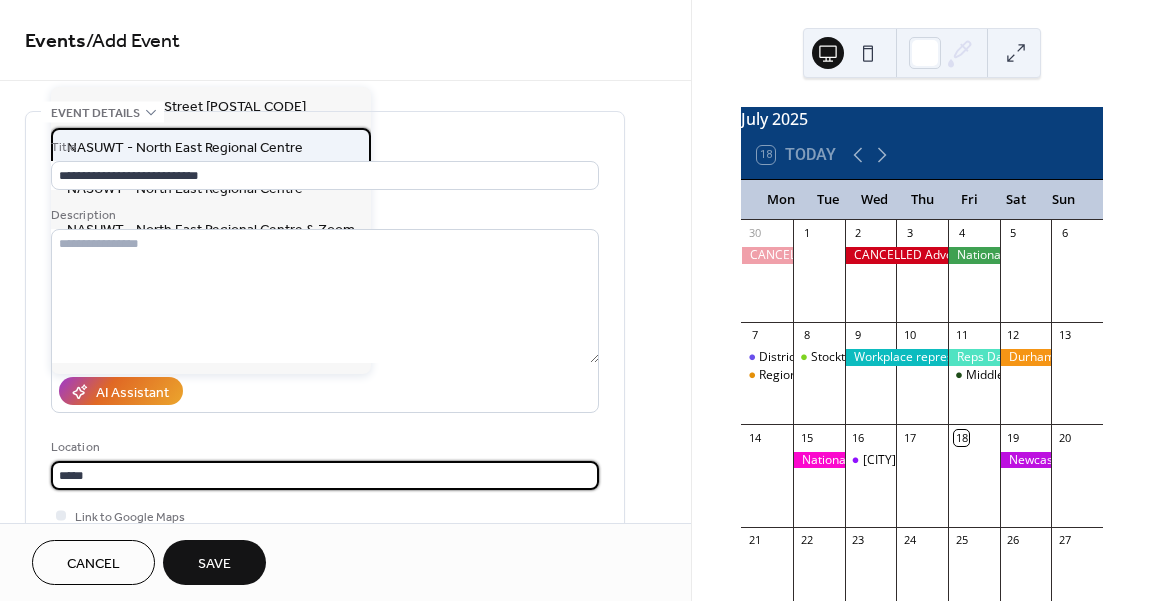 click on "NASUWT - North East Regional Centre" at bounding box center (185, 148) 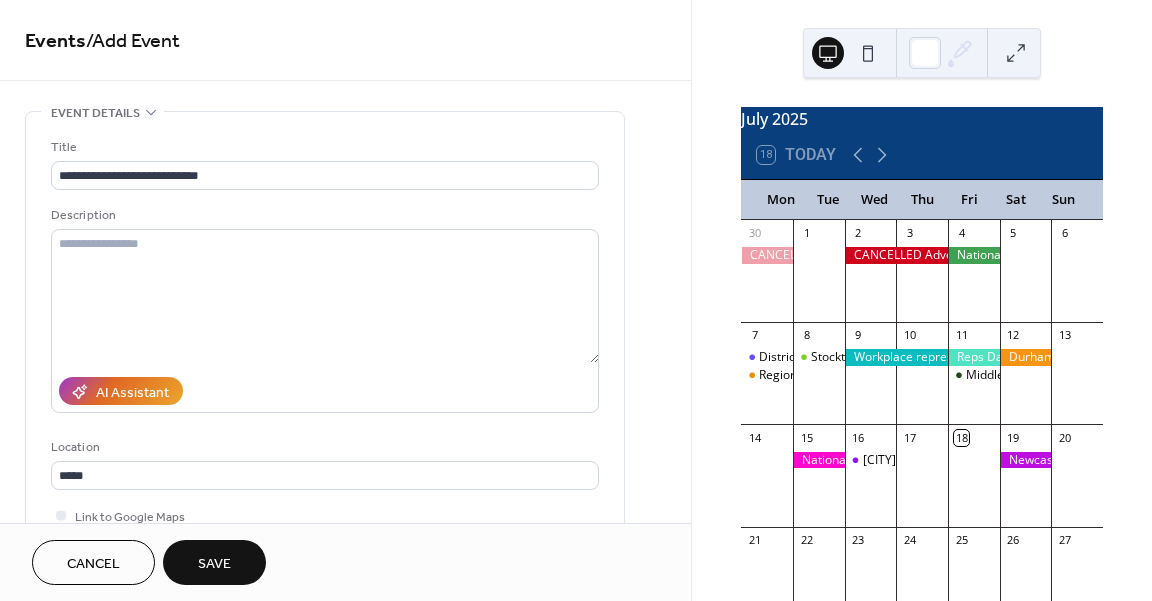 type on "**********" 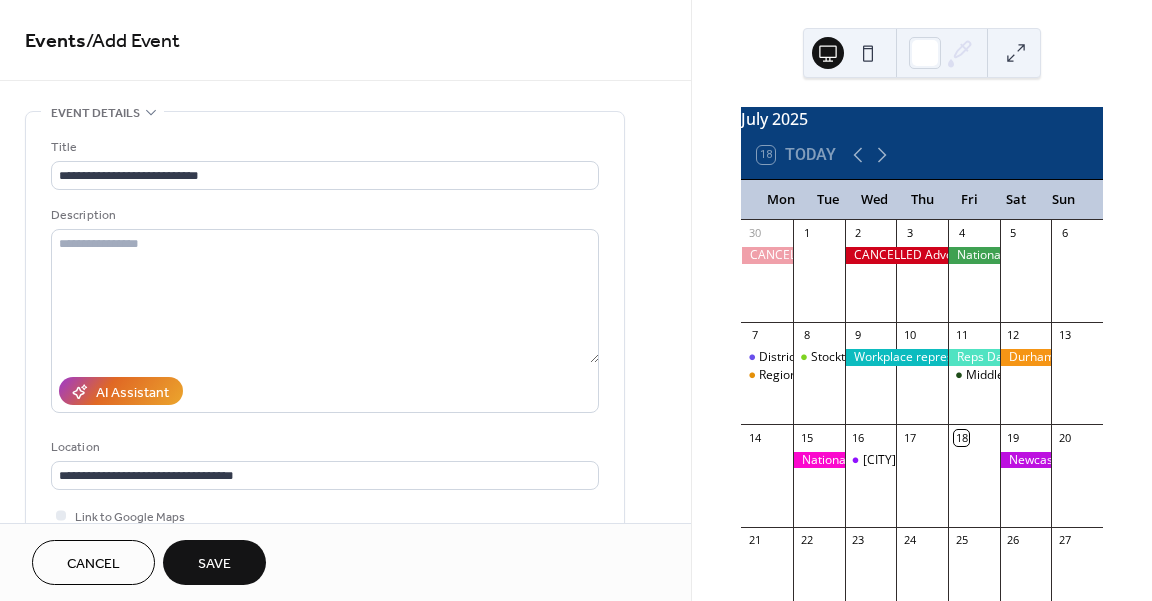 scroll, scrollTop: 3, scrollLeft: 0, axis: vertical 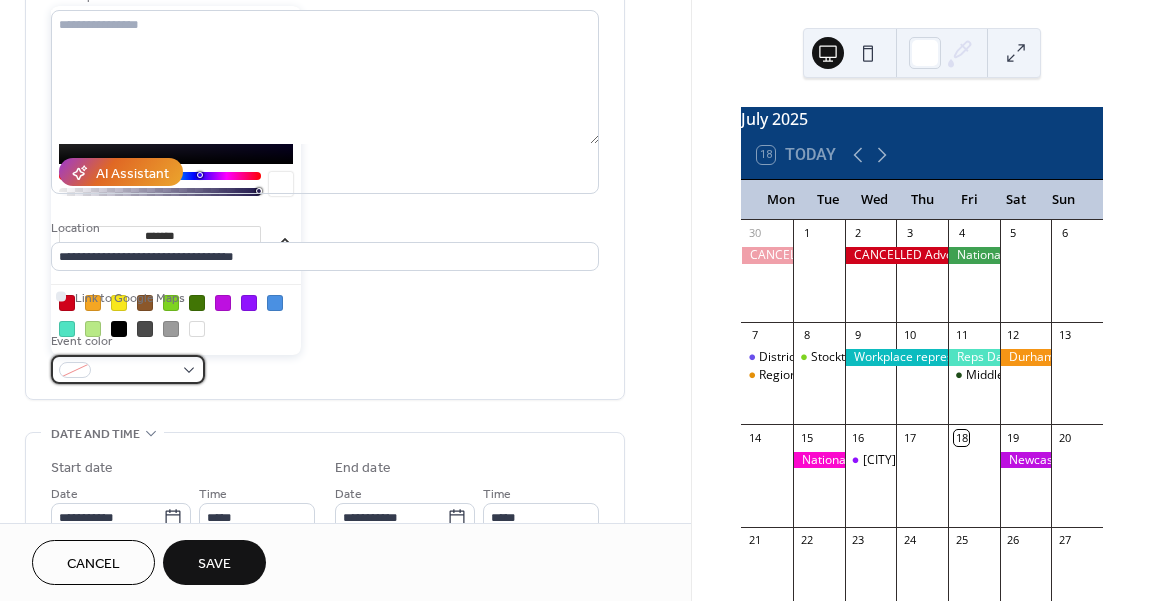 click at bounding box center [128, 369] 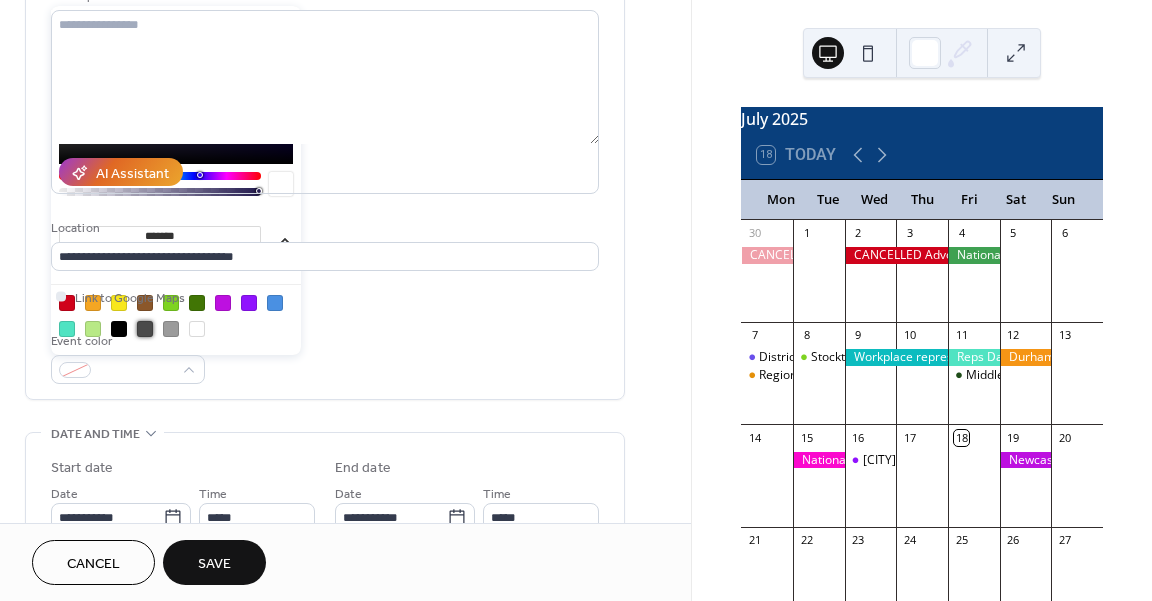 click at bounding box center (145, 329) 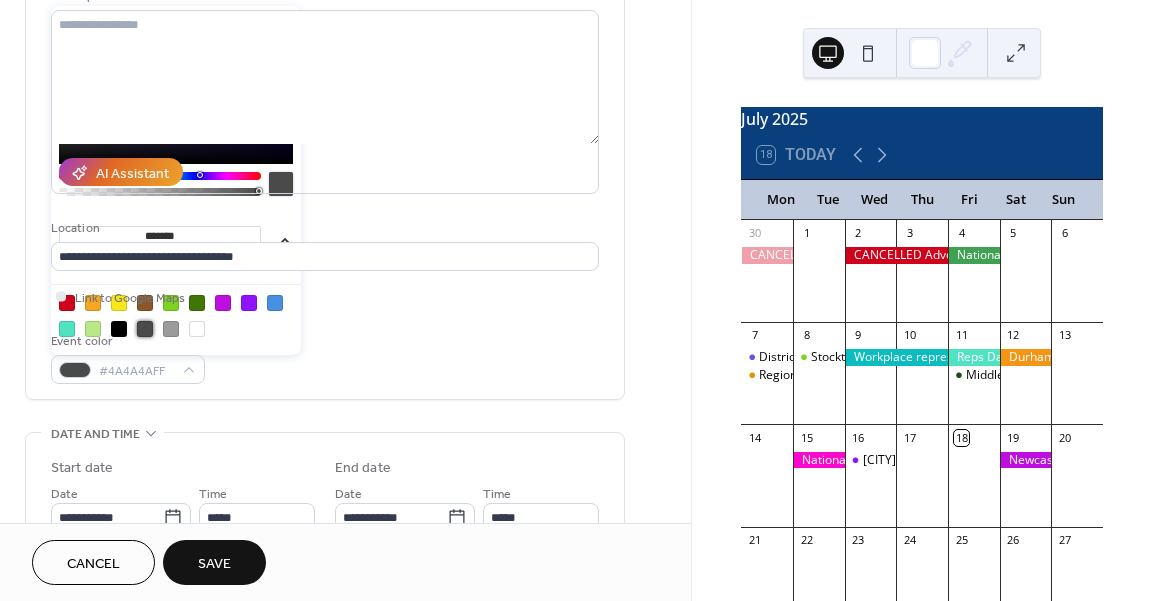 click on "**********" at bounding box center (325, 151) 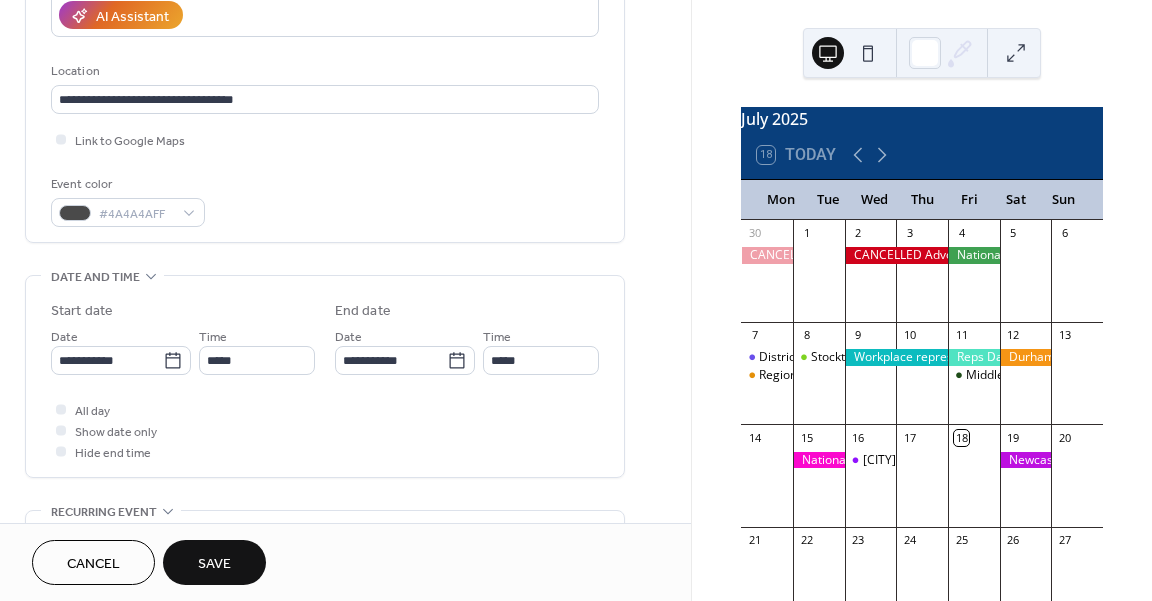 scroll, scrollTop: 394, scrollLeft: 0, axis: vertical 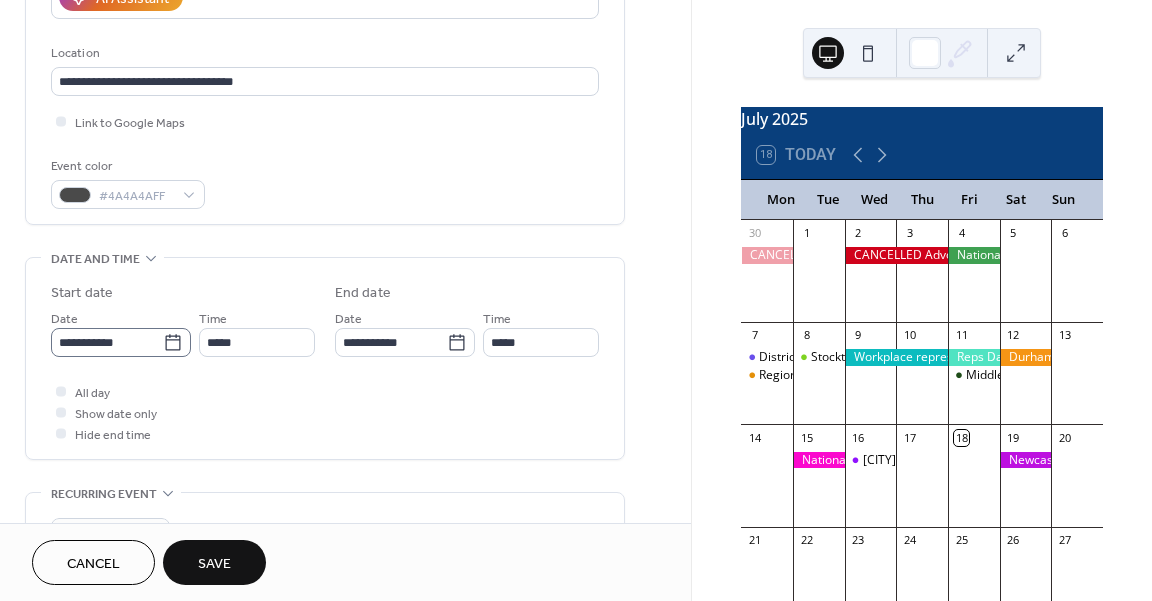 click 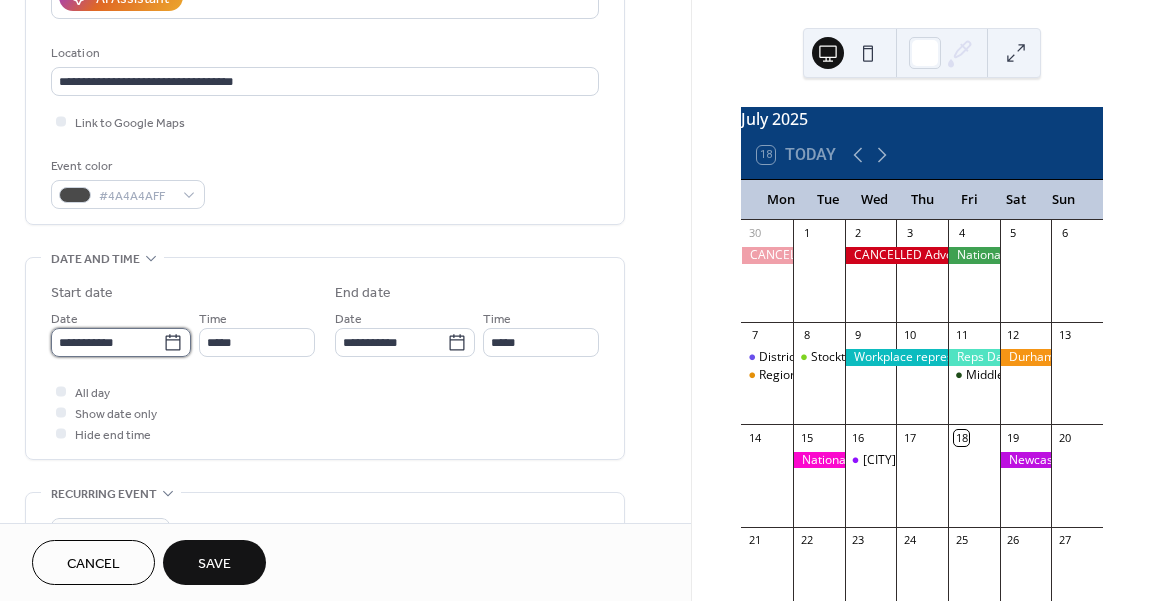 click on "**********" at bounding box center [107, 342] 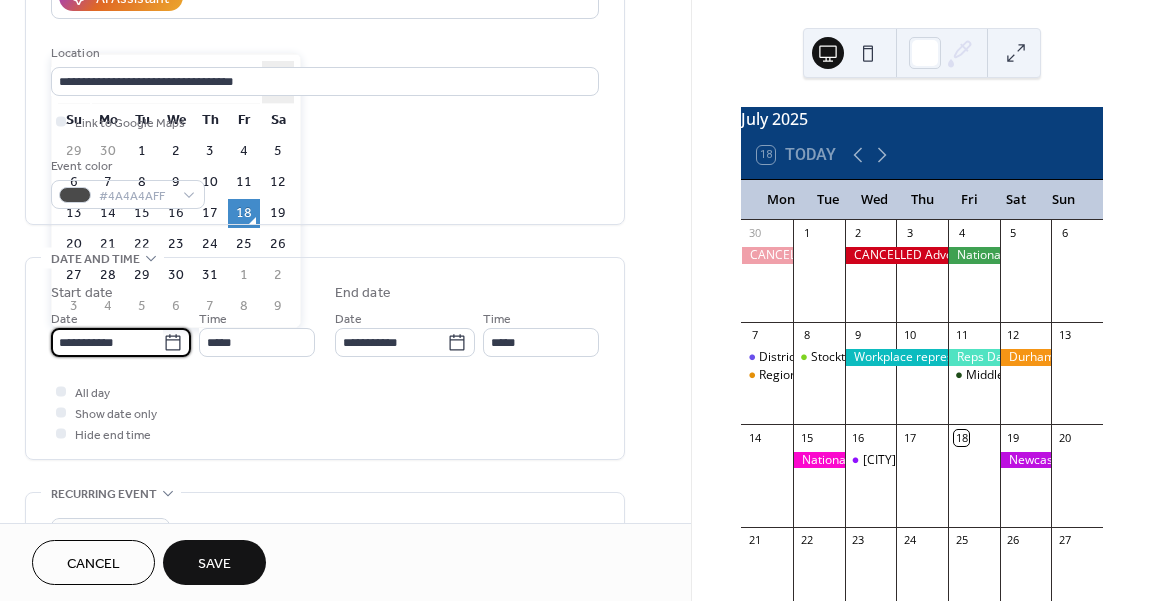 click on "›" at bounding box center [278, 82] 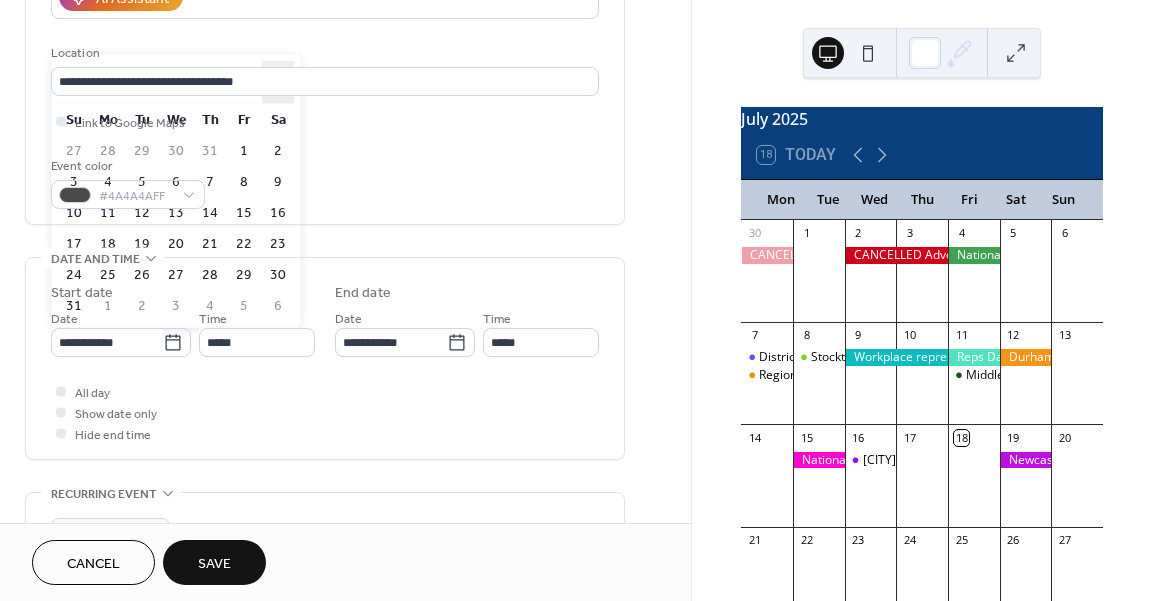 click on "›" at bounding box center [278, 82] 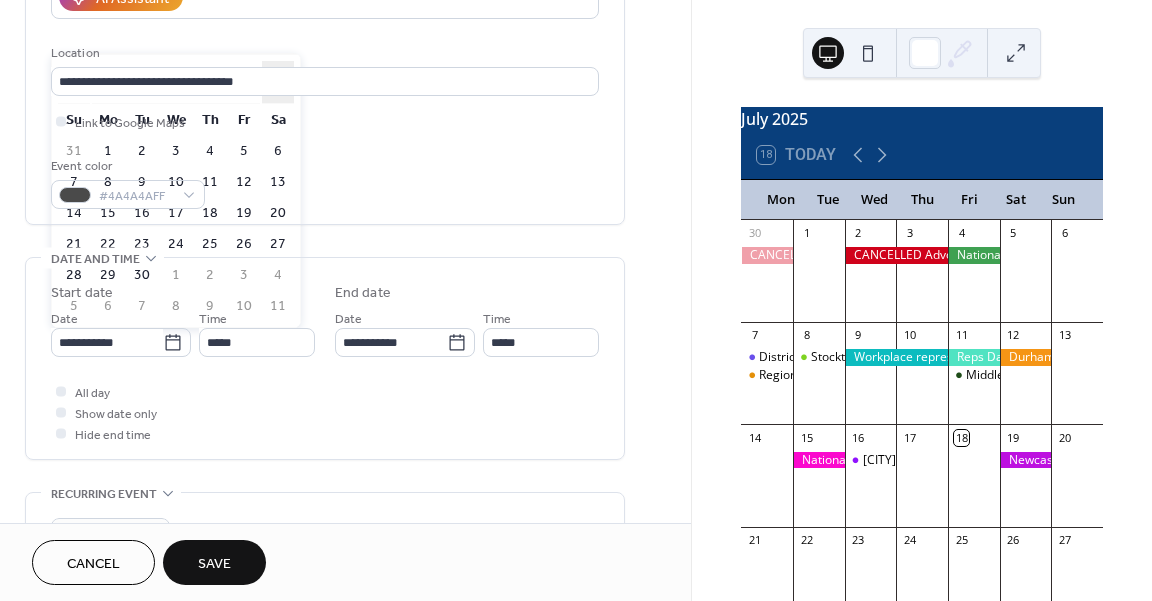 click on "›" at bounding box center [278, 82] 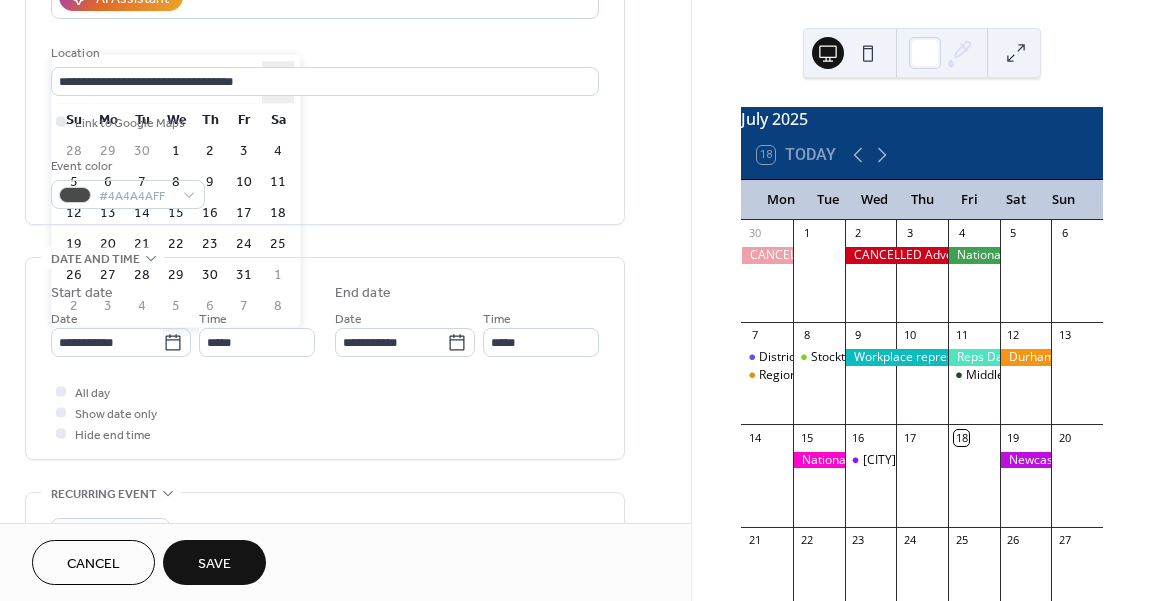 click on "›" at bounding box center (278, 82) 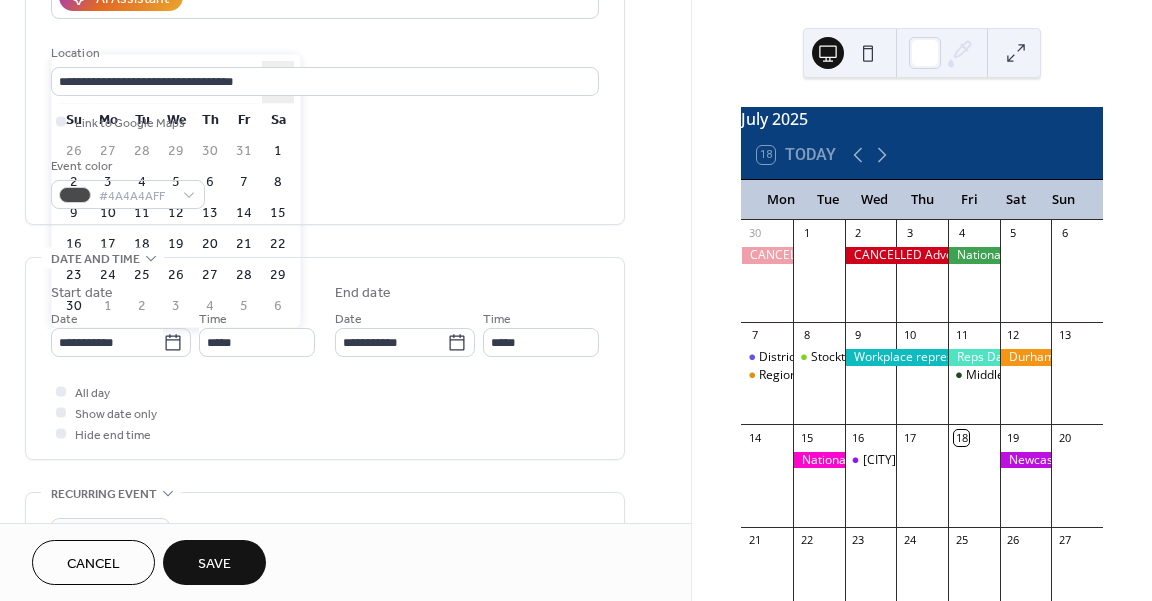 click on "›" at bounding box center (278, 82) 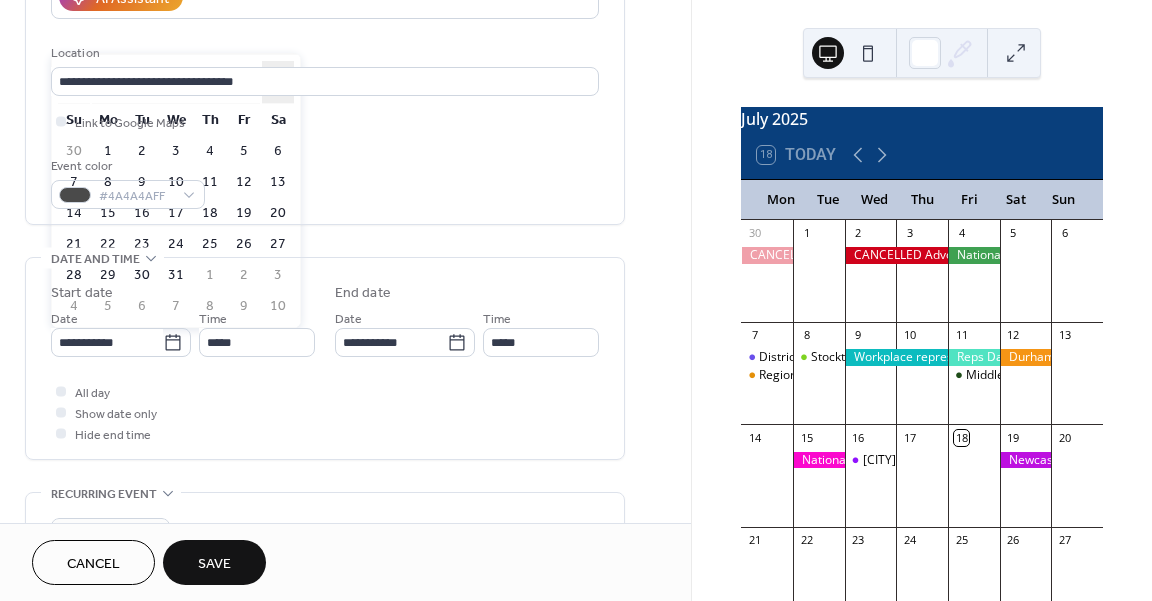 click on "›" at bounding box center (278, 82) 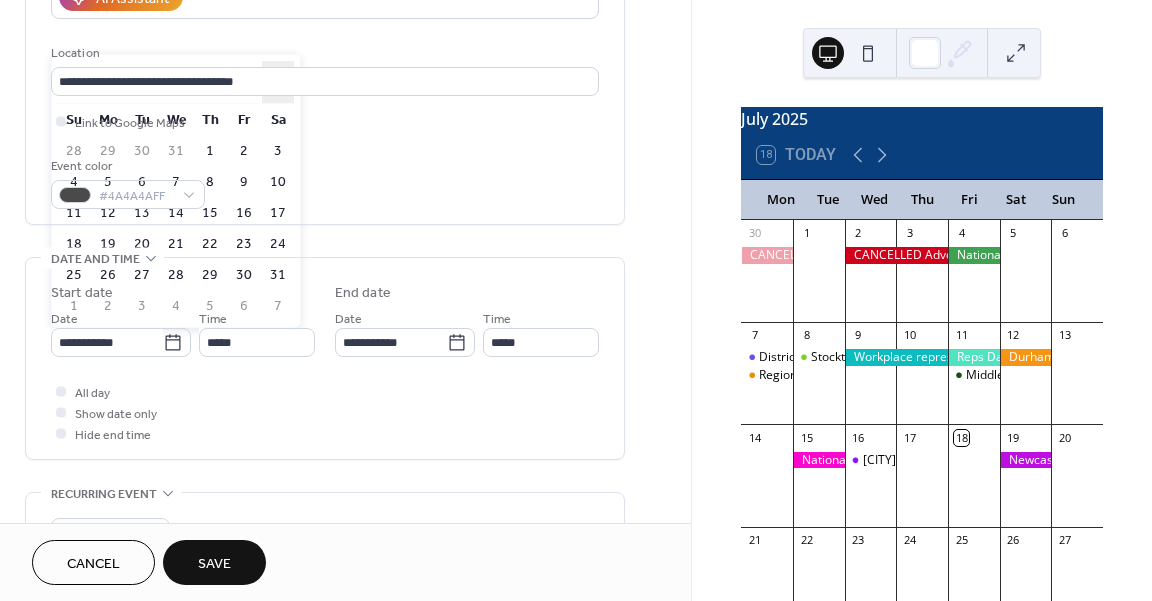 click on "›" at bounding box center (278, 82) 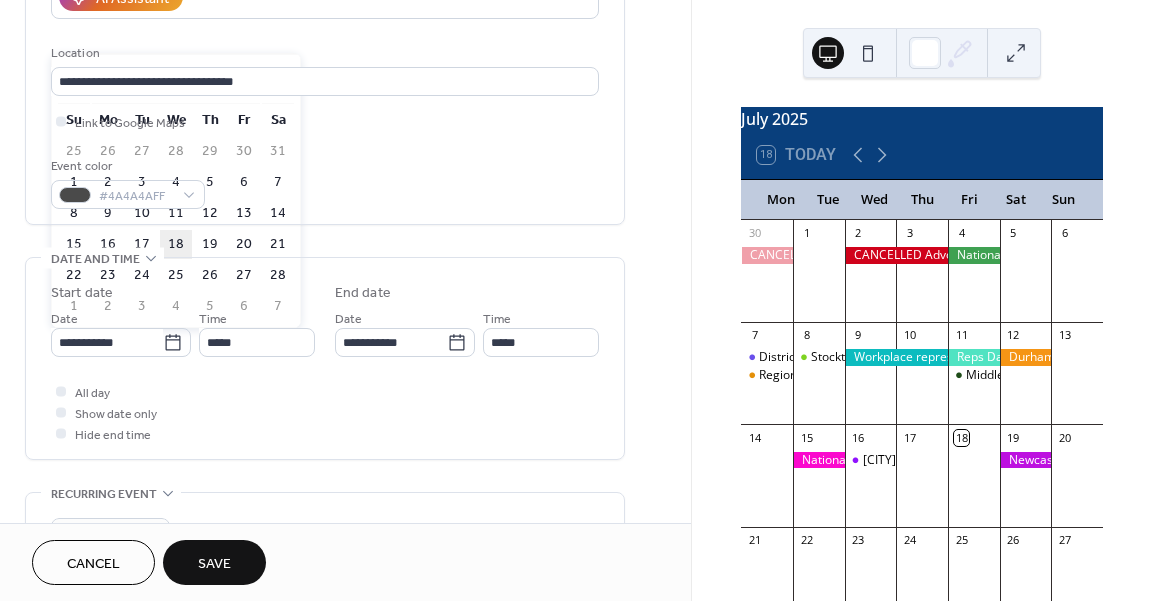 click on "18" at bounding box center (176, 244) 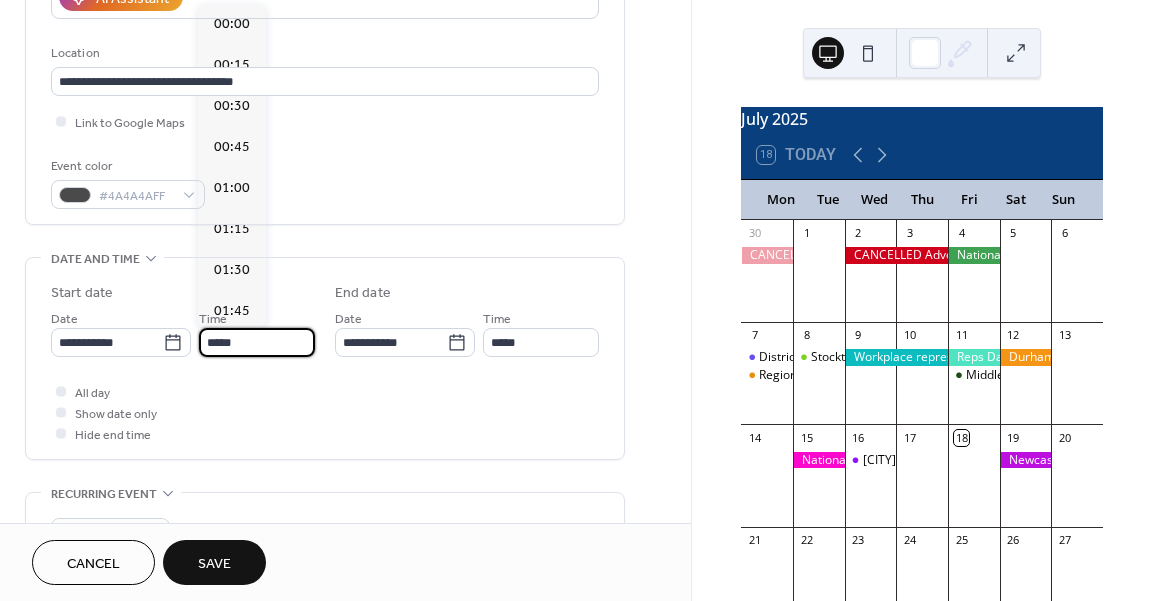 scroll, scrollTop: 1968, scrollLeft: 0, axis: vertical 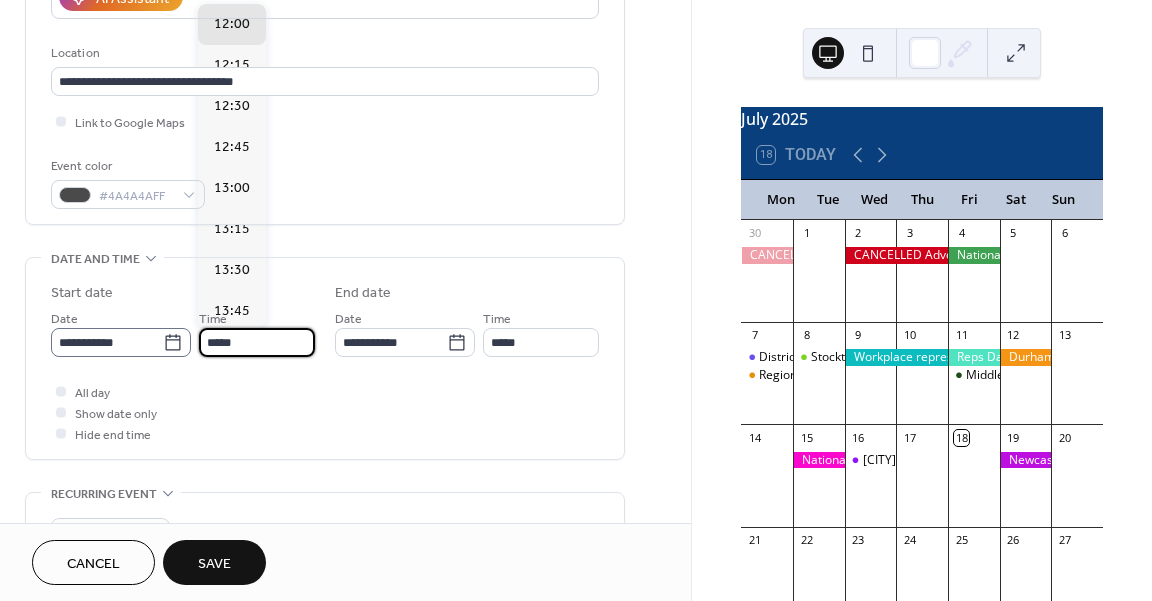 drag, startPoint x: 266, startPoint y: 349, endPoint x: 188, endPoint y: 345, distance: 78.10249 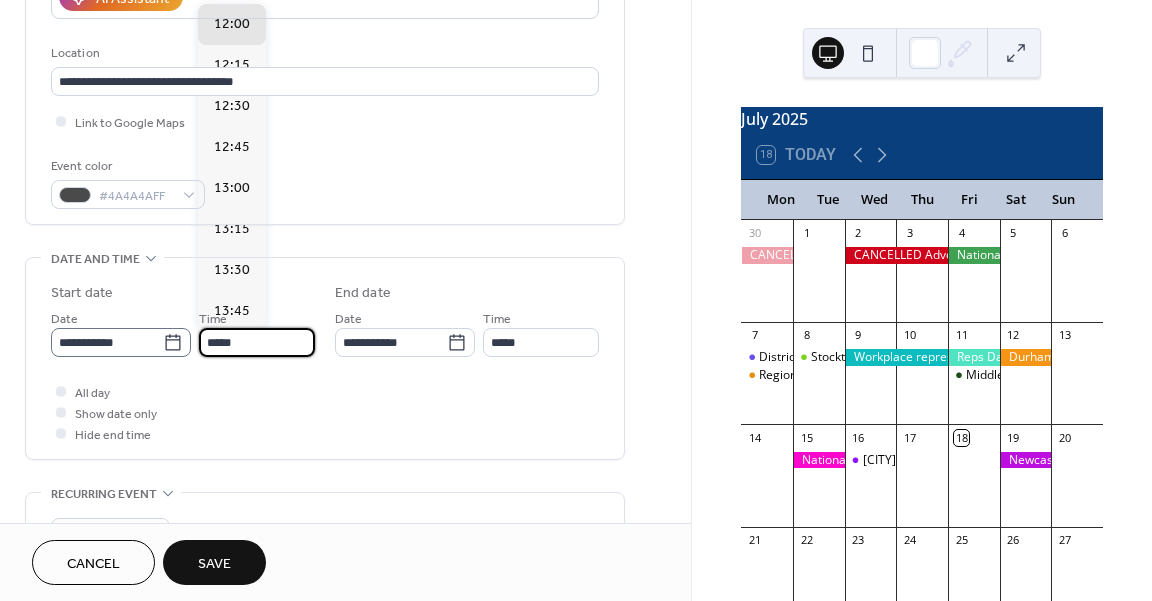 click on "**********" at bounding box center (183, 332) 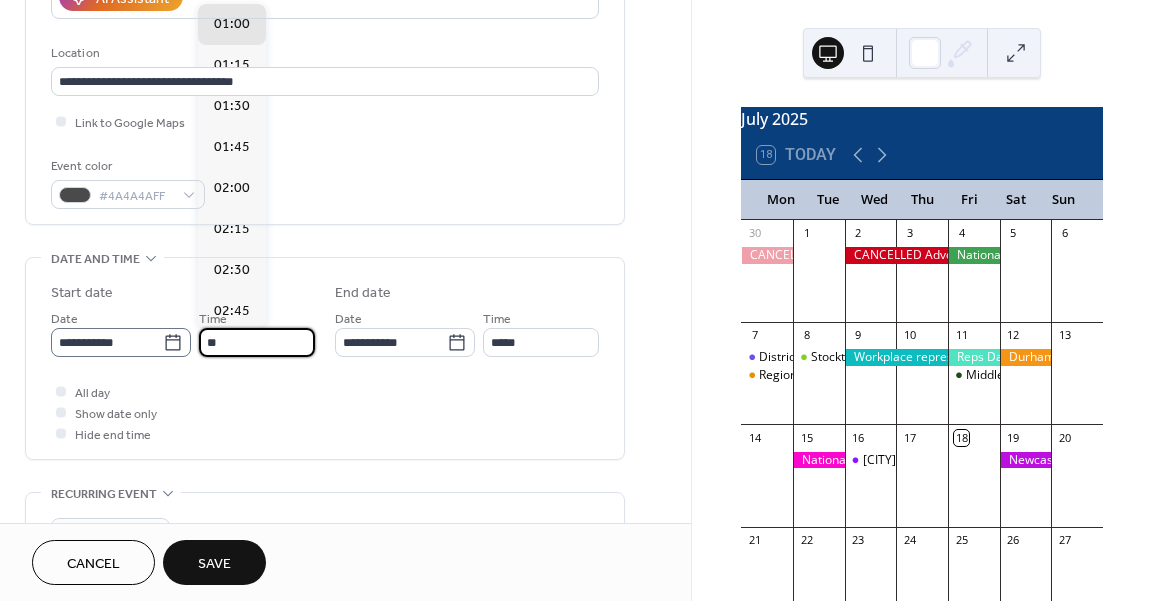 scroll, scrollTop: 2624, scrollLeft: 0, axis: vertical 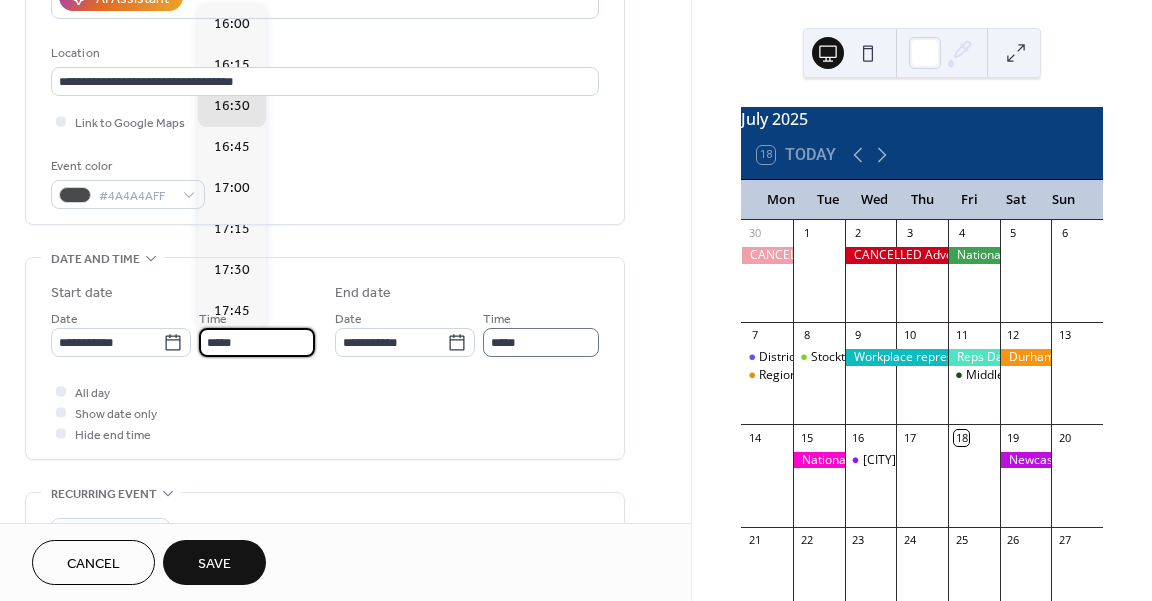 type on "*****" 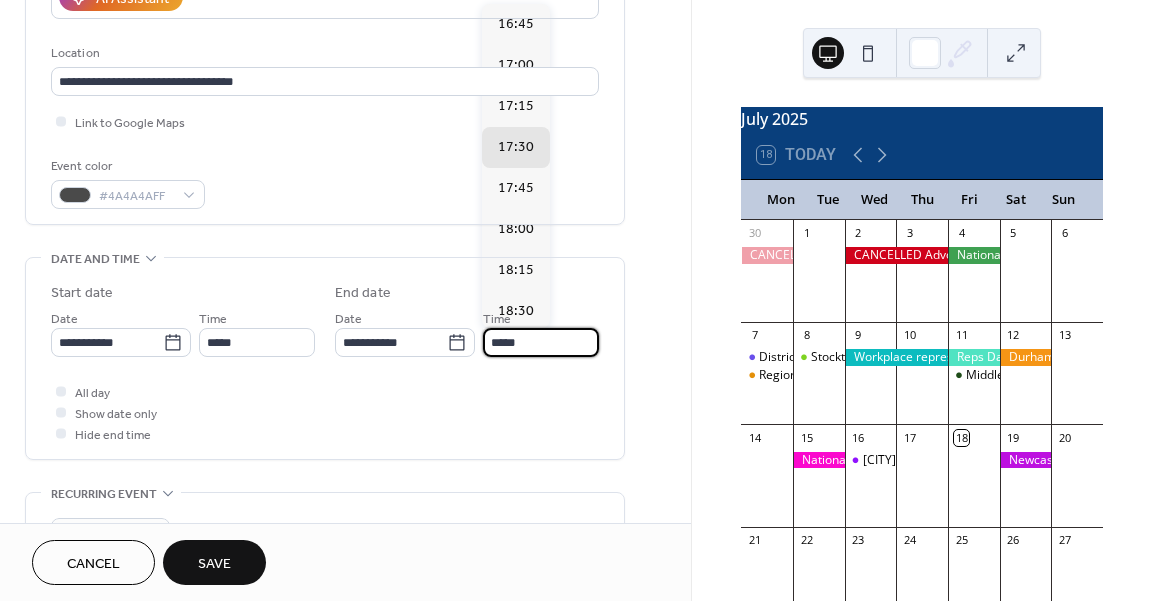 drag, startPoint x: 561, startPoint y: 344, endPoint x: 489, endPoint y: 350, distance: 72.249565 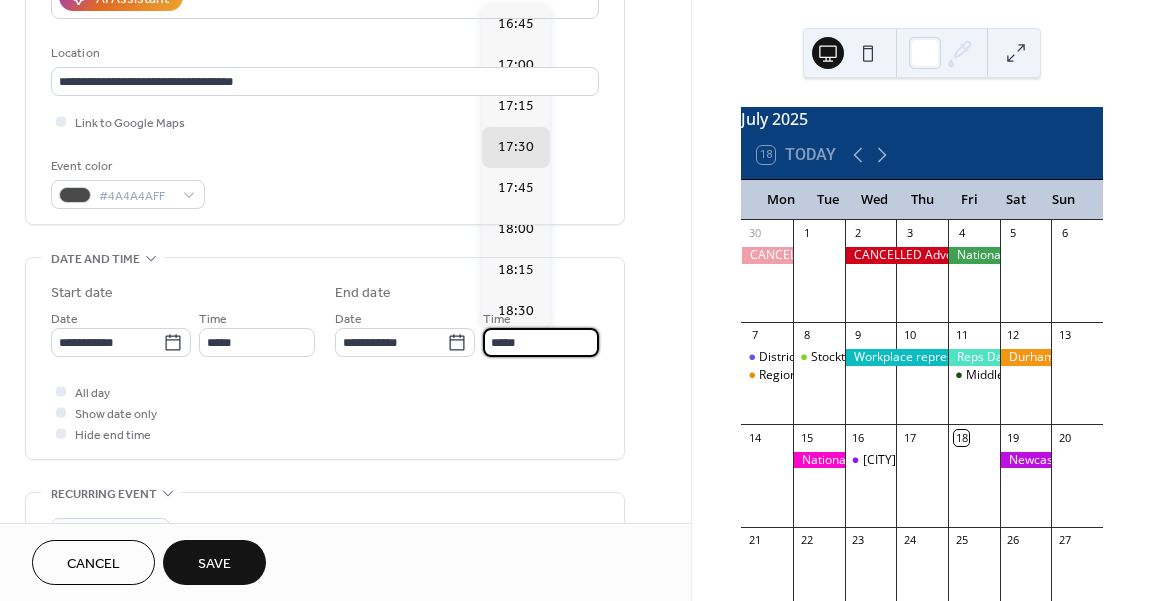 click on "*****" at bounding box center (541, 342) 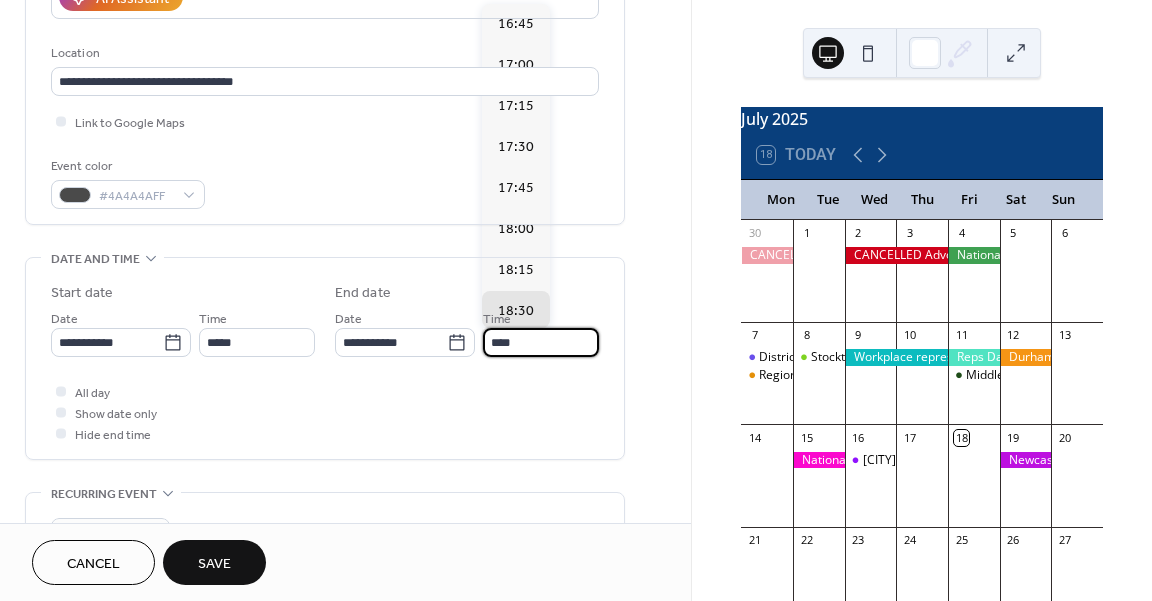 scroll, scrollTop: 287, scrollLeft: 0, axis: vertical 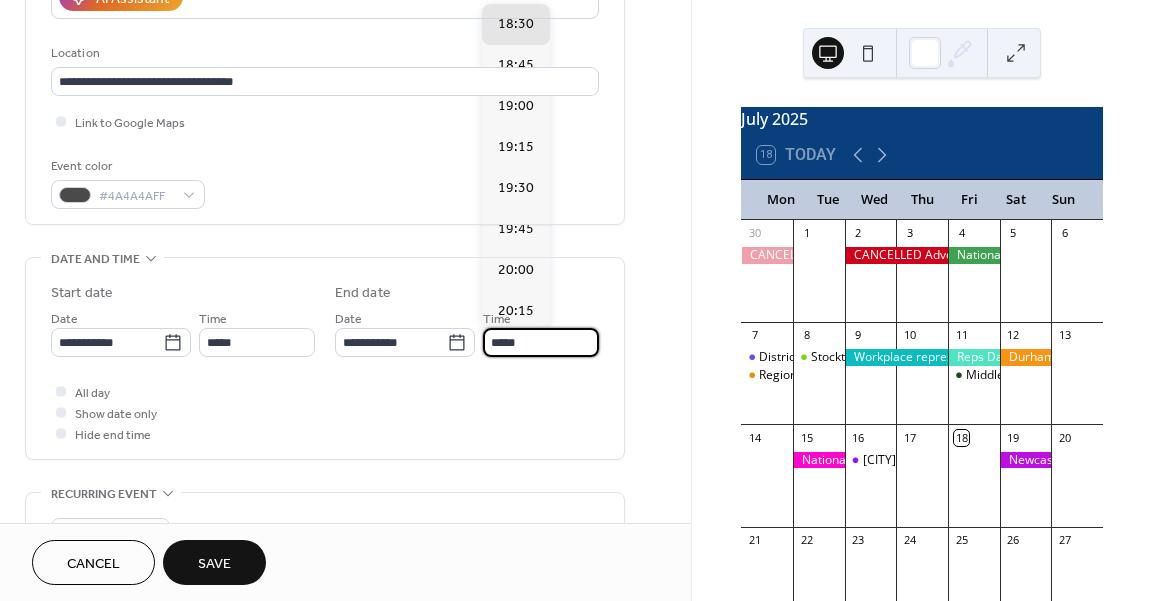 click on "*****" at bounding box center (541, 342) 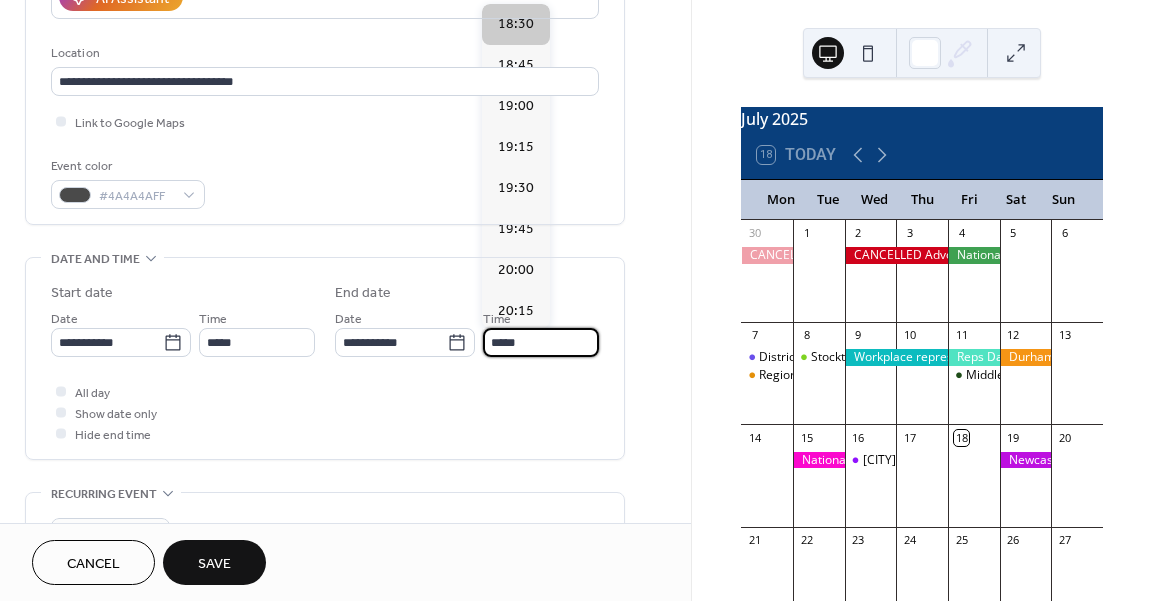type on "*****" 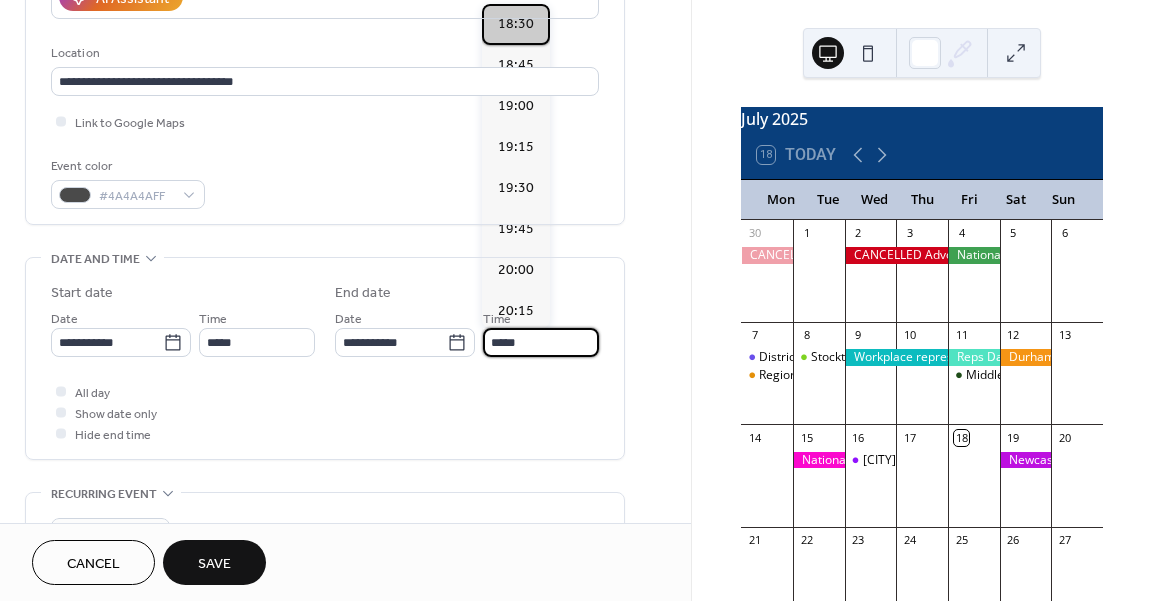 click on "18:30" at bounding box center (516, 24) 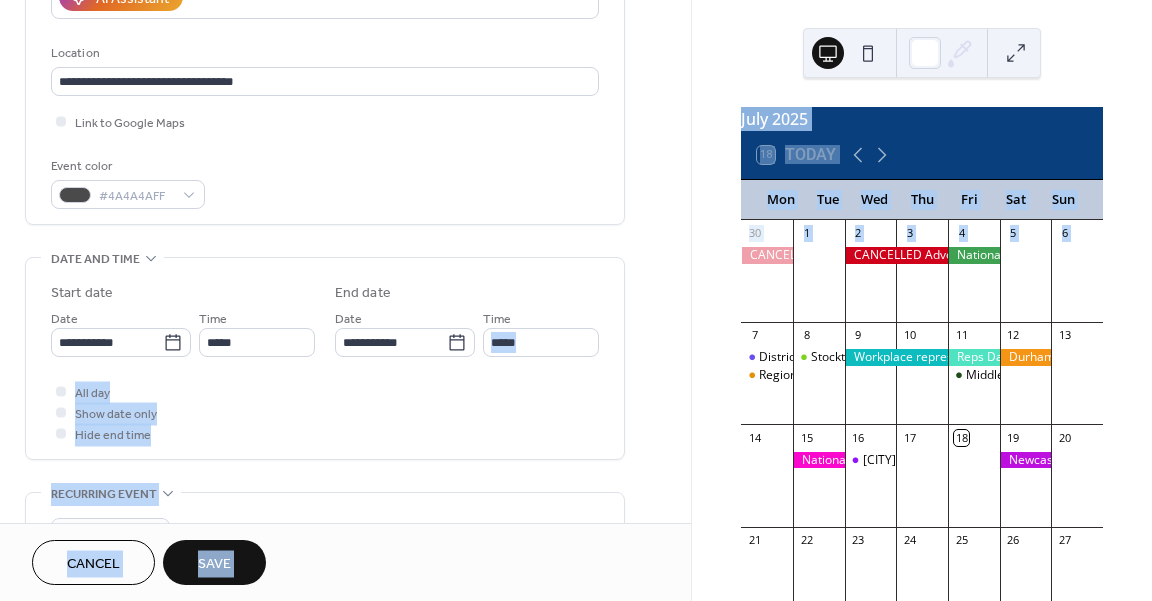 click on "**********" at bounding box center (576, 300) 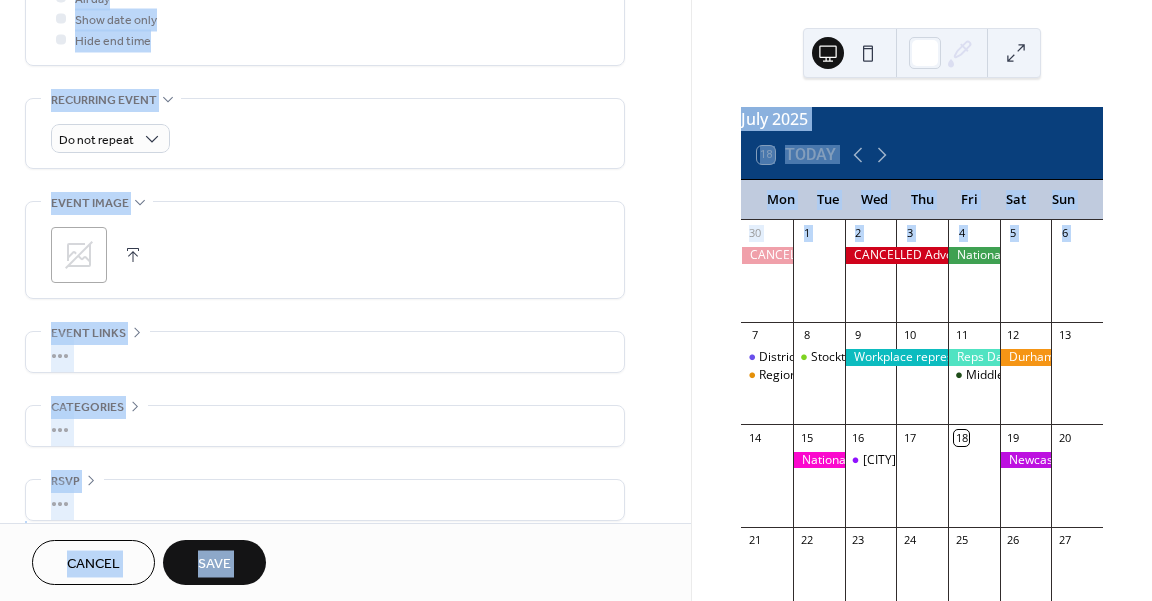 scroll, scrollTop: 806, scrollLeft: 0, axis: vertical 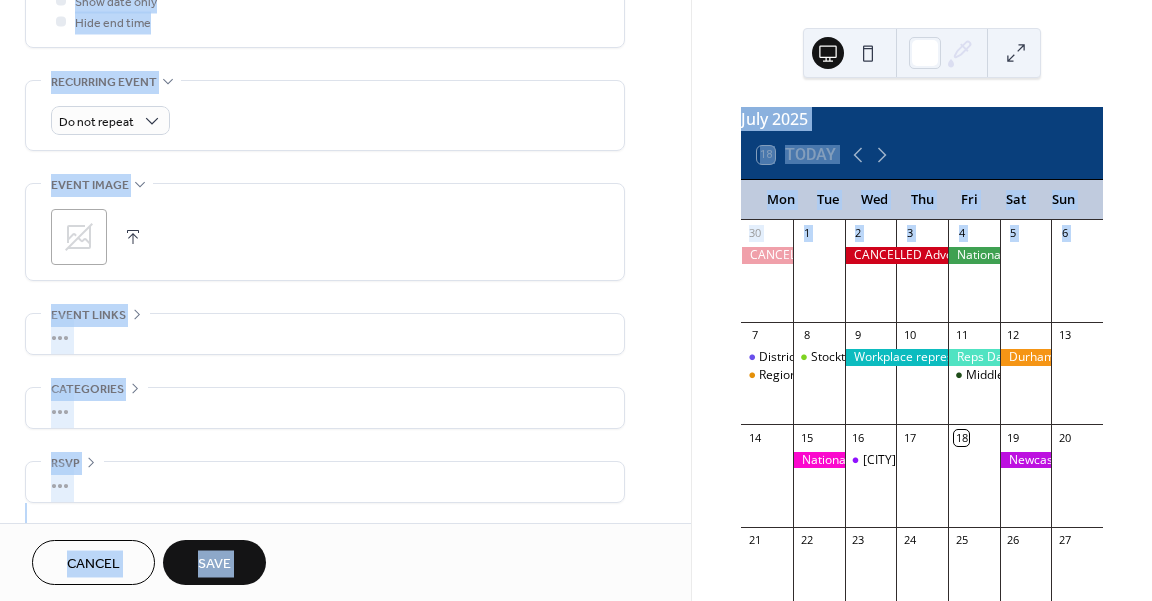 click on "Save" at bounding box center [214, 564] 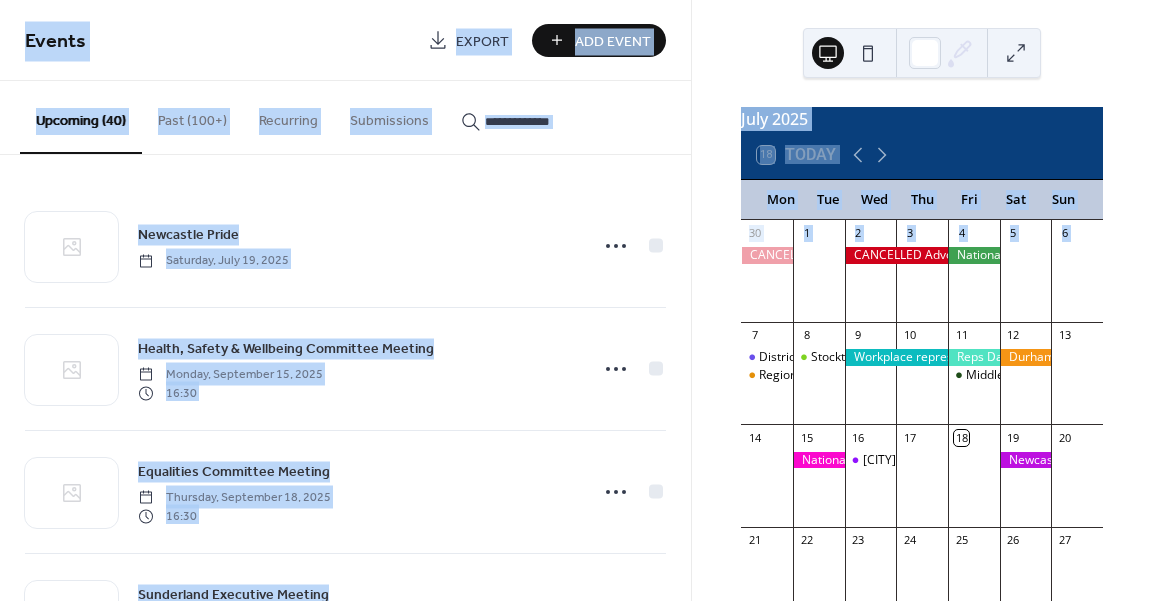 click on "Add Event" at bounding box center (613, 41) 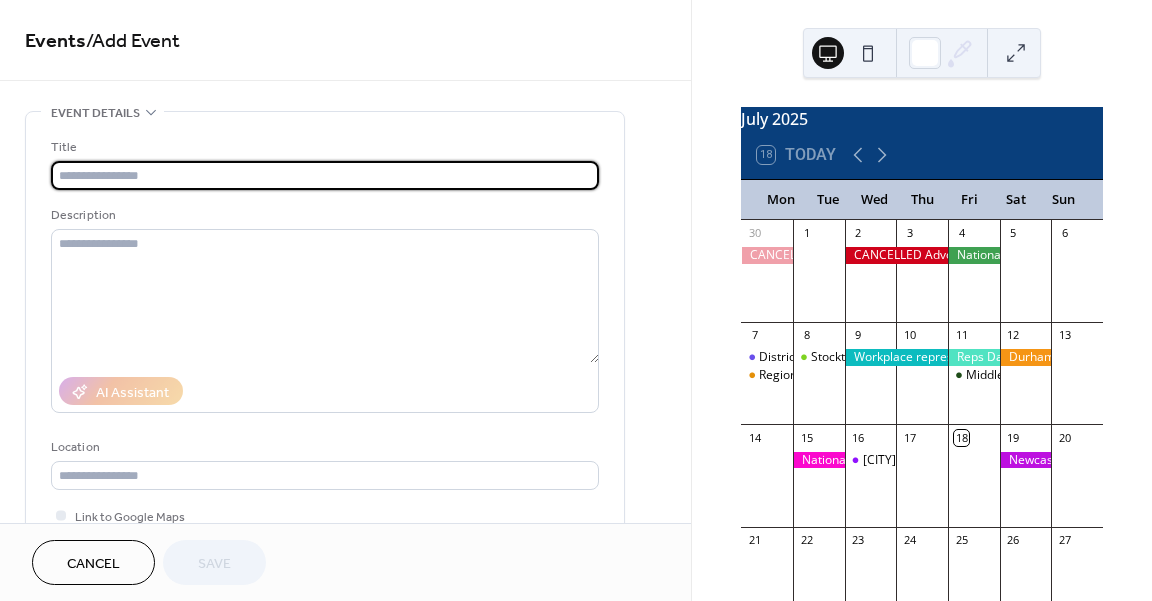 click at bounding box center [325, 175] 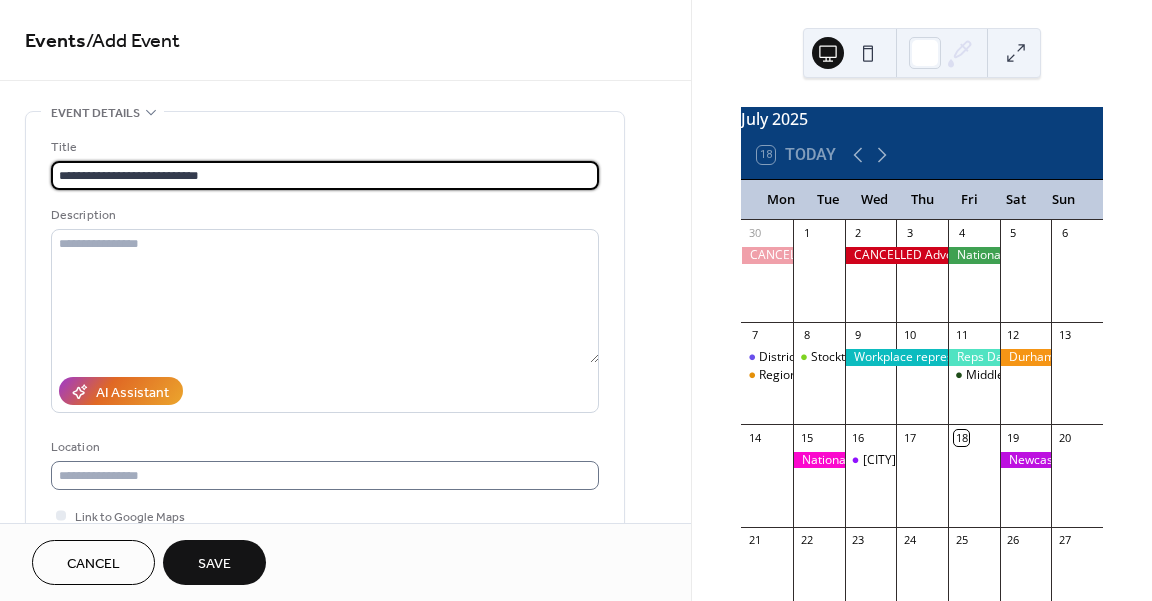 type on "**********" 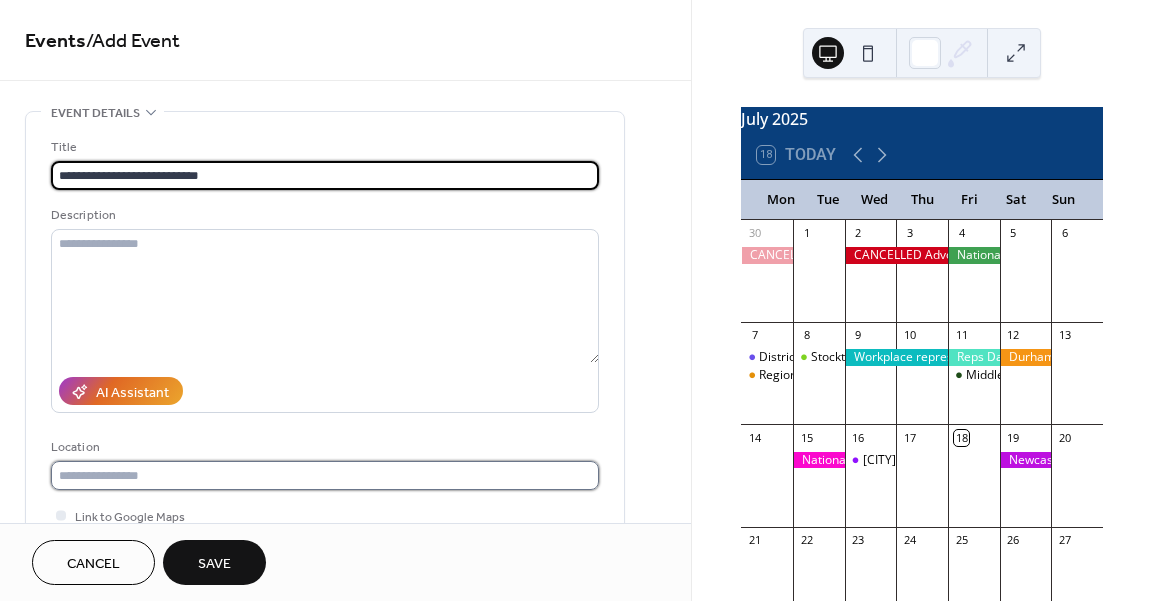 click at bounding box center (325, 475) 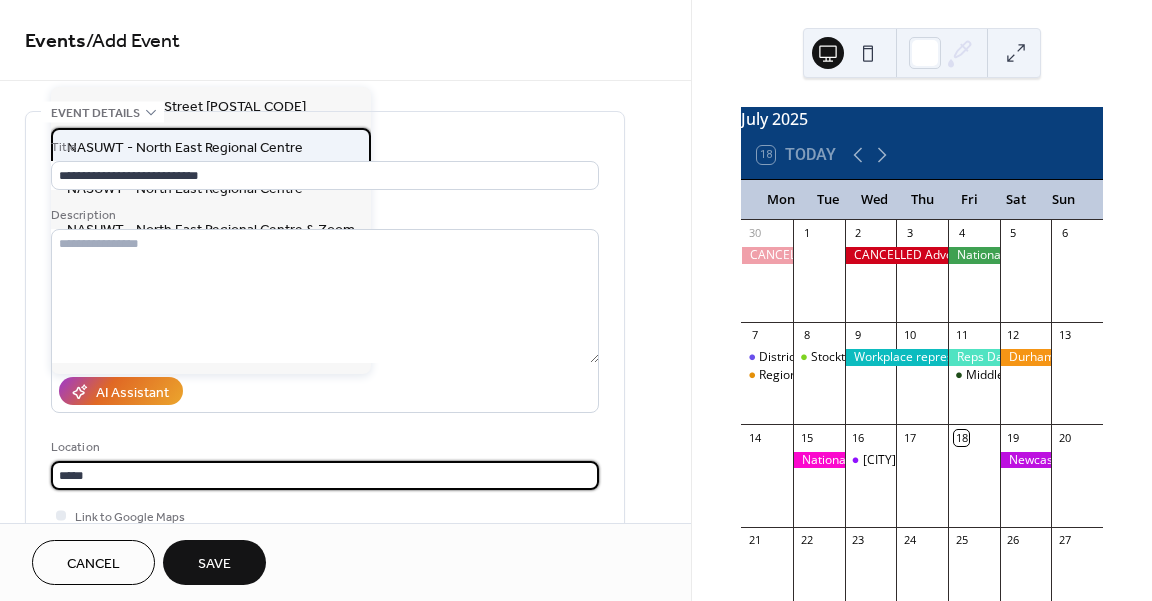 click on "NASUWT - North East Regional Centre" at bounding box center [185, 148] 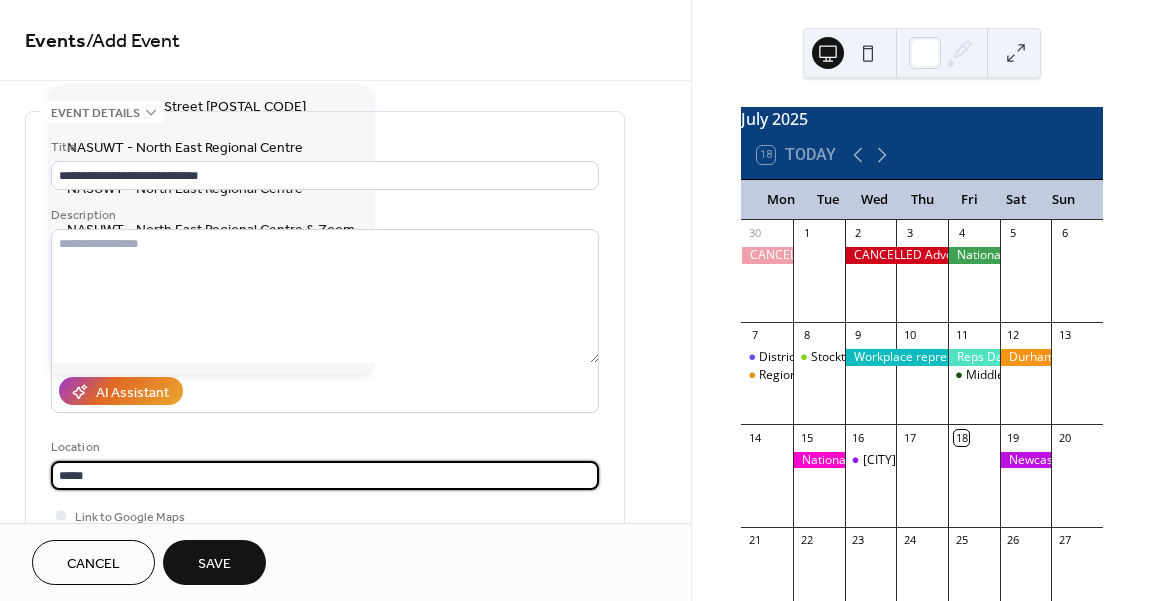 type on "**********" 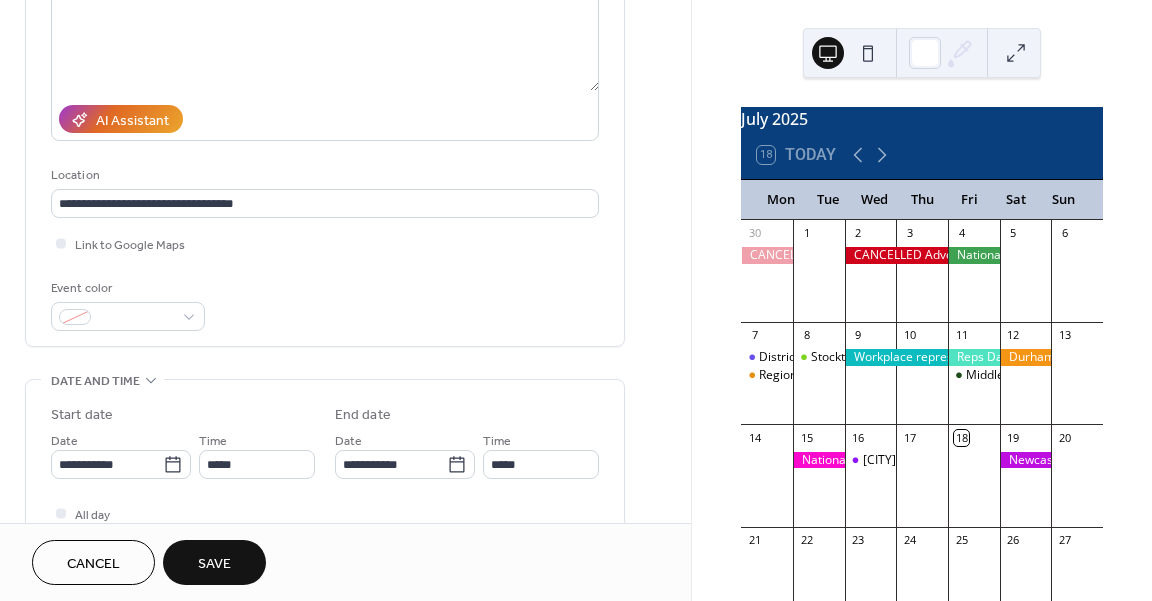 scroll, scrollTop: 305, scrollLeft: 0, axis: vertical 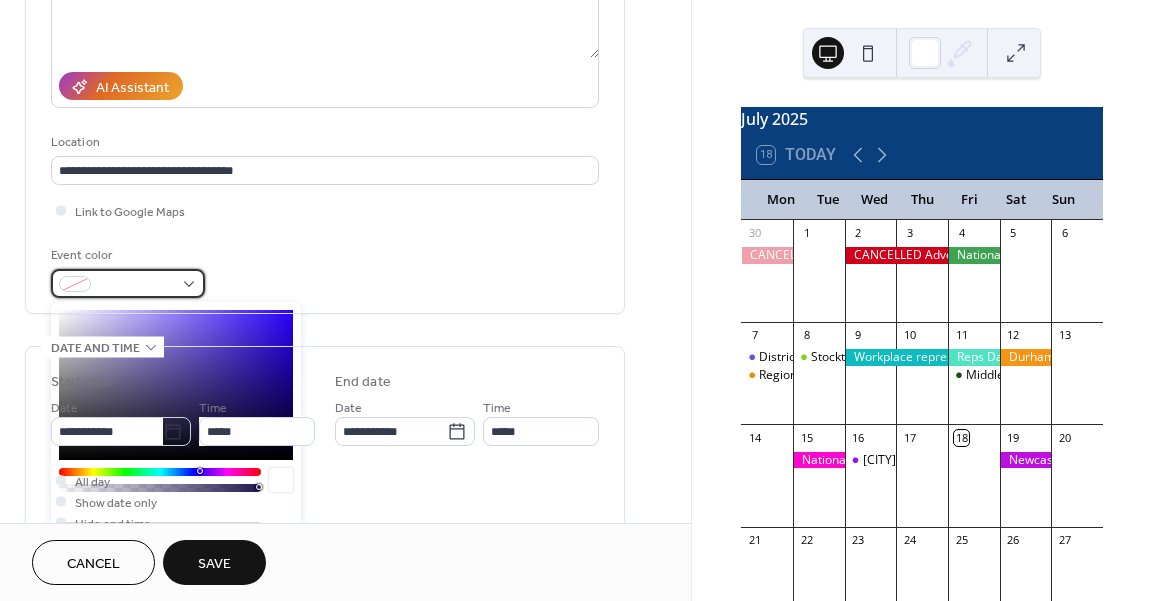 click at bounding box center [128, 283] 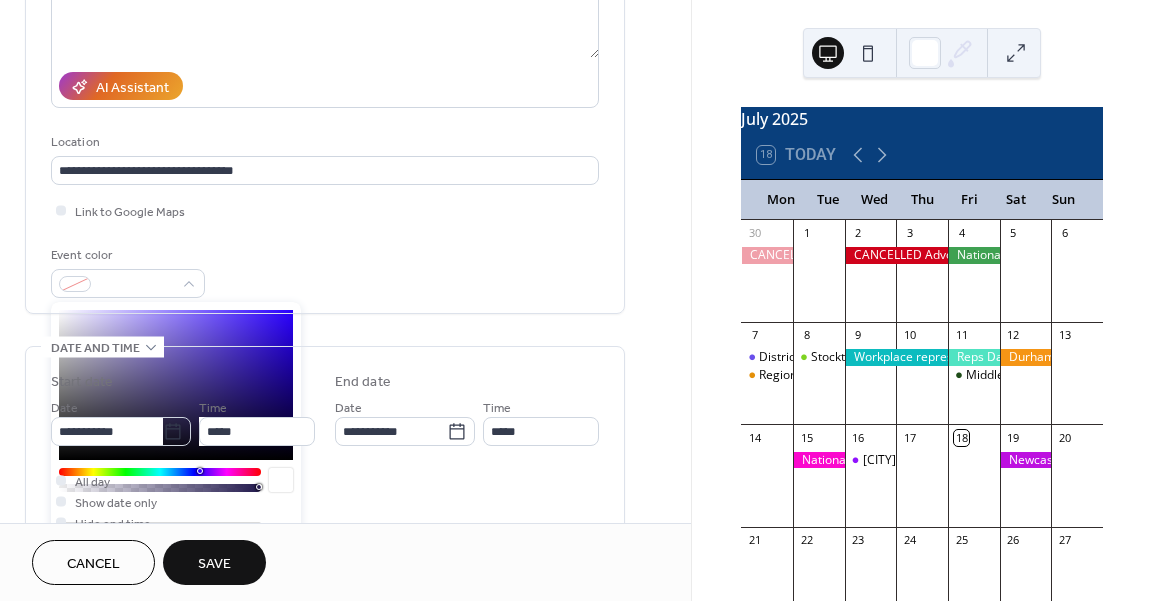click at bounding box center (67, 599) 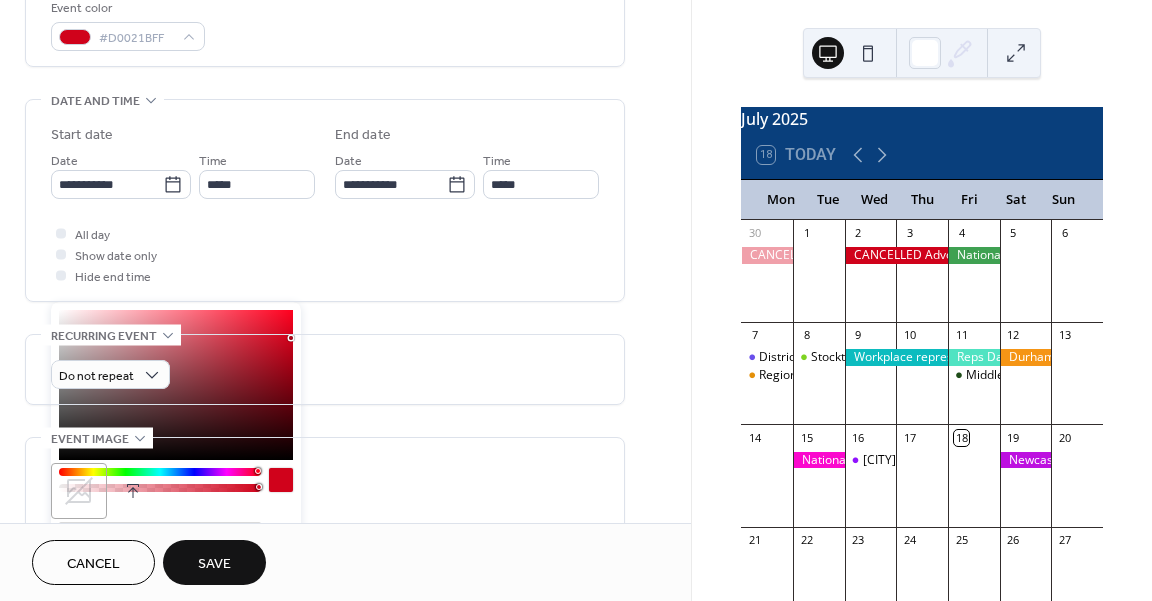 scroll, scrollTop: 554, scrollLeft: 0, axis: vertical 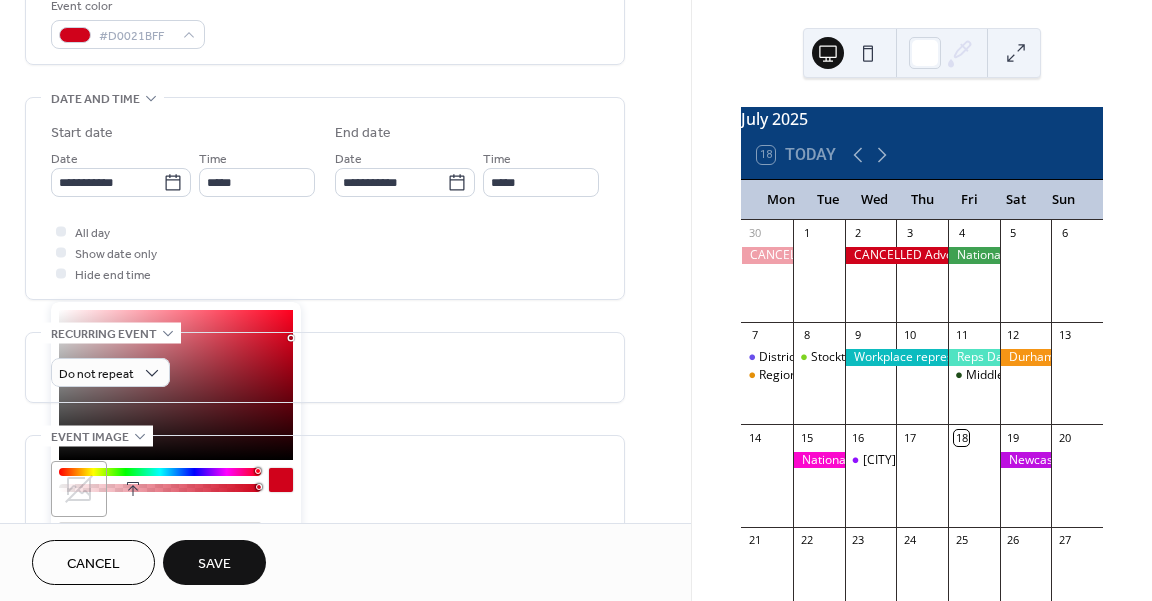 click on "**********" at bounding box center (325, 156) 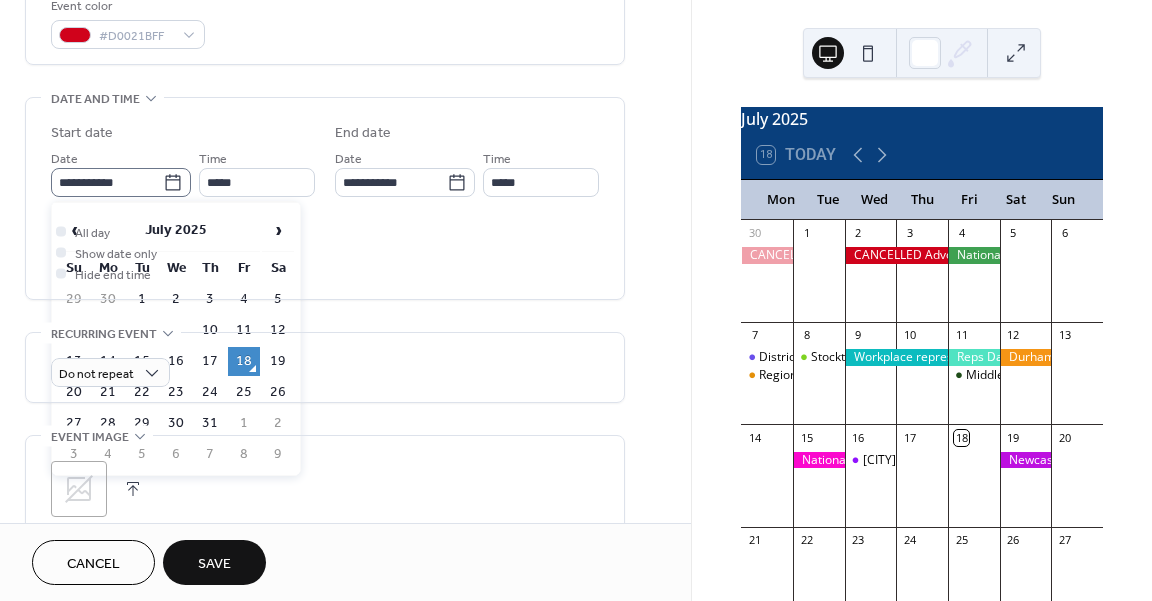 click 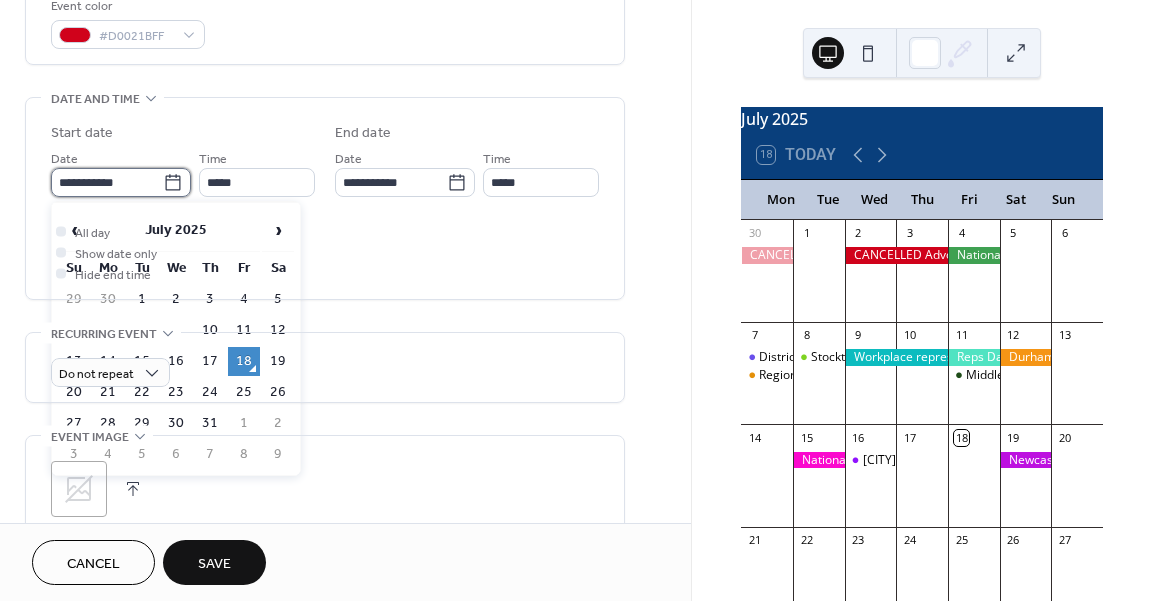 click on "**********" at bounding box center (107, 182) 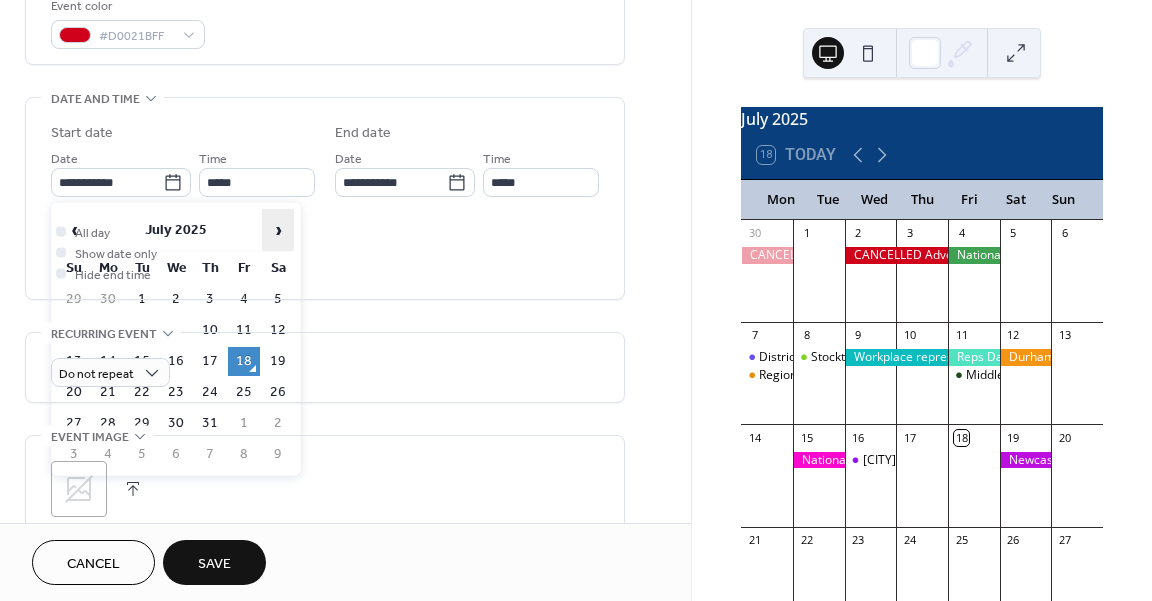 click on "›" at bounding box center [278, 230] 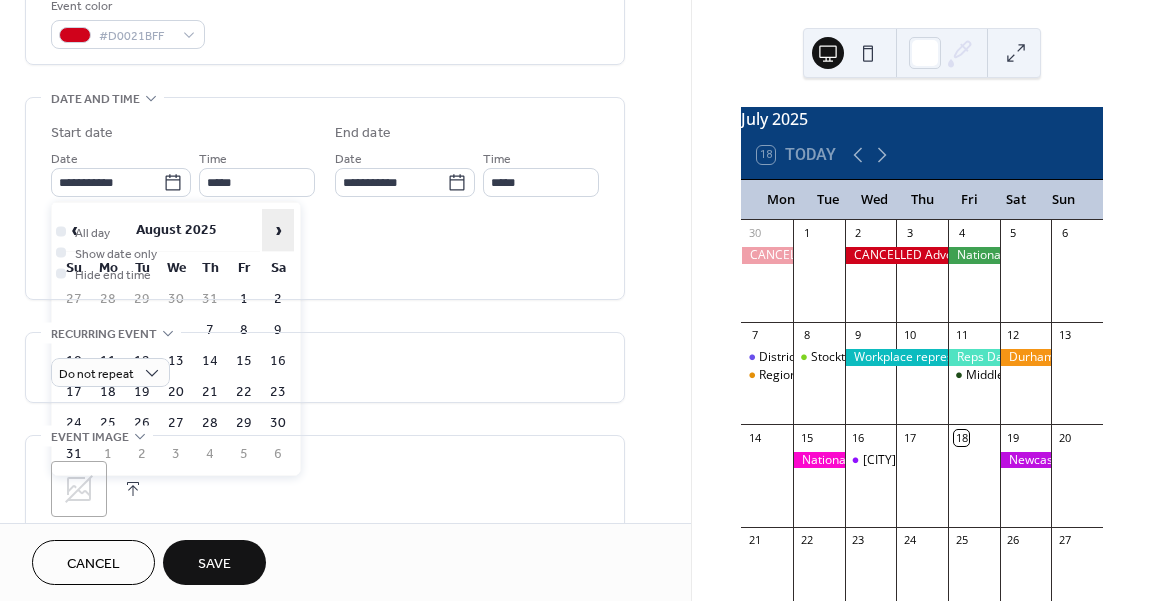 click on "›" at bounding box center [278, 230] 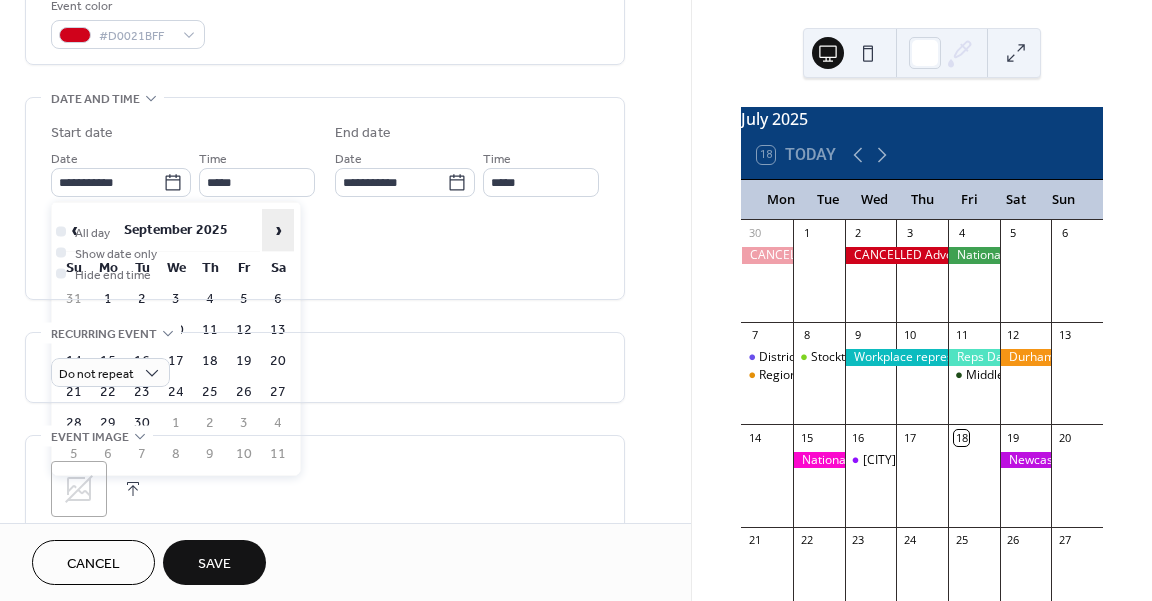 click on "›" at bounding box center (278, 230) 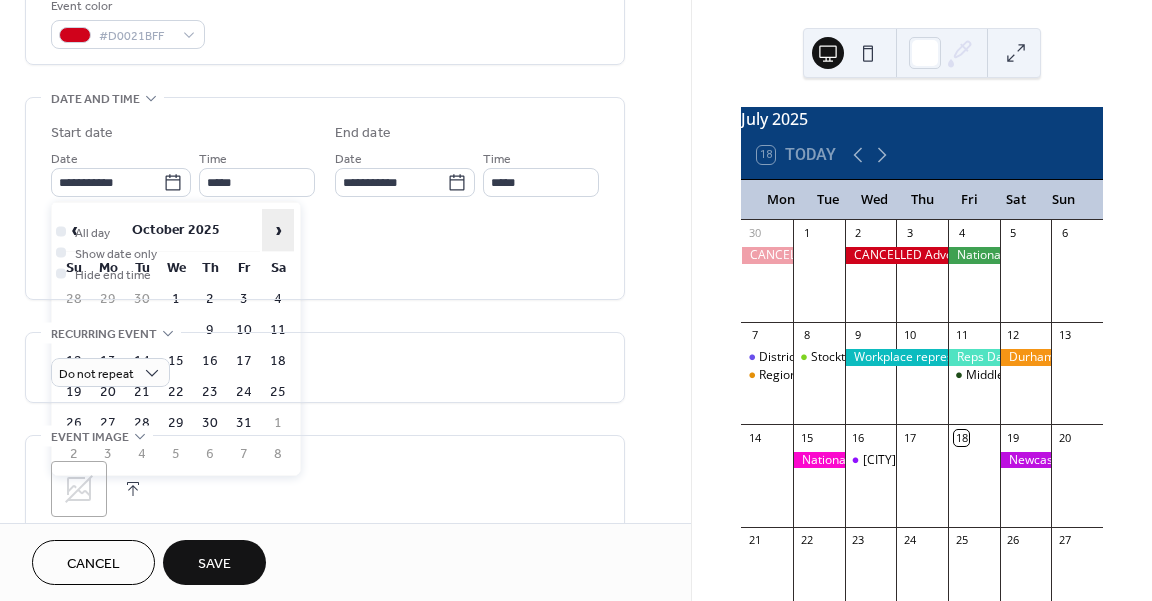 click on "›" at bounding box center [278, 230] 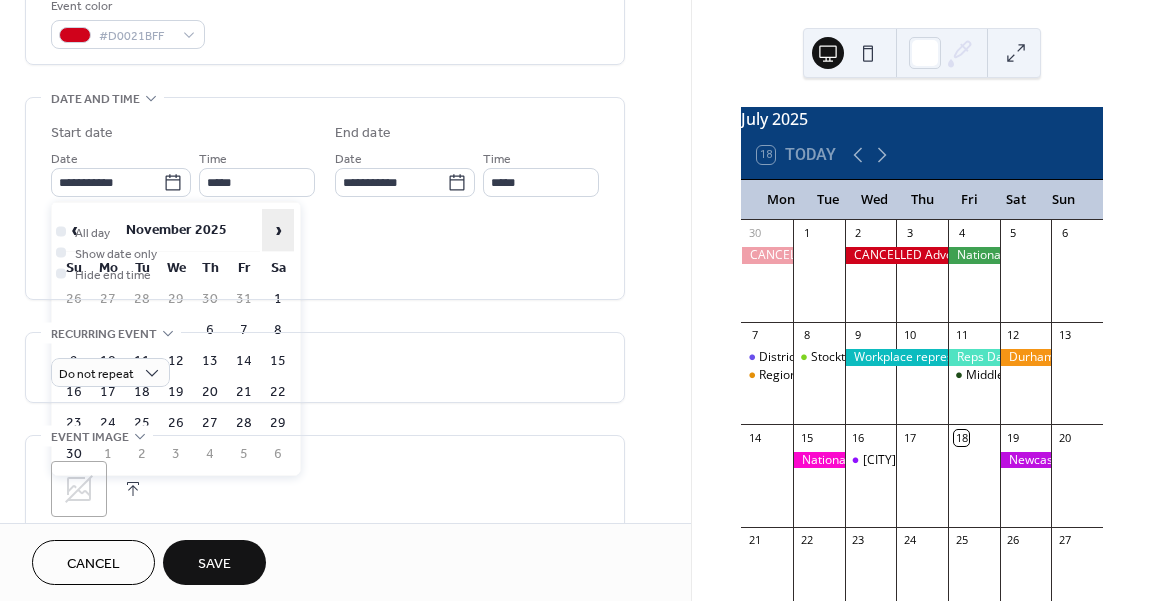 click on "›" at bounding box center [278, 230] 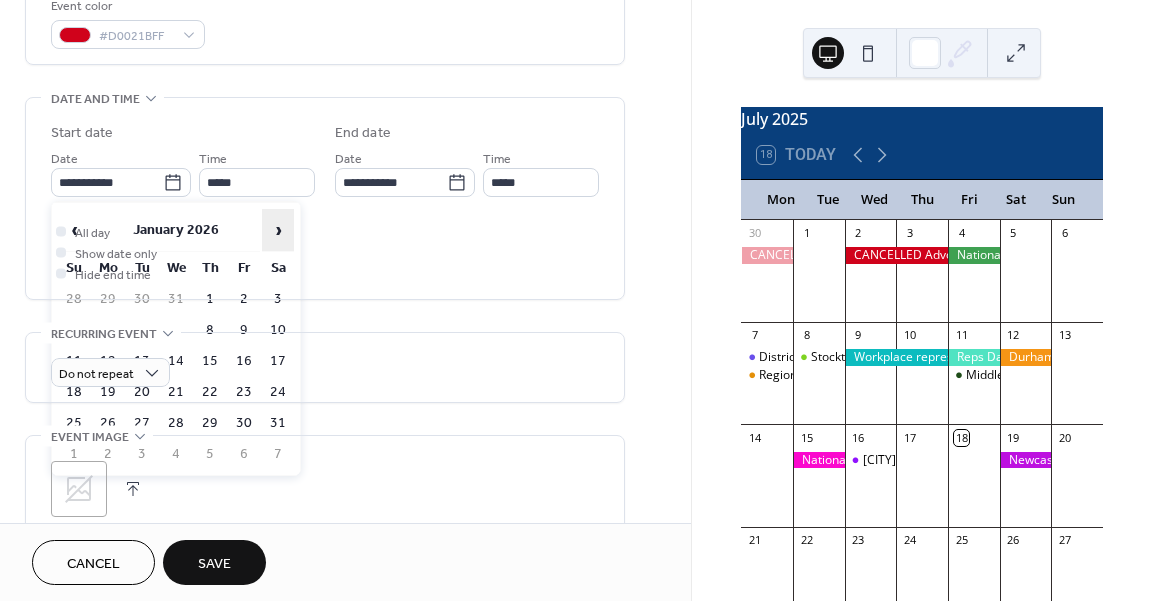 click on "›" at bounding box center (278, 230) 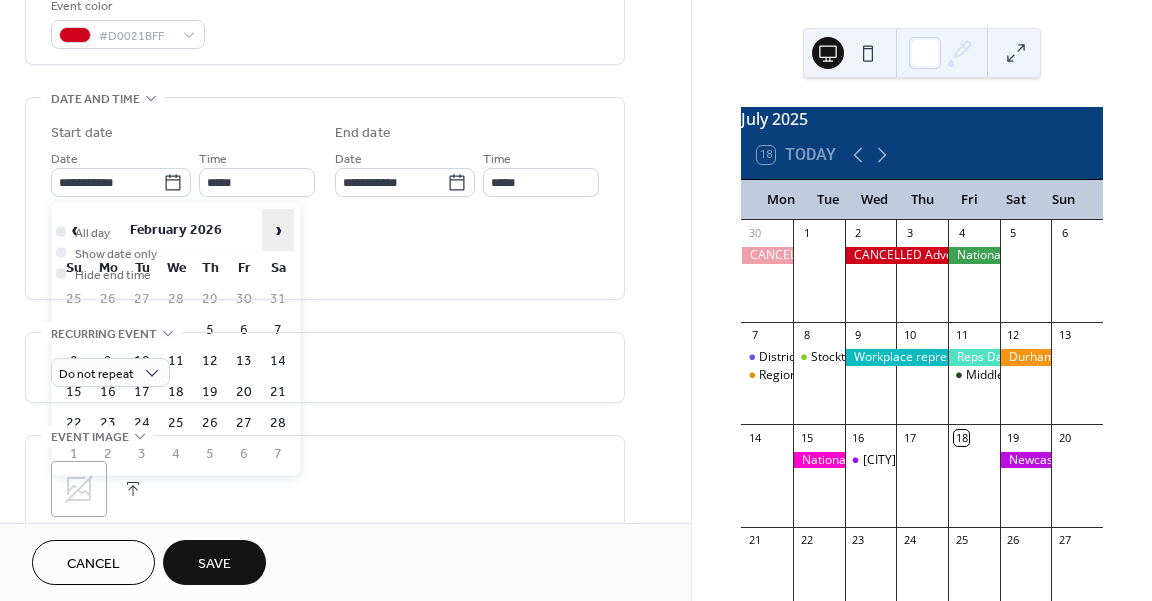 click on "›" at bounding box center [278, 230] 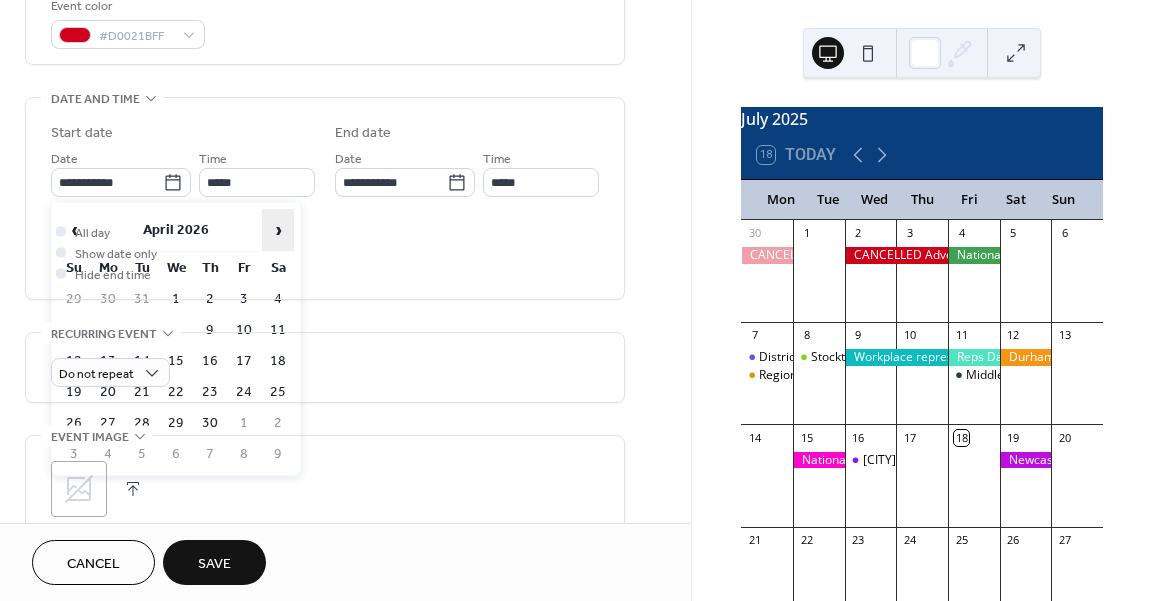 click on "›" at bounding box center [278, 230] 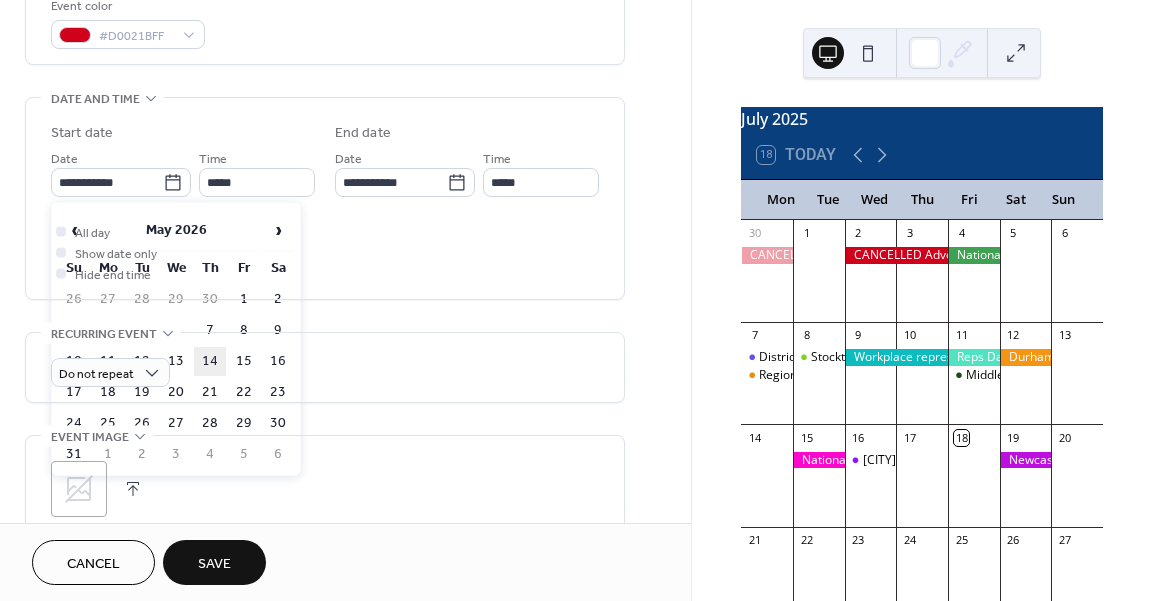click on "14" at bounding box center (210, 361) 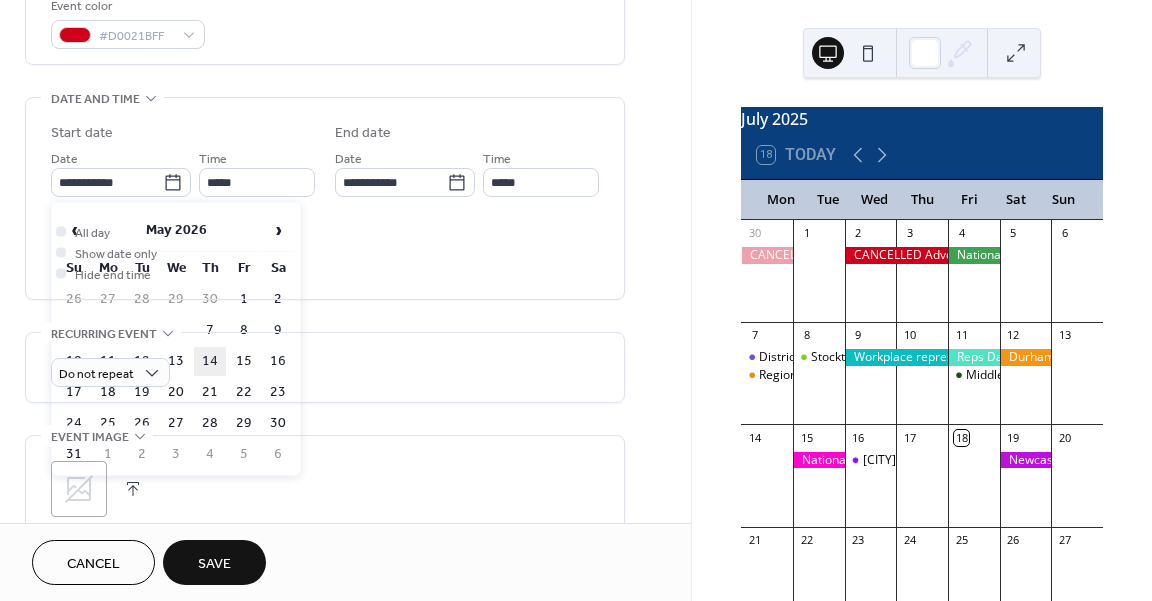 type on "**********" 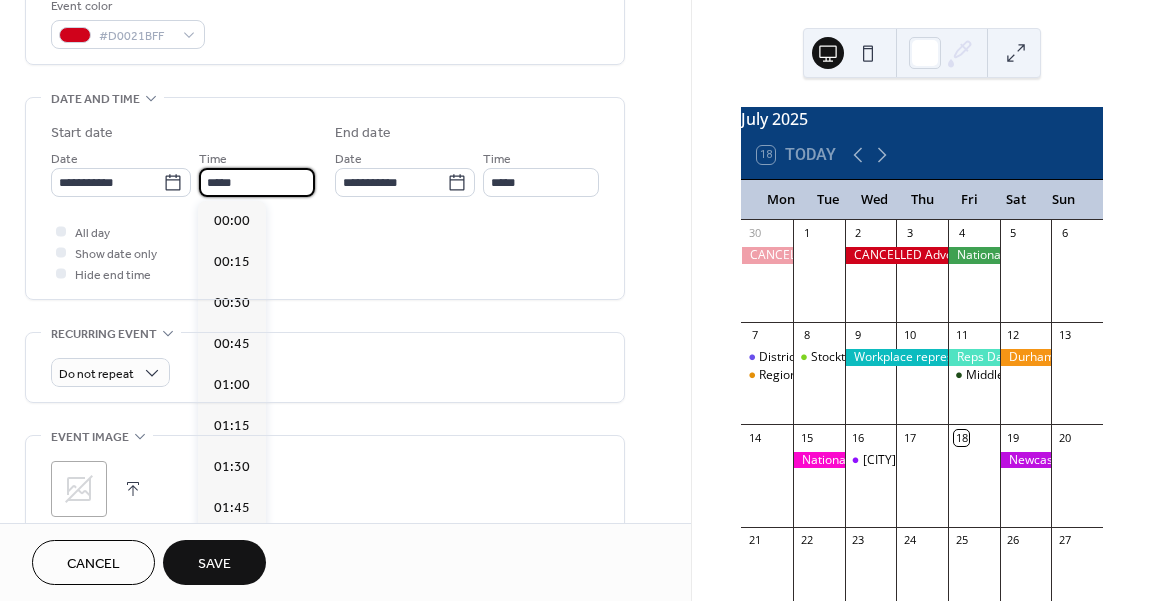 drag, startPoint x: 277, startPoint y: 188, endPoint x: 132, endPoint y: 148, distance: 150.41609 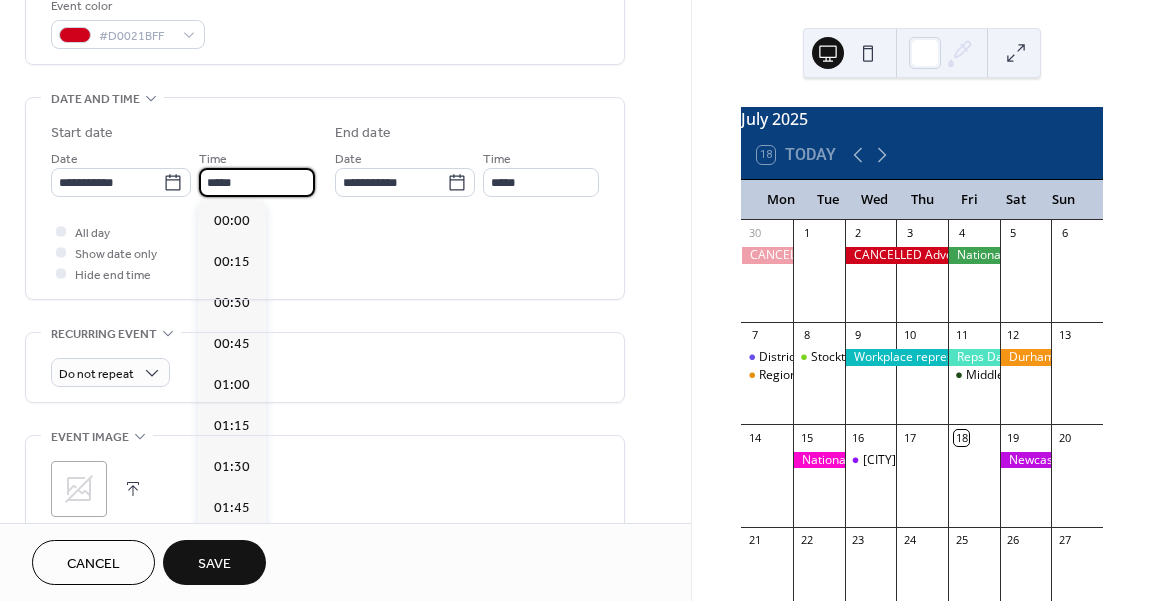 click on "**********" at bounding box center (183, 172) 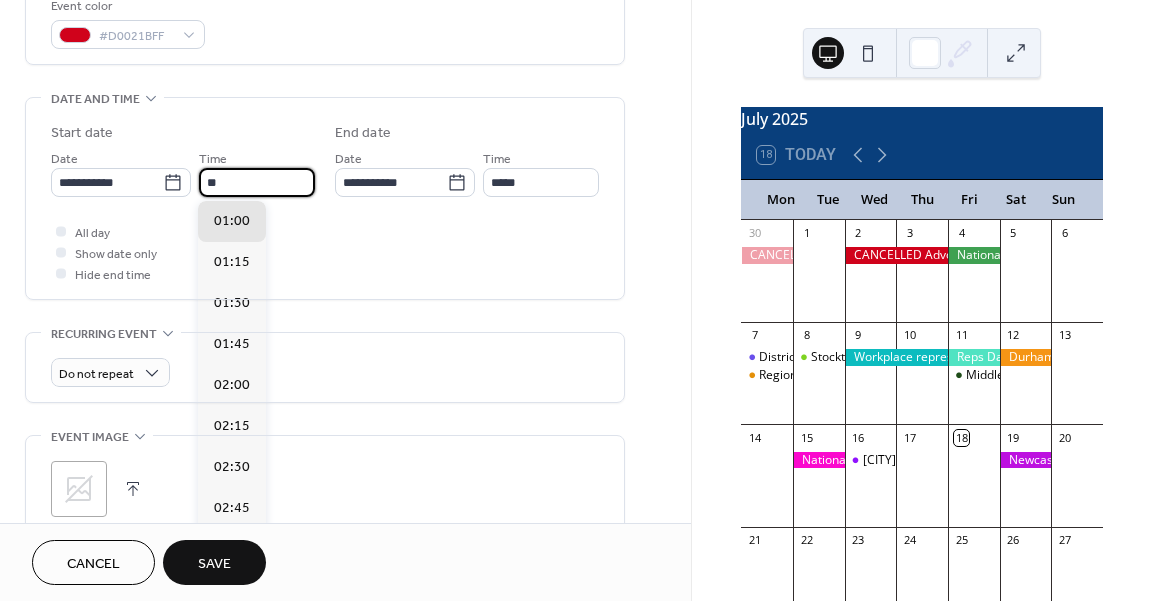 scroll, scrollTop: 2624, scrollLeft: 0, axis: vertical 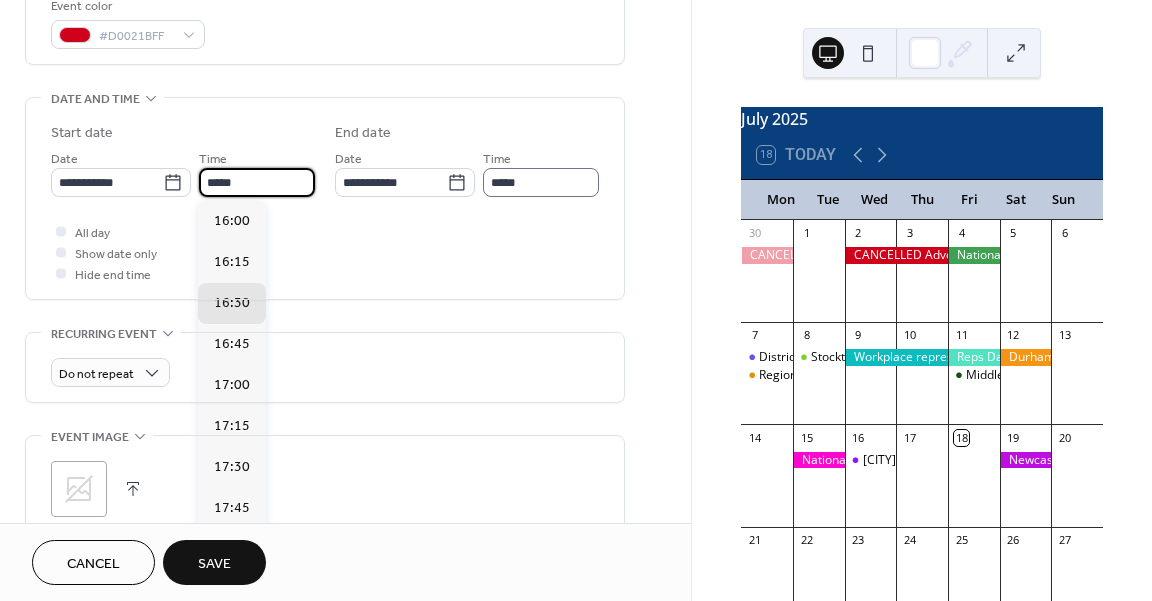 type on "*****" 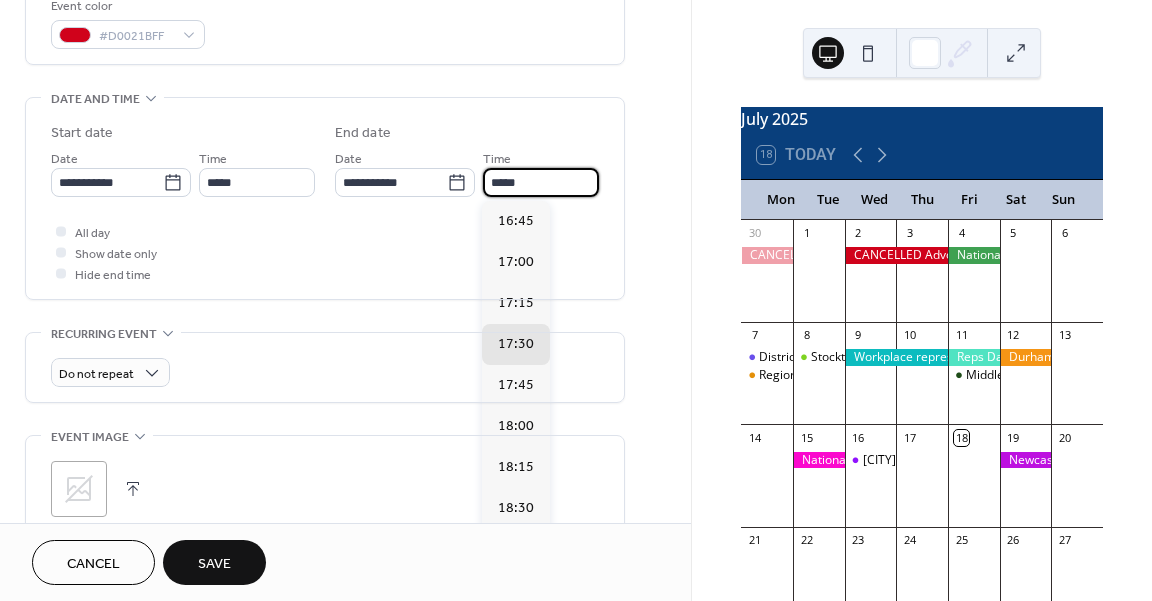 drag, startPoint x: 528, startPoint y: 182, endPoint x: 483, endPoint y: 188, distance: 45.39824 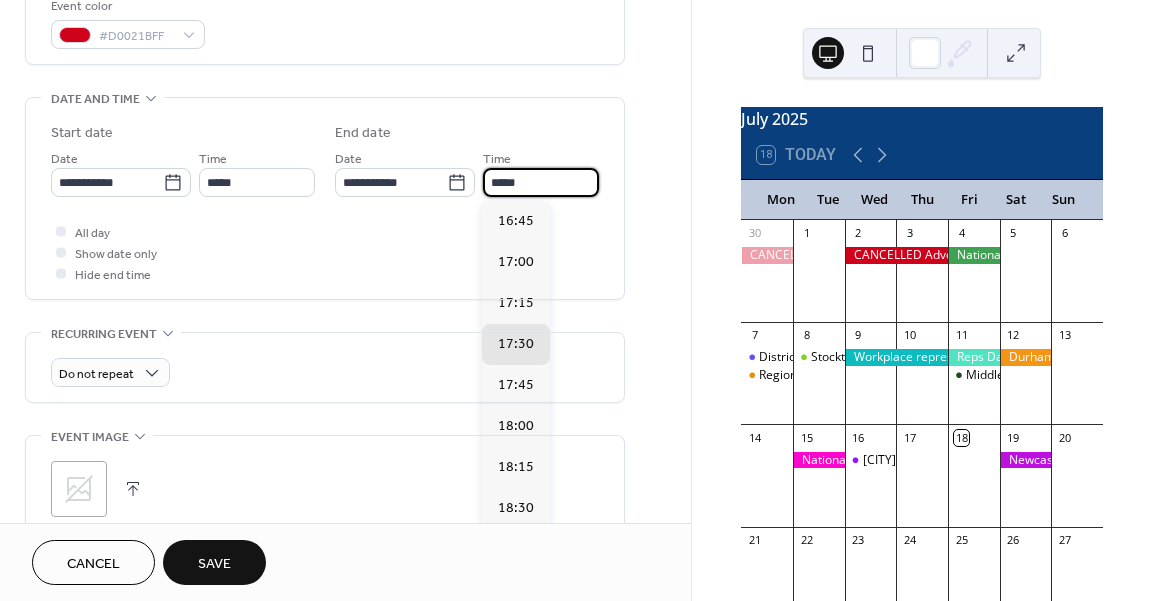 click on "*****" at bounding box center [541, 182] 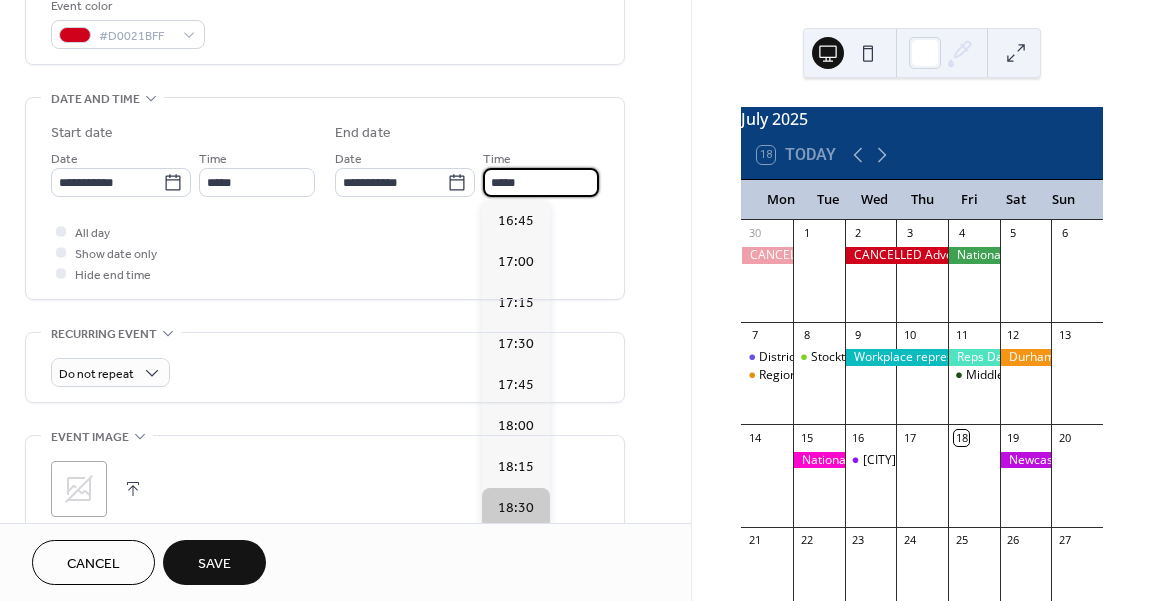 type on "*****" 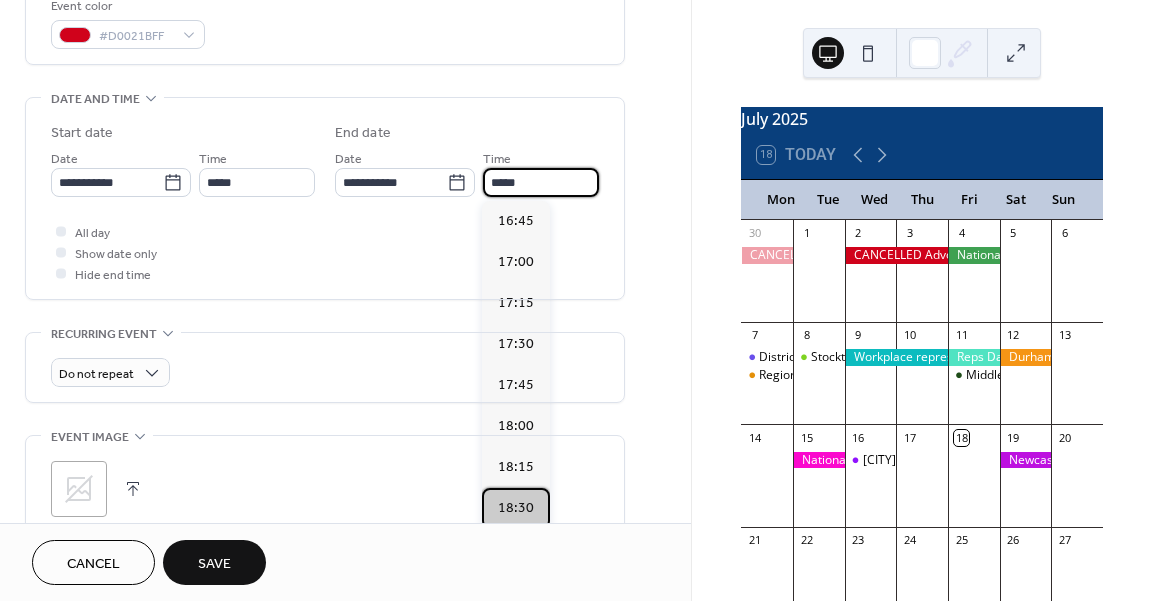 drag, startPoint x: 513, startPoint y: 517, endPoint x: 530, endPoint y: 504, distance: 21.400934 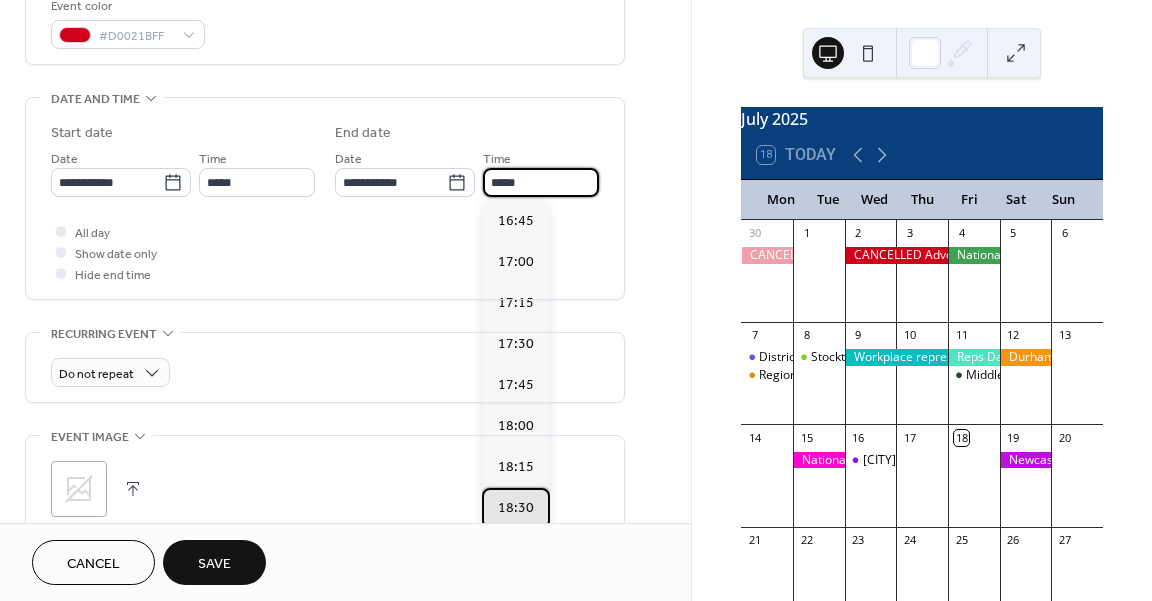 click on "18:30" at bounding box center [516, 508] 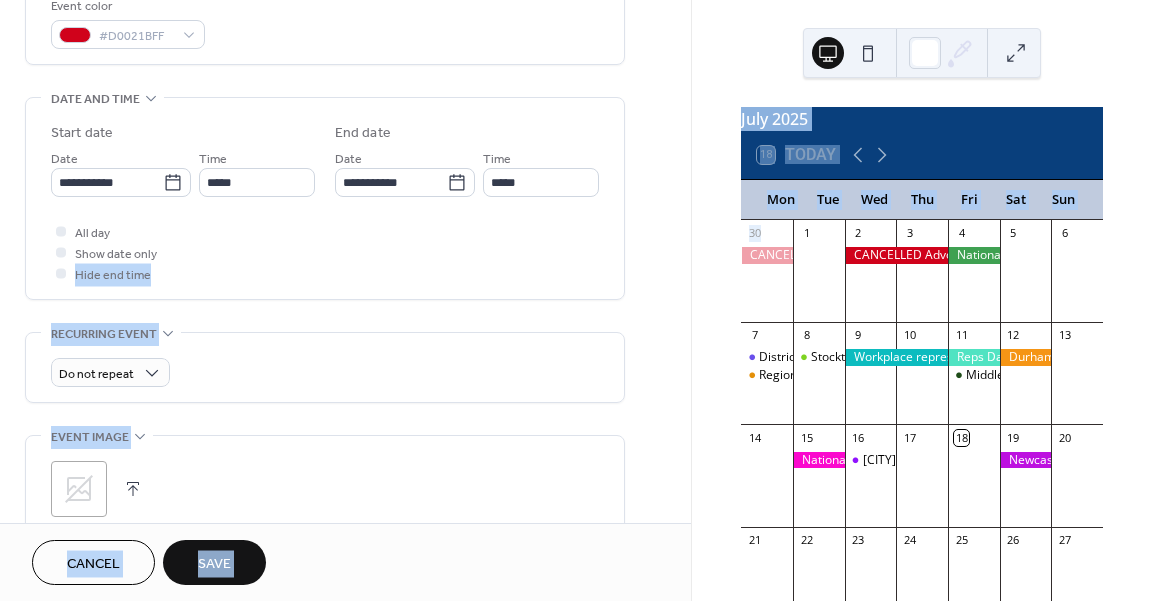 drag, startPoint x: 691, startPoint y: 249, endPoint x: 695, endPoint y: 309, distance: 60.133186 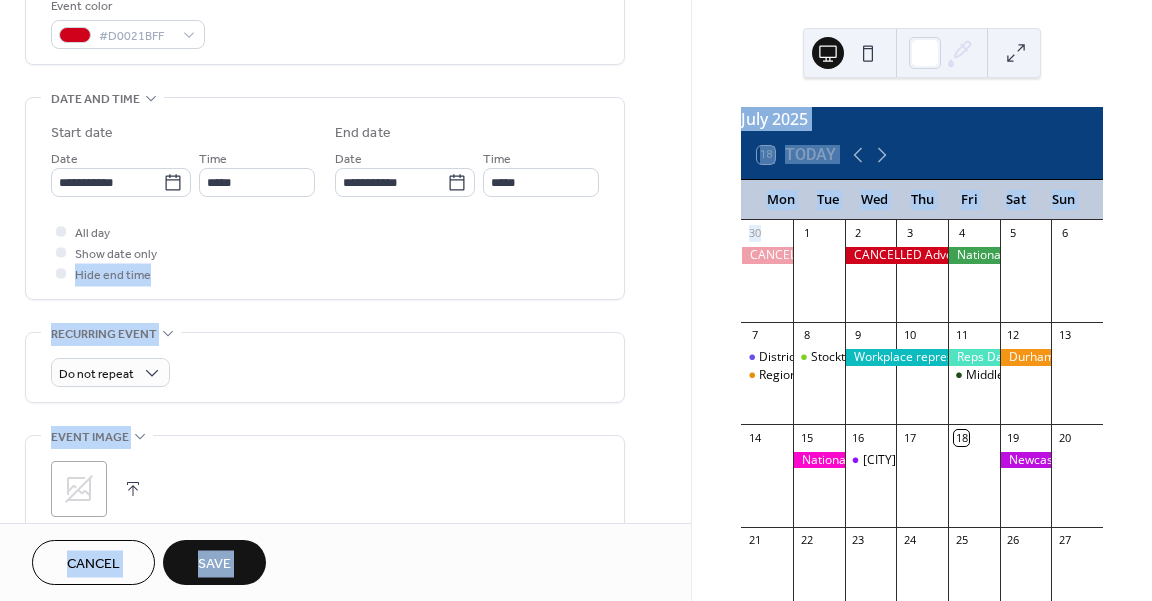 click on "**********" at bounding box center [576, 300] 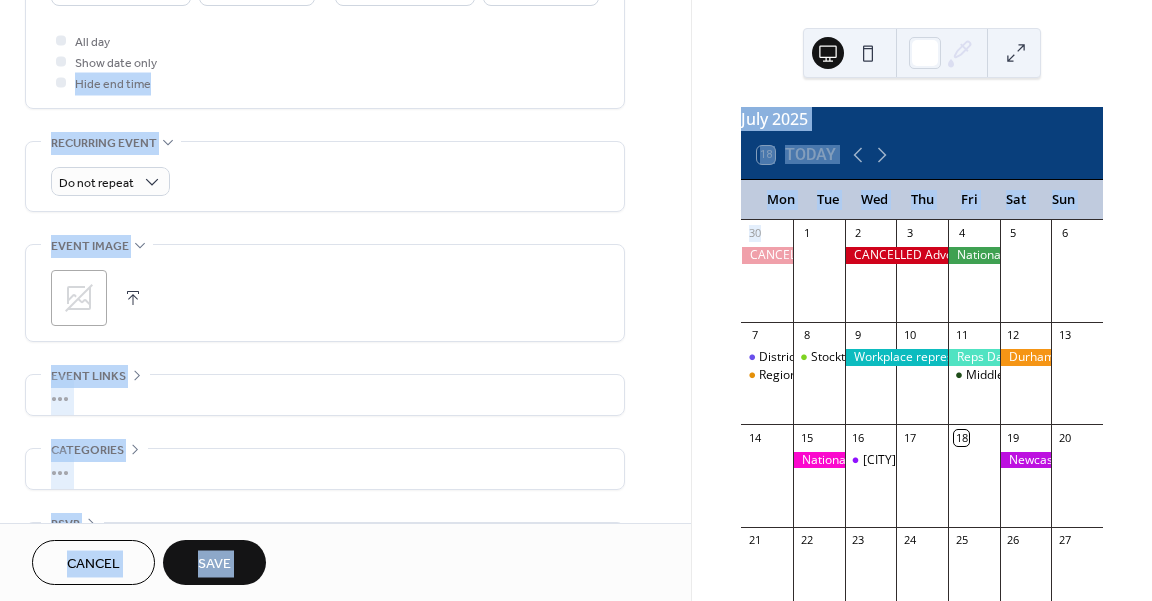 scroll, scrollTop: 806, scrollLeft: 0, axis: vertical 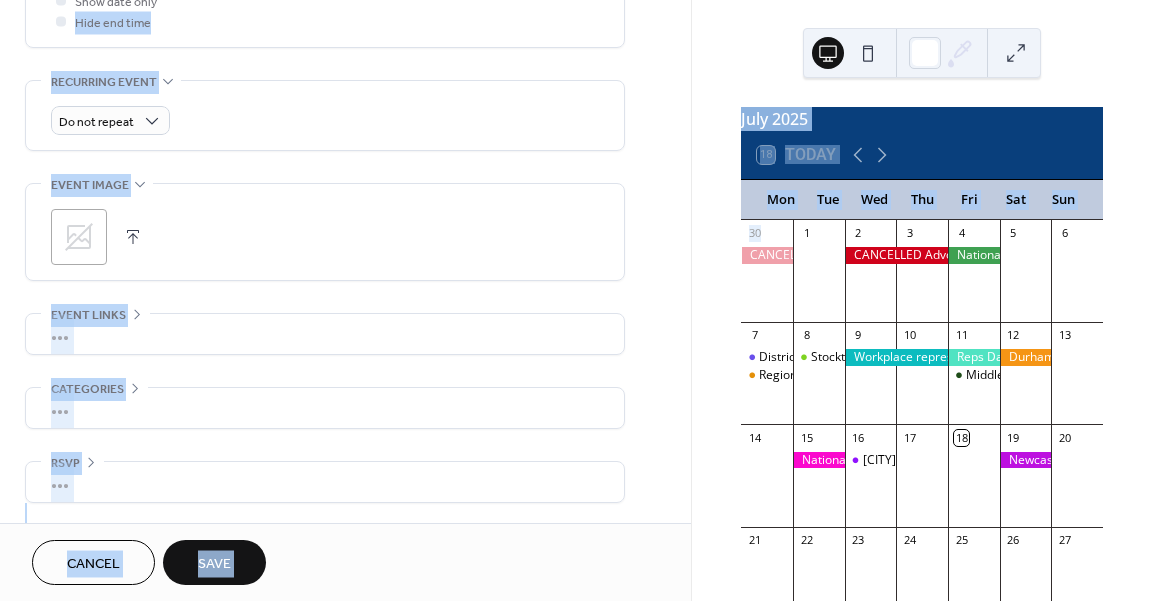 click on "Save" at bounding box center [214, 564] 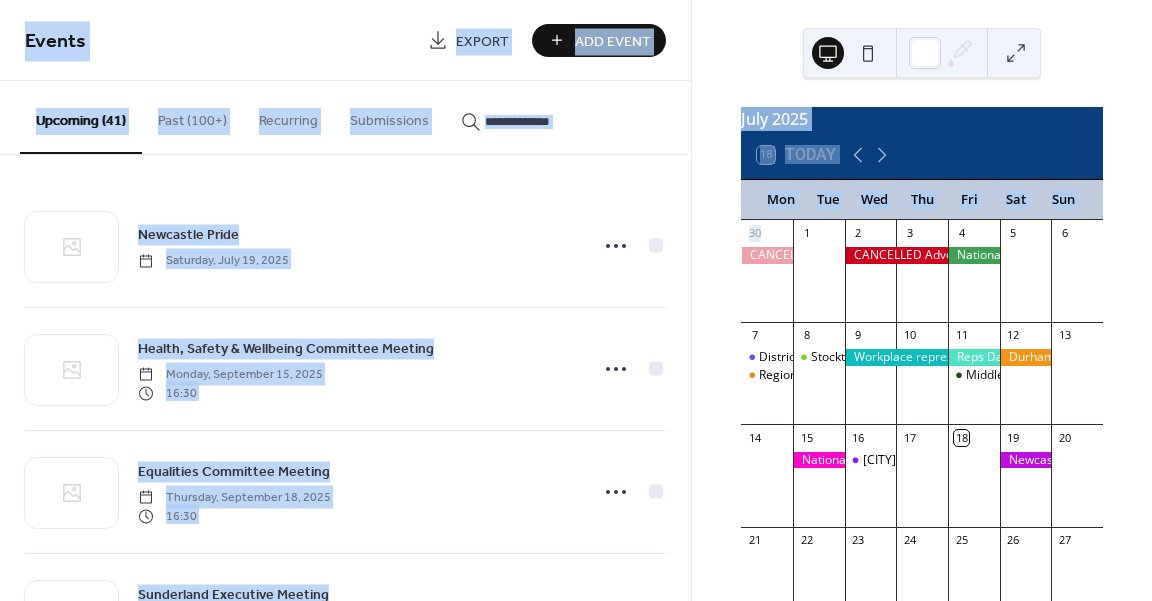 click on "Add Event" at bounding box center (599, 40) 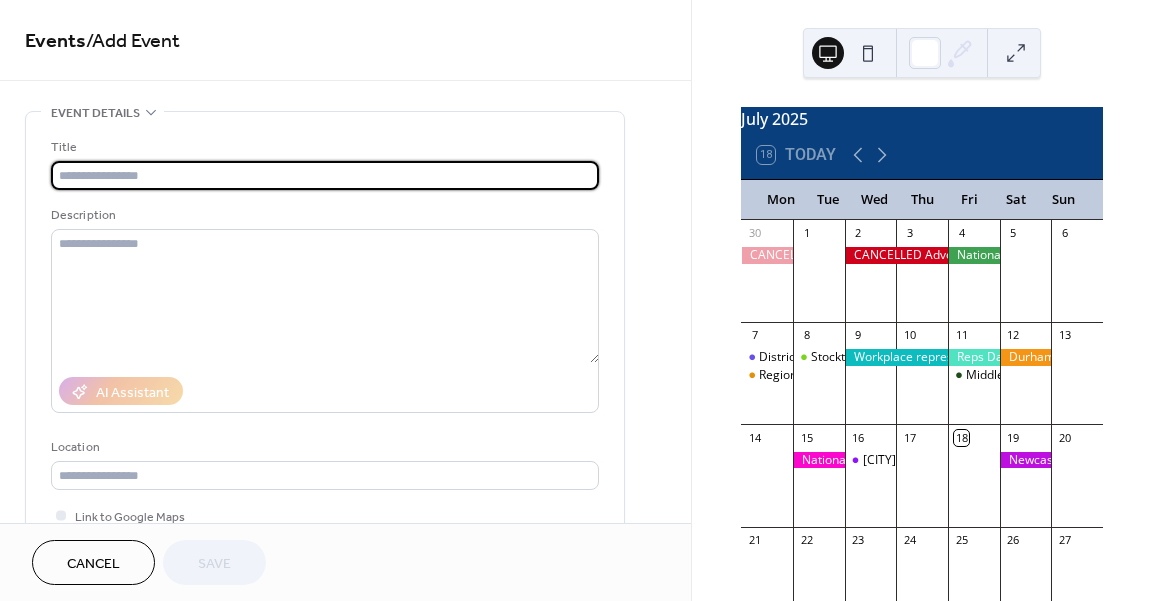 click at bounding box center [325, 175] 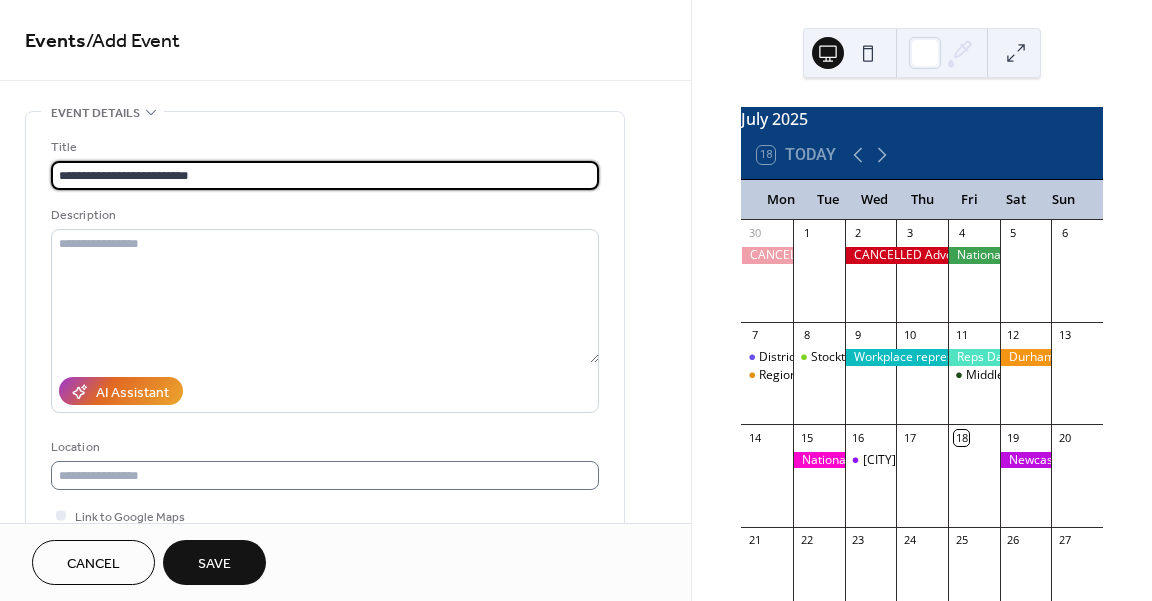 type on "**********" 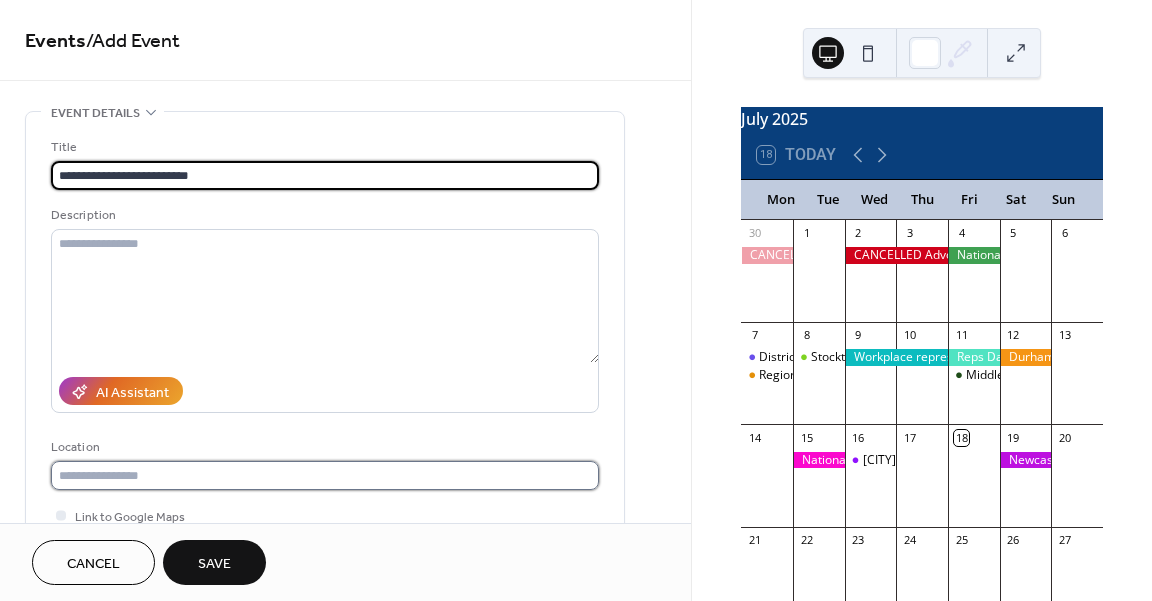 click at bounding box center (325, 475) 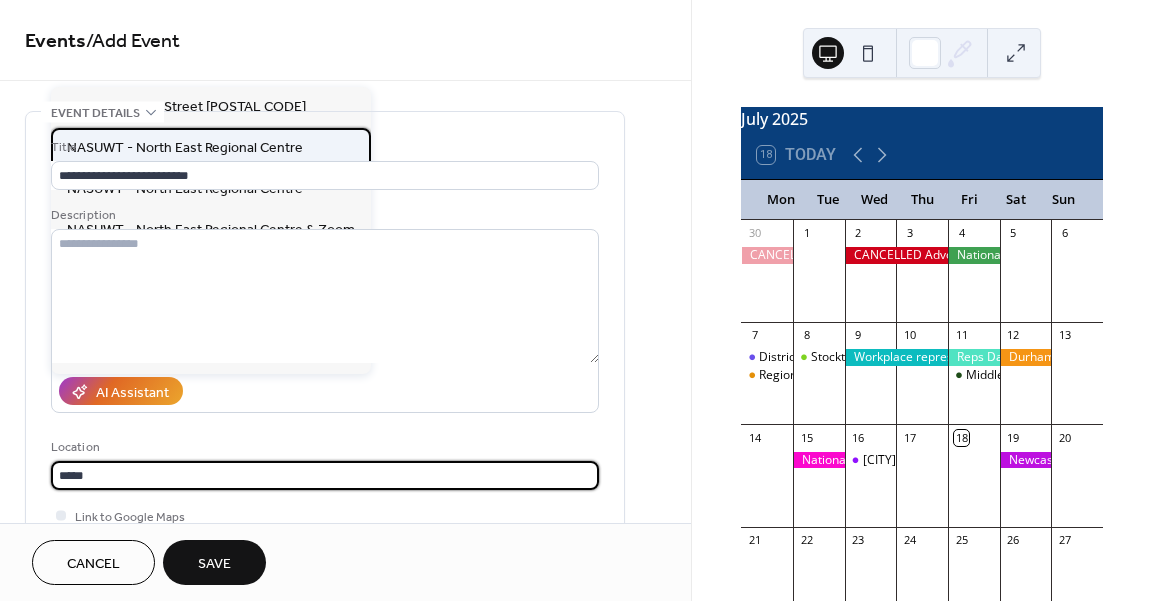 click on "NASUWT - North East Regional Centre" at bounding box center [185, 148] 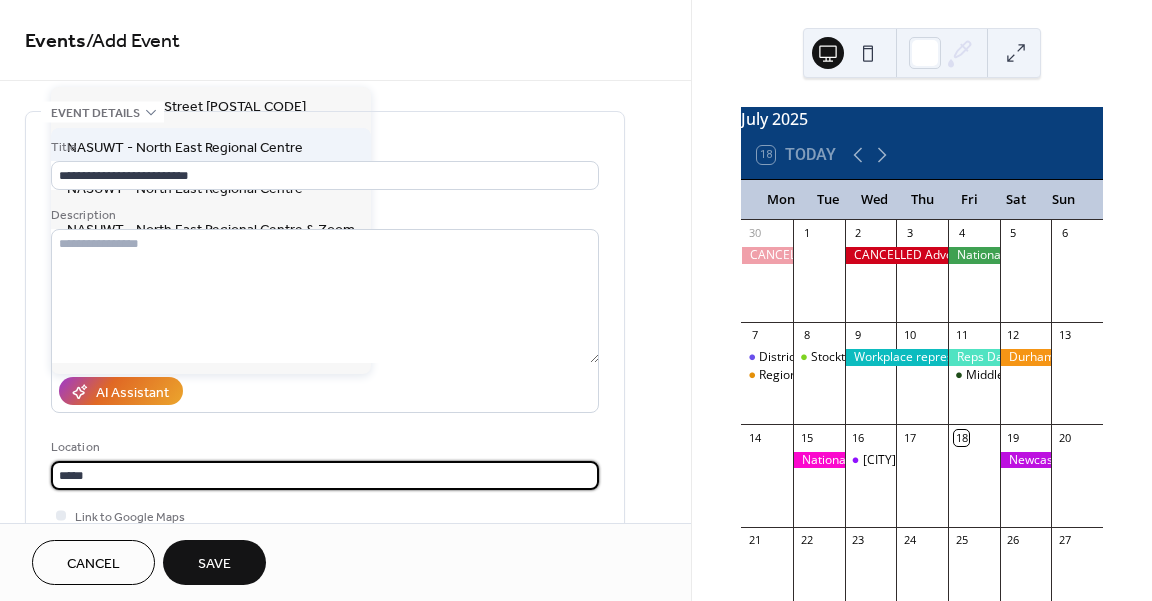 type on "**********" 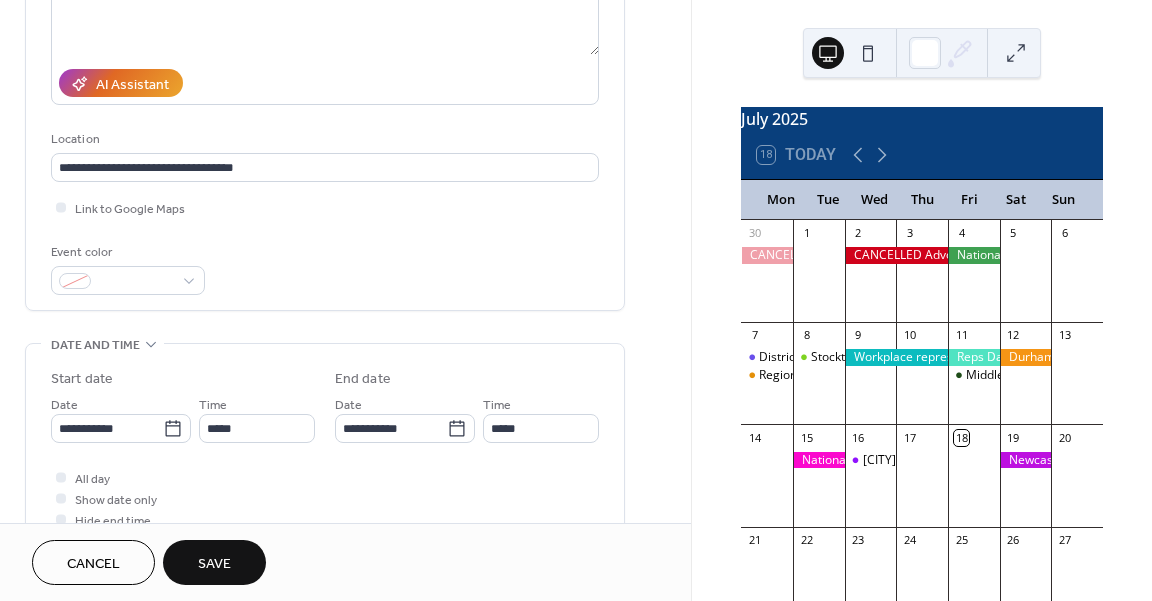 scroll, scrollTop: 315, scrollLeft: 0, axis: vertical 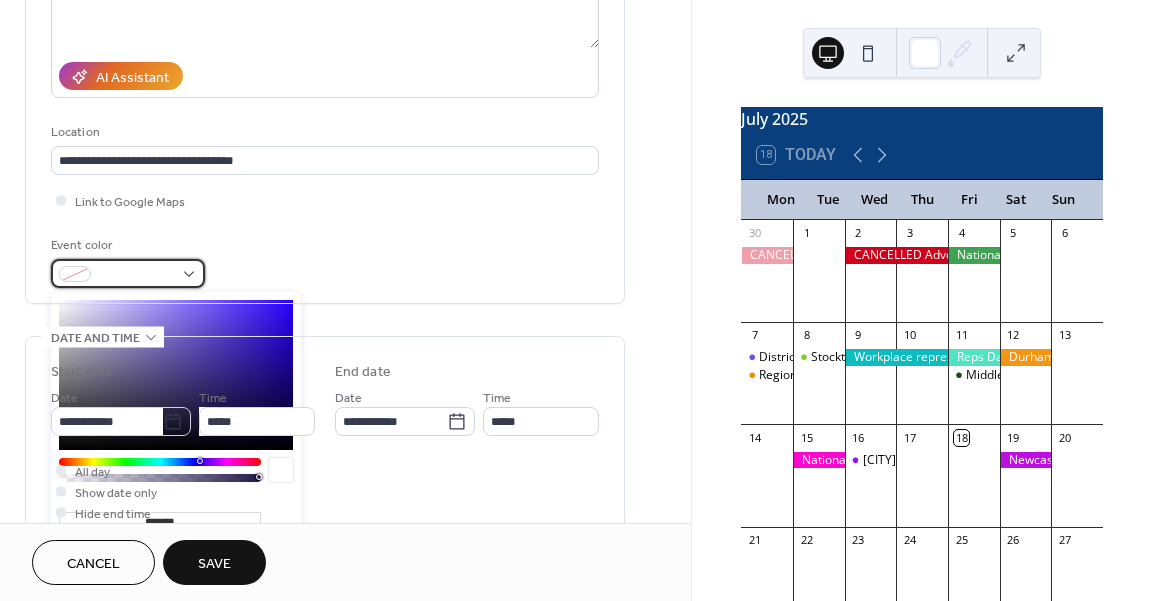 click at bounding box center [128, 273] 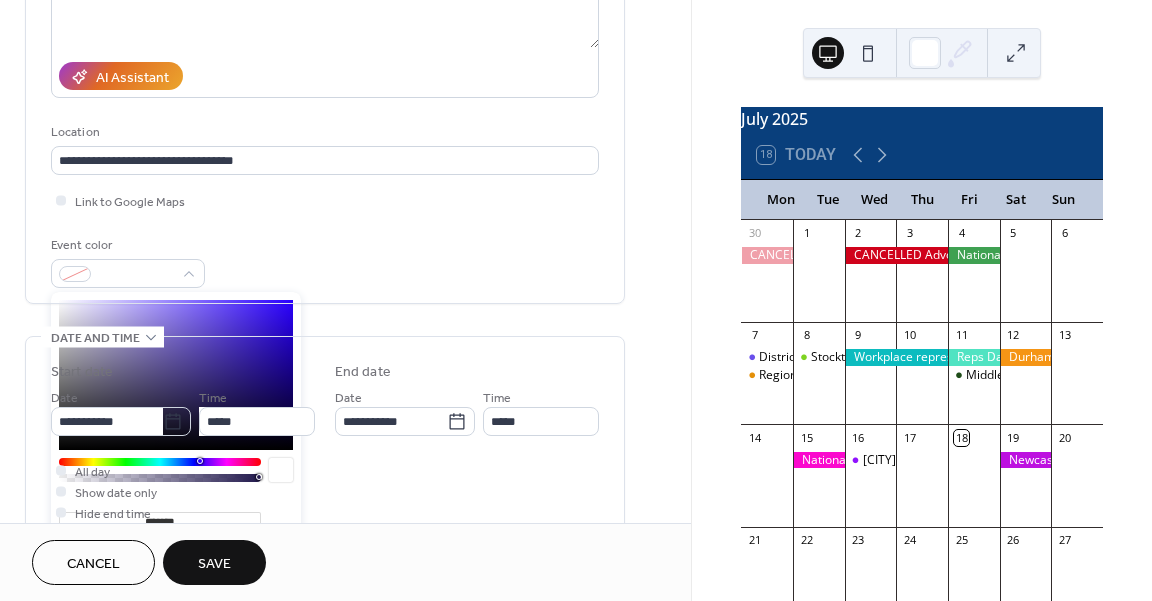 click at bounding box center [93, 589] 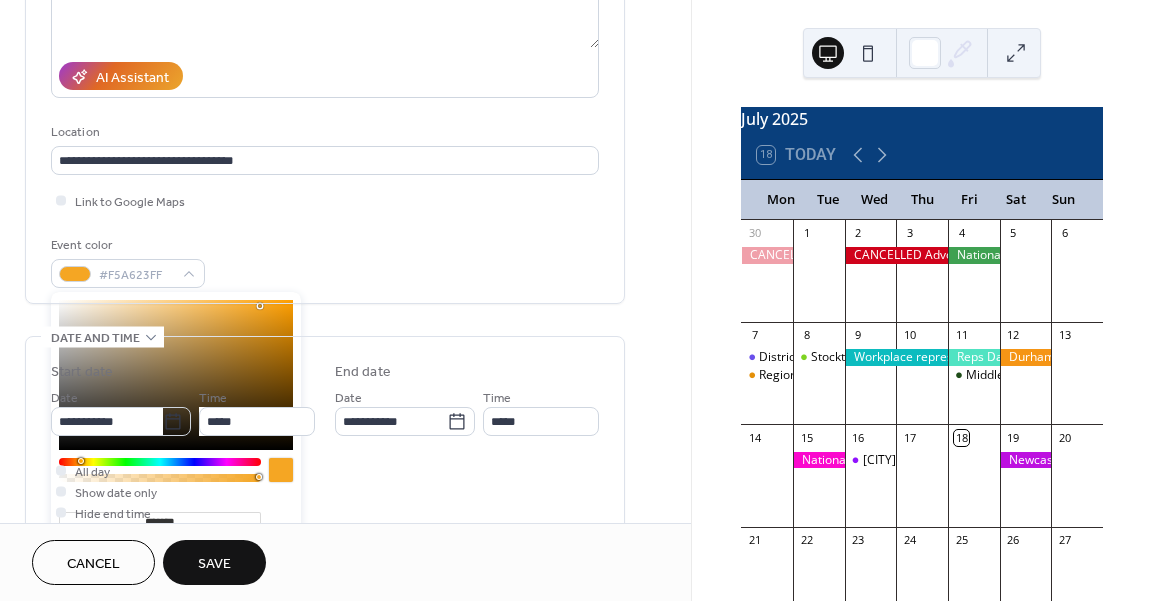 click on "All day Show date only Hide end time" at bounding box center (325, 491) 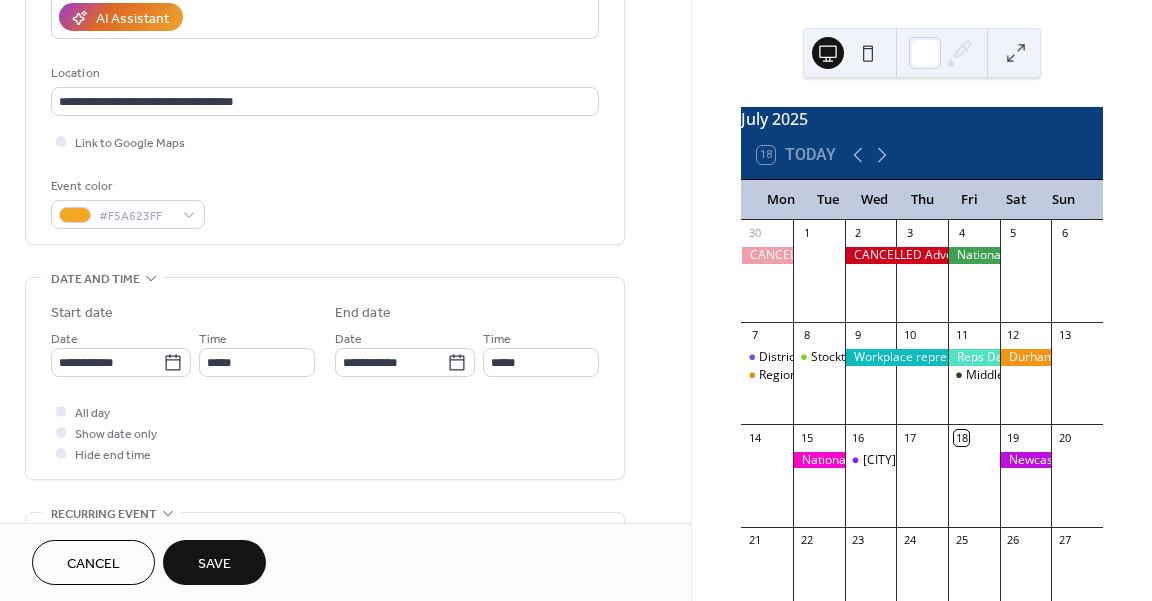 scroll, scrollTop: 379, scrollLeft: 0, axis: vertical 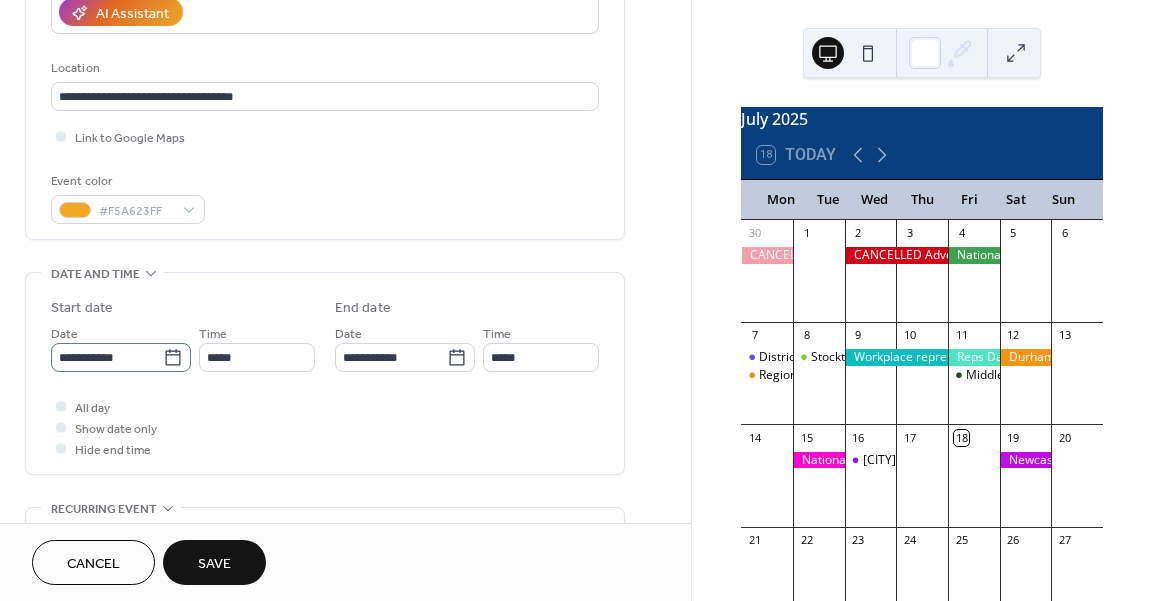 click 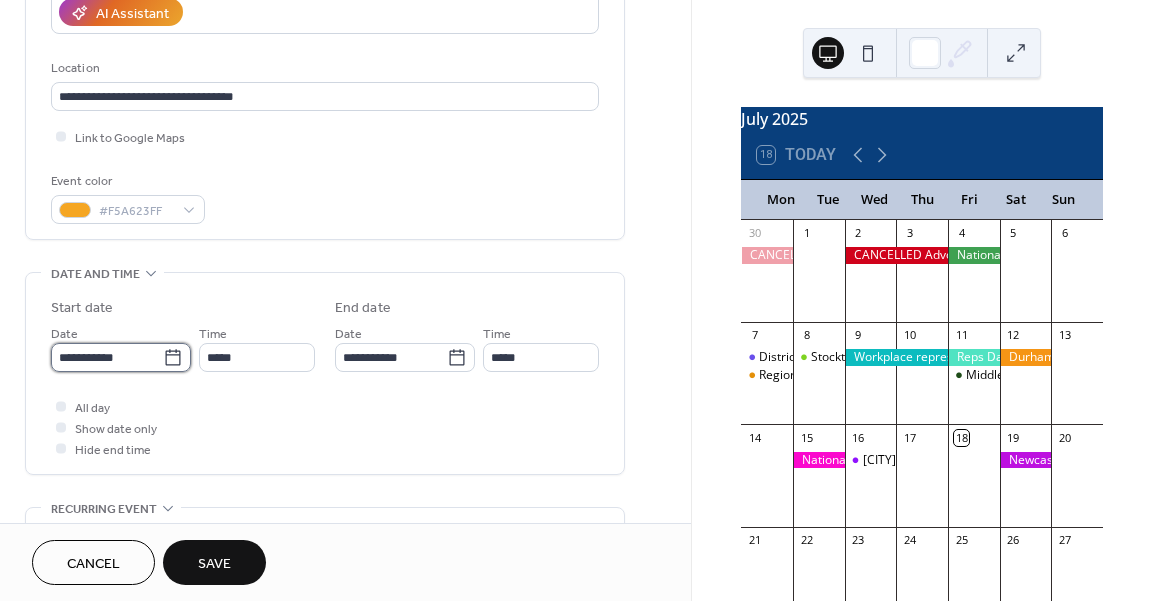 click on "**********" at bounding box center [107, 357] 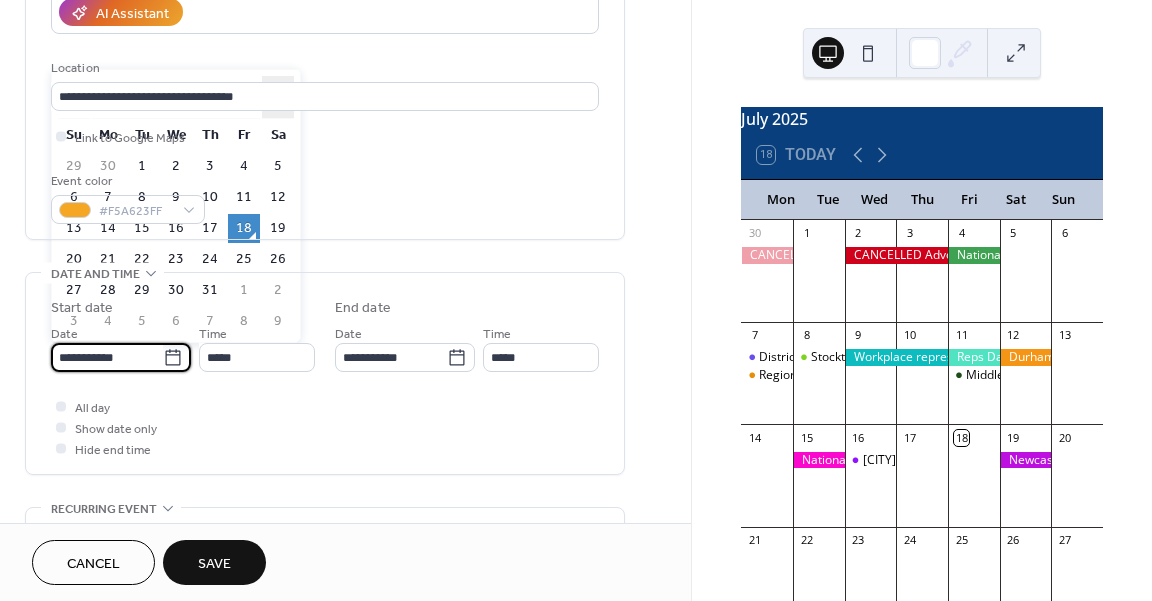click on "›" at bounding box center (278, 97) 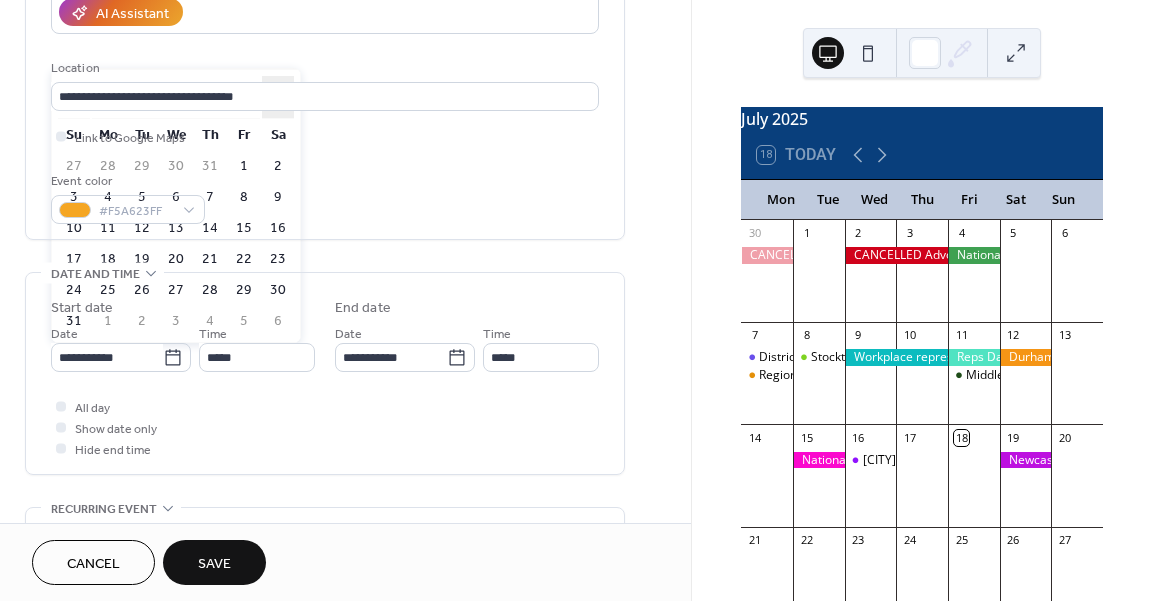 click on "›" at bounding box center [278, 97] 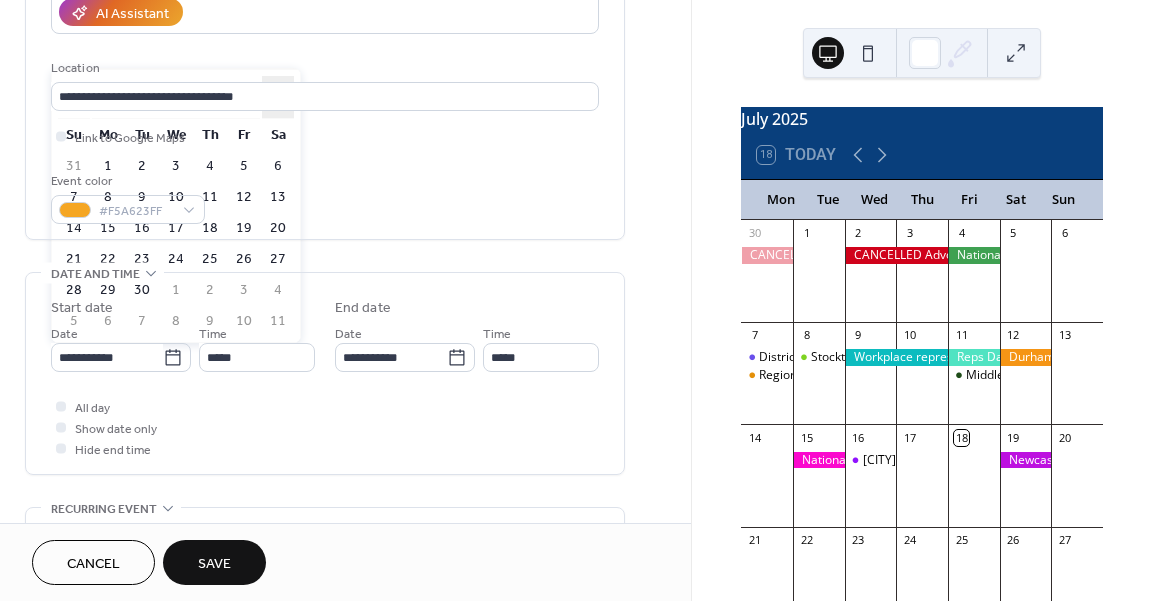 click on "›" at bounding box center [278, 97] 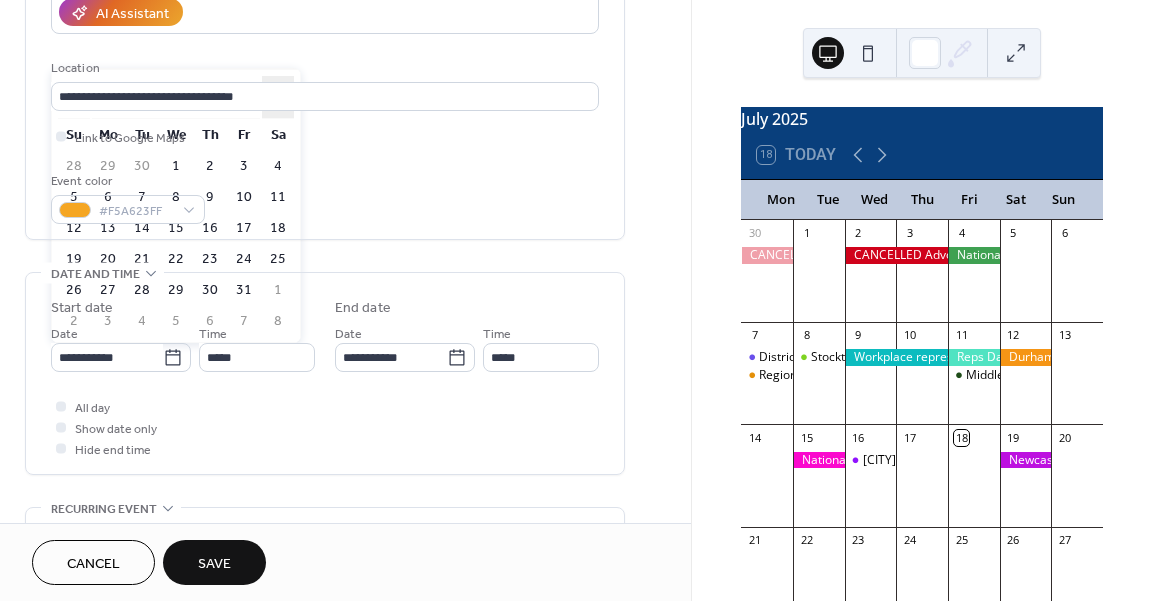 click on "›" at bounding box center [278, 97] 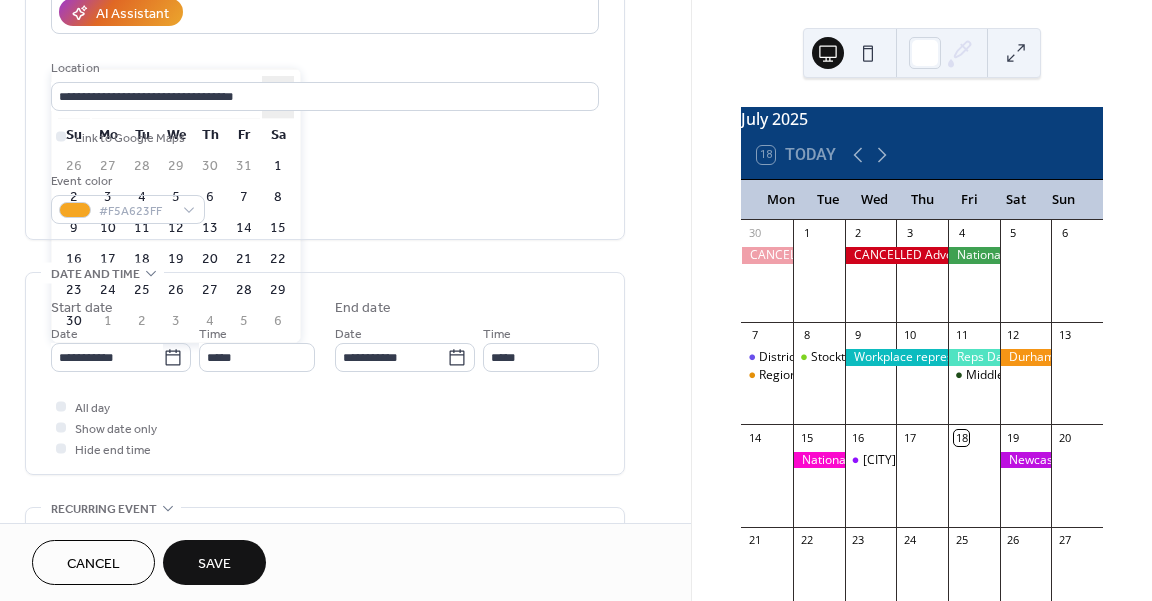 click on "›" at bounding box center [278, 97] 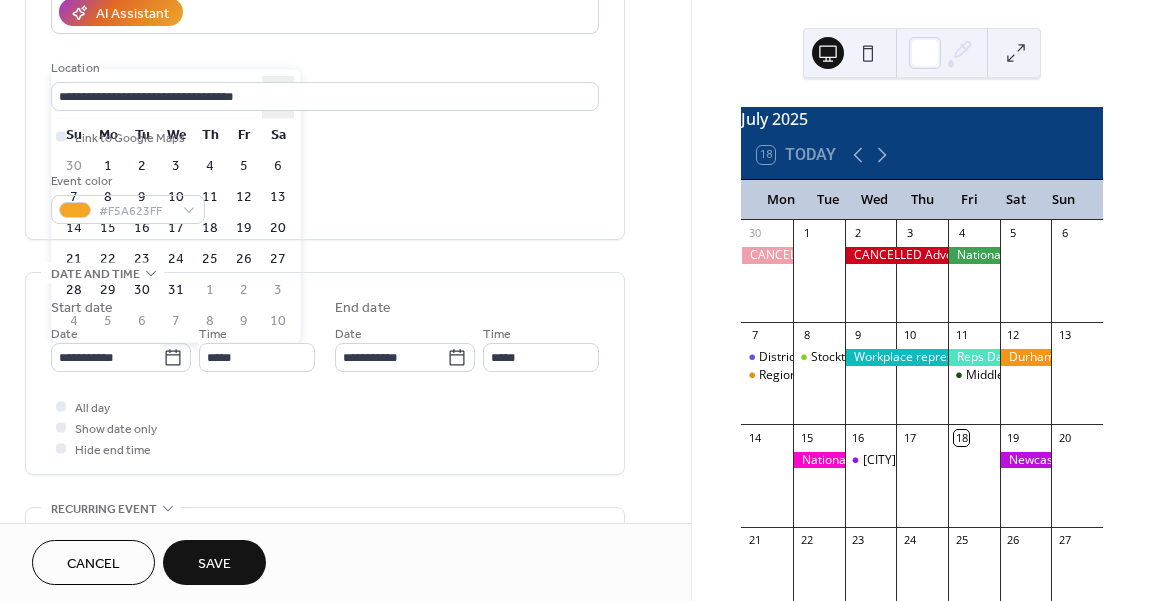 click on "›" at bounding box center (278, 97) 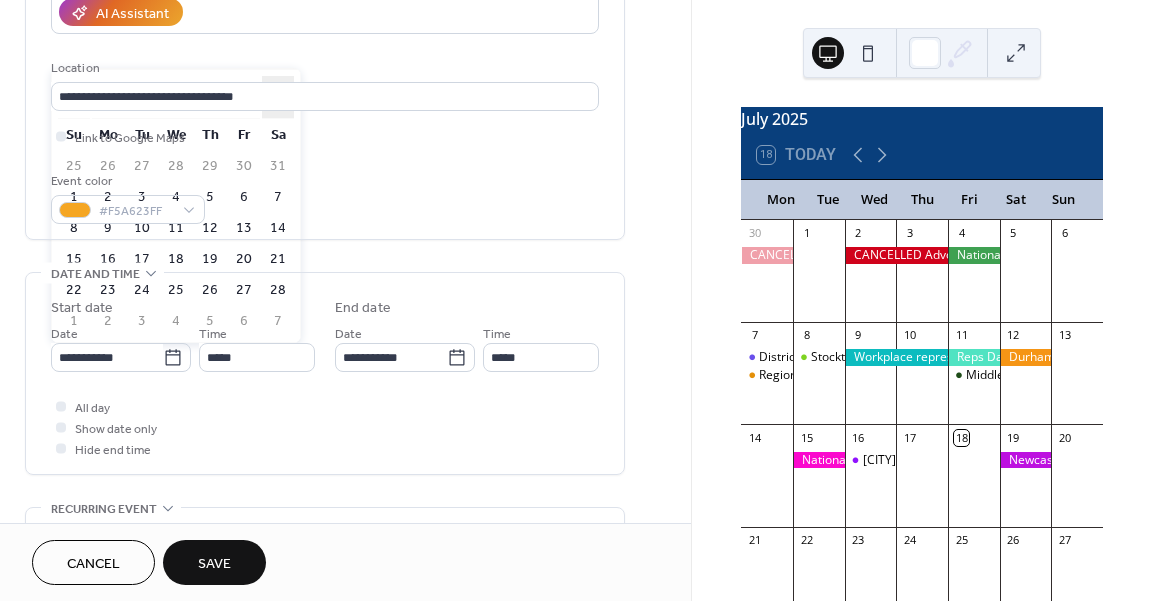 click on "›" at bounding box center (278, 97) 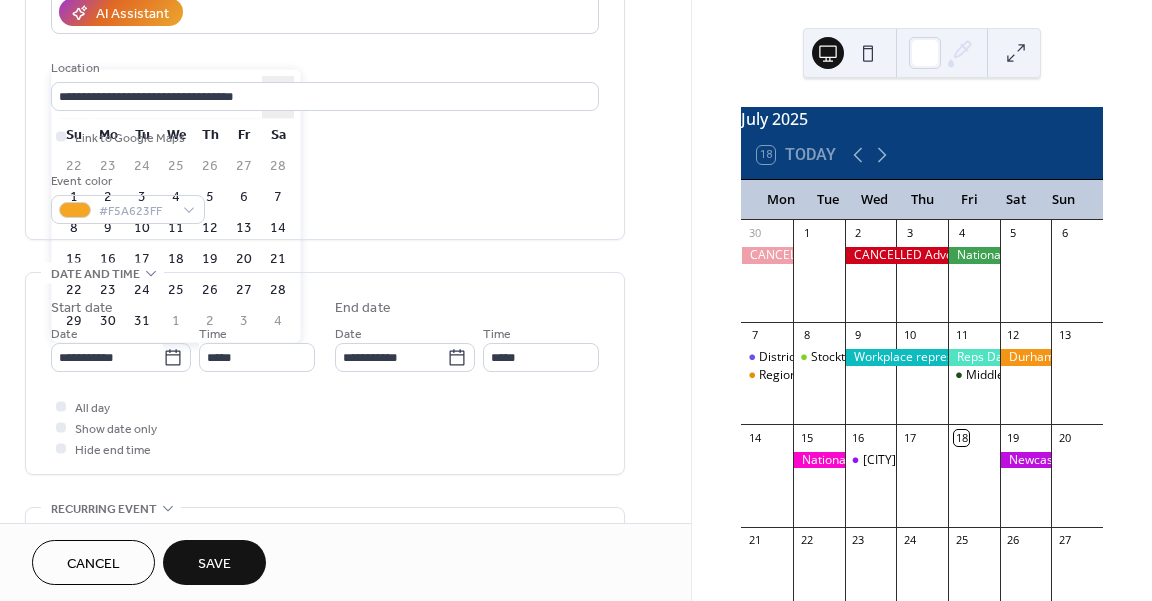 click on "›" at bounding box center [278, 97] 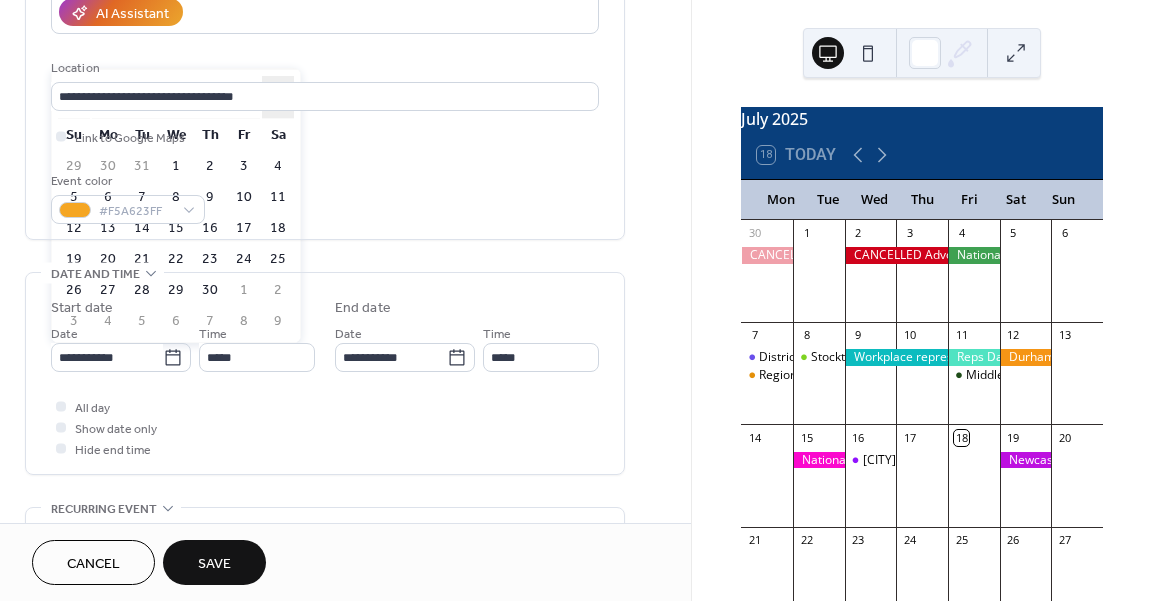 click on "›" at bounding box center [278, 97] 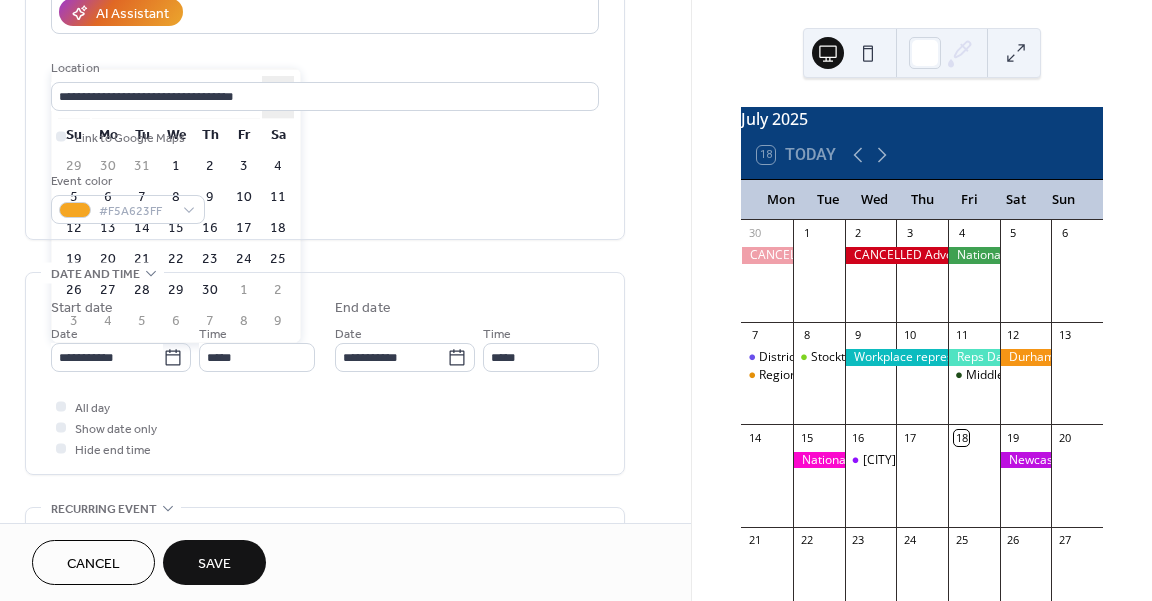 click on "›" at bounding box center (278, 97) 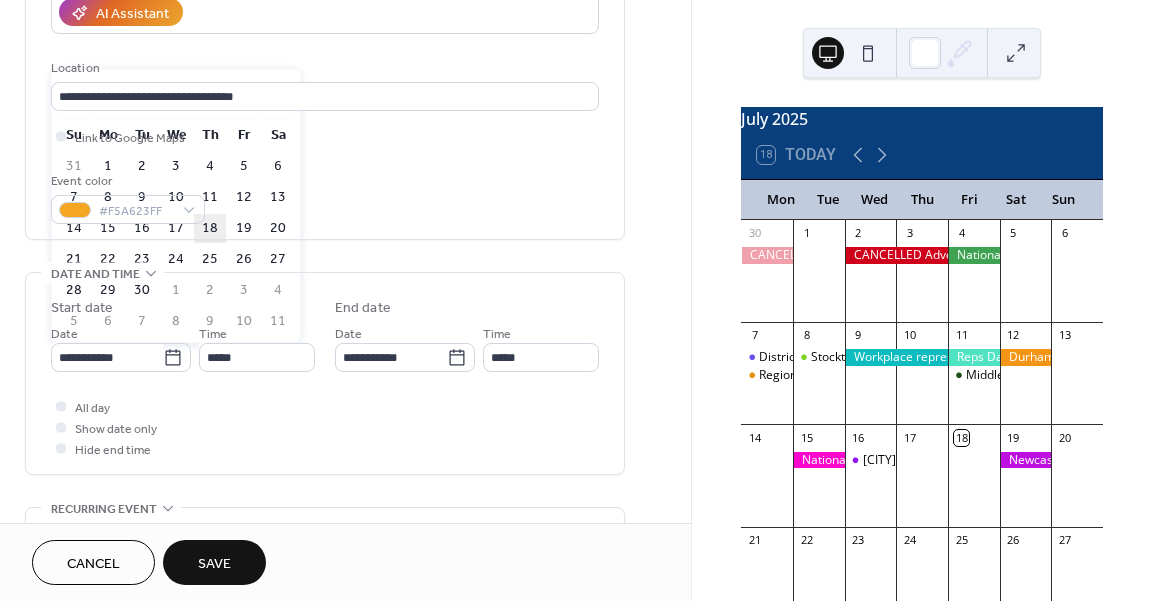 click on "18" at bounding box center [210, 228] 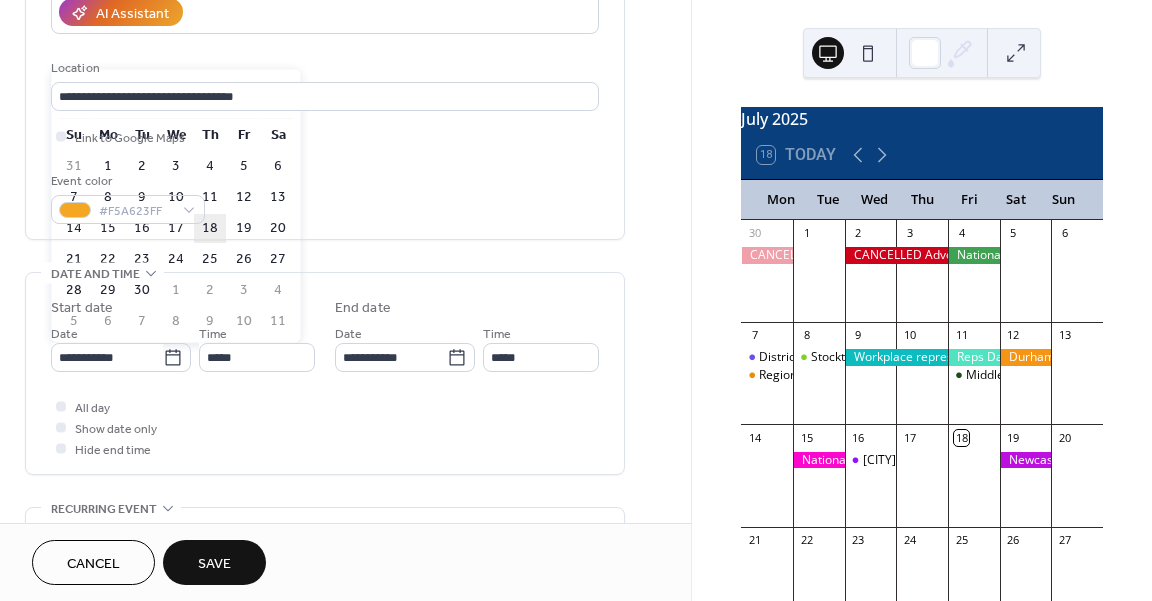 type on "**********" 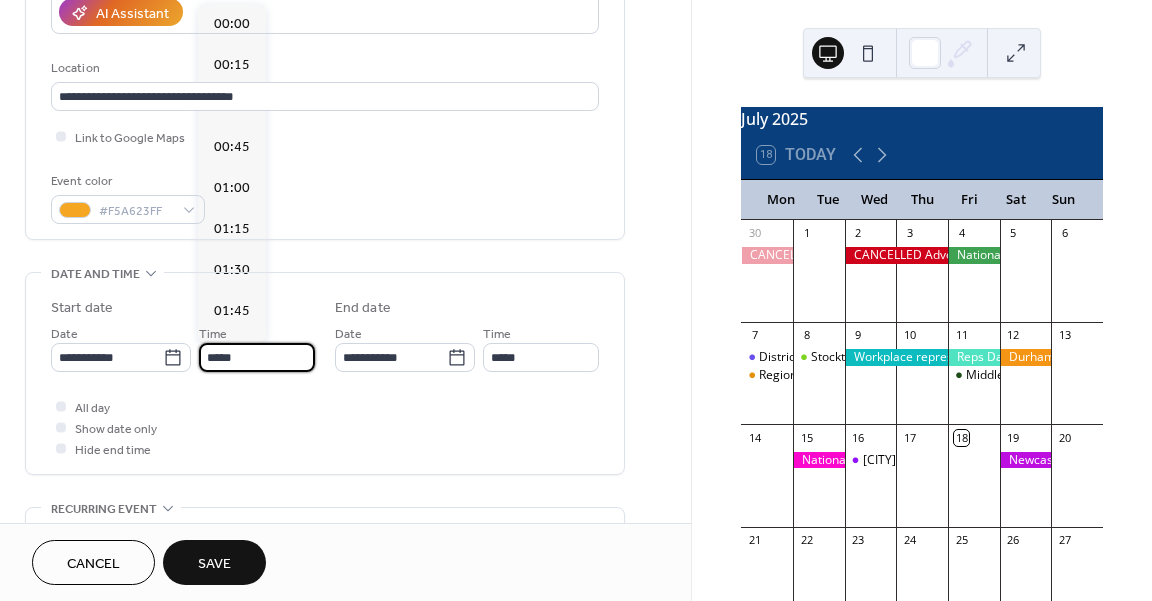 scroll, scrollTop: 1968, scrollLeft: 0, axis: vertical 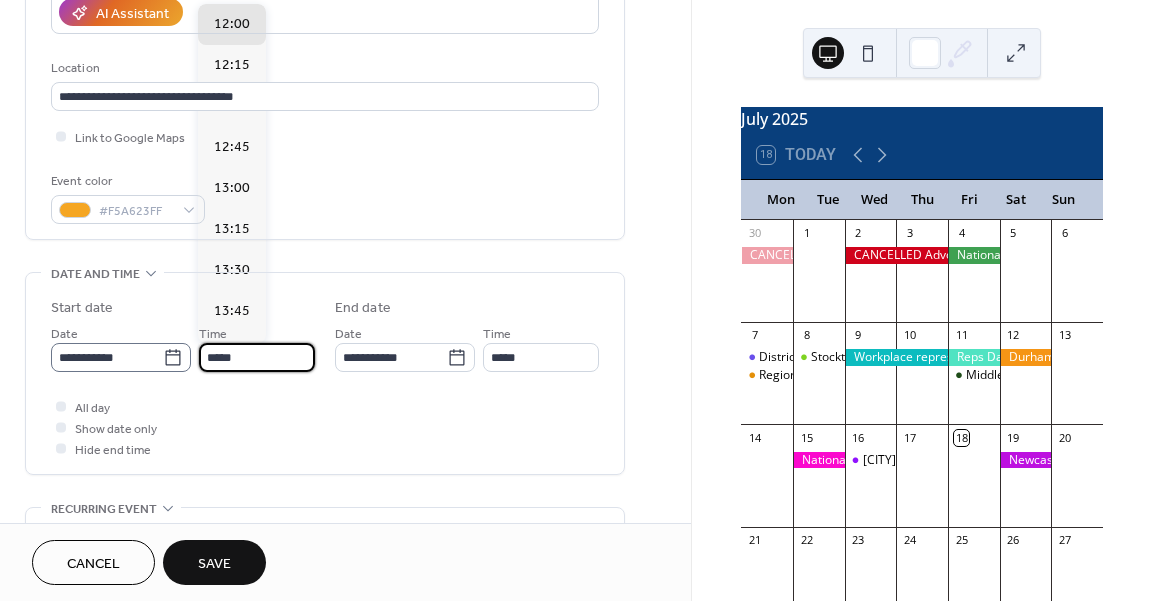 drag, startPoint x: 273, startPoint y: 365, endPoint x: 110, endPoint y: 361, distance: 163.04907 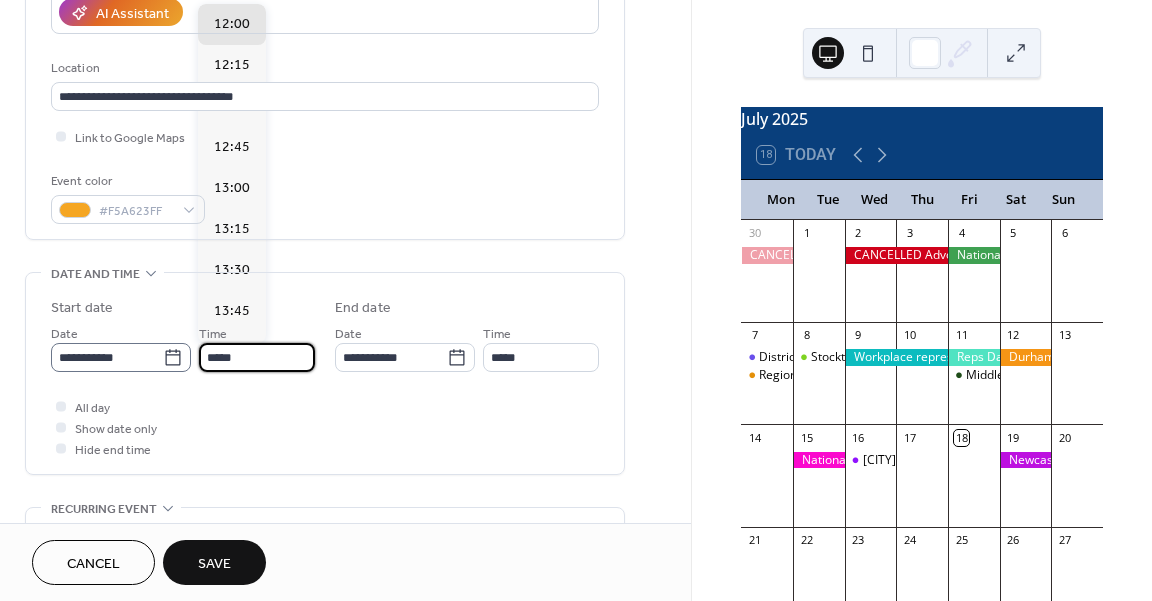 click on "**********" at bounding box center [183, 347] 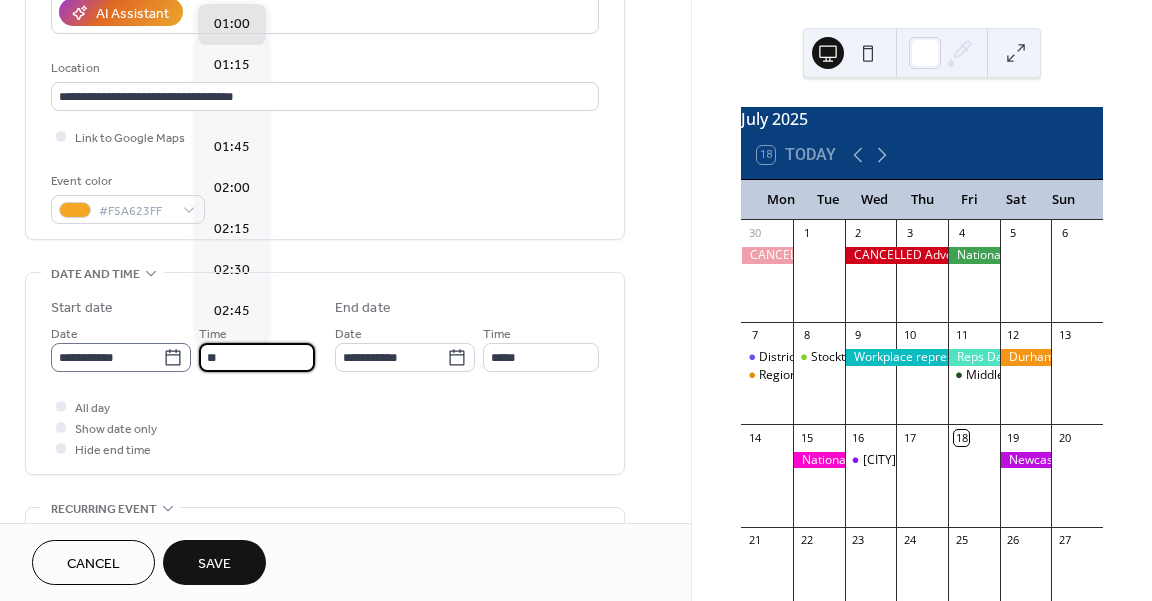 scroll, scrollTop: 2624, scrollLeft: 0, axis: vertical 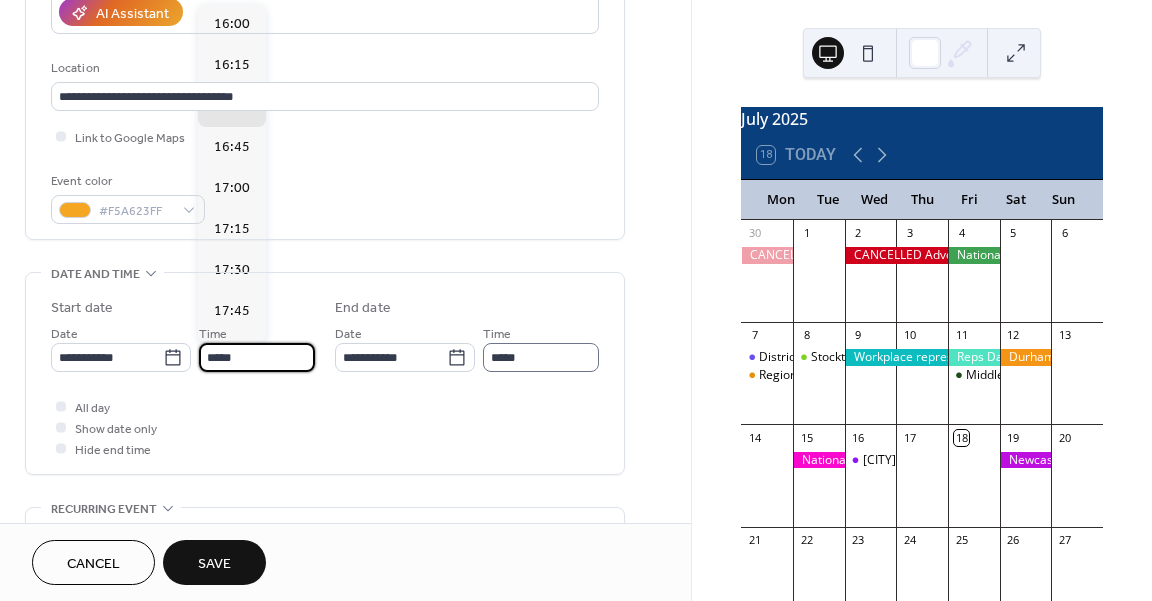 type on "*****" 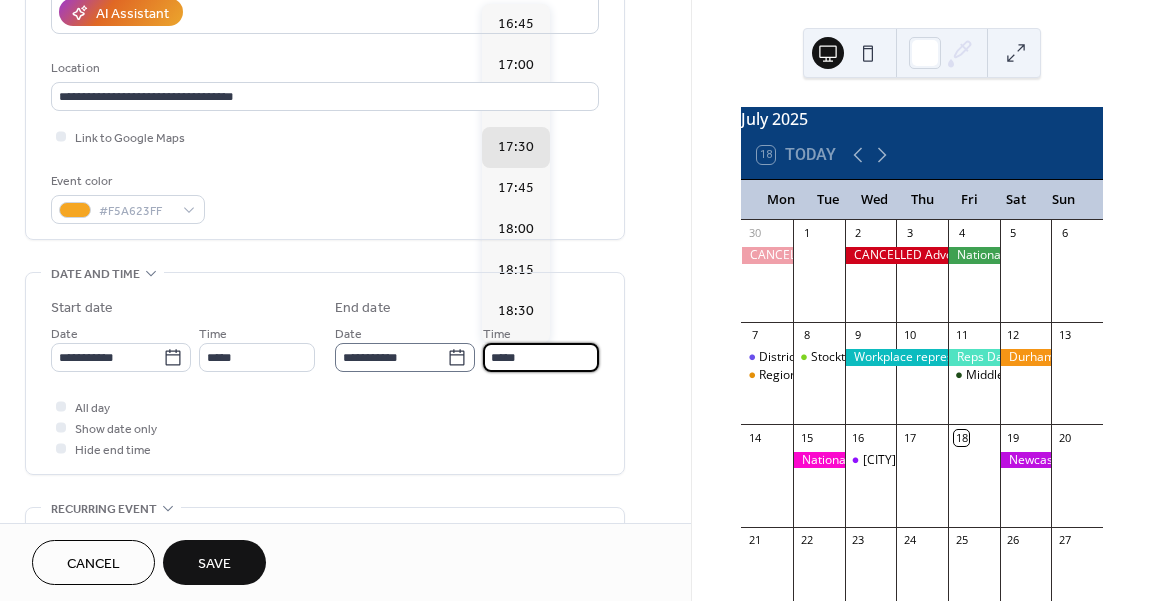 drag, startPoint x: 558, startPoint y: 355, endPoint x: 335, endPoint y: 357, distance: 223.00897 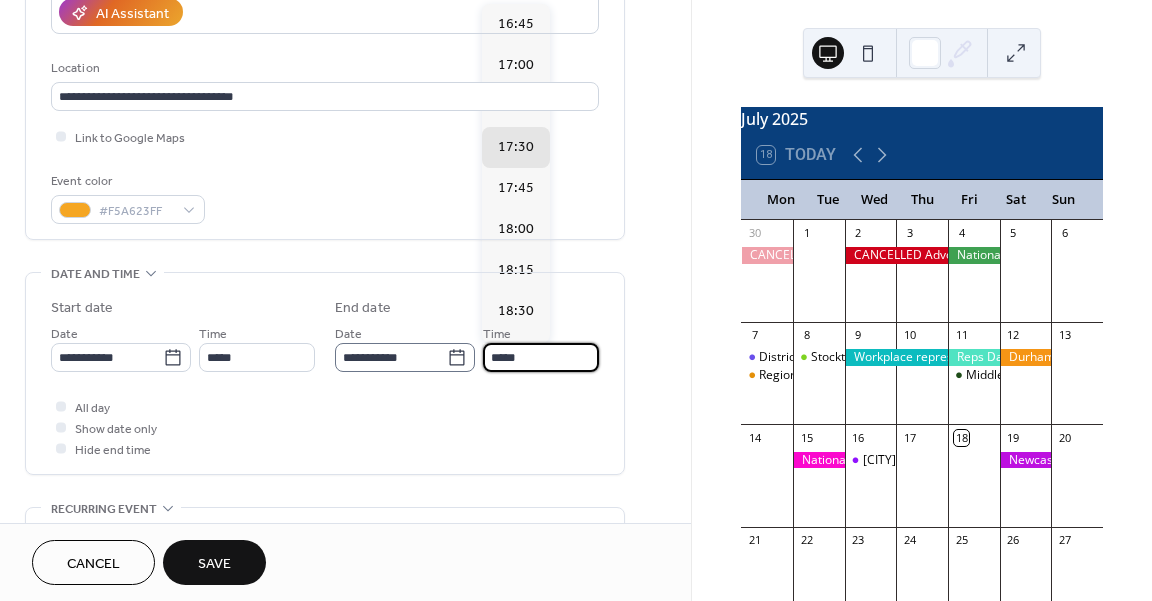 click on "**********" at bounding box center [467, 347] 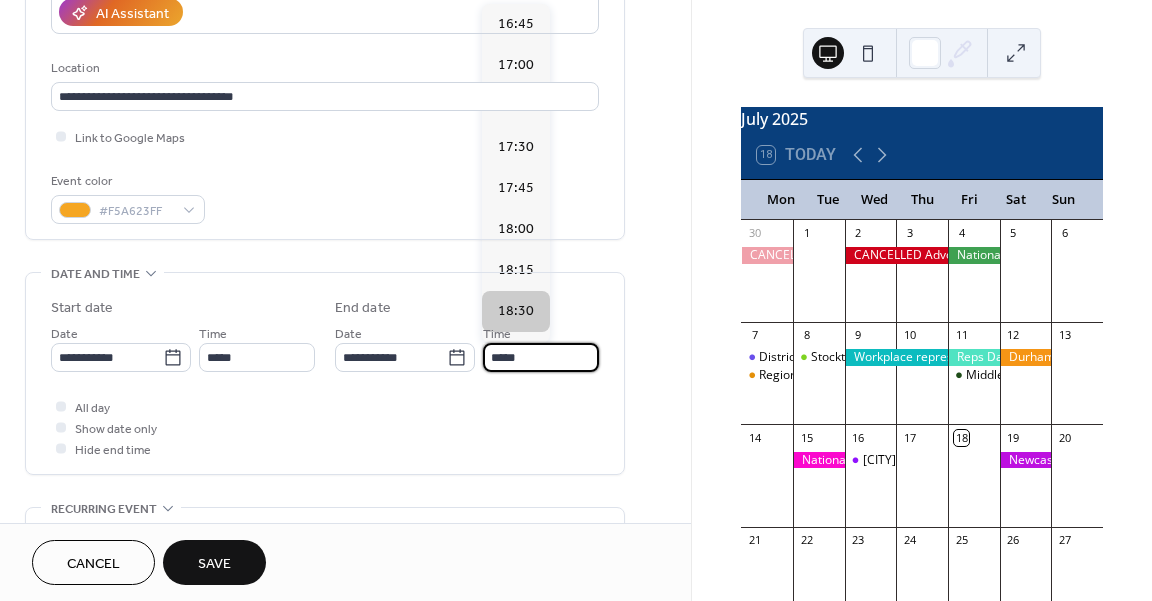 type on "*****" 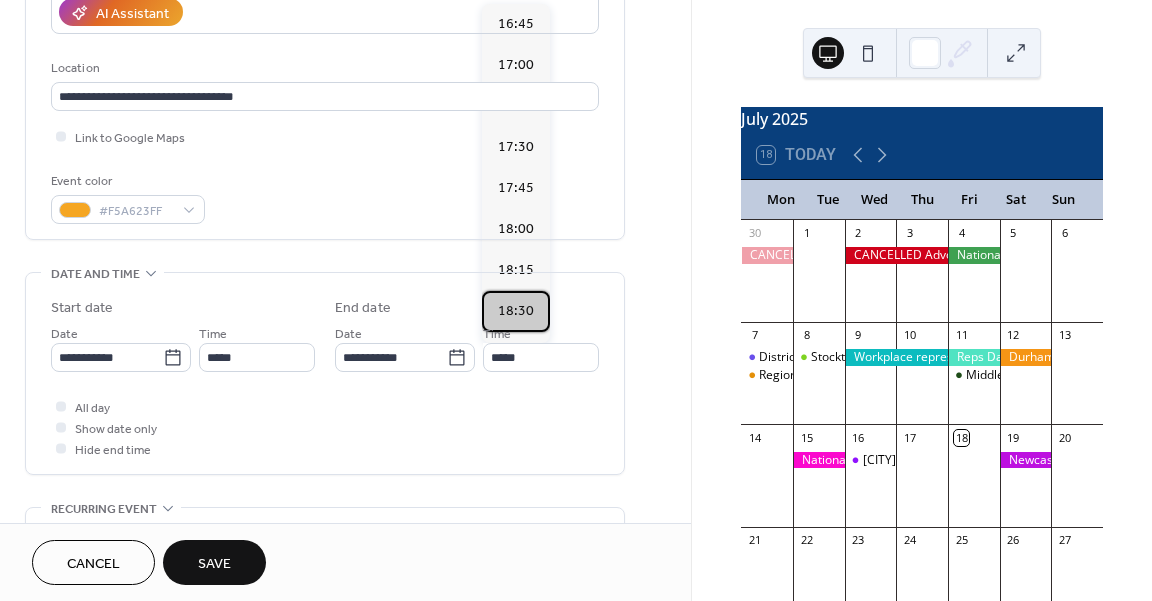 click on "18:30" at bounding box center [516, 311] 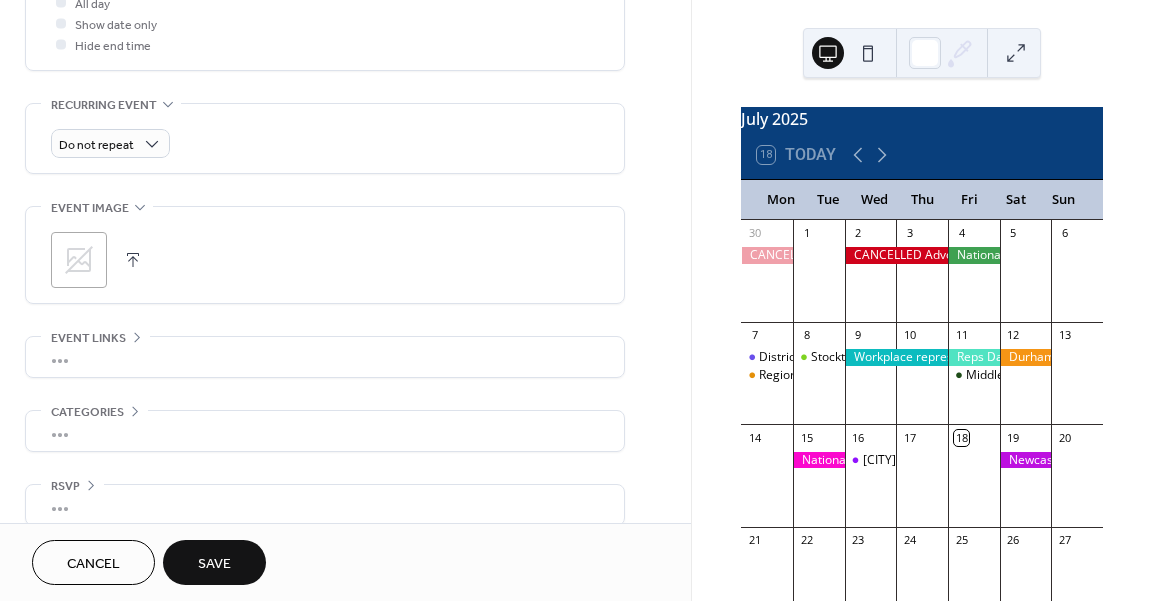 scroll, scrollTop: 806, scrollLeft: 0, axis: vertical 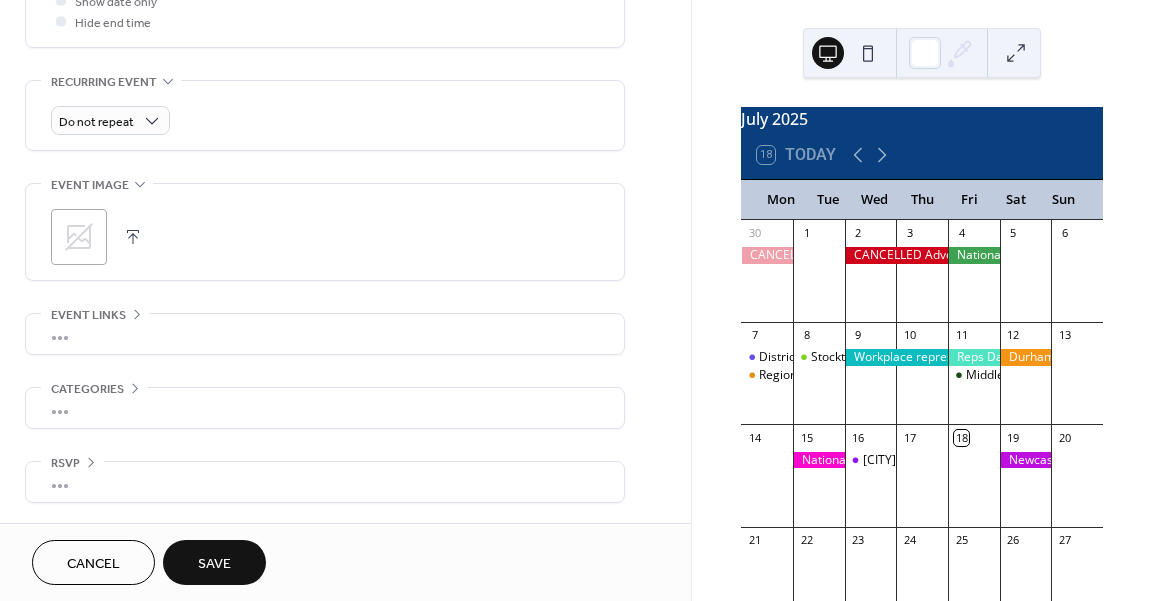 click on "Save" at bounding box center (214, 562) 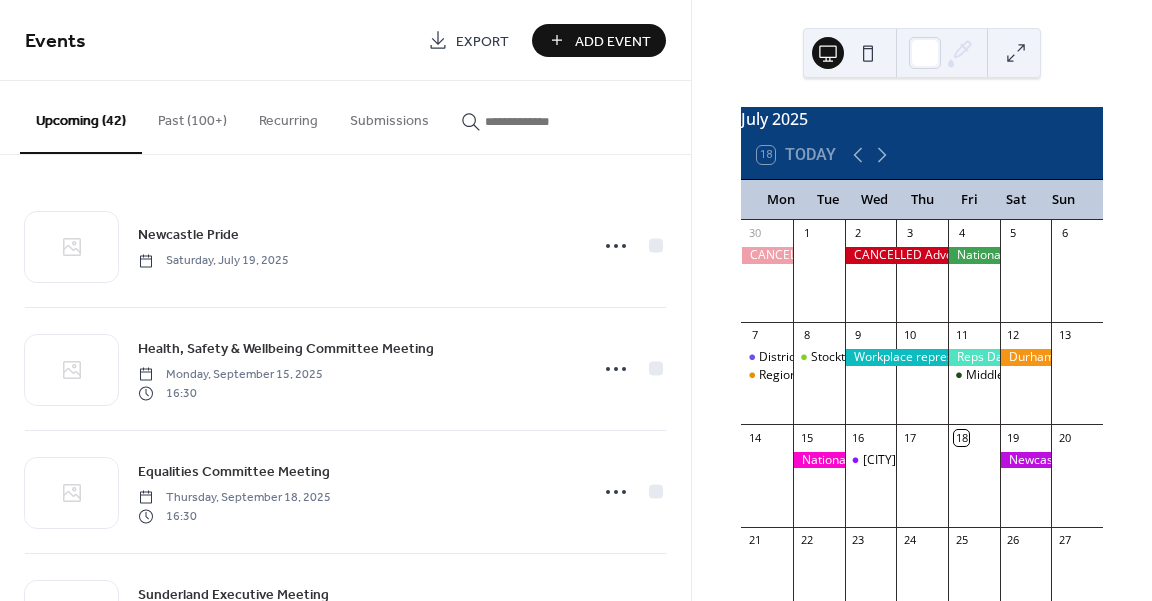 drag, startPoint x: 684, startPoint y: 191, endPoint x: 685, endPoint y: 209, distance: 18.027756 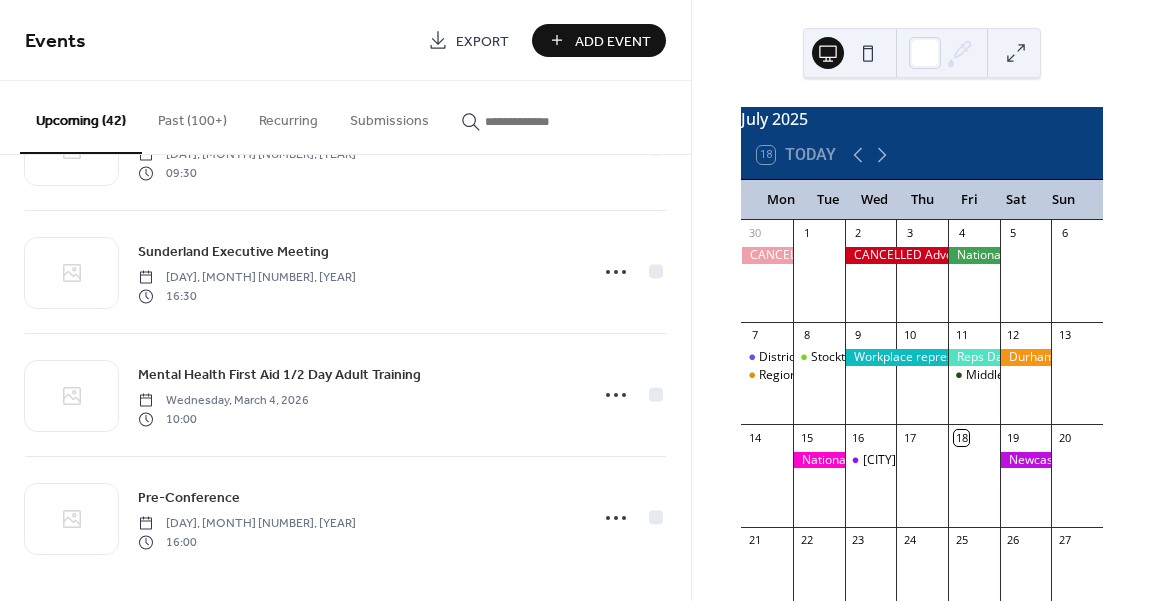scroll, scrollTop: 3303, scrollLeft: 0, axis: vertical 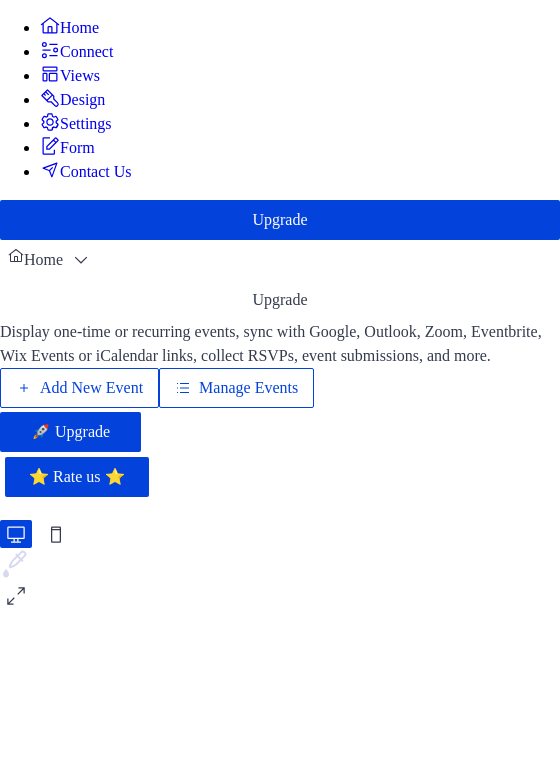 click on "Display one-time or recurring events, sync with Google, Outlook, Zoom, Eventbrite, Wix Events or iCalendar links, collect RSVPs, event submissions, and more. Add New Event Manage Events 🚀 Upgrade" at bounding box center (280, 386) 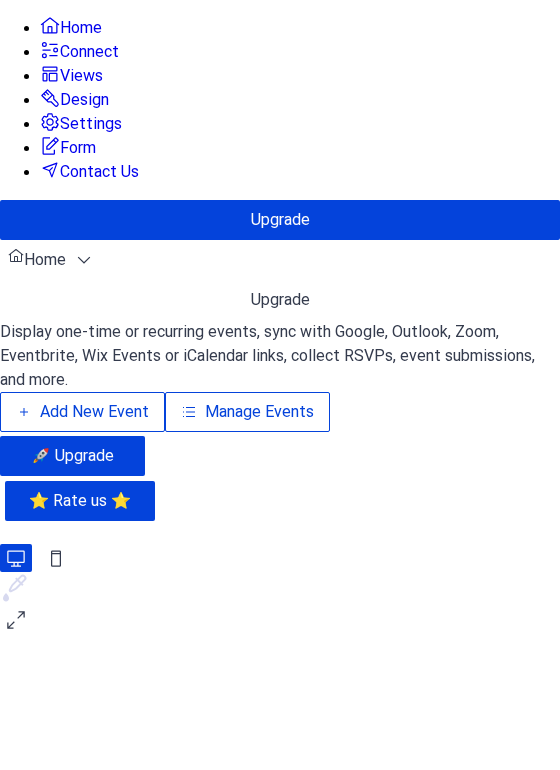 click on "Manage Events" at bounding box center (259, 412) 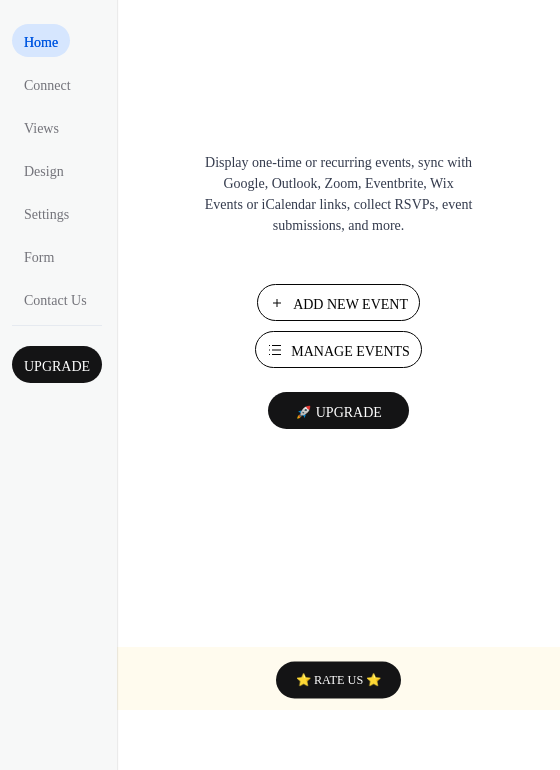 click on "Manage Events" at bounding box center [350, 351] 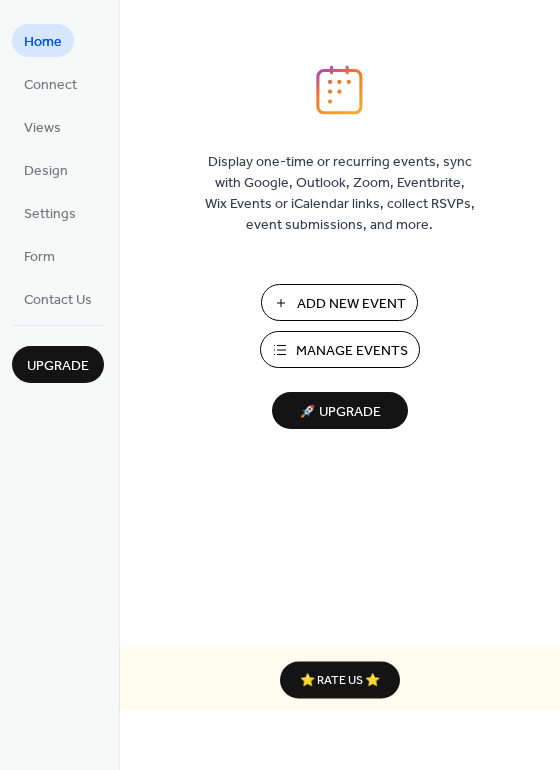 click on "Manage Events" at bounding box center (352, 351) 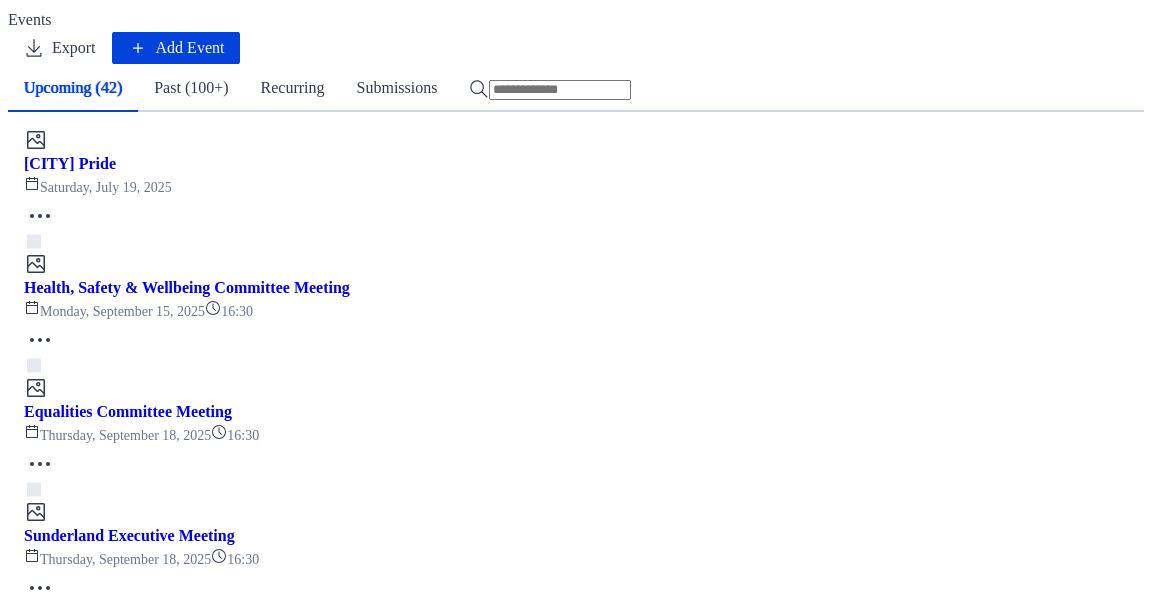 scroll, scrollTop: 0, scrollLeft: 0, axis: both 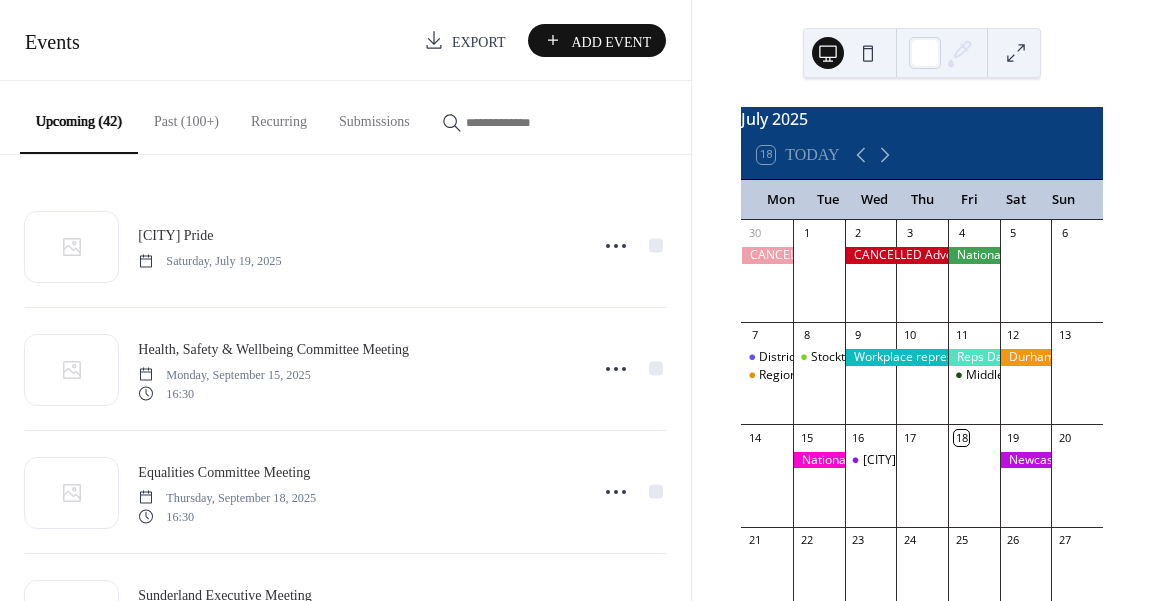 click on "Add Event" at bounding box center (611, 41) 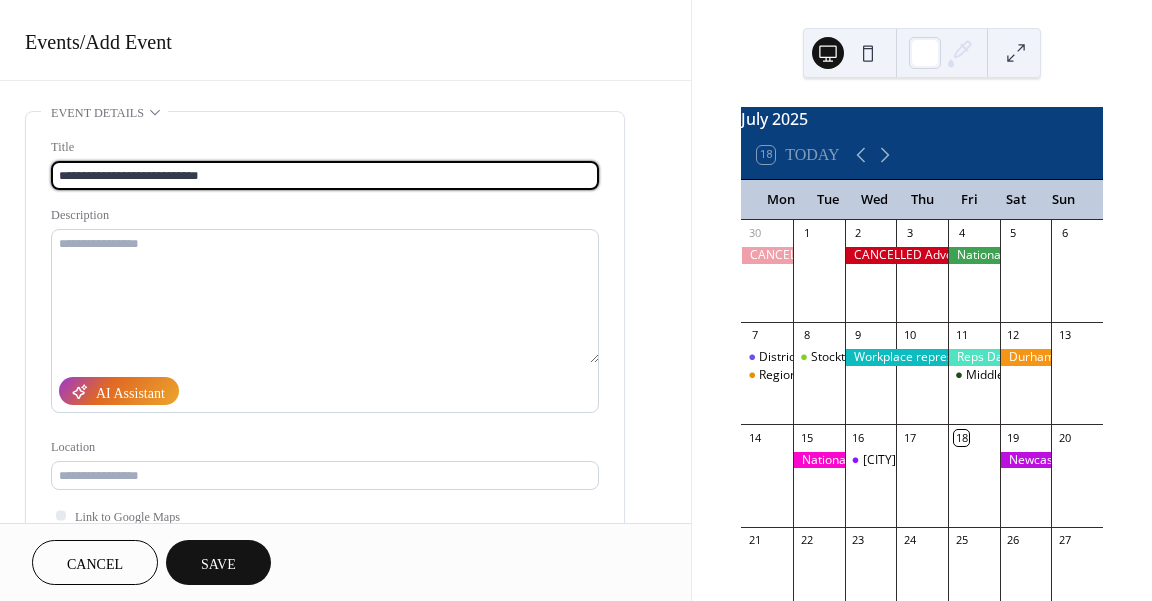 type on "**********" 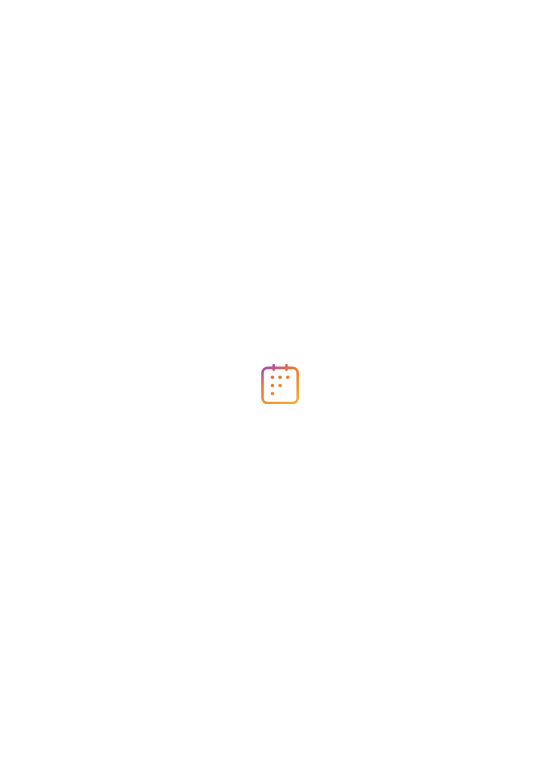 scroll, scrollTop: 0, scrollLeft: 0, axis: both 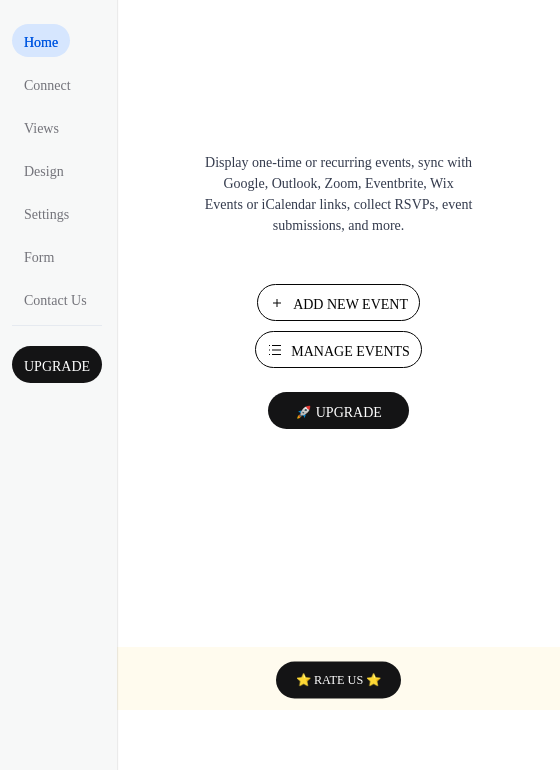 click on "Add New Event" at bounding box center (350, 304) 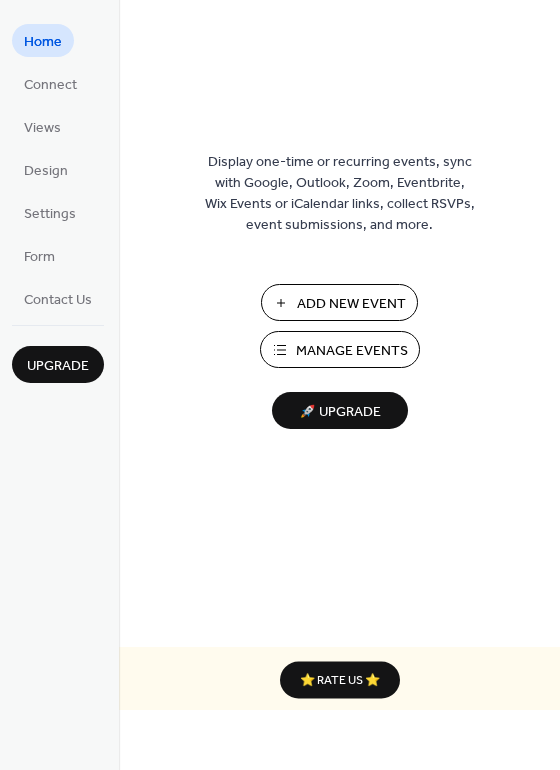 click on "Manage Events" at bounding box center [352, 351] 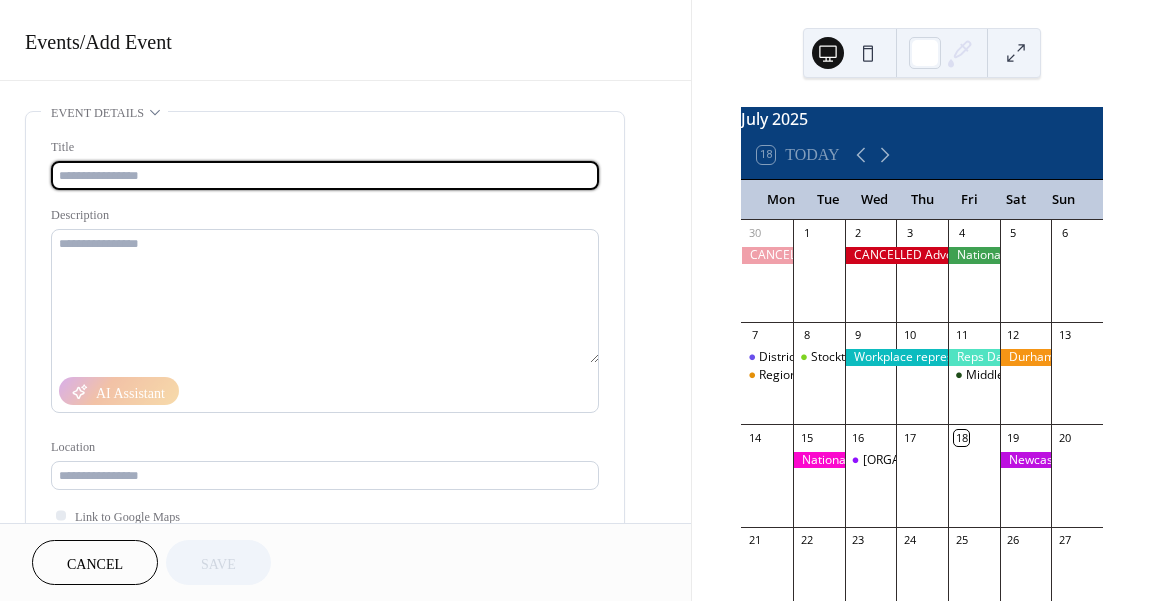 scroll, scrollTop: 0, scrollLeft: 0, axis: both 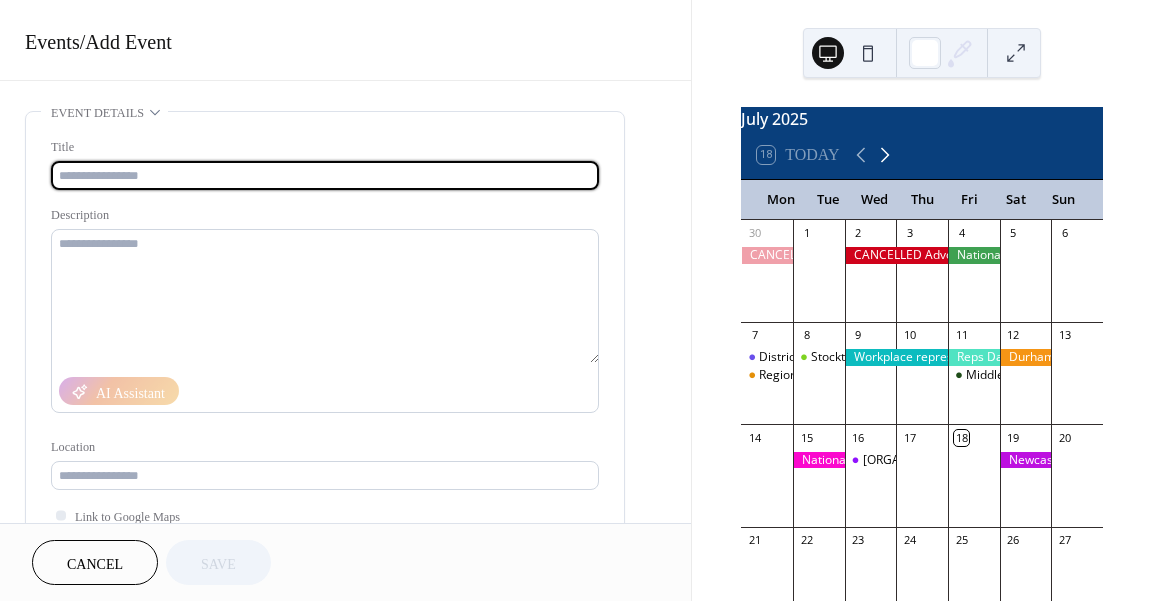 click 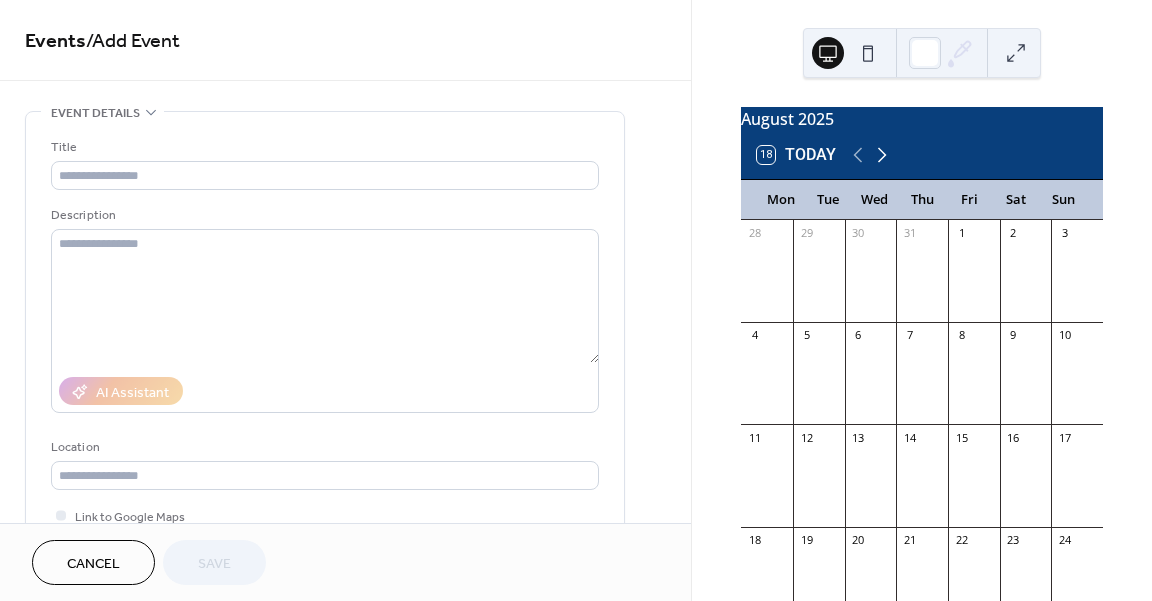 click 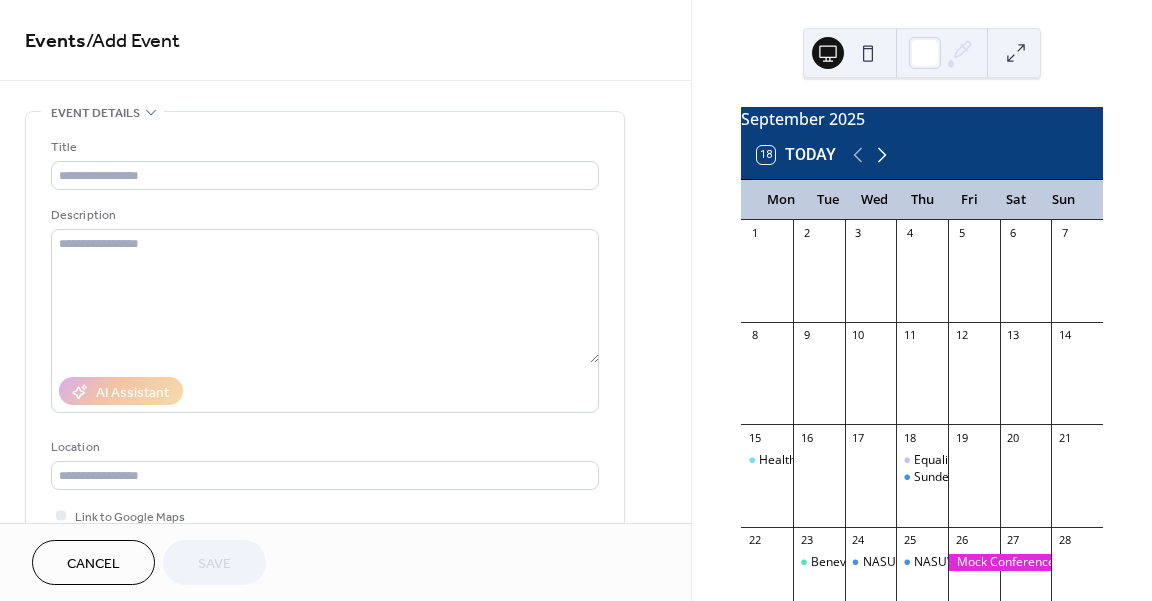 click 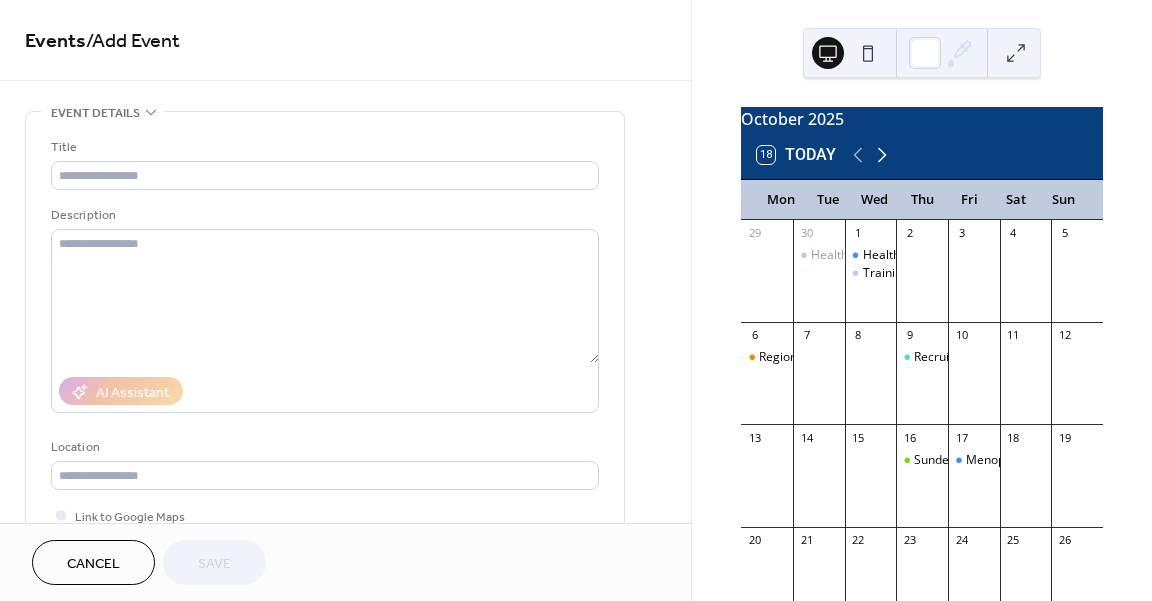 click 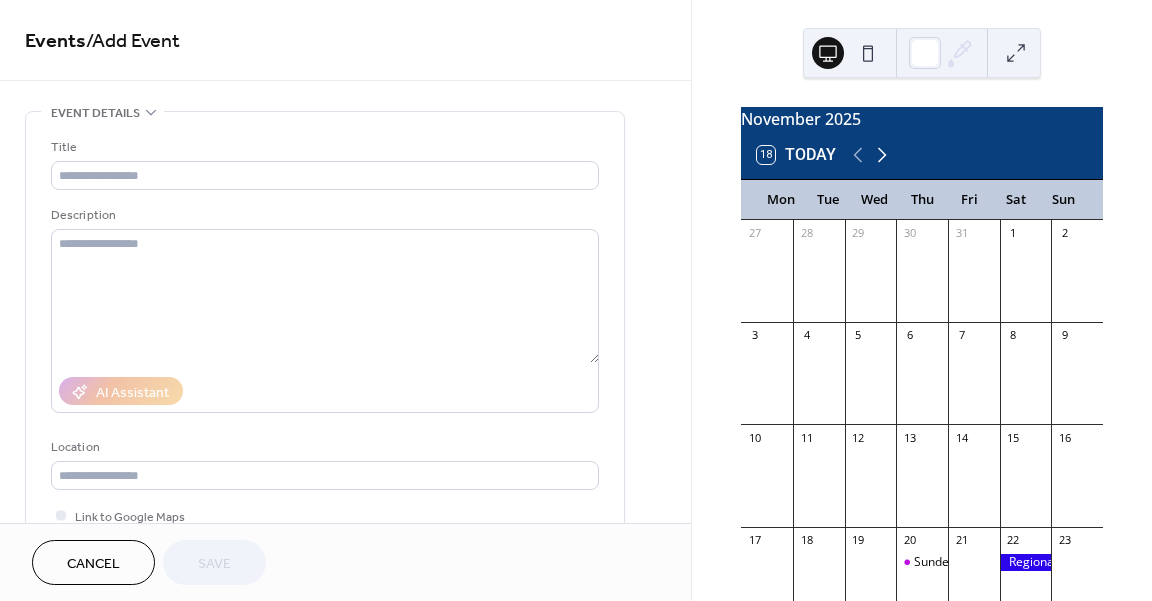 click 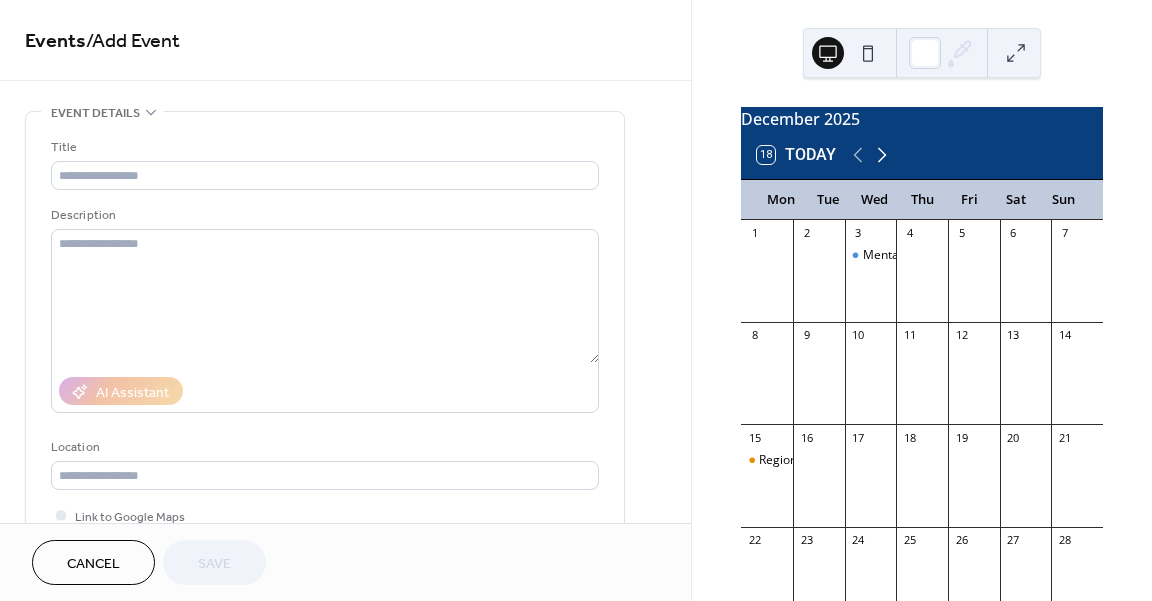 click 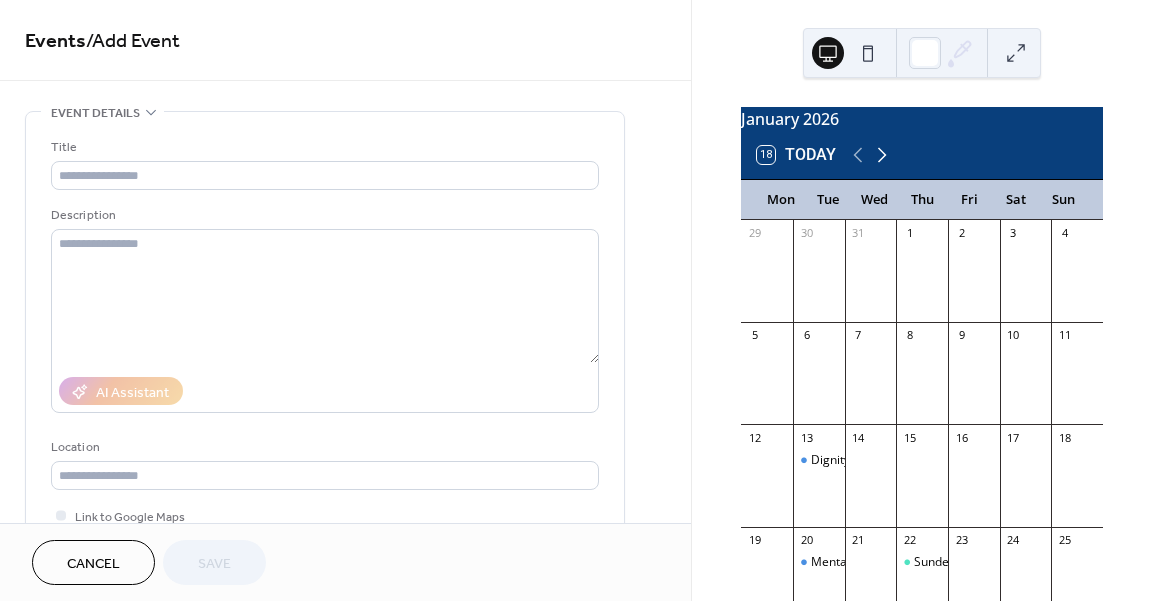 click 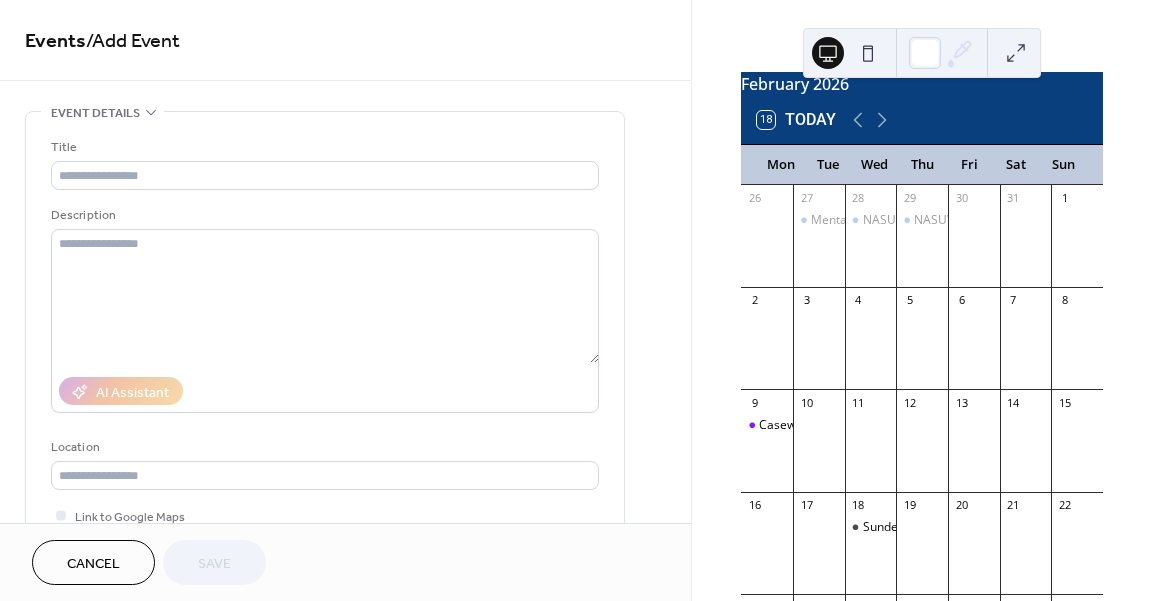 scroll, scrollTop: 46, scrollLeft: 0, axis: vertical 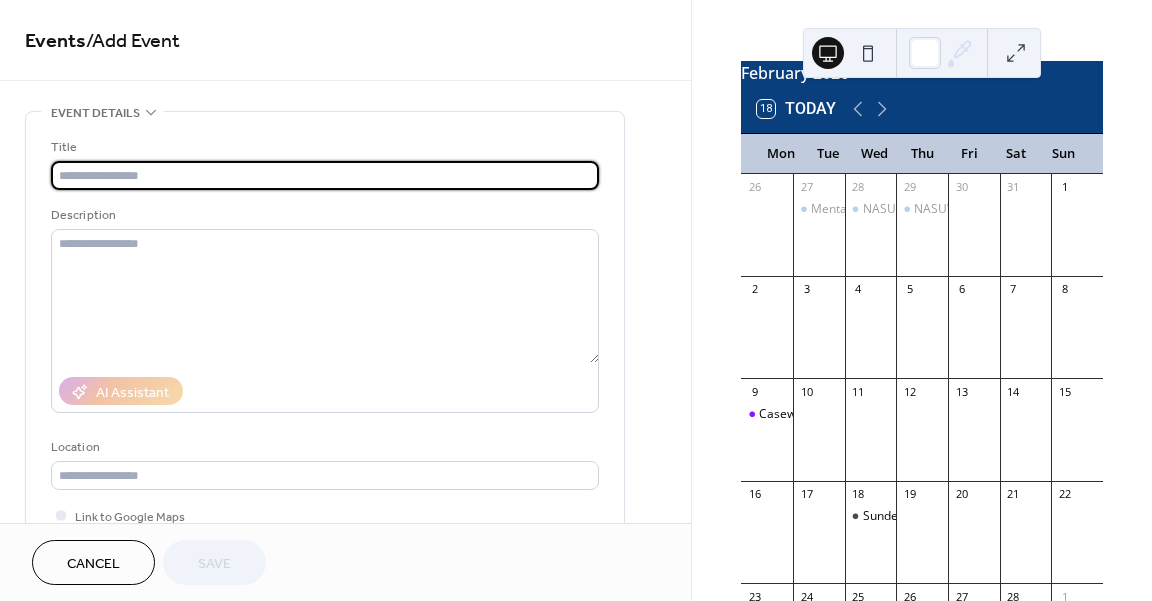 click at bounding box center [325, 175] 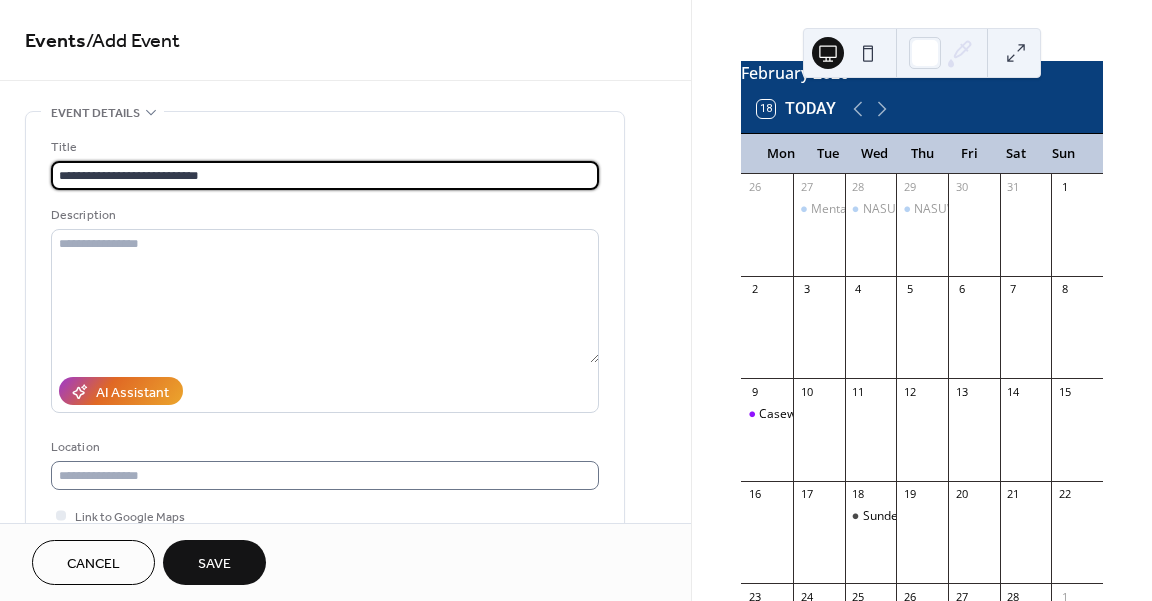 type on "**********" 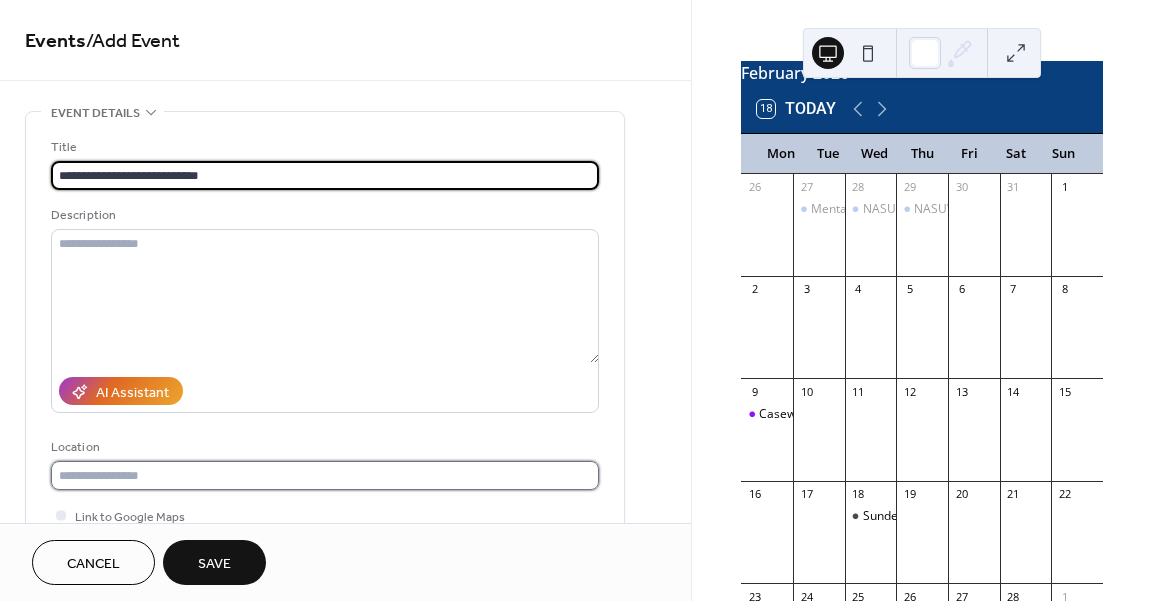 click at bounding box center [325, 475] 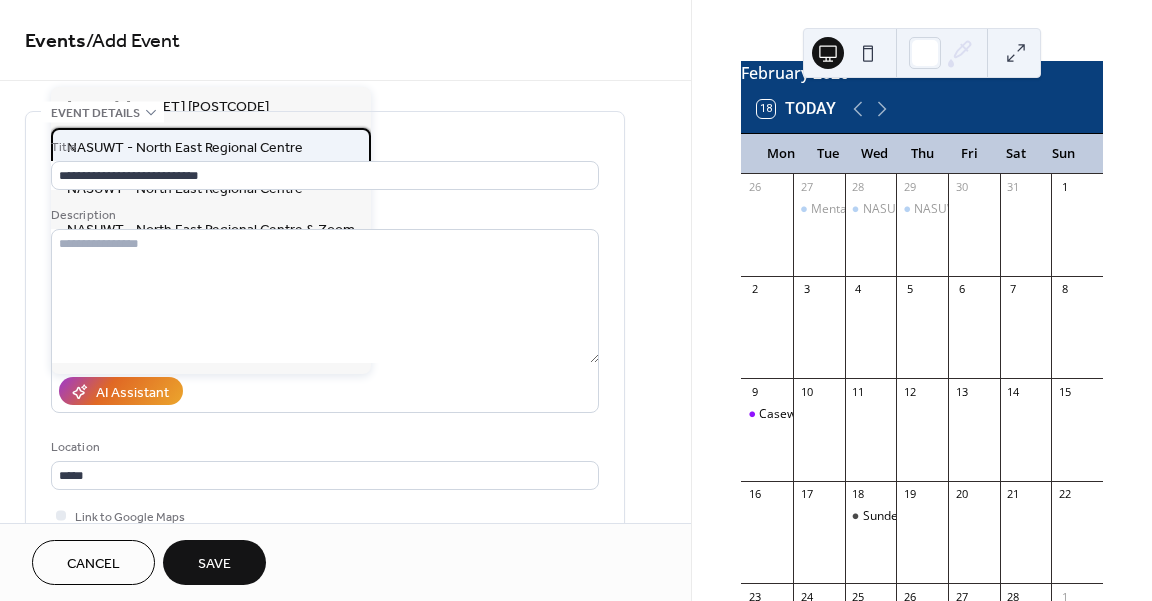 click on "NASUWT - North East Regional Centre" at bounding box center [185, 148] 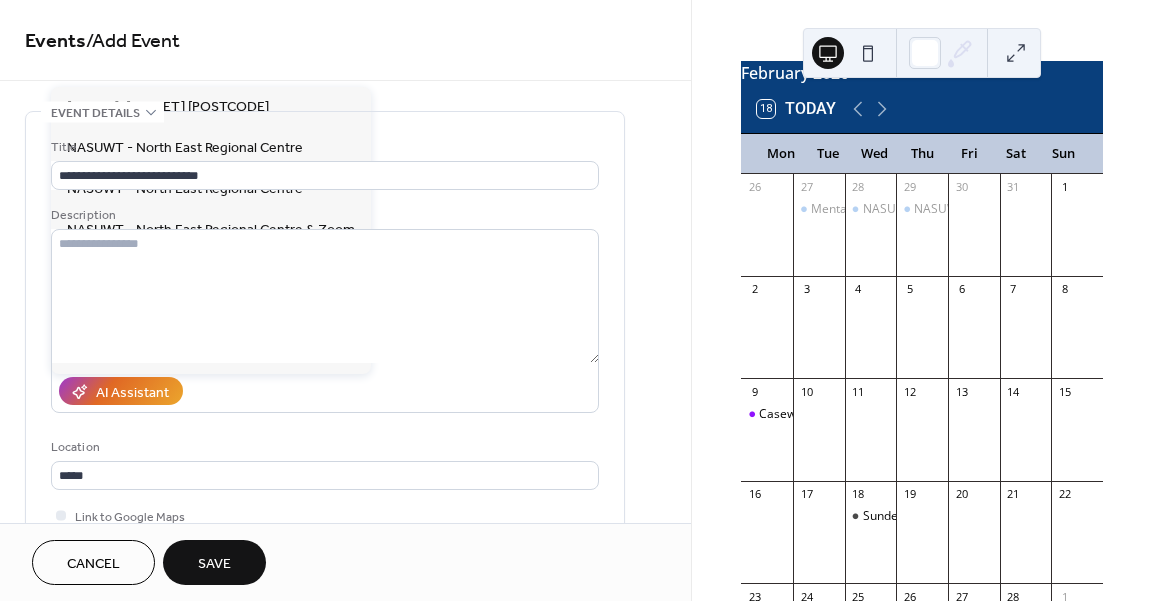 type on "**********" 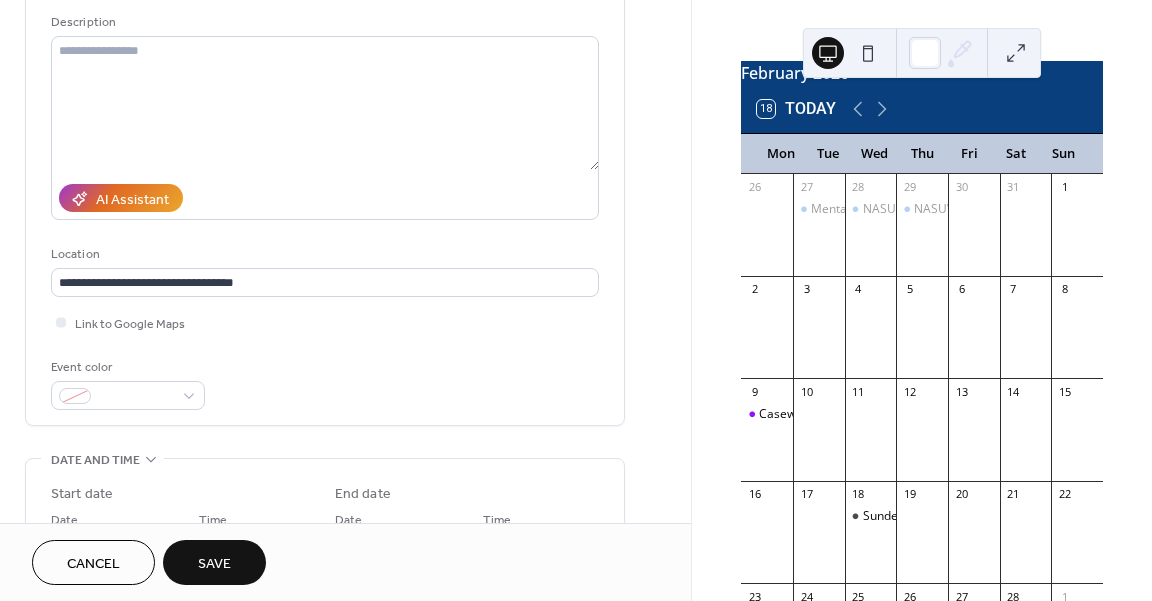 scroll, scrollTop: 216, scrollLeft: 0, axis: vertical 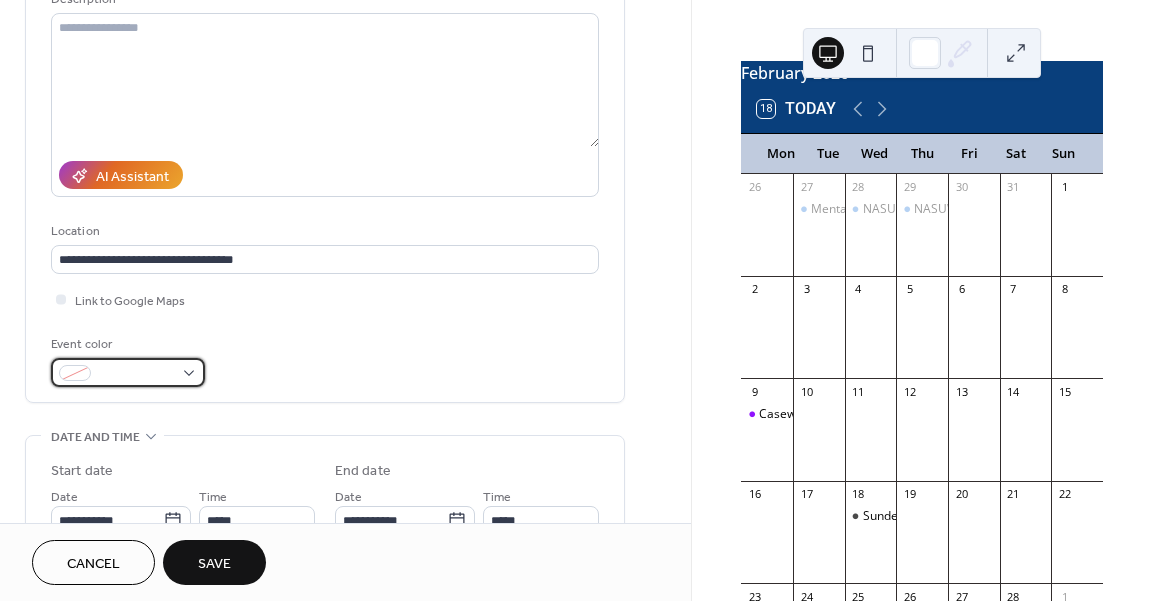 click at bounding box center (128, 372) 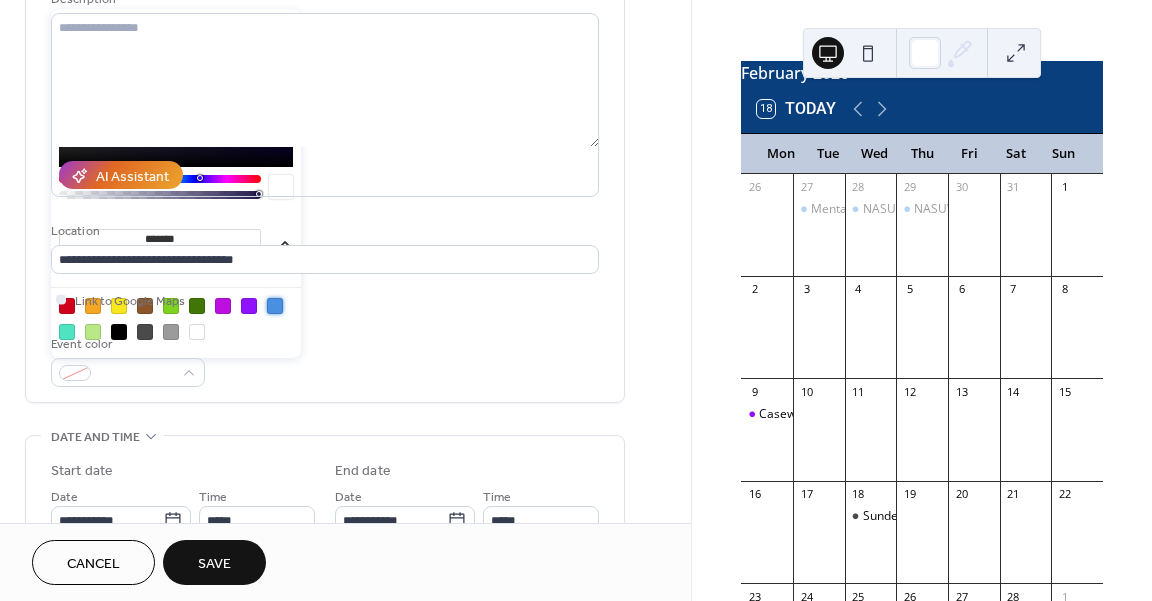 click at bounding box center (275, 306) 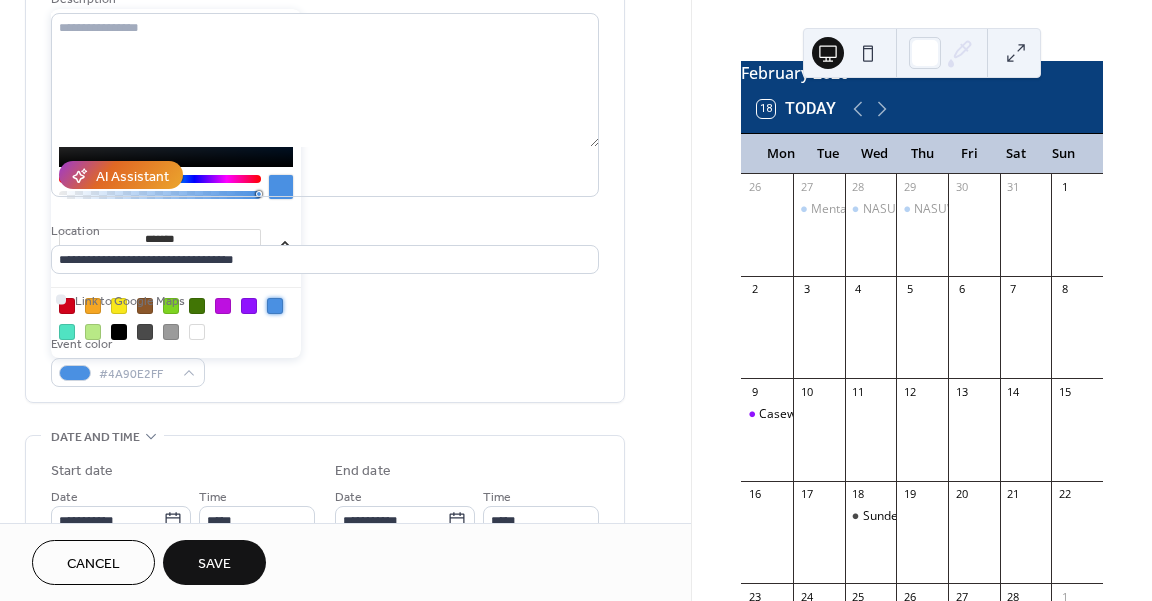 click on "**********" at bounding box center (325, 154) 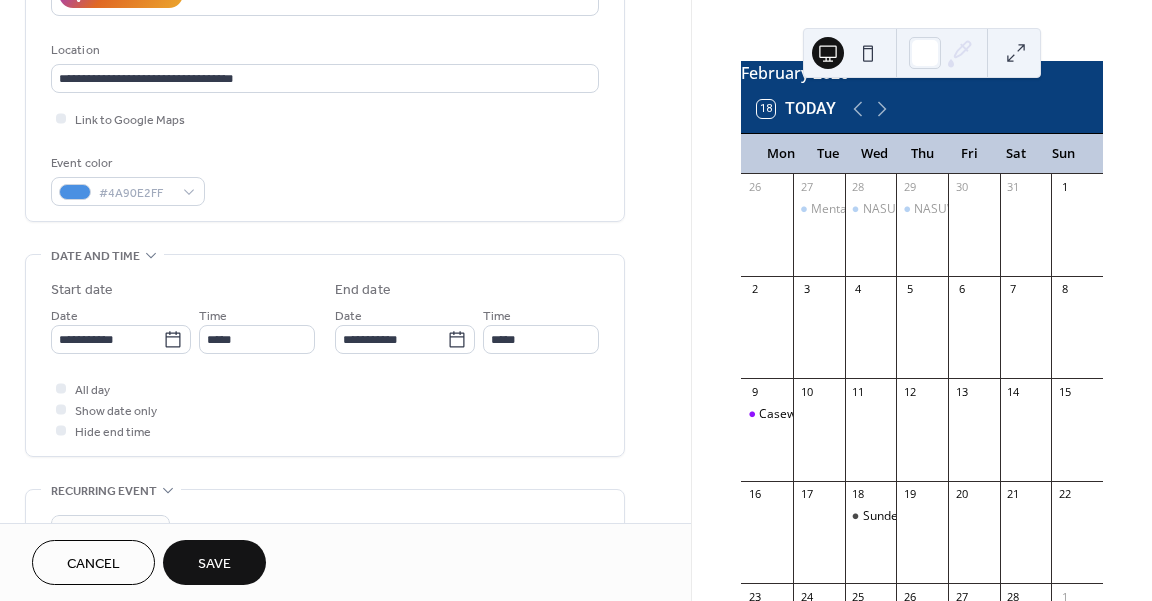 scroll, scrollTop: 412, scrollLeft: 0, axis: vertical 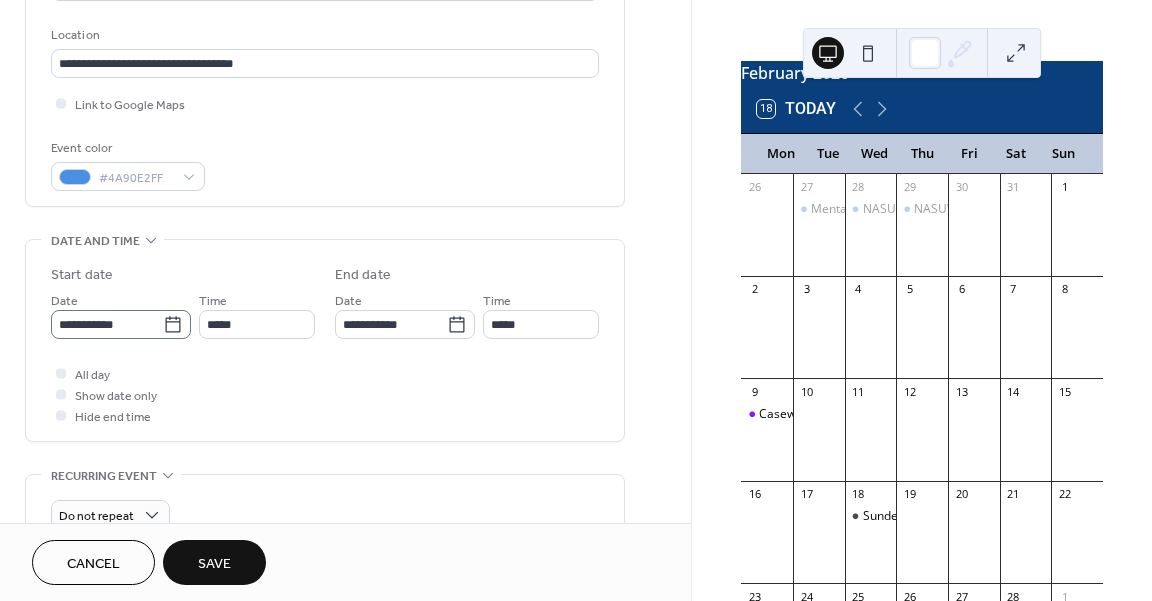 click 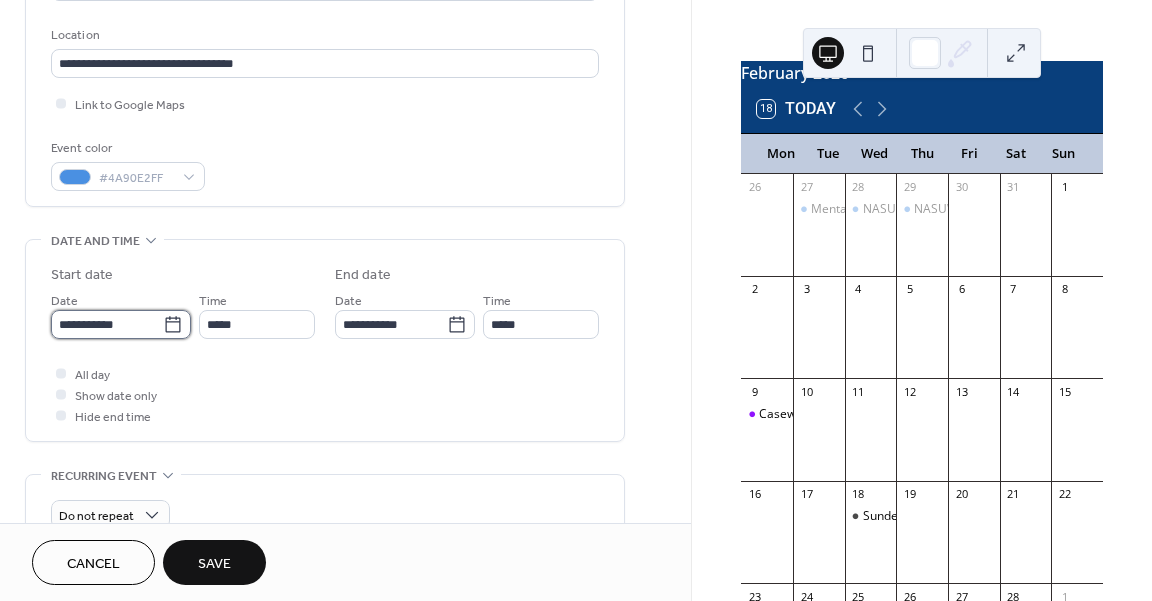 click on "**********" at bounding box center (107, 324) 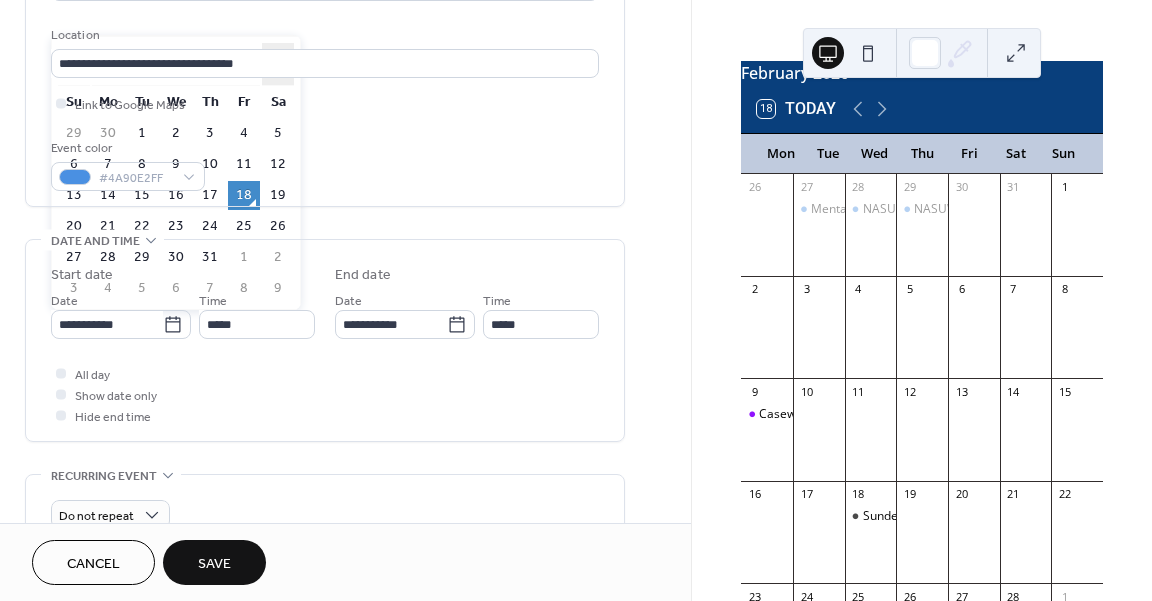 click on "›" at bounding box center [278, 64] 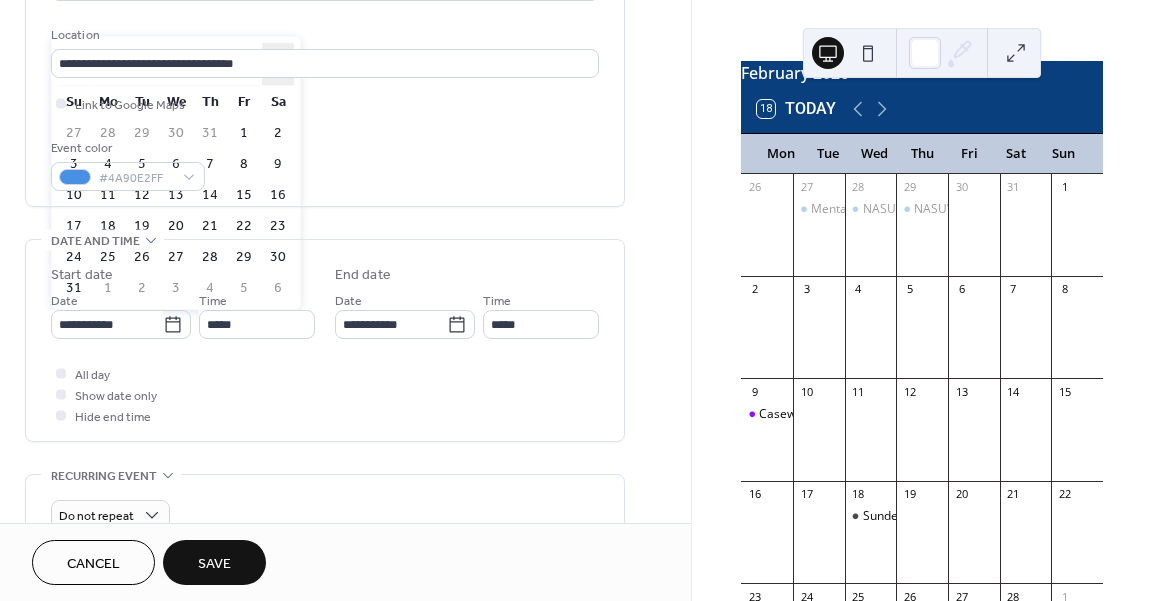 click on "›" at bounding box center [278, 64] 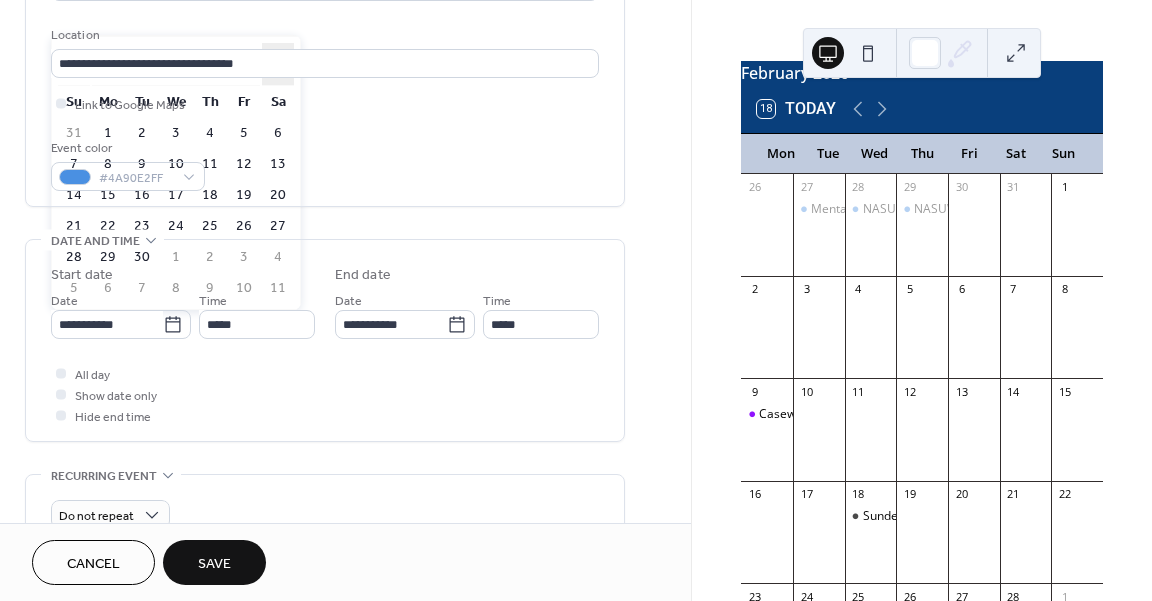 click on "›" at bounding box center [278, 64] 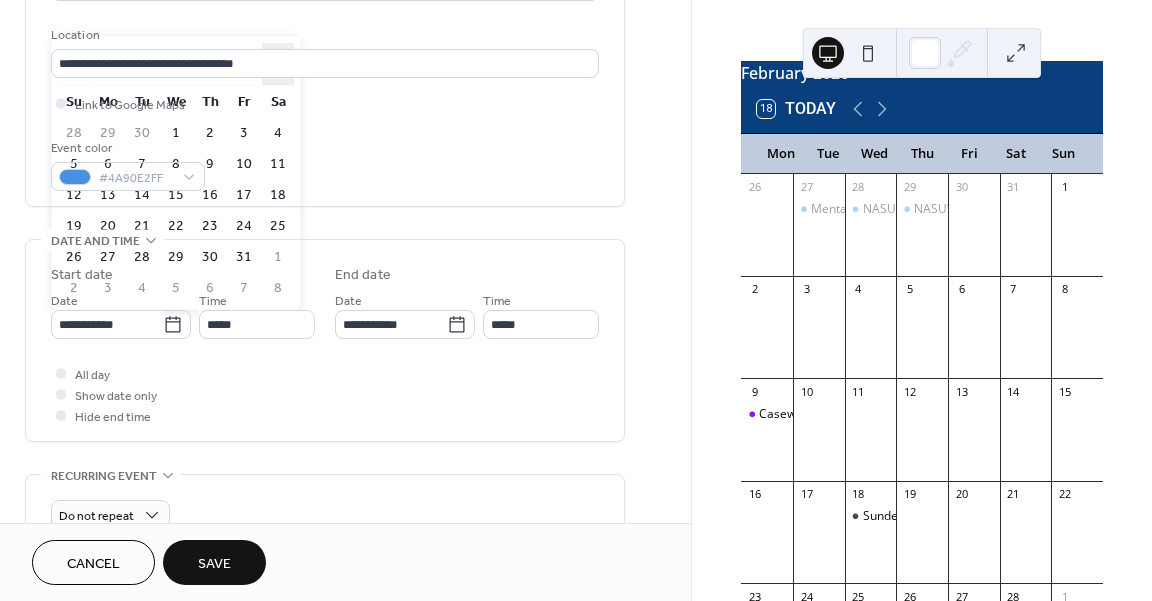 click on "›" at bounding box center (278, 64) 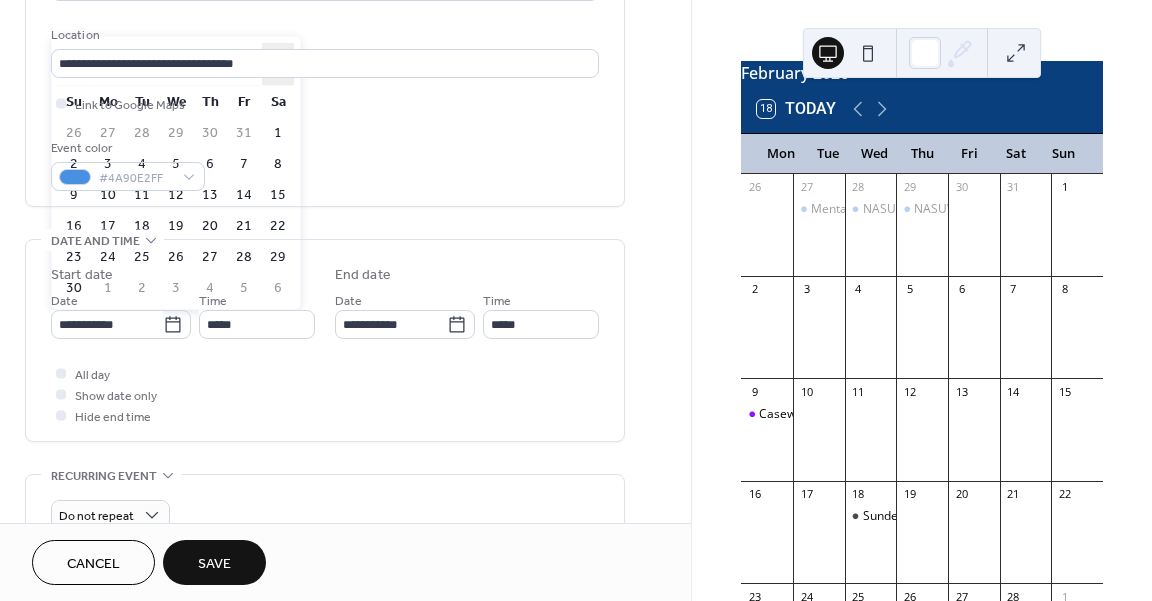 click on "›" at bounding box center [278, 64] 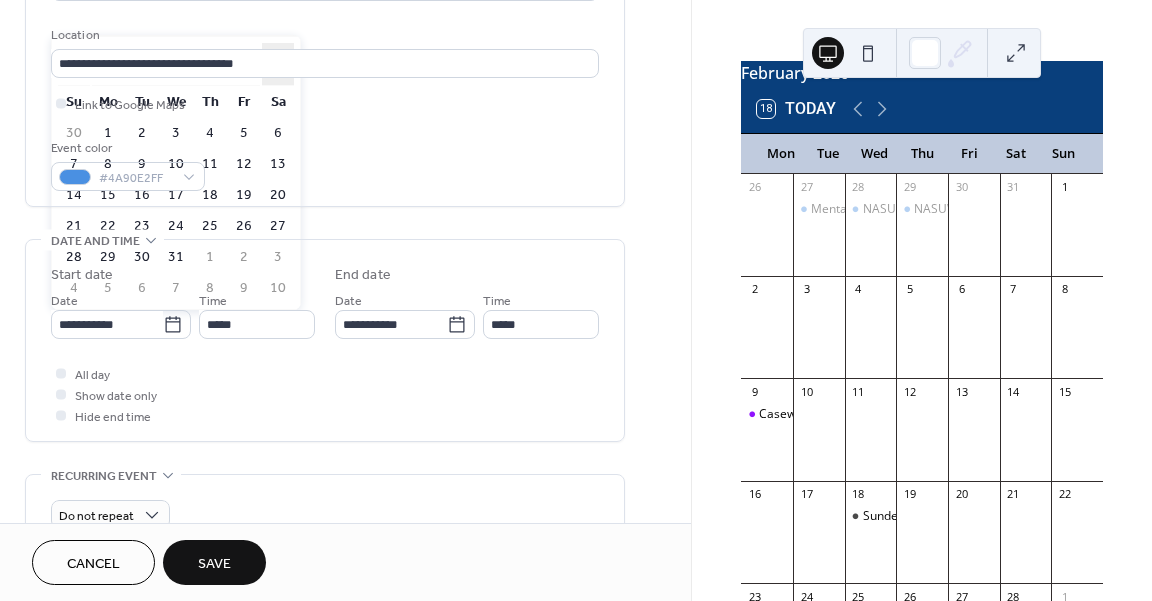 click on "›" at bounding box center (278, 64) 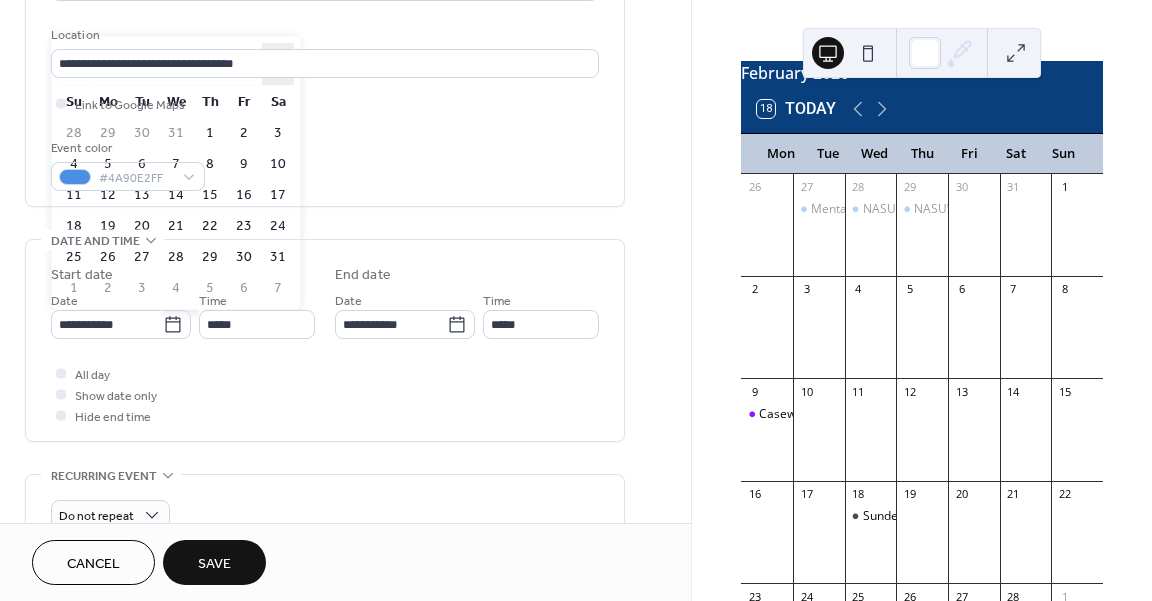 click on "›" at bounding box center [278, 64] 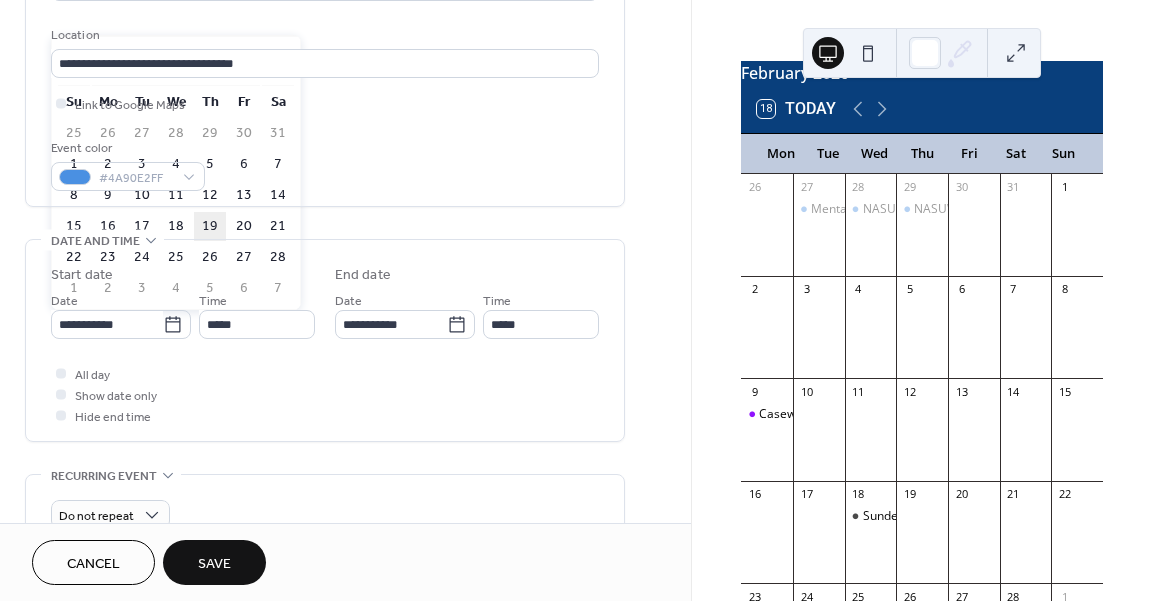 click on "19" at bounding box center (210, 226) 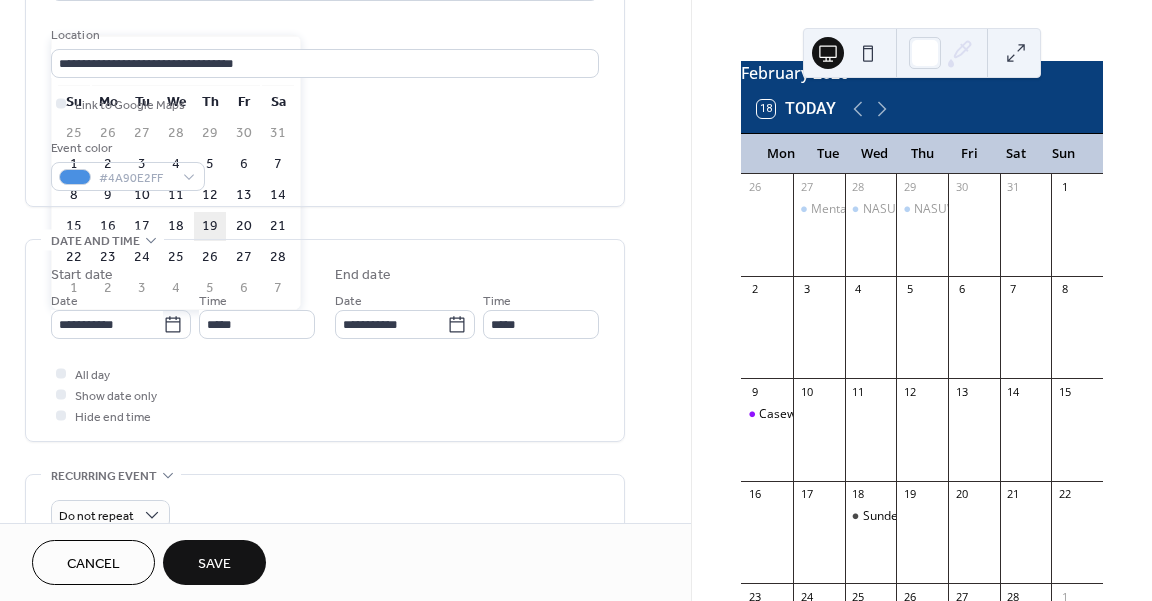 type on "**********" 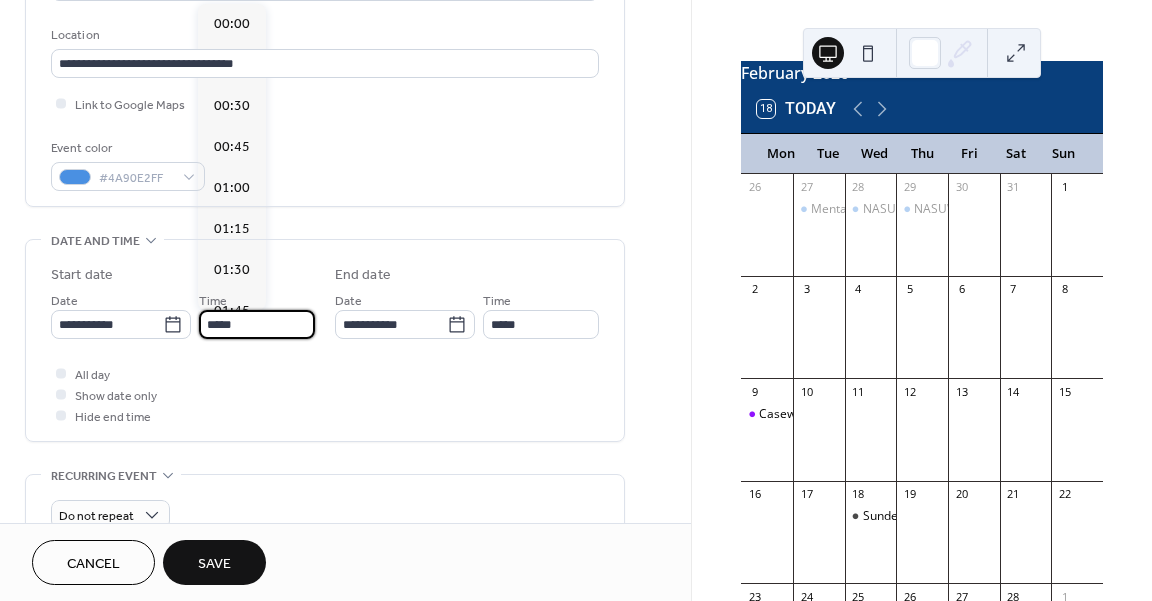 click on "*****" at bounding box center [257, 324] 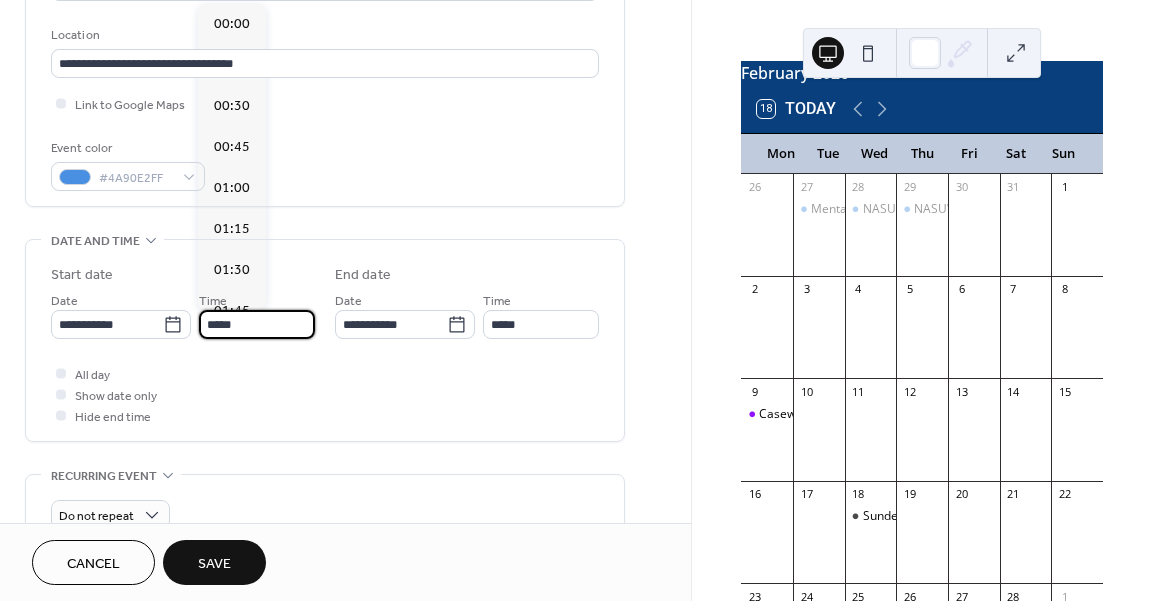 scroll, scrollTop: 1968, scrollLeft: 0, axis: vertical 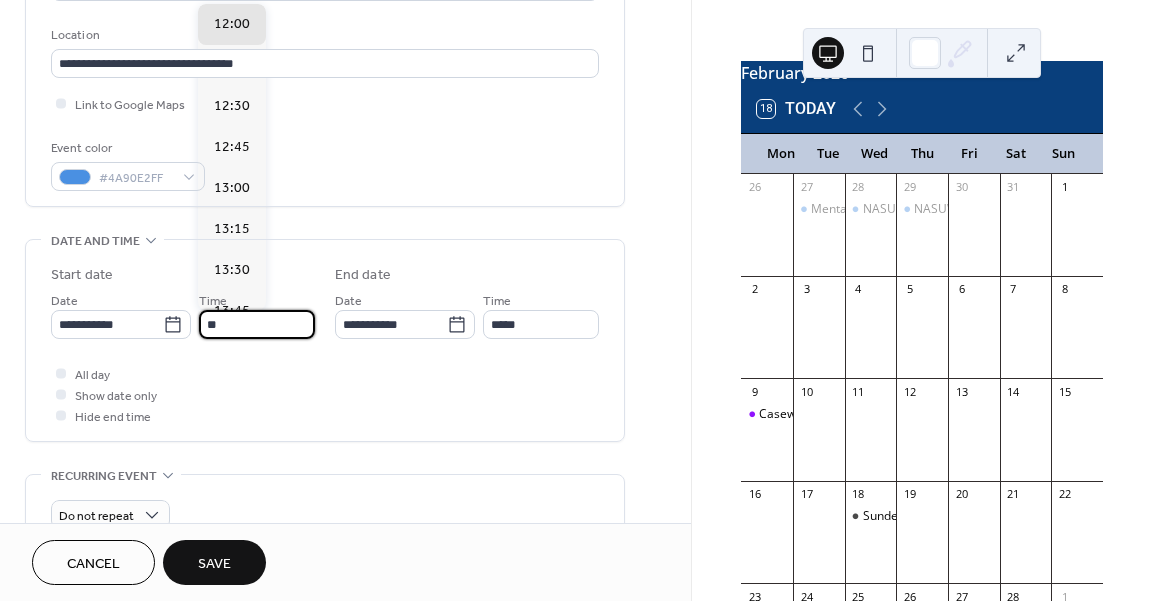 type on "*" 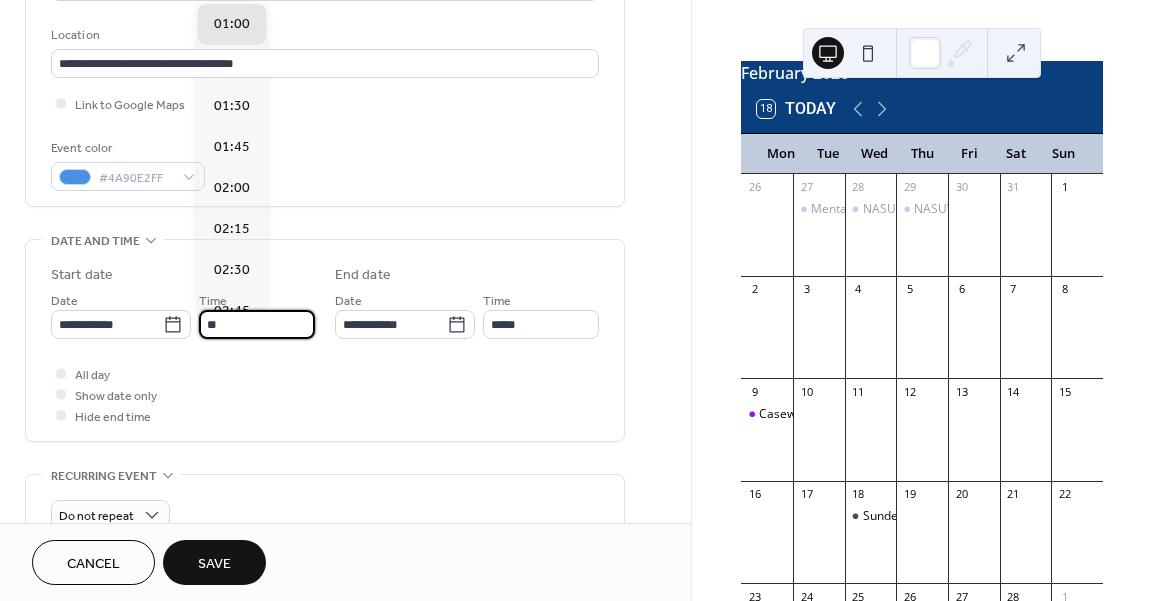 scroll, scrollTop: 2624, scrollLeft: 0, axis: vertical 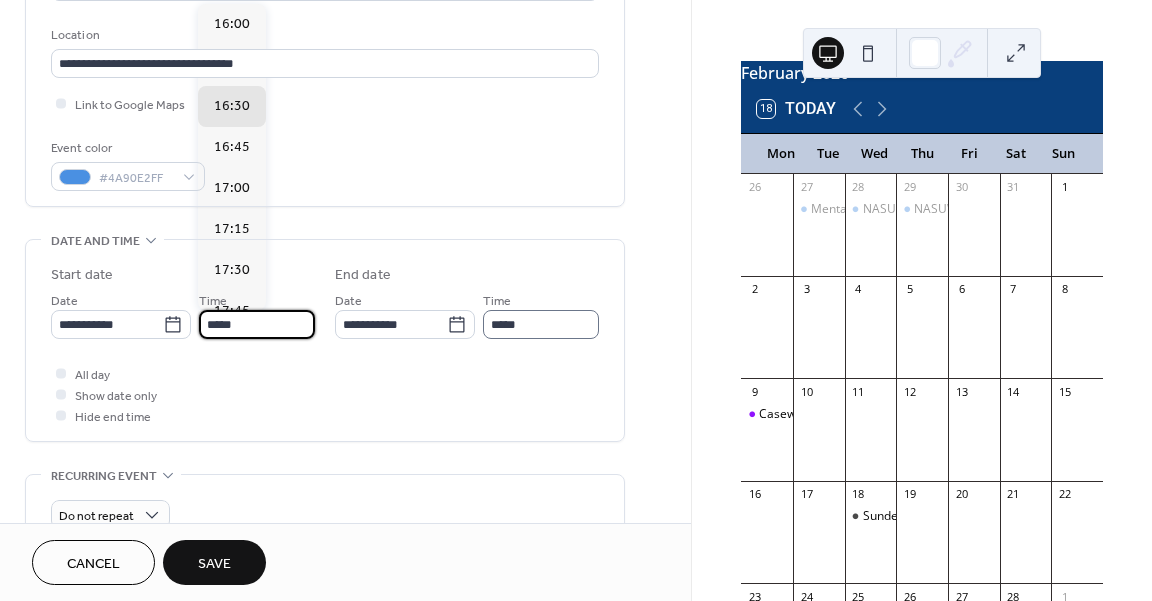 type on "*****" 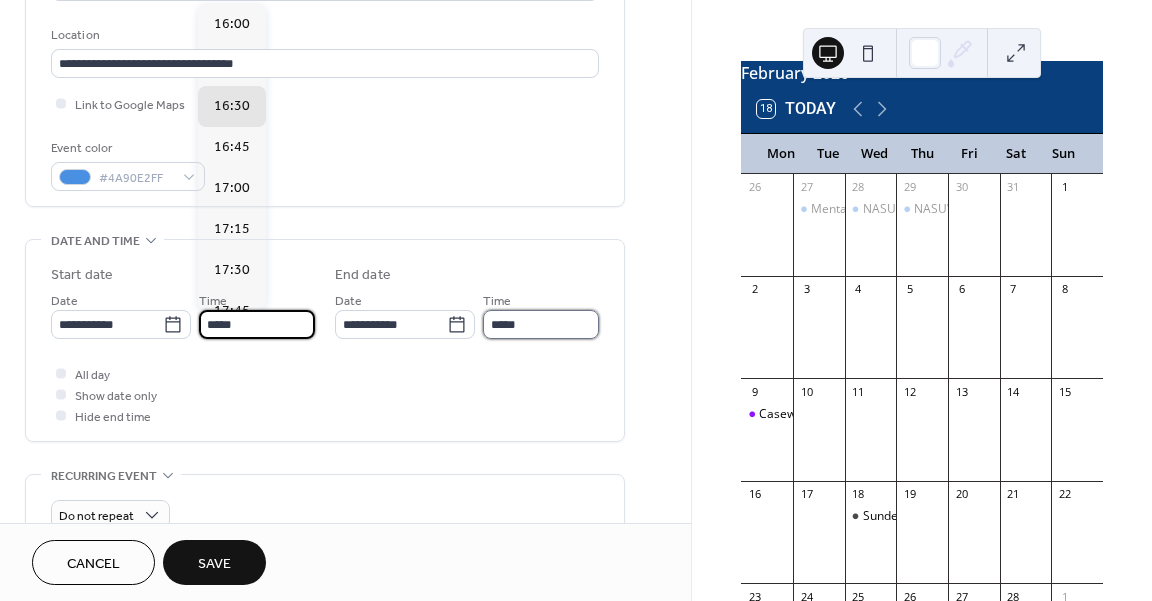 click on "*****" at bounding box center (541, 324) 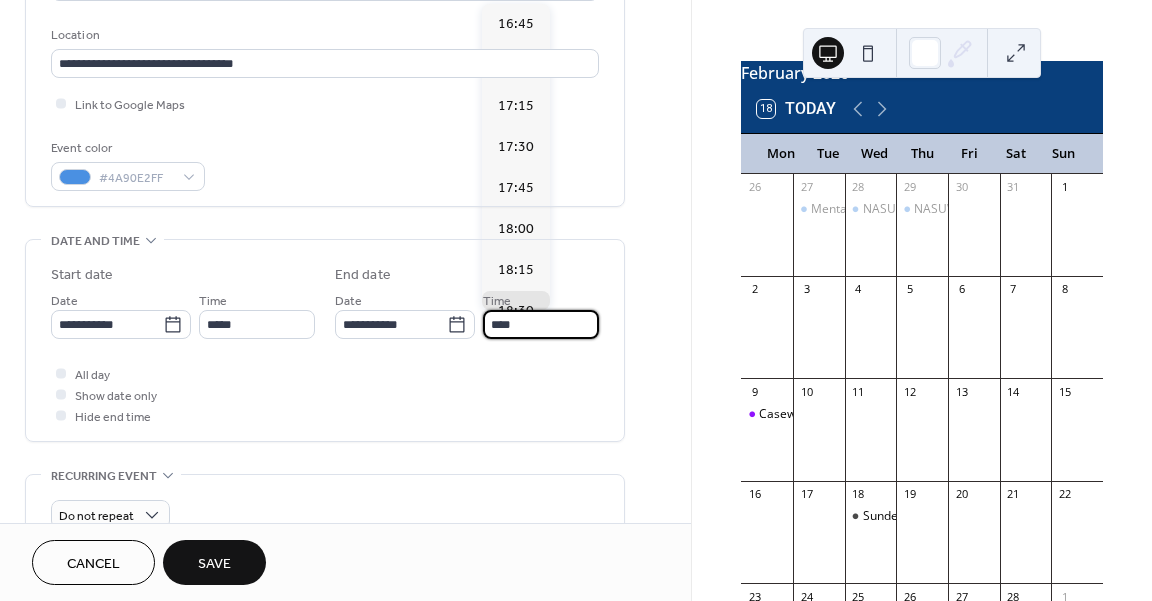 scroll, scrollTop: 287, scrollLeft: 0, axis: vertical 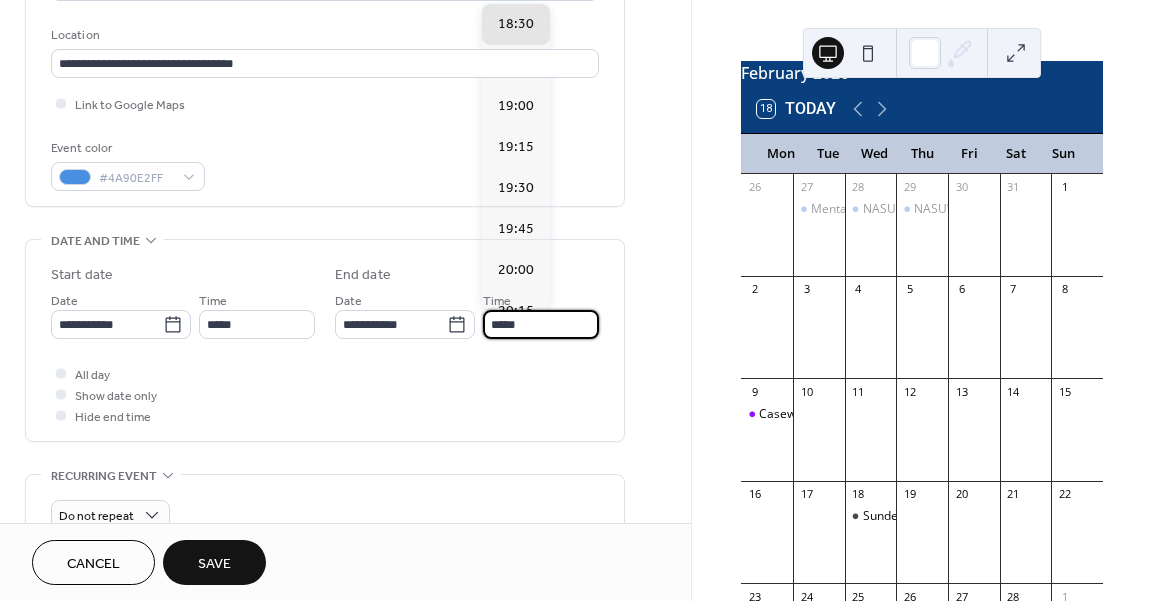 click on "*****" at bounding box center (541, 324) 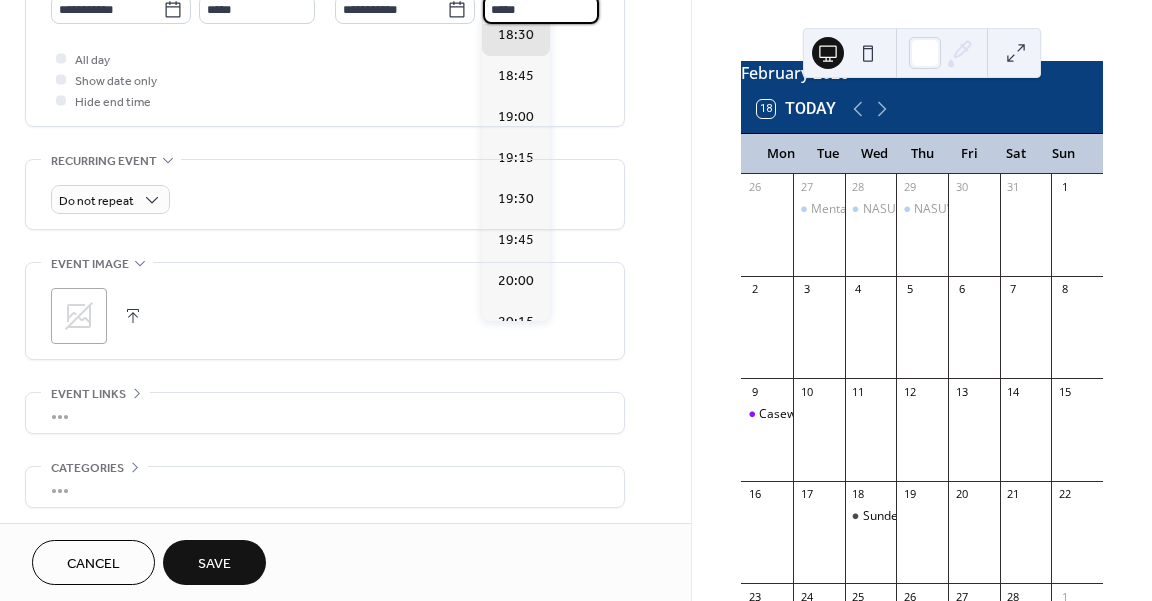 scroll, scrollTop: 806, scrollLeft: 0, axis: vertical 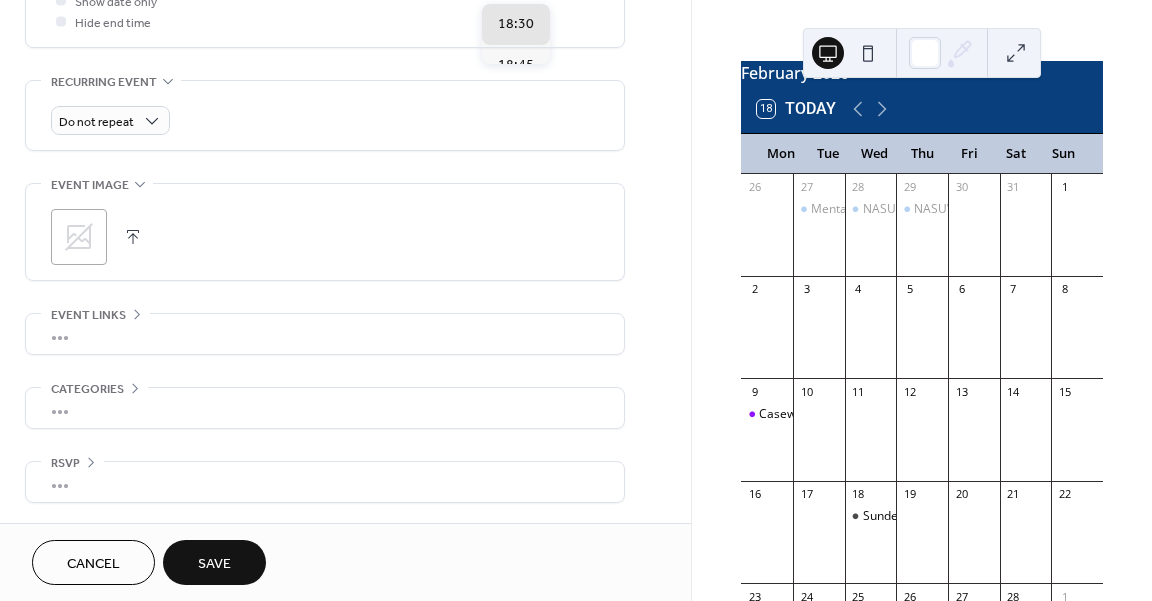 type on "*****" 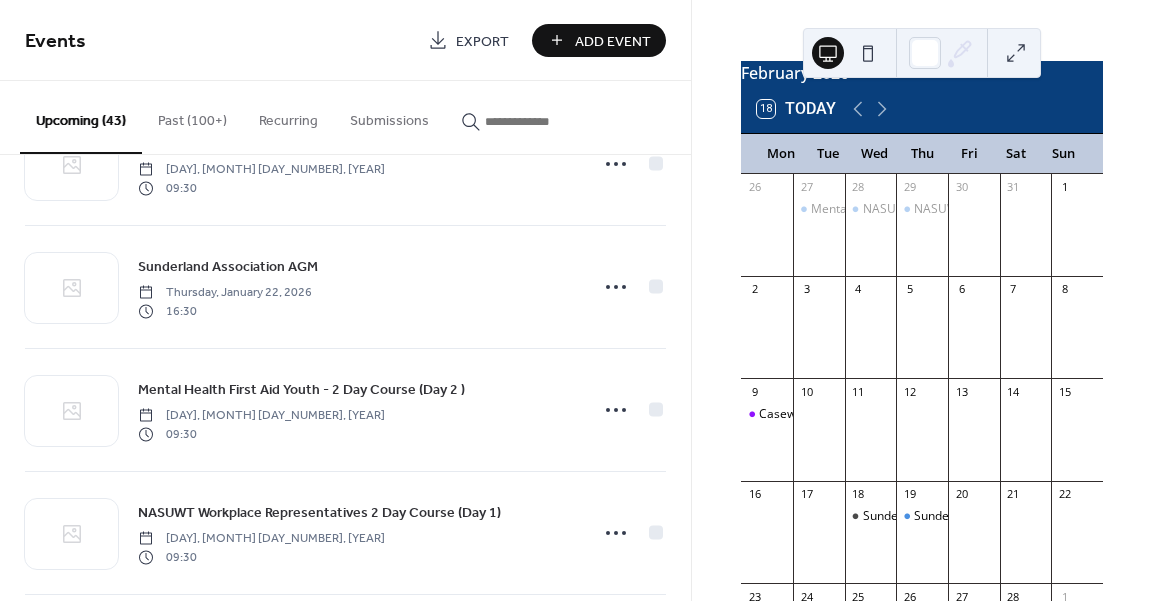 scroll, scrollTop: 3303, scrollLeft: 0, axis: vertical 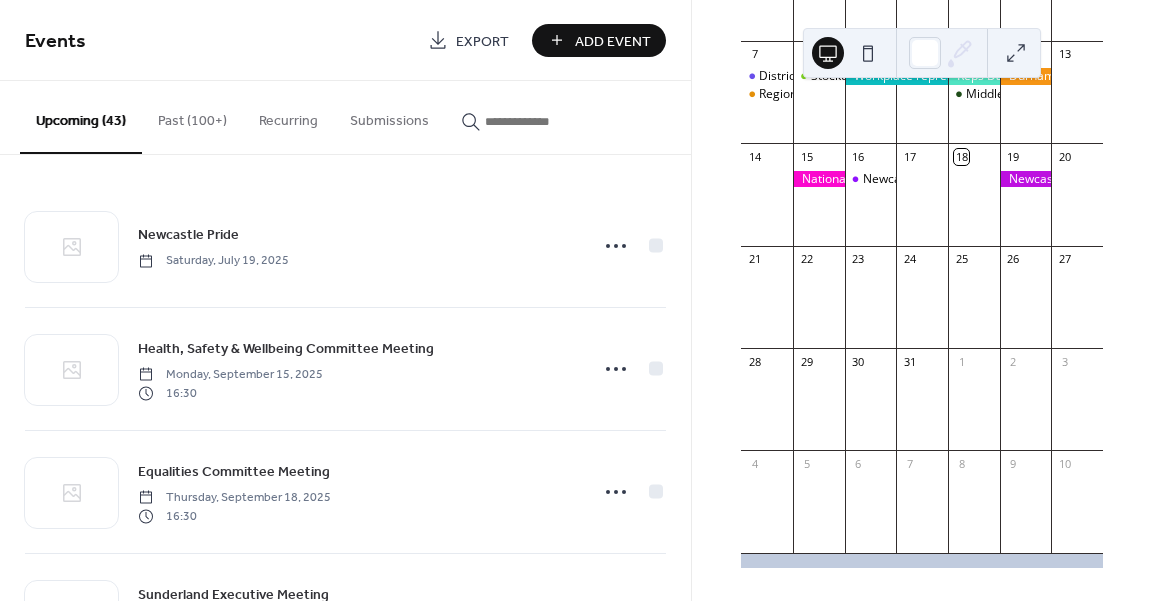 drag, startPoint x: 684, startPoint y: 165, endPoint x: 690, endPoint y: 222, distance: 57.31492 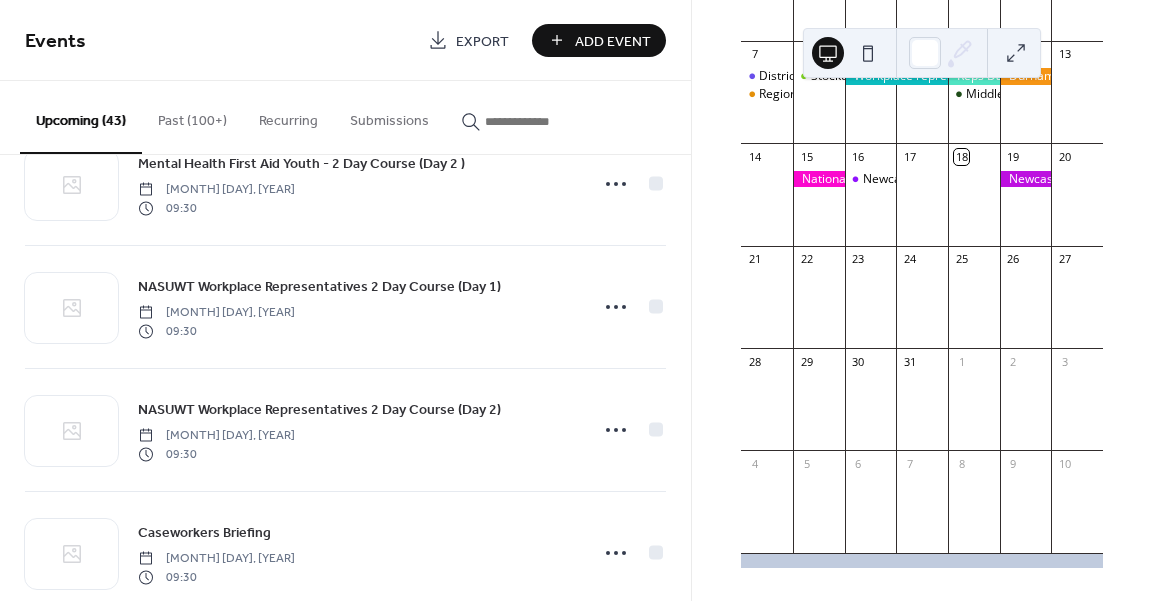 scroll, scrollTop: 3303, scrollLeft: 0, axis: vertical 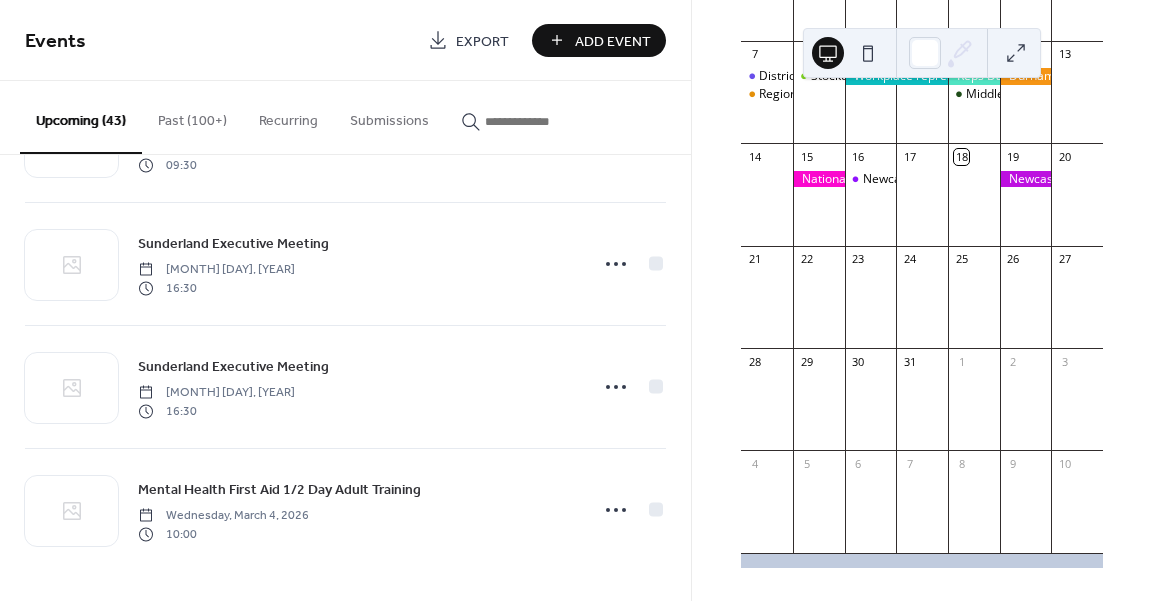 click on "Upcoming (43)" at bounding box center (81, 117) 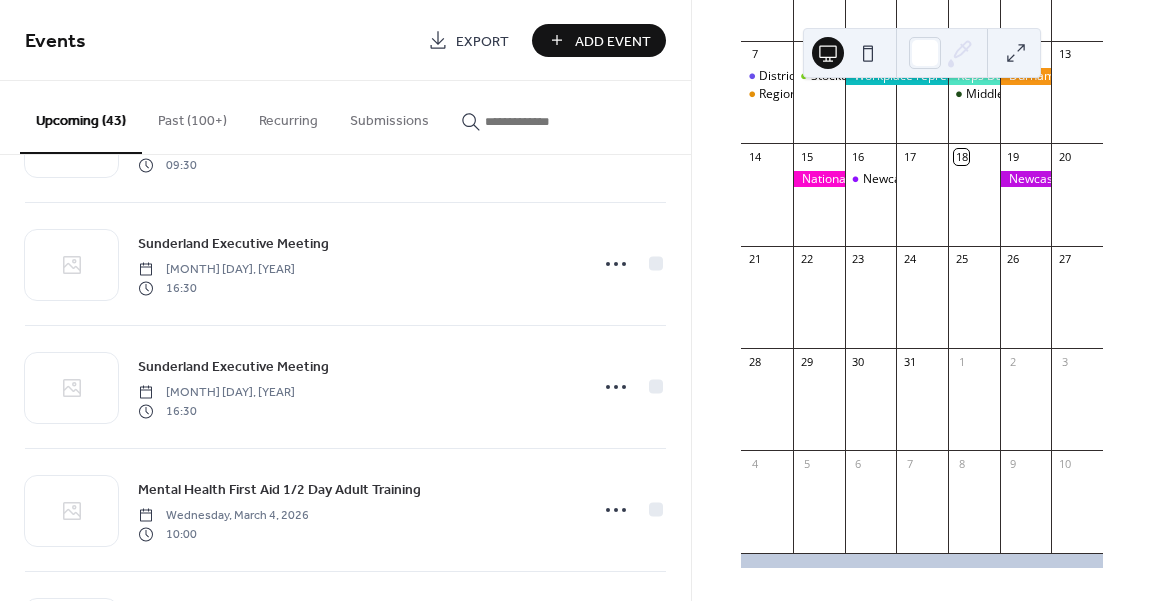 scroll, scrollTop: 2913, scrollLeft: 0, axis: vertical 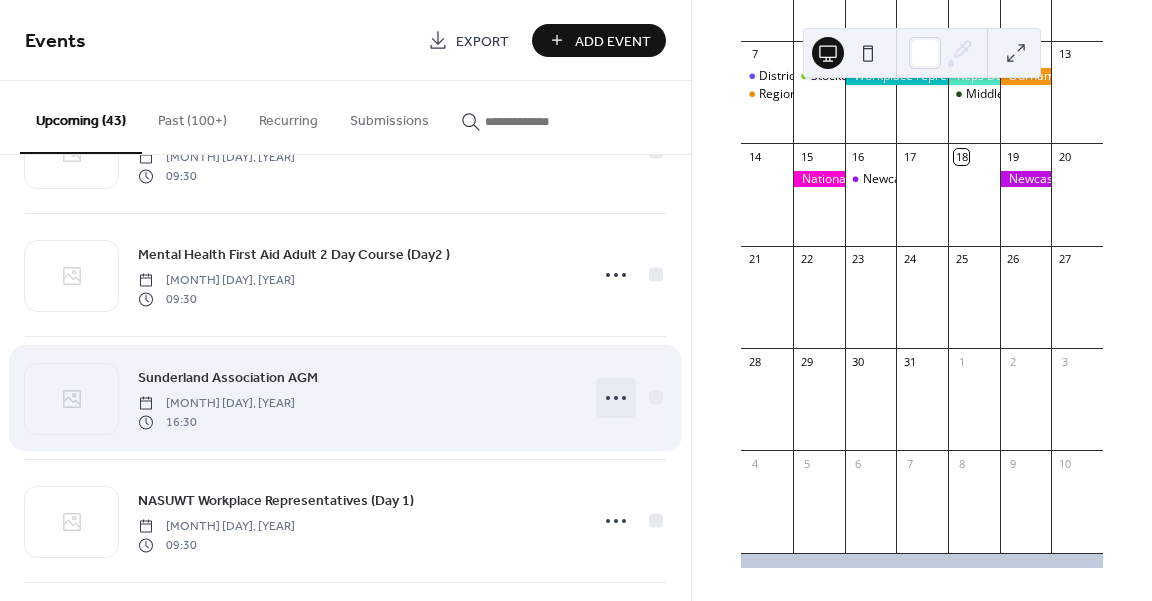 click 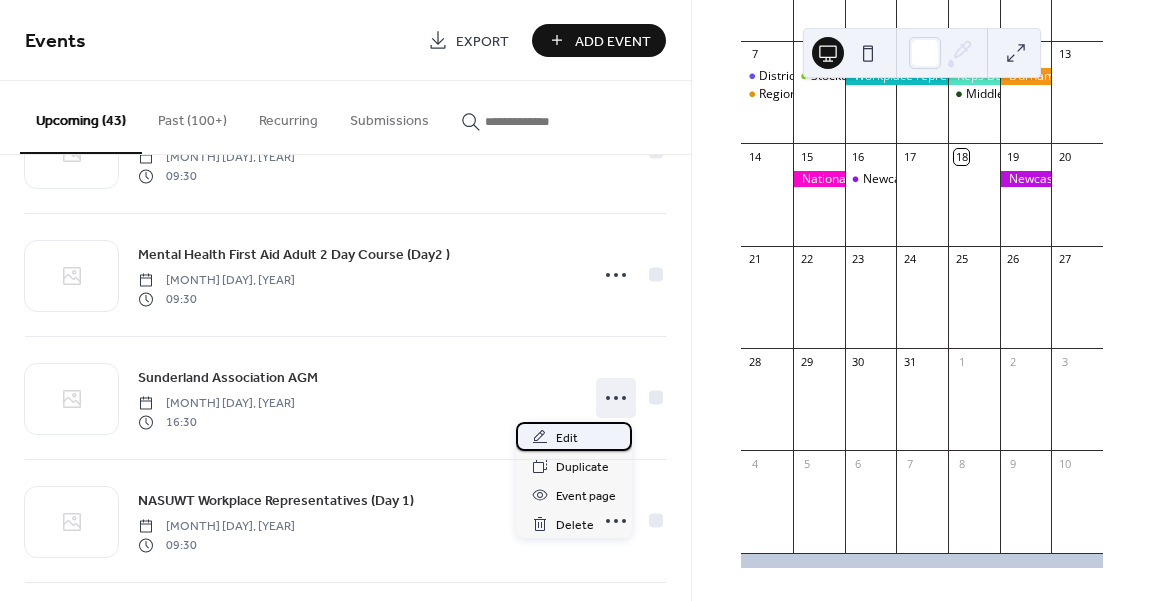 click on "Edit" at bounding box center [567, 438] 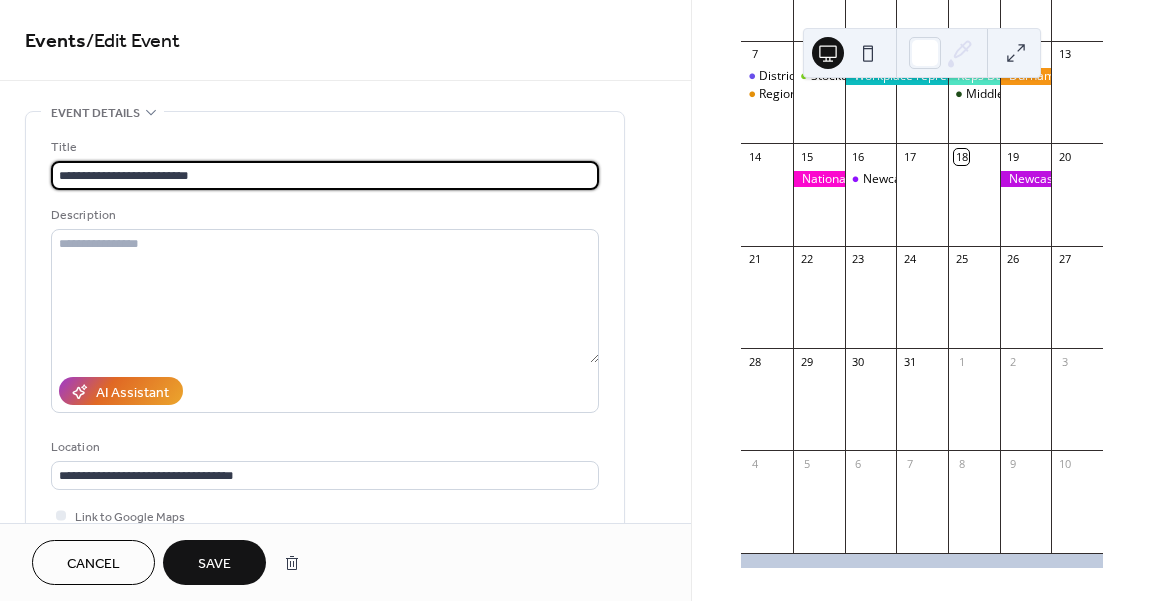 type on "**********" 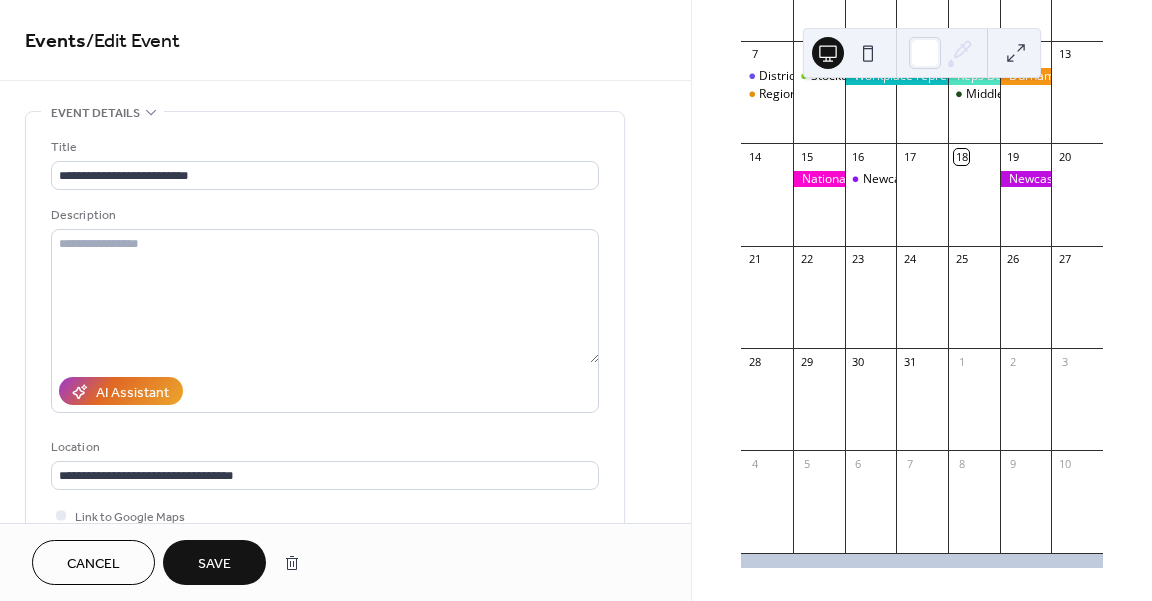 drag, startPoint x: 233, startPoint y: 573, endPoint x: 402, endPoint y: 445, distance: 212.00237 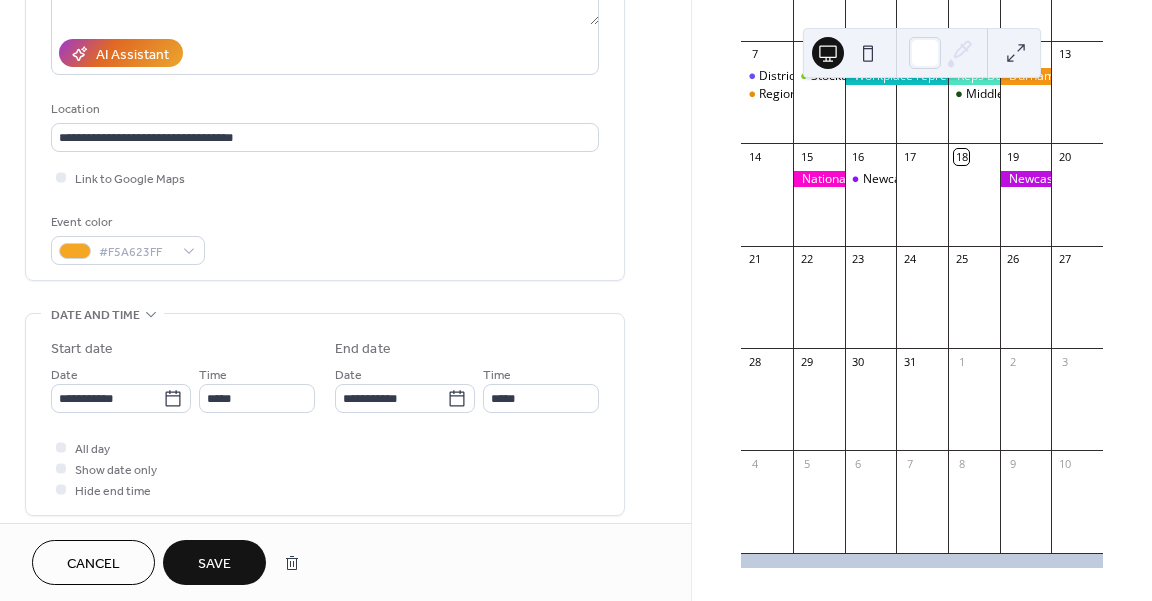 scroll, scrollTop: 341, scrollLeft: 0, axis: vertical 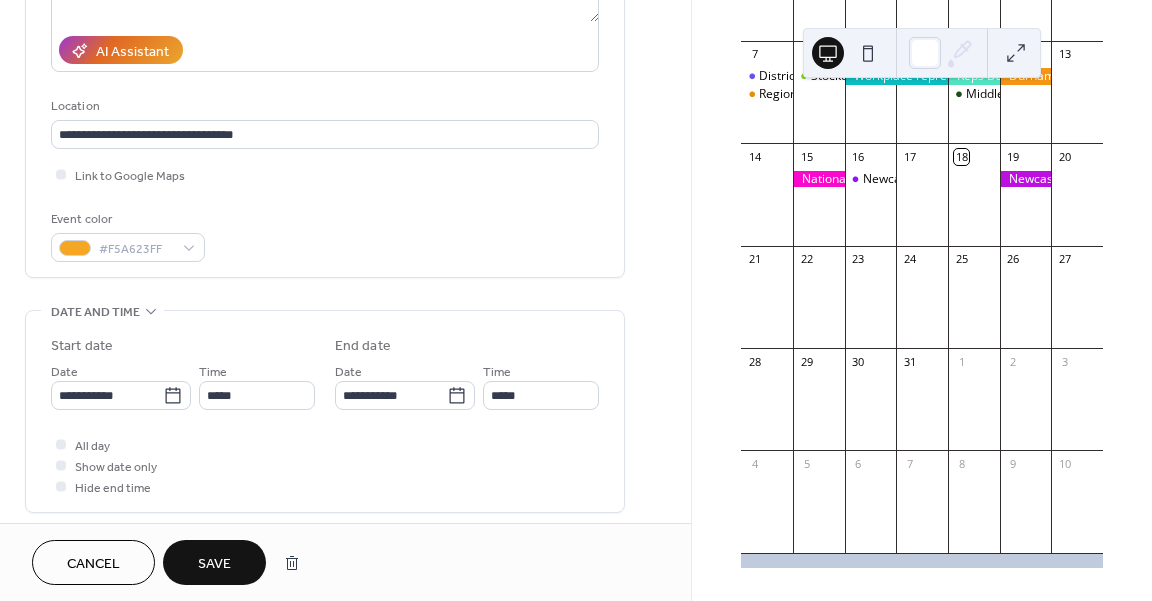click on "Save" at bounding box center [214, 564] 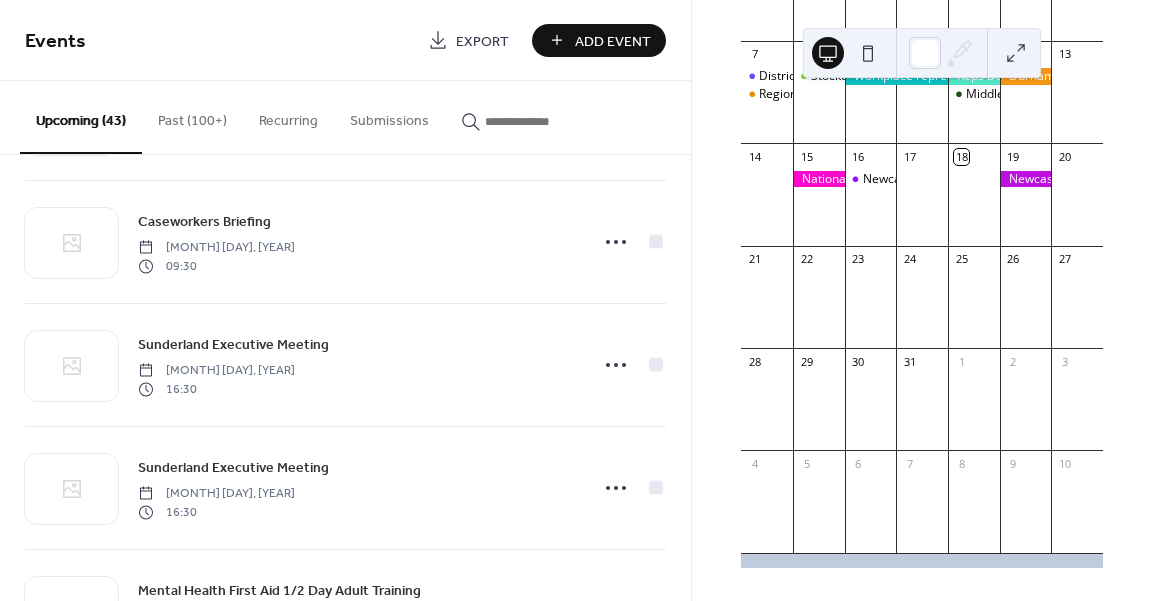 scroll, scrollTop: 3169, scrollLeft: 0, axis: vertical 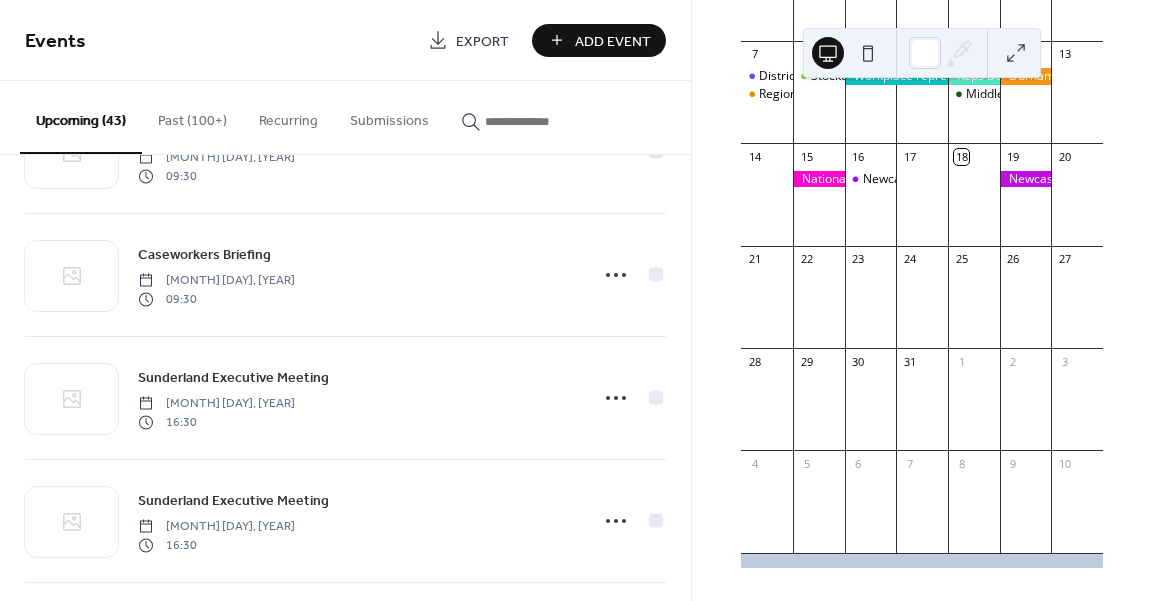 click on "Upcoming (43)" at bounding box center [81, 117] 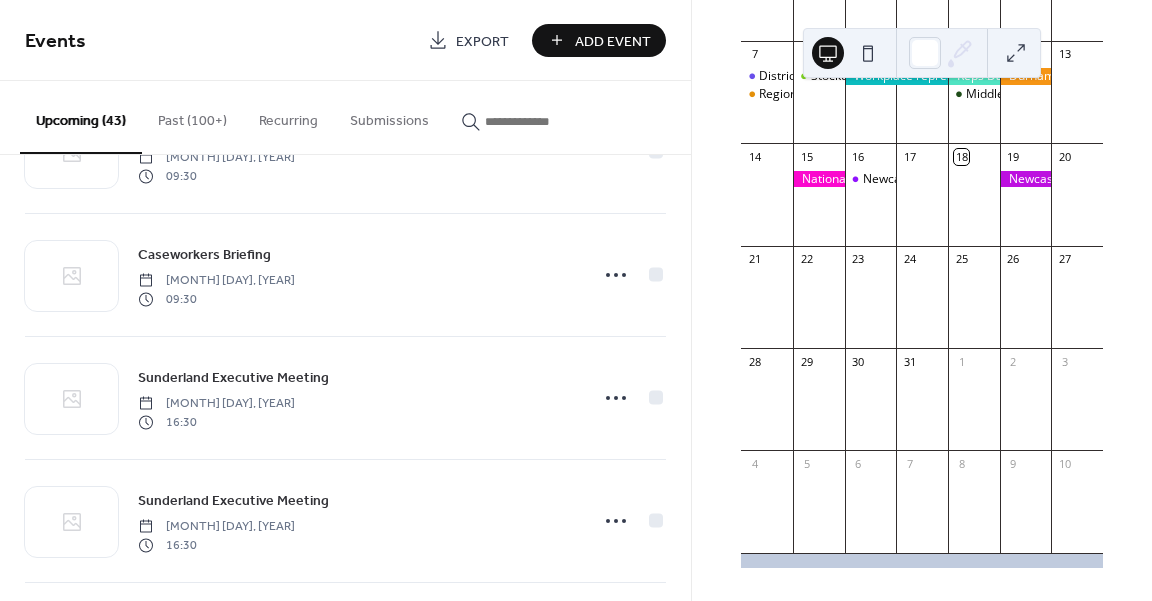 scroll, scrollTop: 3303, scrollLeft: 0, axis: vertical 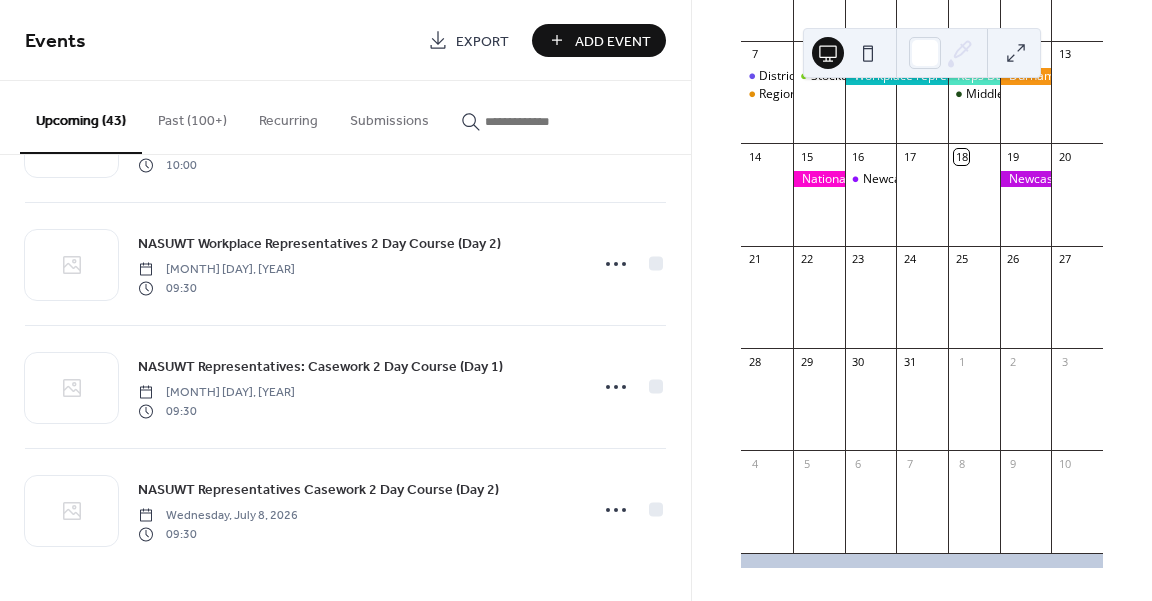 drag, startPoint x: 684, startPoint y: 568, endPoint x: 685, endPoint y: 593, distance: 25.019993 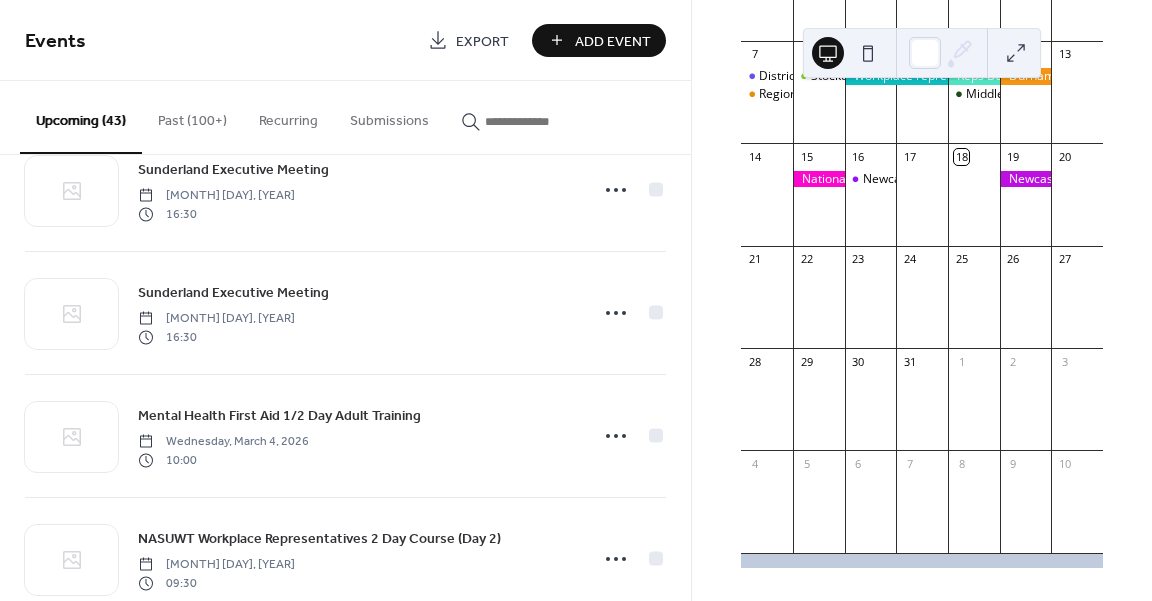 scroll, scrollTop: 3672, scrollLeft: 0, axis: vertical 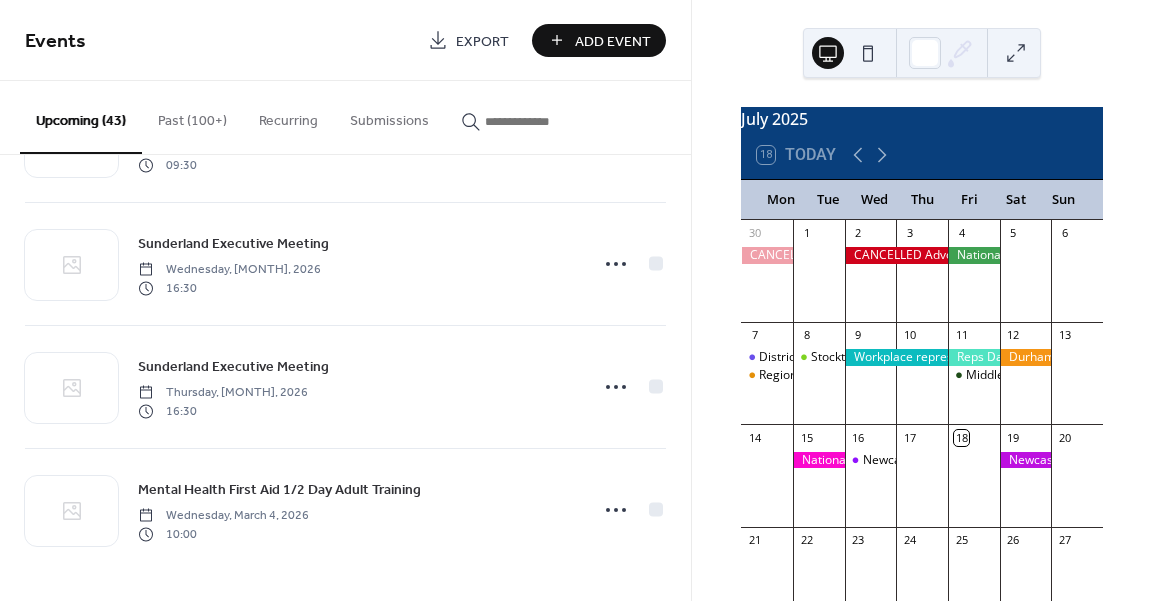 click on "Upcoming (43)" at bounding box center (81, 117) 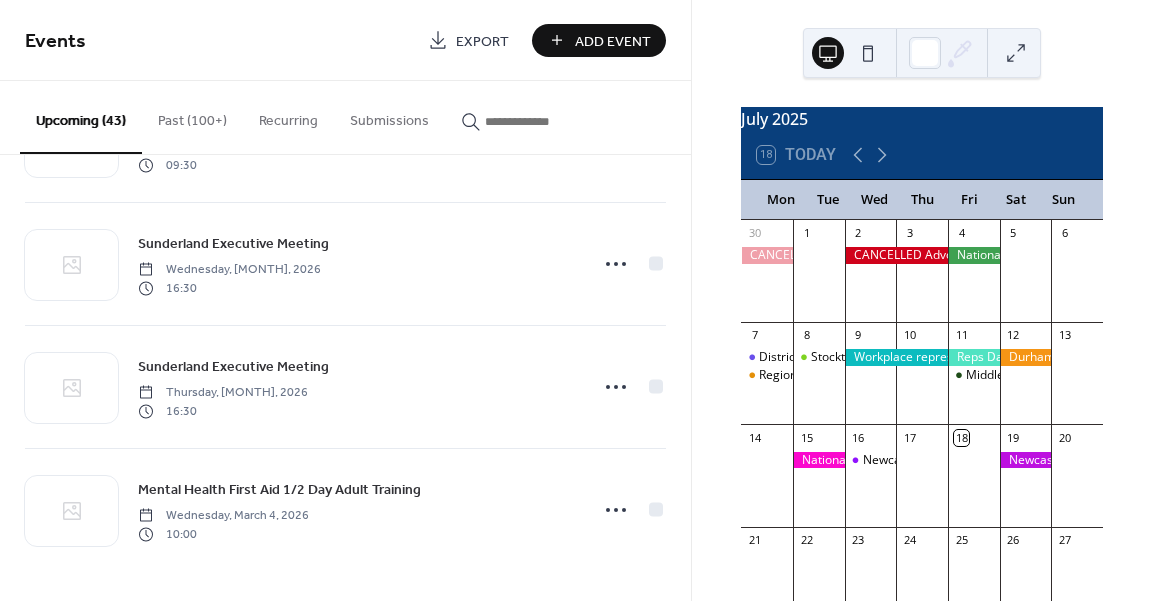 click on "Upcoming (43)" at bounding box center (81, 117) 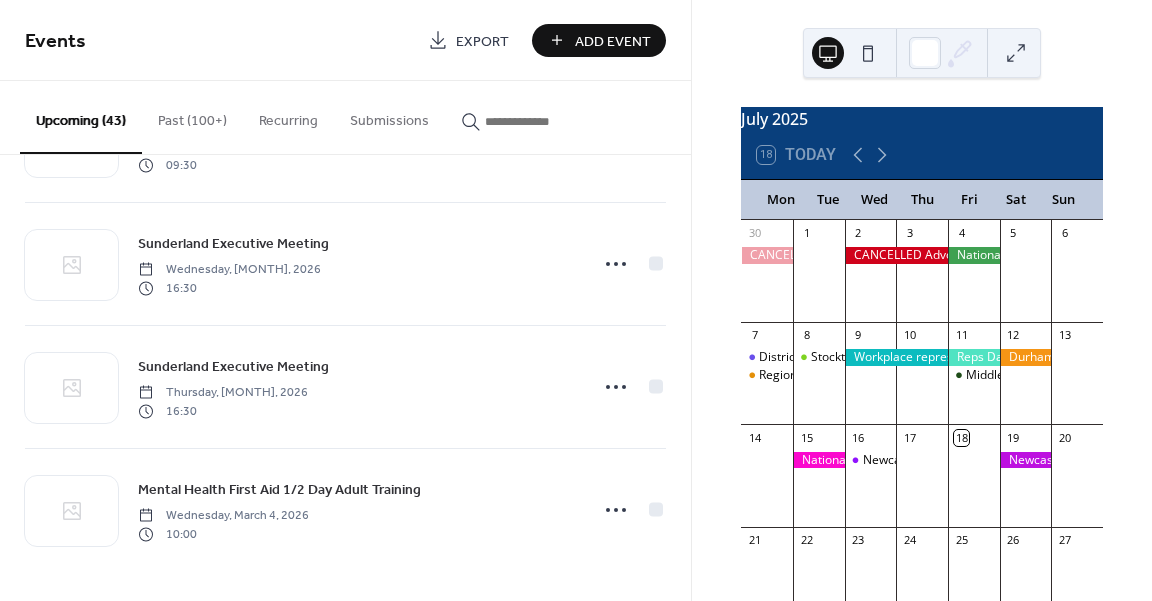 scroll, scrollTop: 293, scrollLeft: 0, axis: vertical 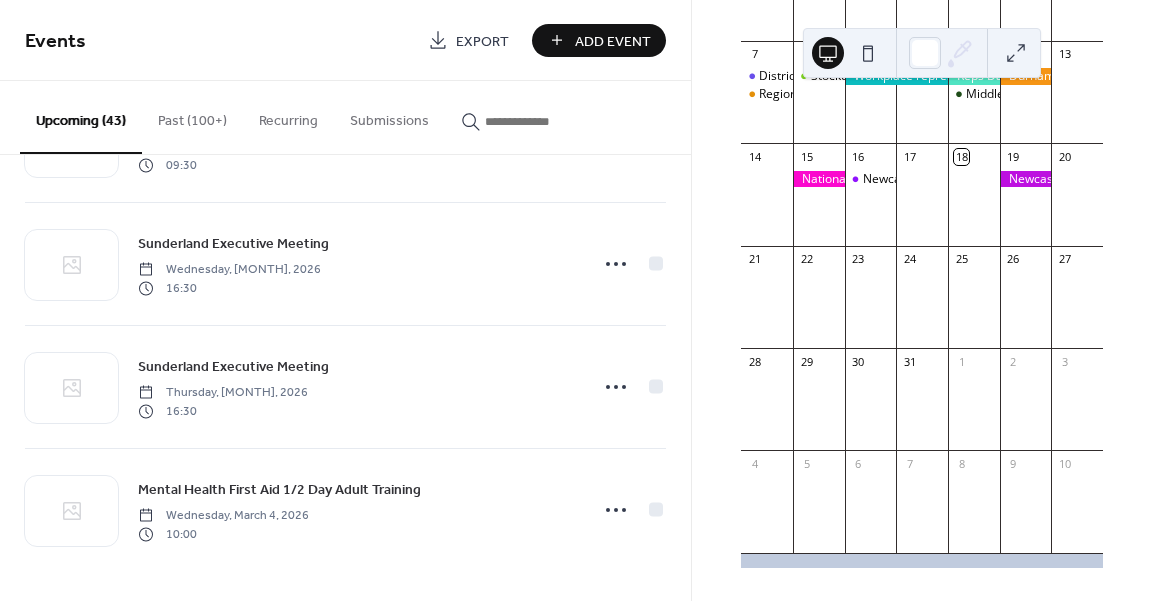 drag, startPoint x: 684, startPoint y: 556, endPoint x: 690, endPoint y: 620, distance: 64.28063 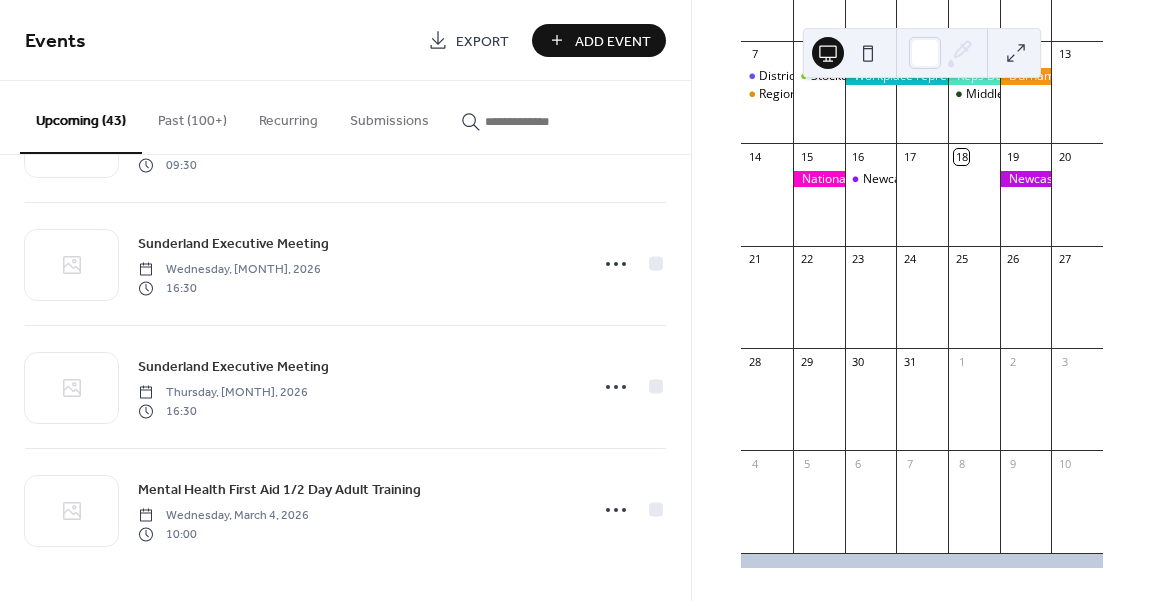 drag, startPoint x: 683, startPoint y: 558, endPoint x: 727, endPoint y: 594, distance: 56.85068 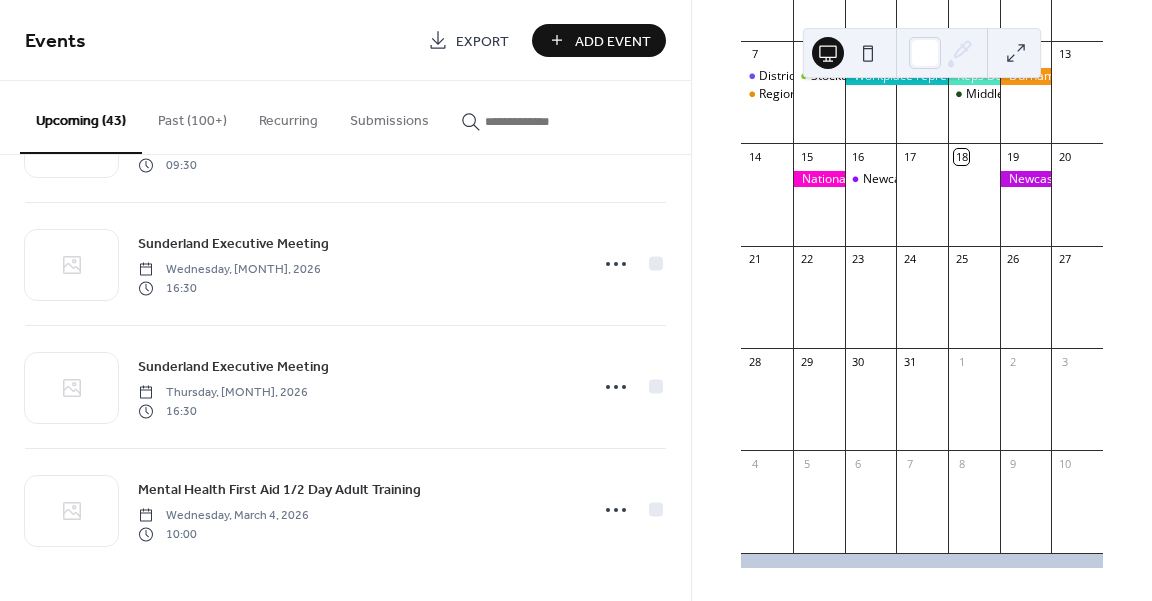click on "Upcoming (43)" at bounding box center [81, 117] 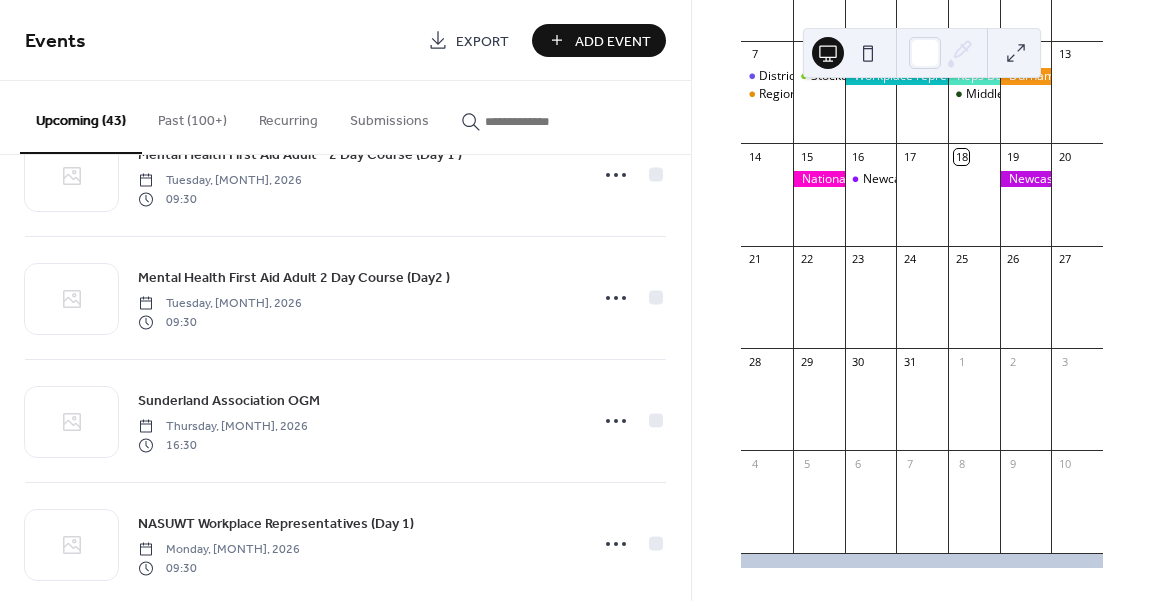 scroll, scrollTop: 4377, scrollLeft: 0, axis: vertical 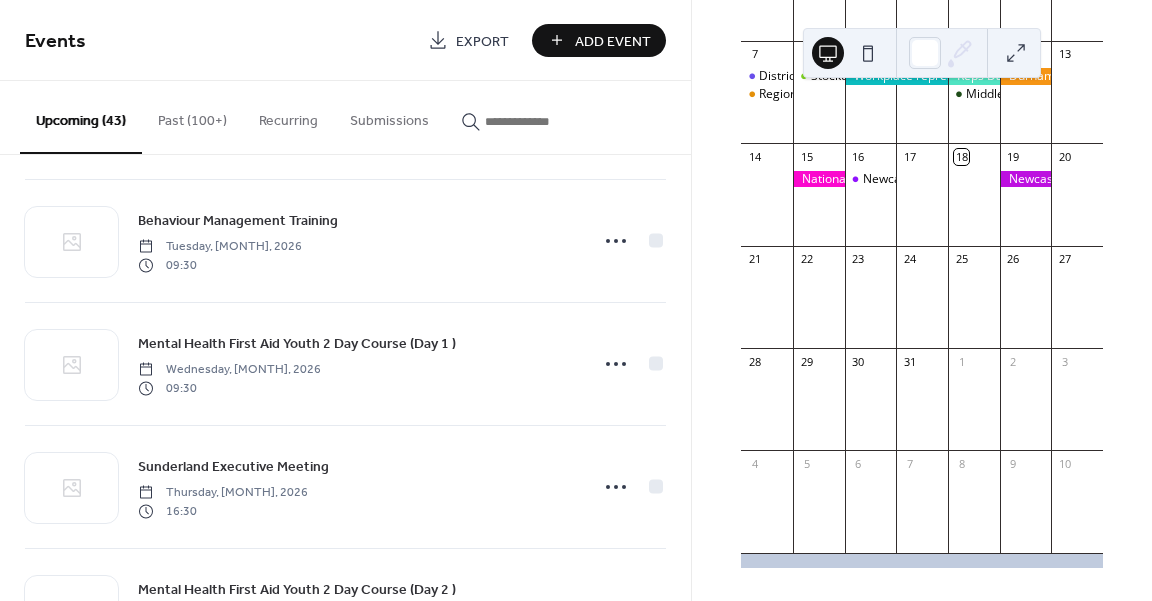 click on "Add Event" at bounding box center [613, 41] 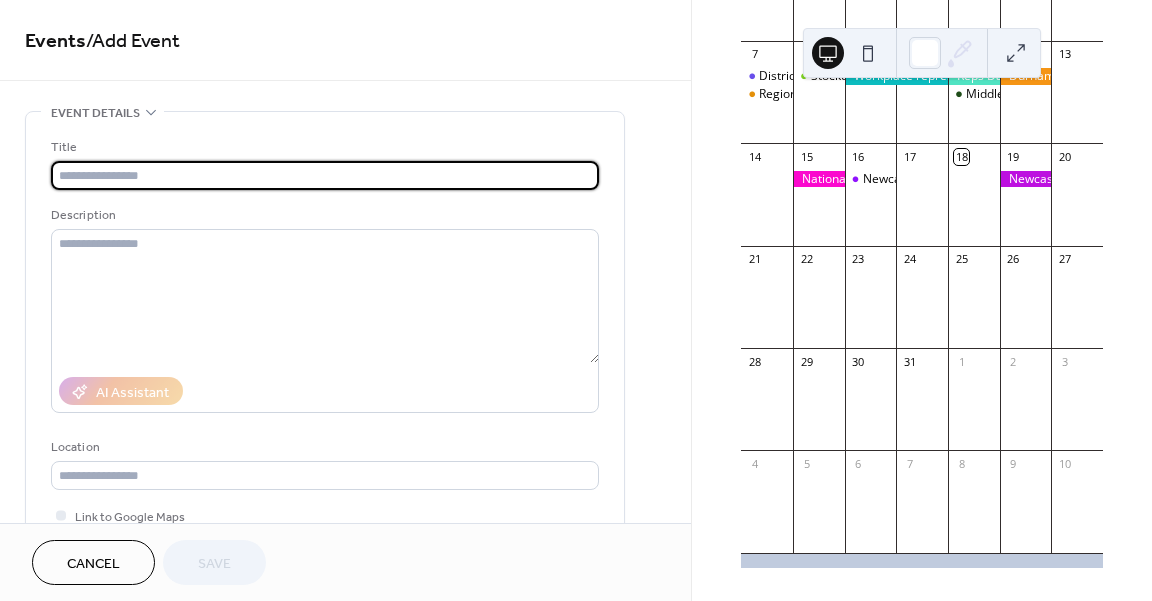 click at bounding box center (325, 175) 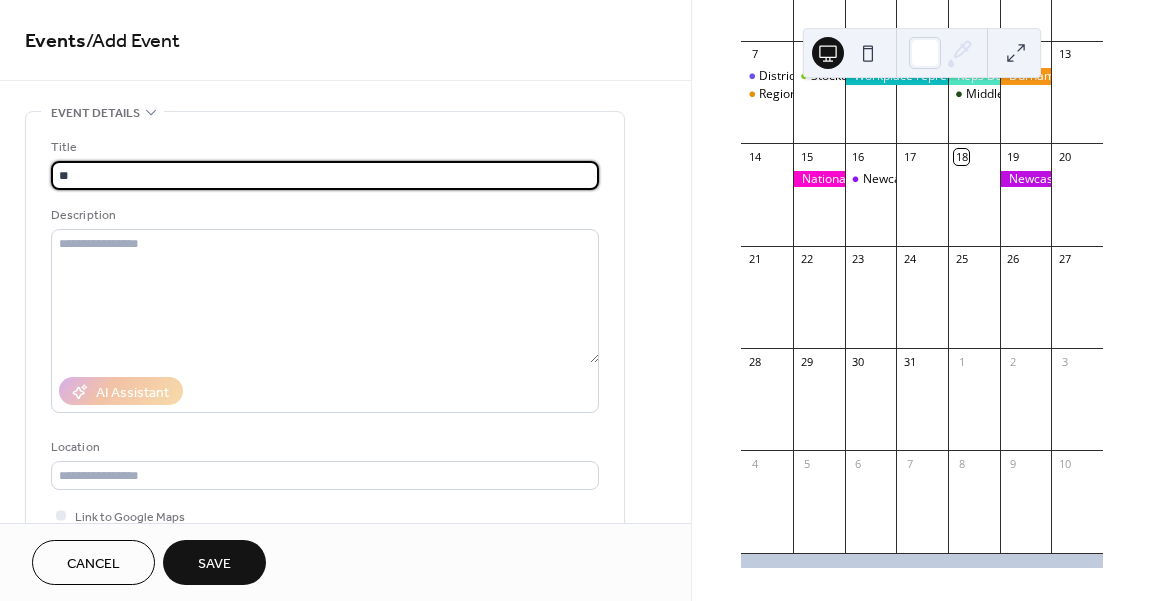 type on "*" 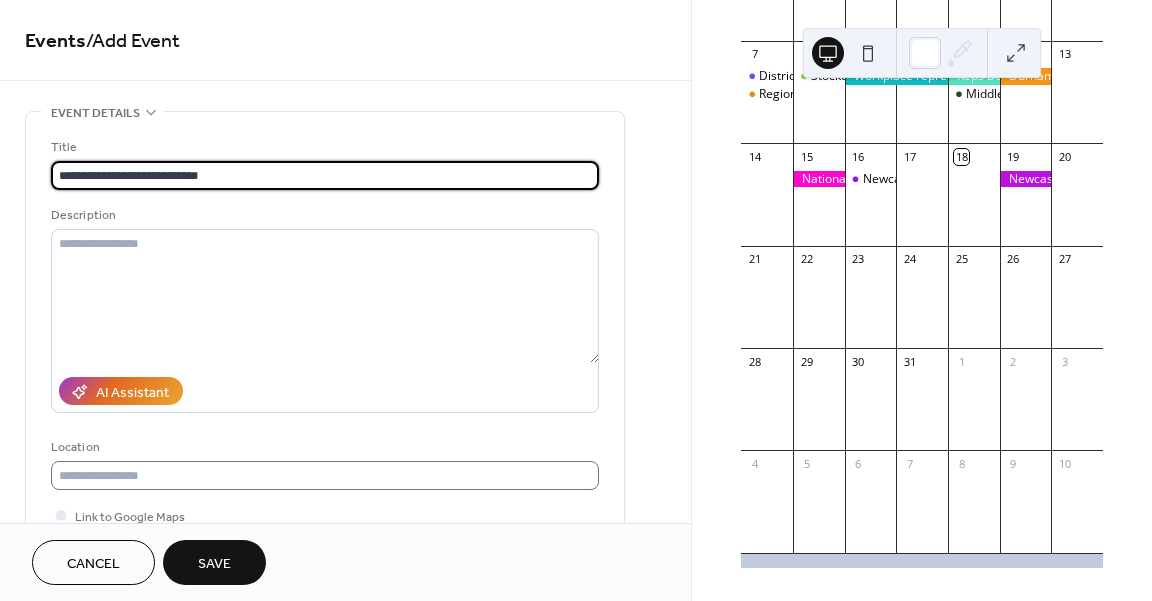 type on "**********" 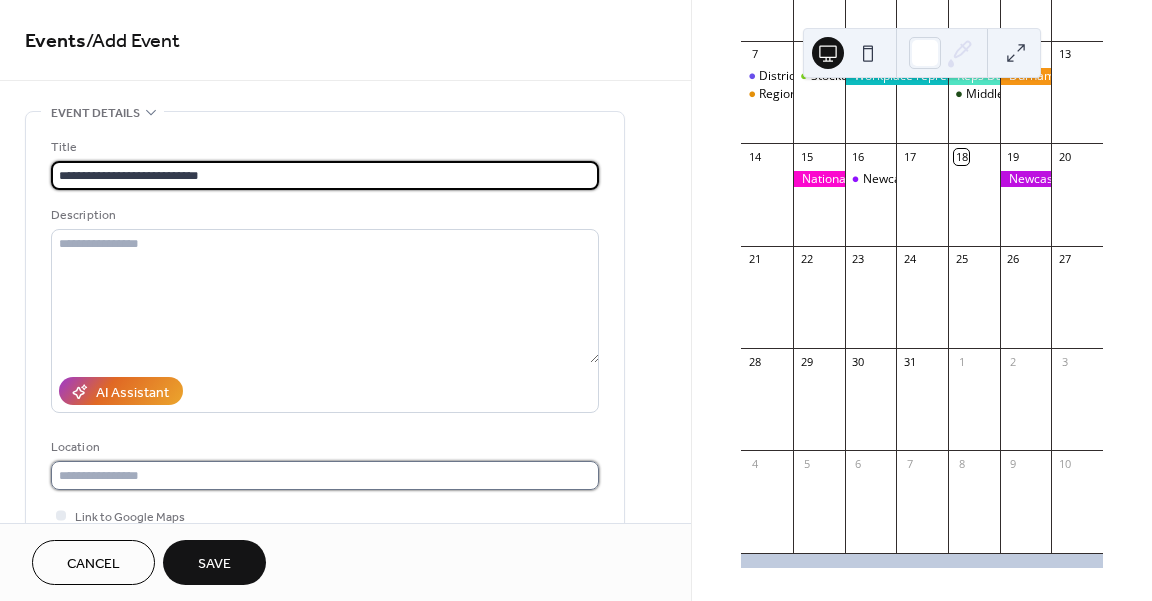 click at bounding box center [325, 475] 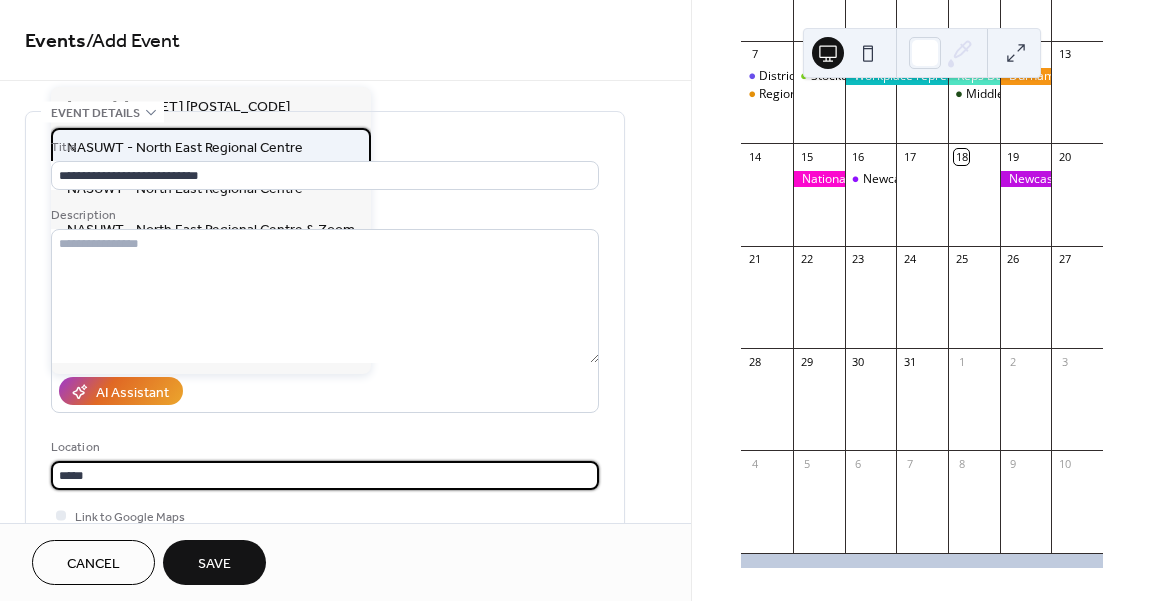 click on "NASUWT - North East Regional Centre" at bounding box center (185, 148) 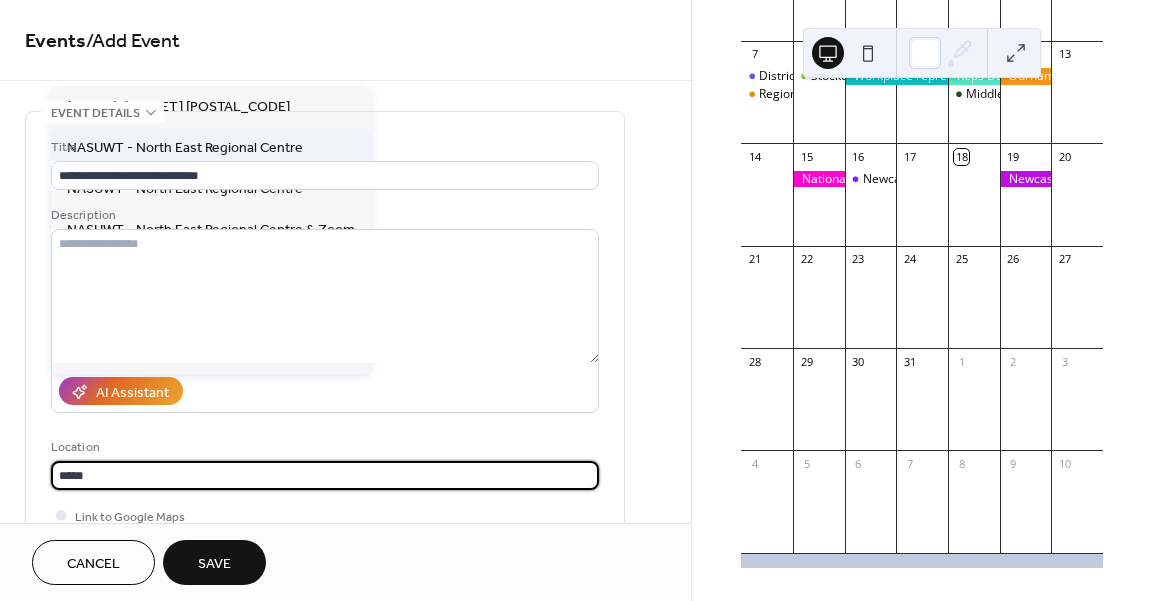 type on "**********" 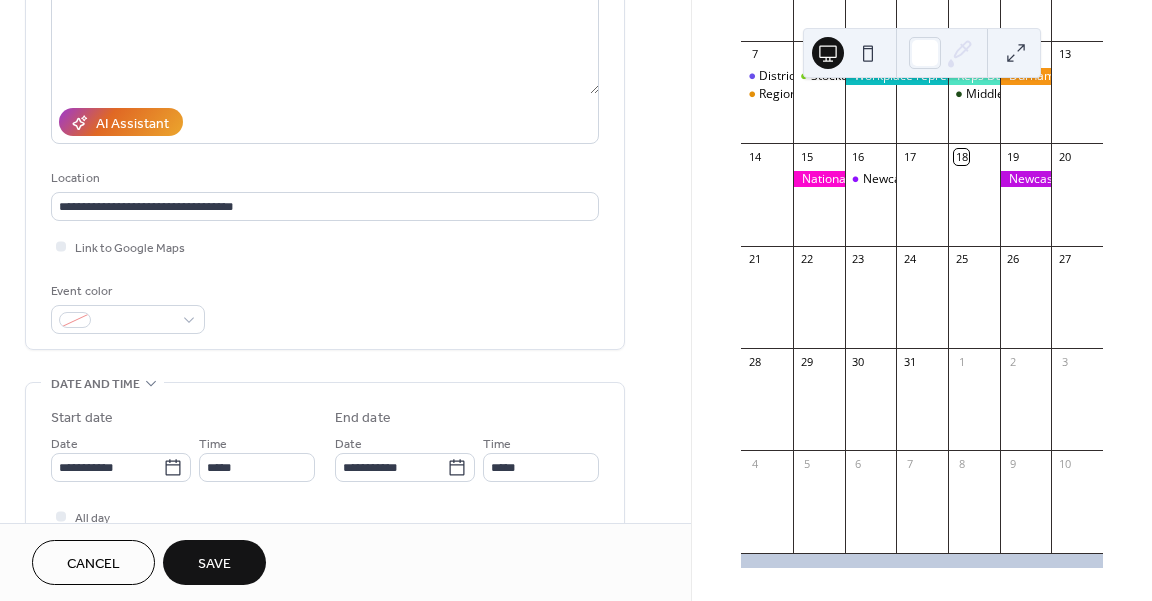 scroll, scrollTop: 328, scrollLeft: 0, axis: vertical 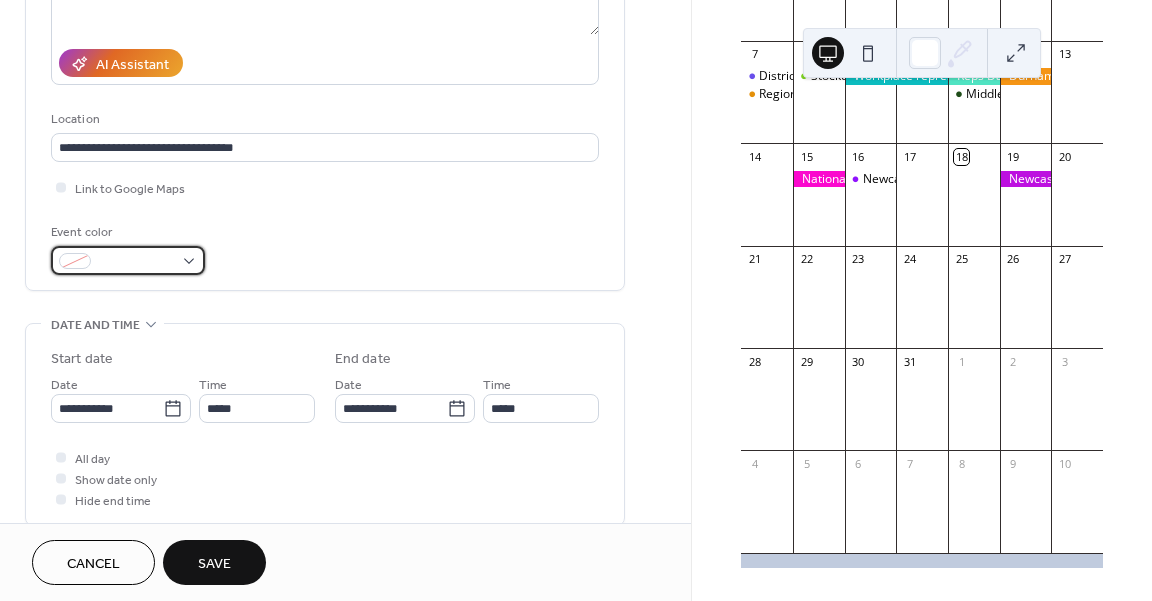 click at bounding box center (128, 260) 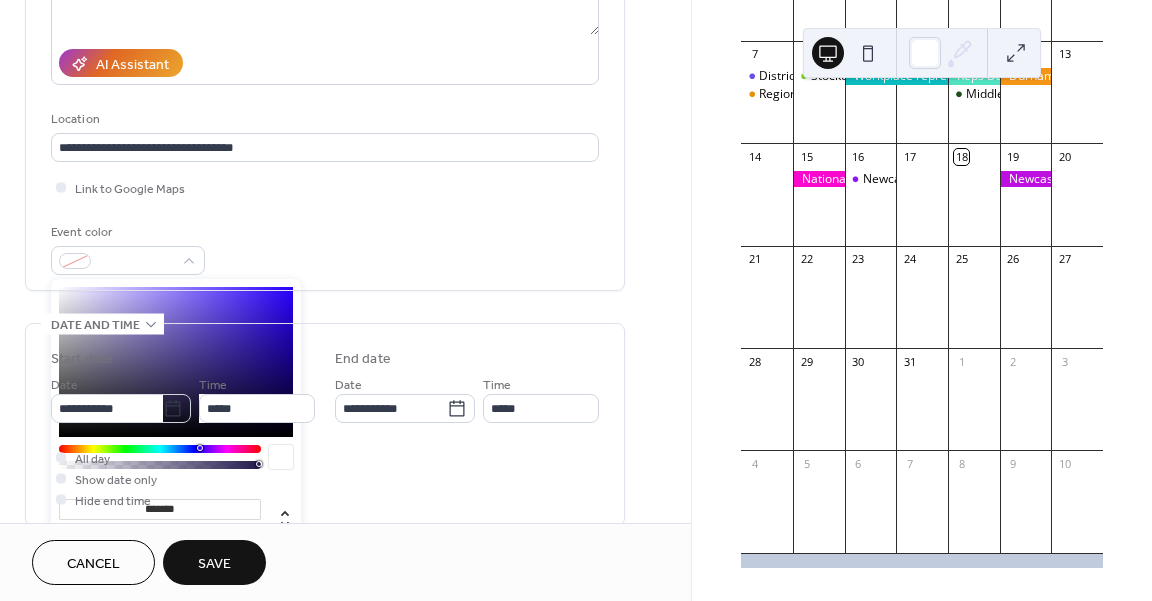 click at bounding box center (119, 576) 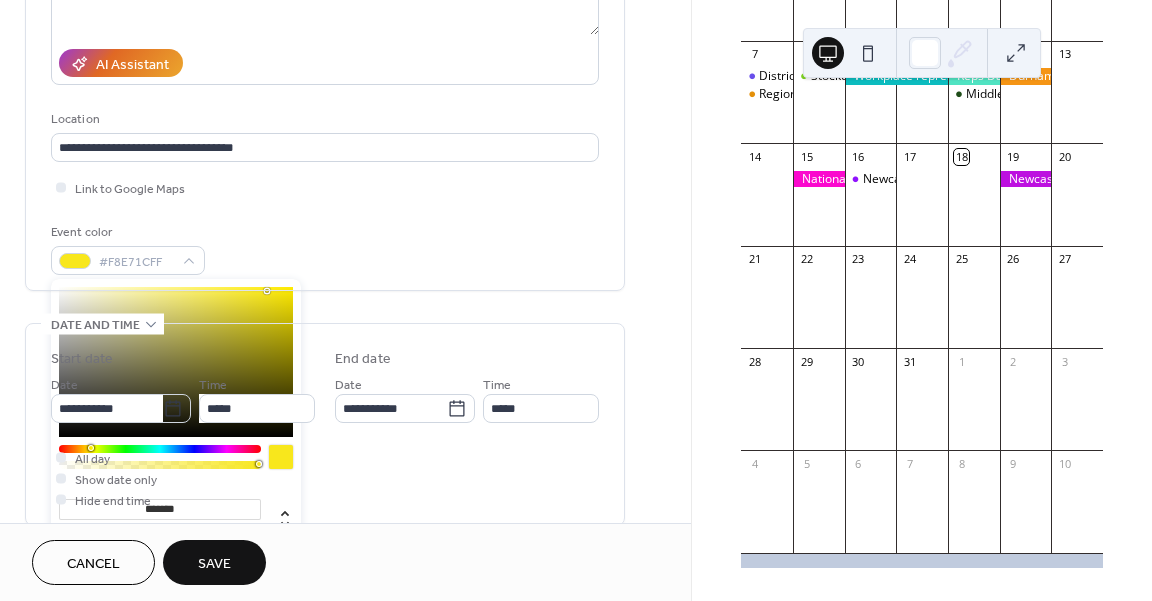 click on "All day Show date only Hide end time" at bounding box center (325, 478) 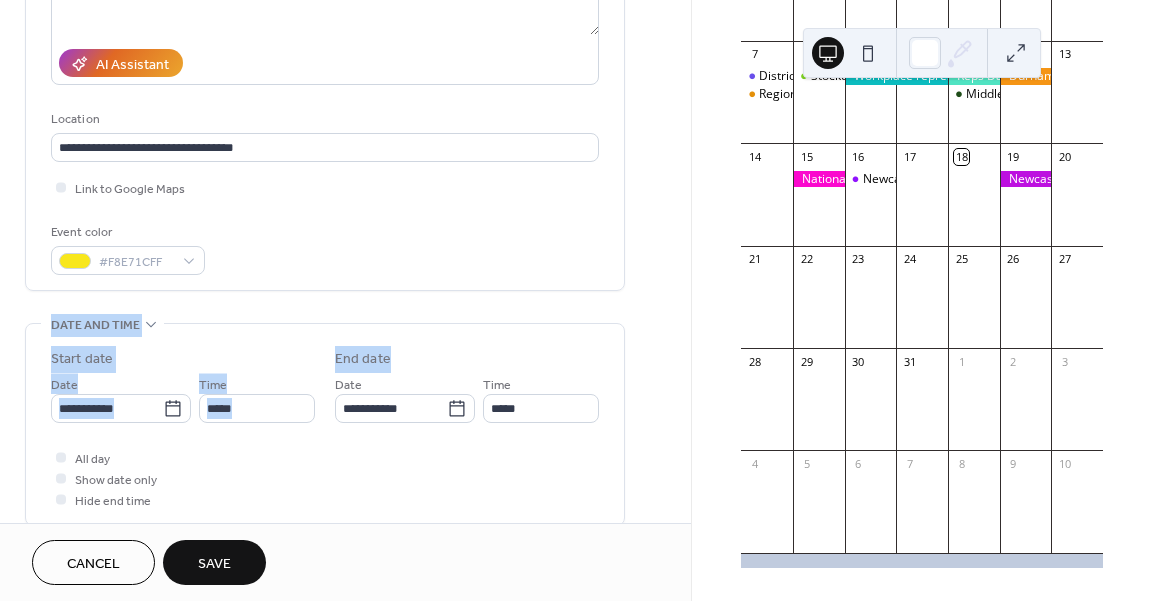 drag, startPoint x: 684, startPoint y: 305, endPoint x: 682, endPoint y: 337, distance: 32.06244 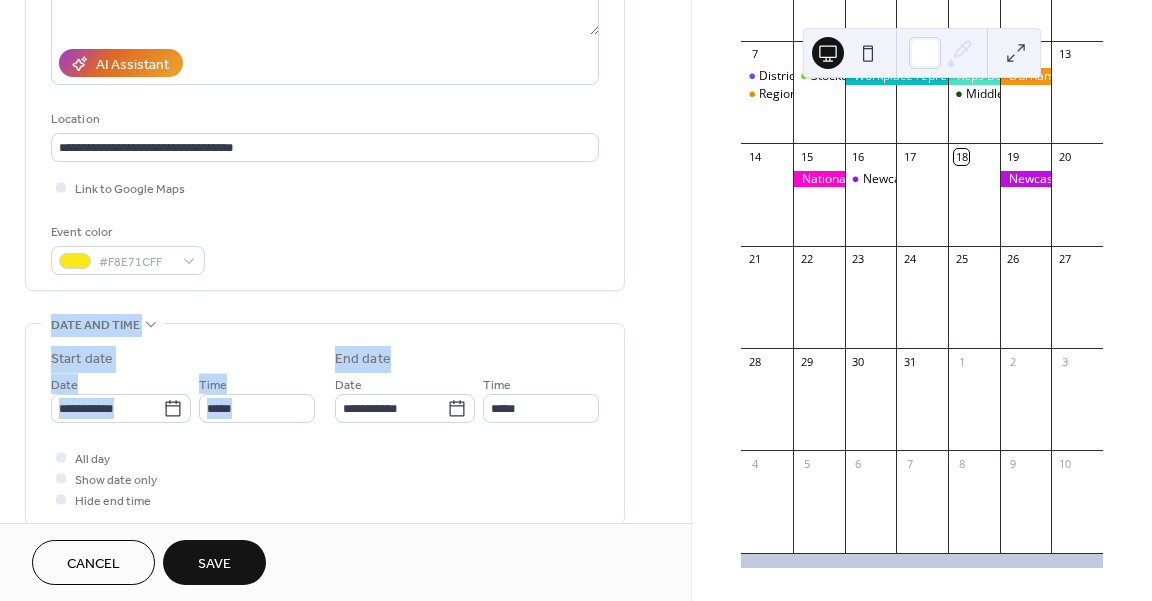 click on "**********" at bounding box center (345, 392) 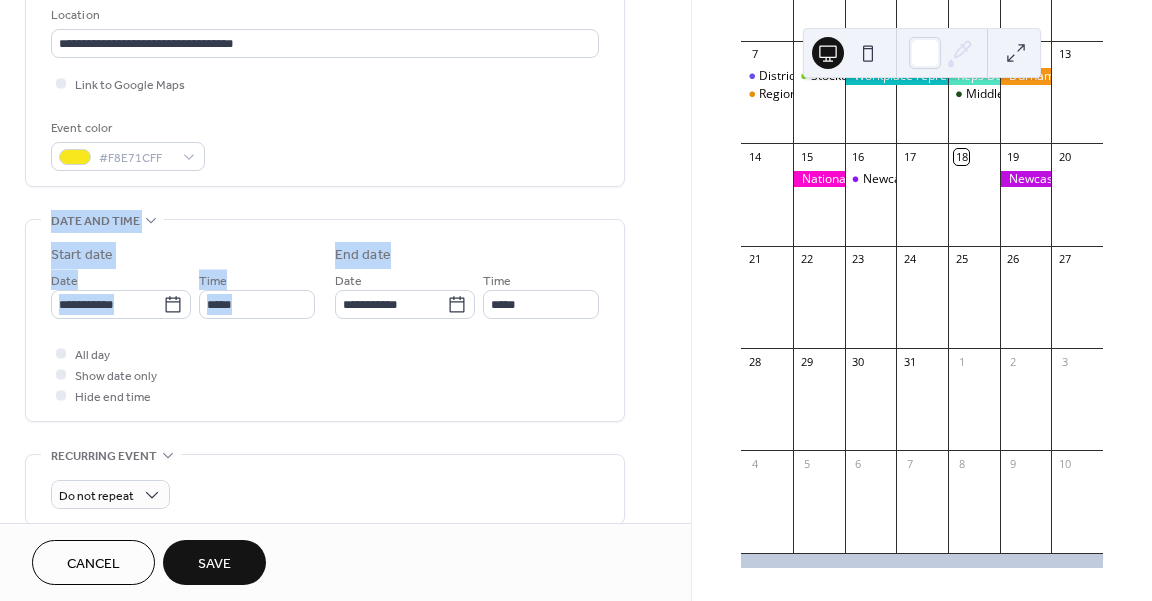 scroll, scrollTop: 439, scrollLeft: 0, axis: vertical 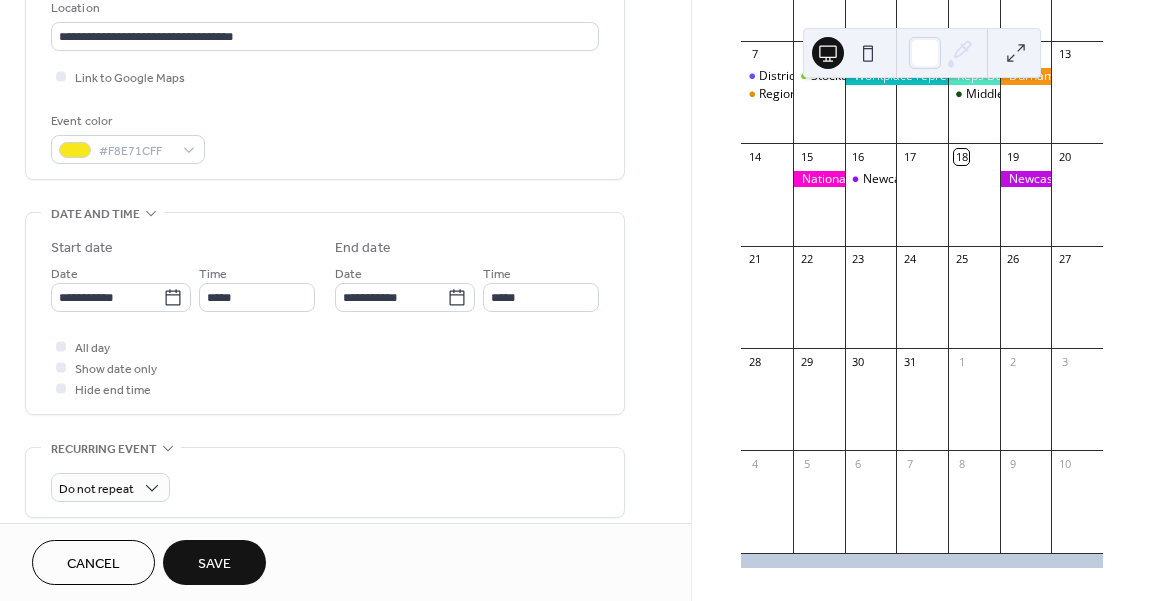 click on "All day Show date only Hide end time" at bounding box center [325, 367] 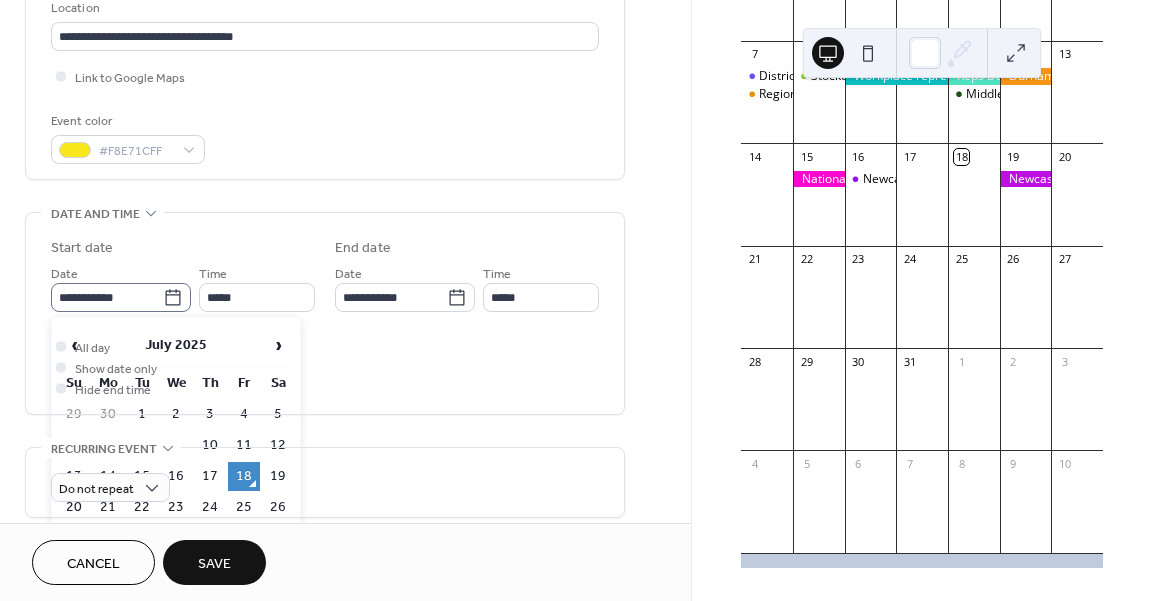 click 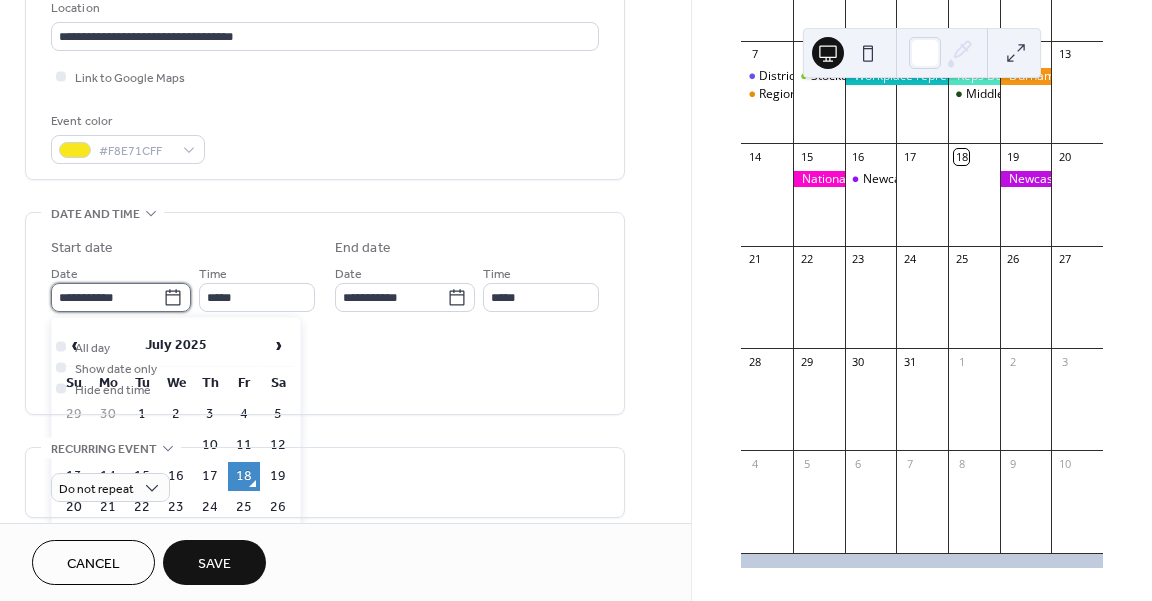 click on "**********" at bounding box center (107, 297) 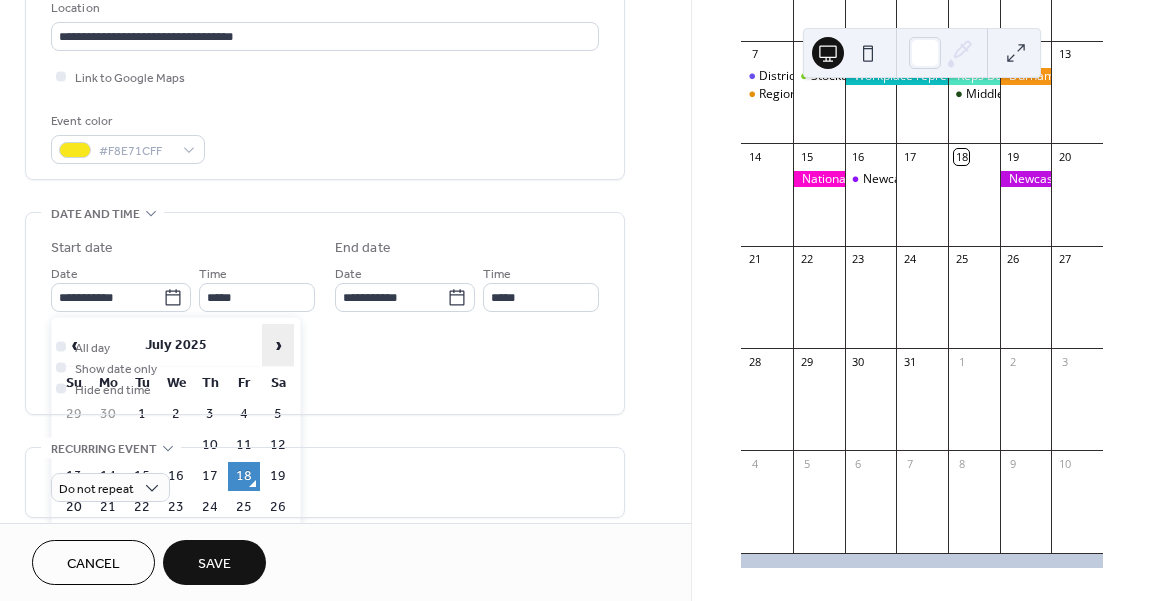 click on "›" at bounding box center [278, 345] 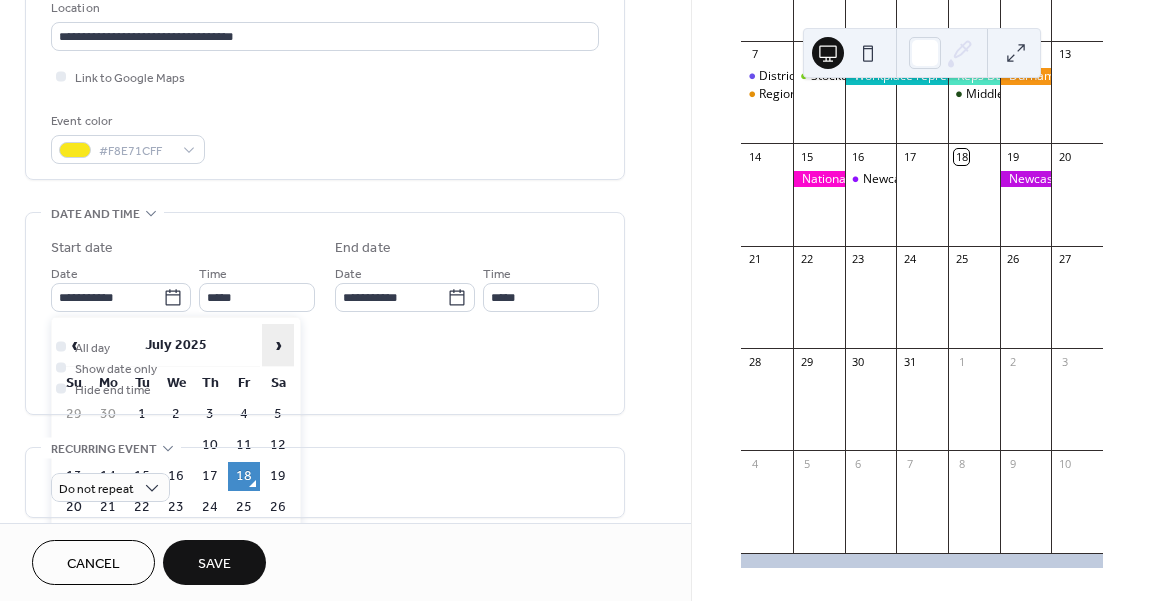click on "›" at bounding box center (278, 345) 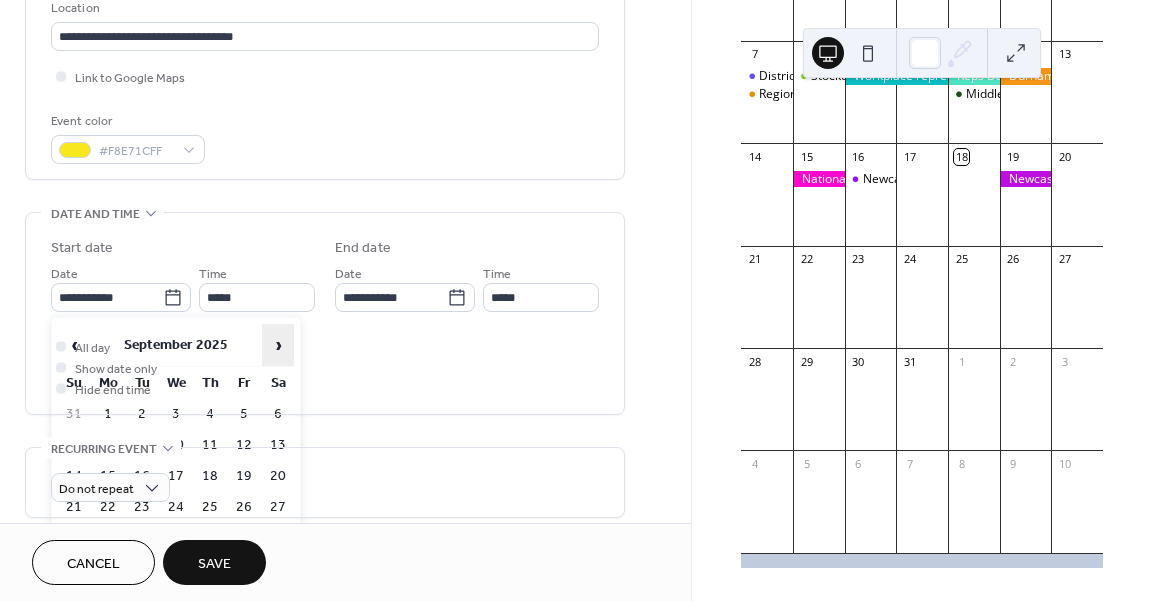 click on "›" at bounding box center [278, 345] 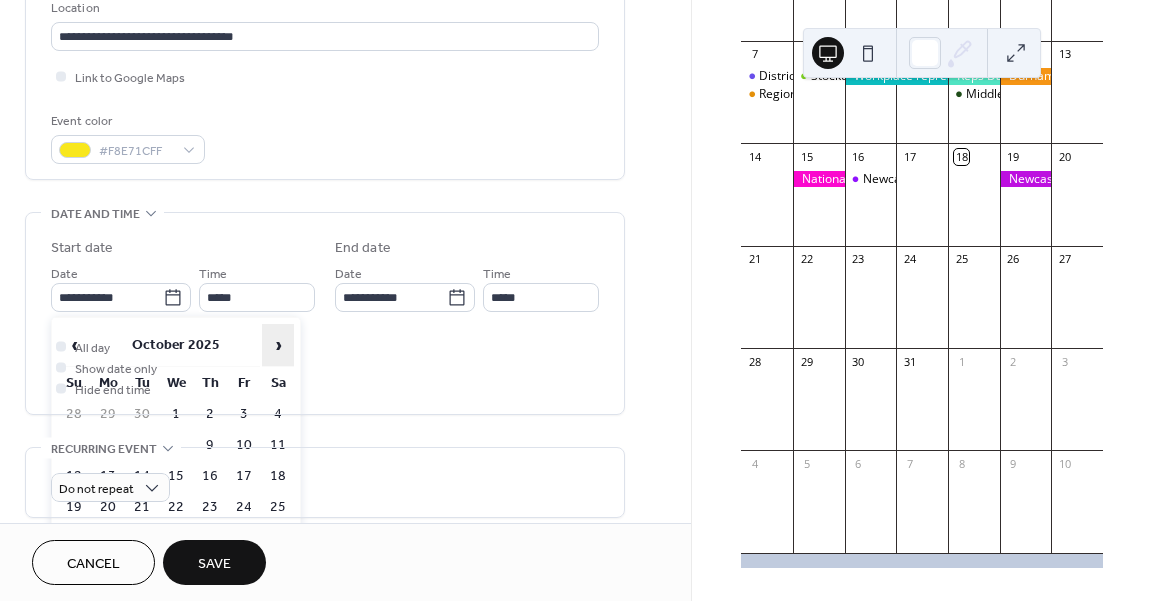 click on "›" at bounding box center [278, 345] 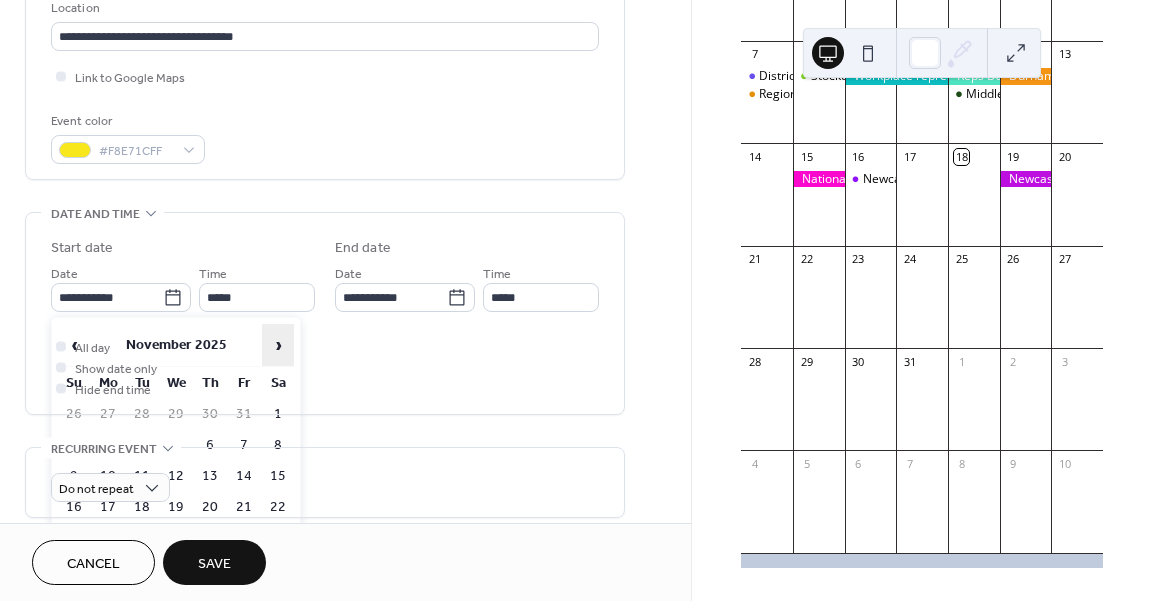 click on "›" at bounding box center (278, 345) 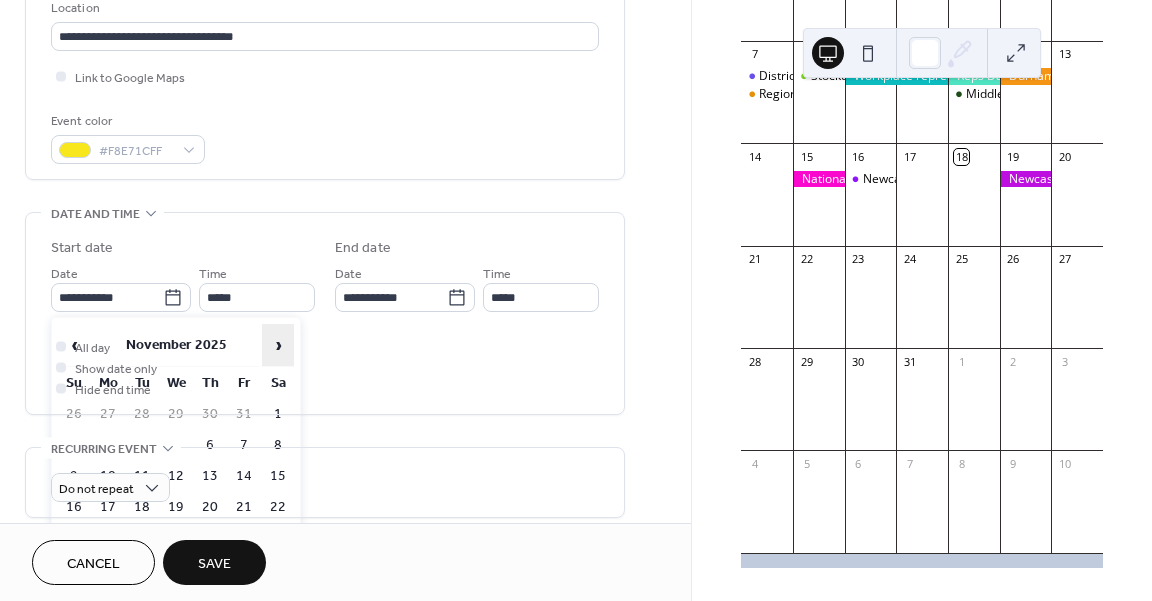 click on "›" at bounding box center [278, 345] 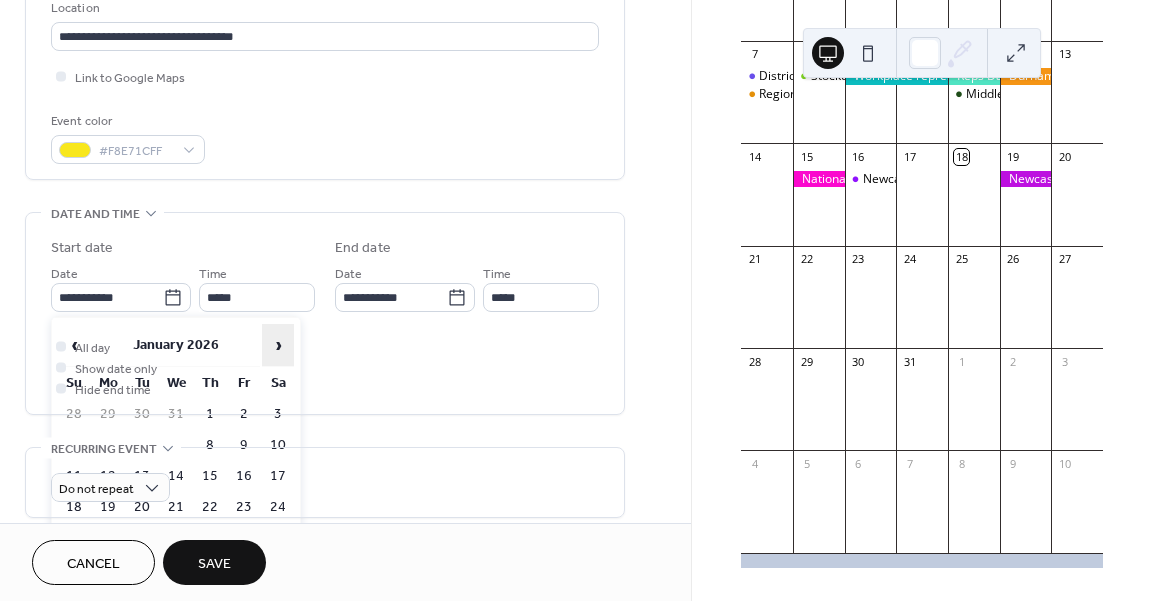 click on "›" at bounding box center (278, 345) 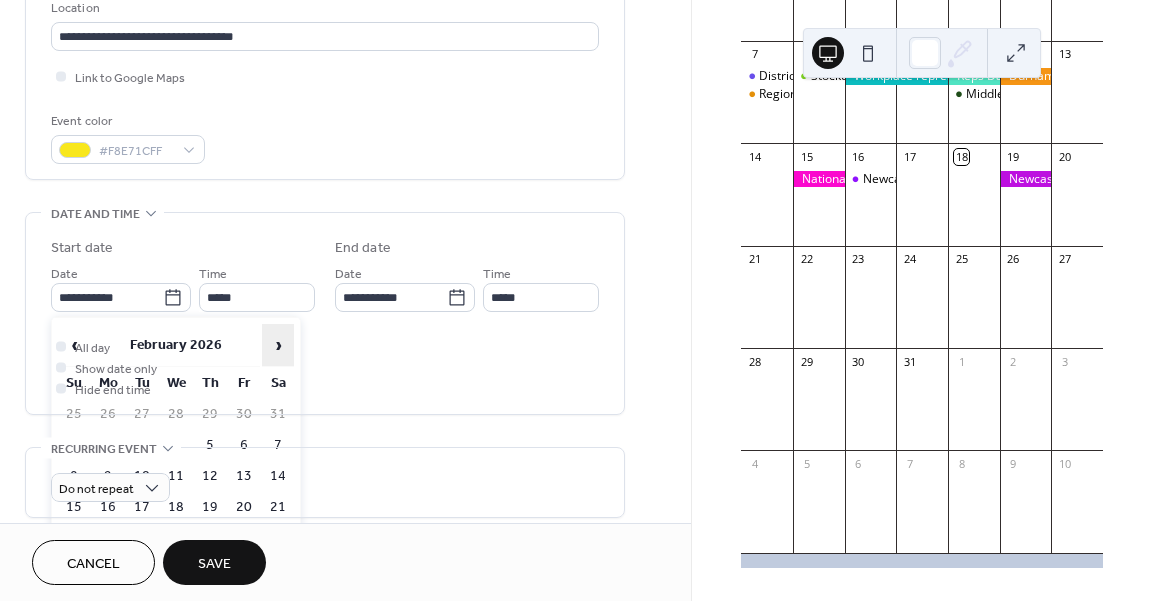 click on "›" at bounding box center (278, 345) 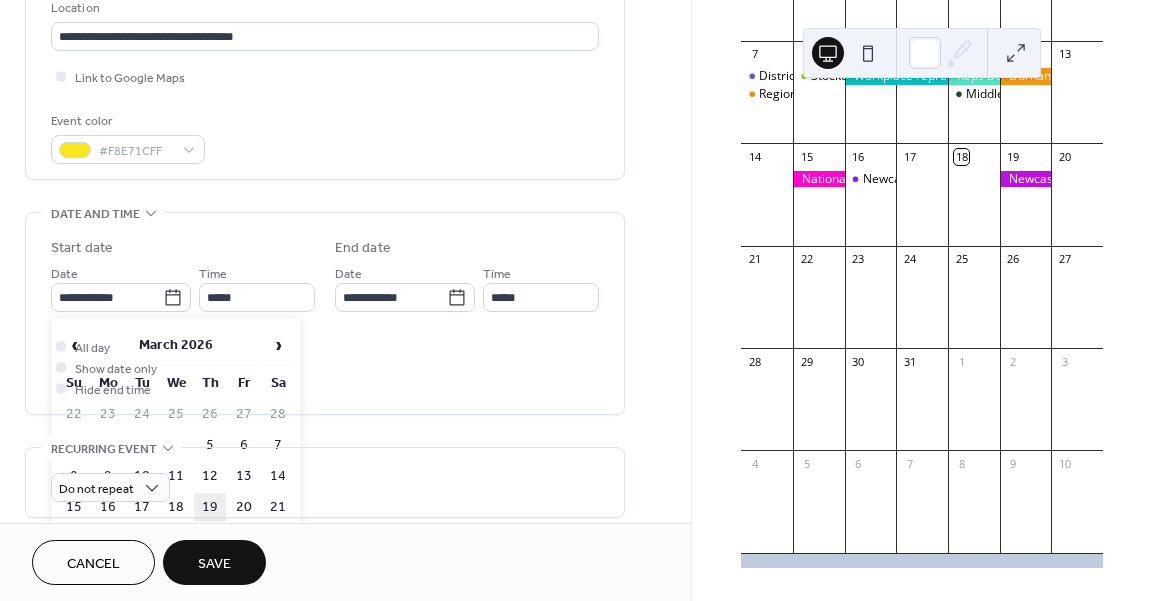 click on "19" at bounding box center (210, 507) 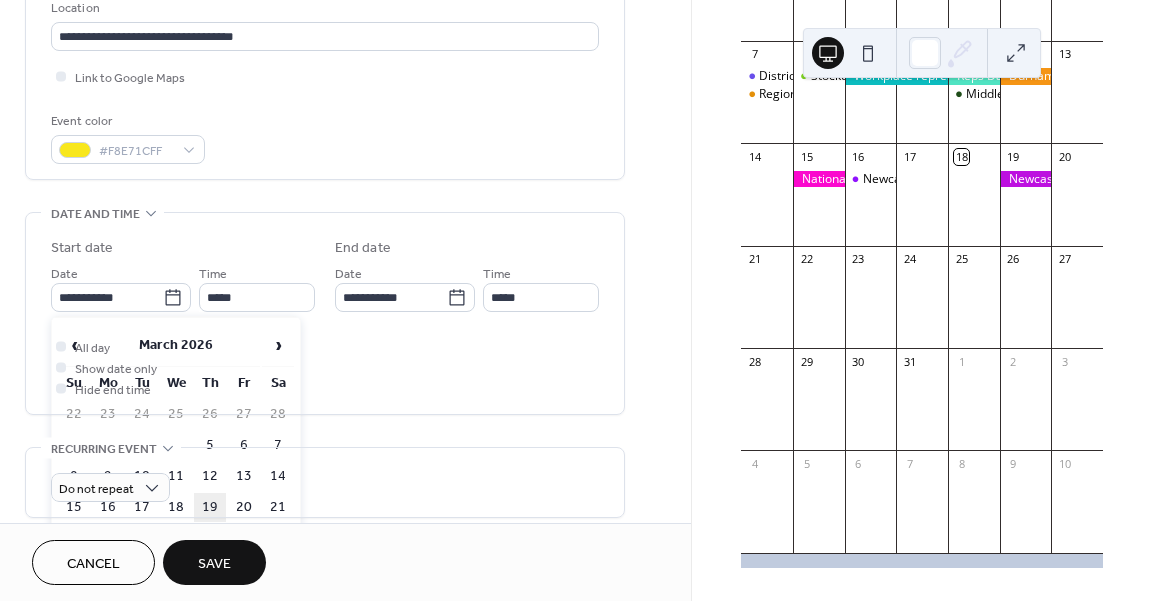type on "**********" 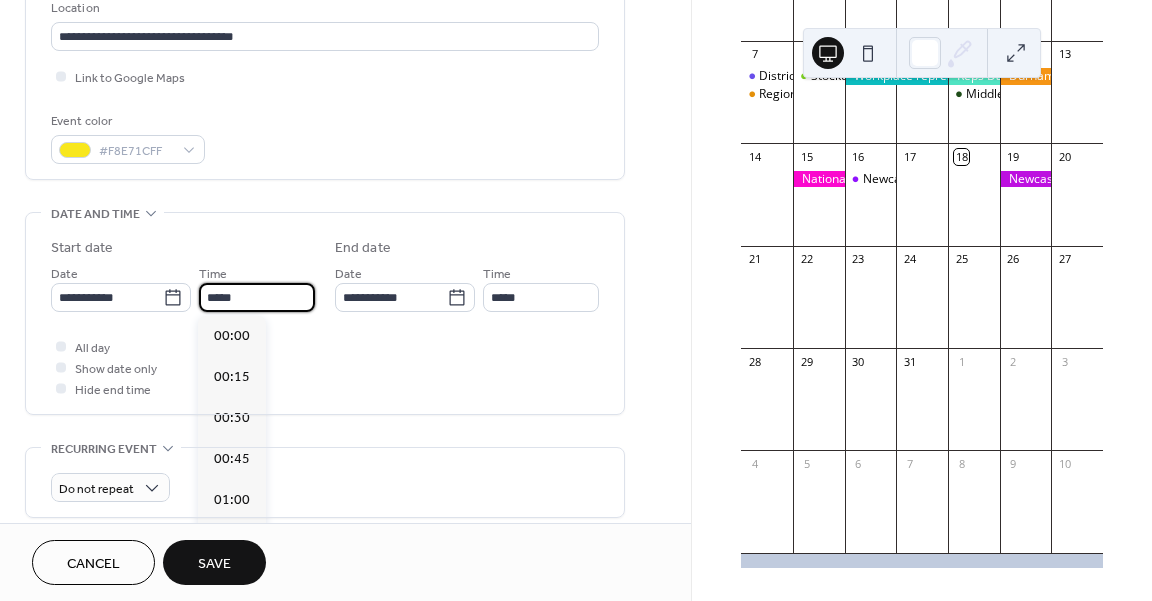click on "*****" at bounding box center [257, 297] 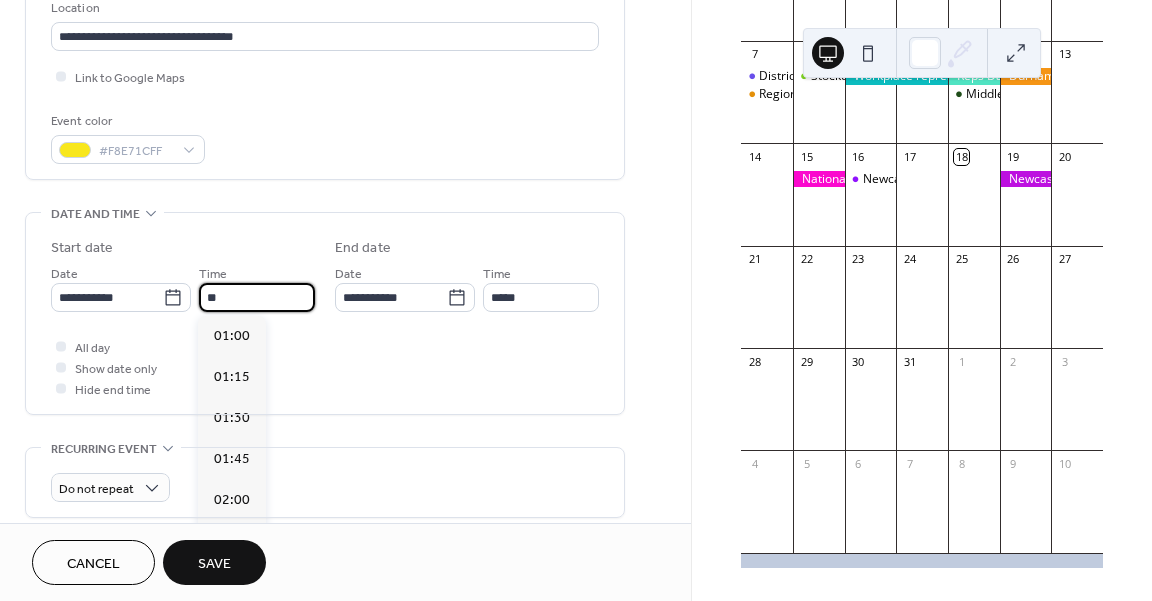 scroll, scrollTop: 2624, scrollLeft: 0, axis: vertical 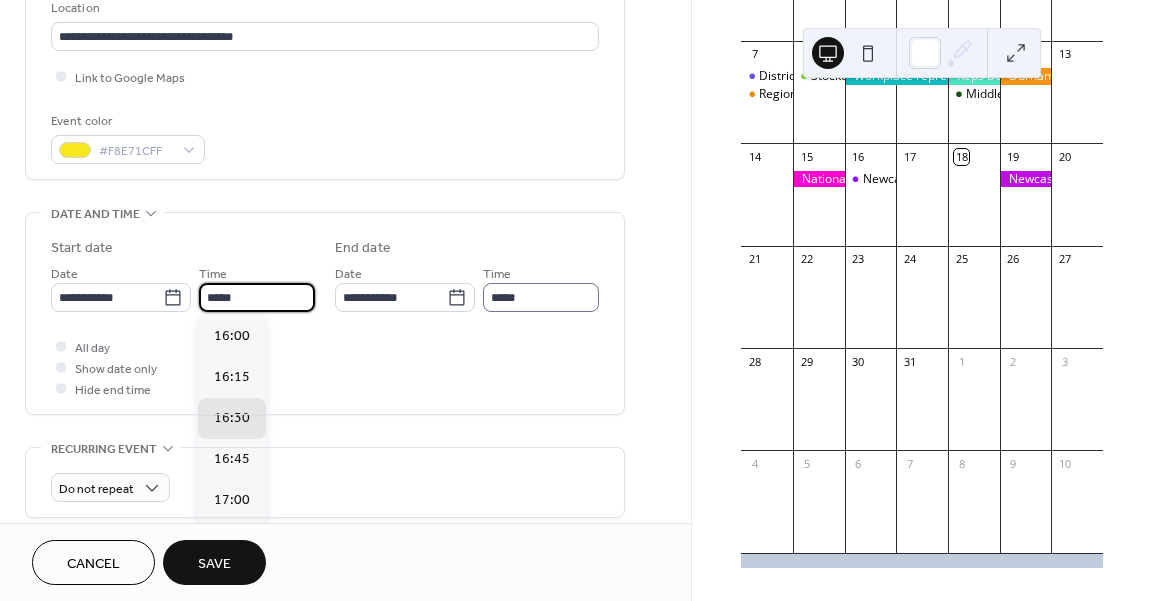 type on "*****" 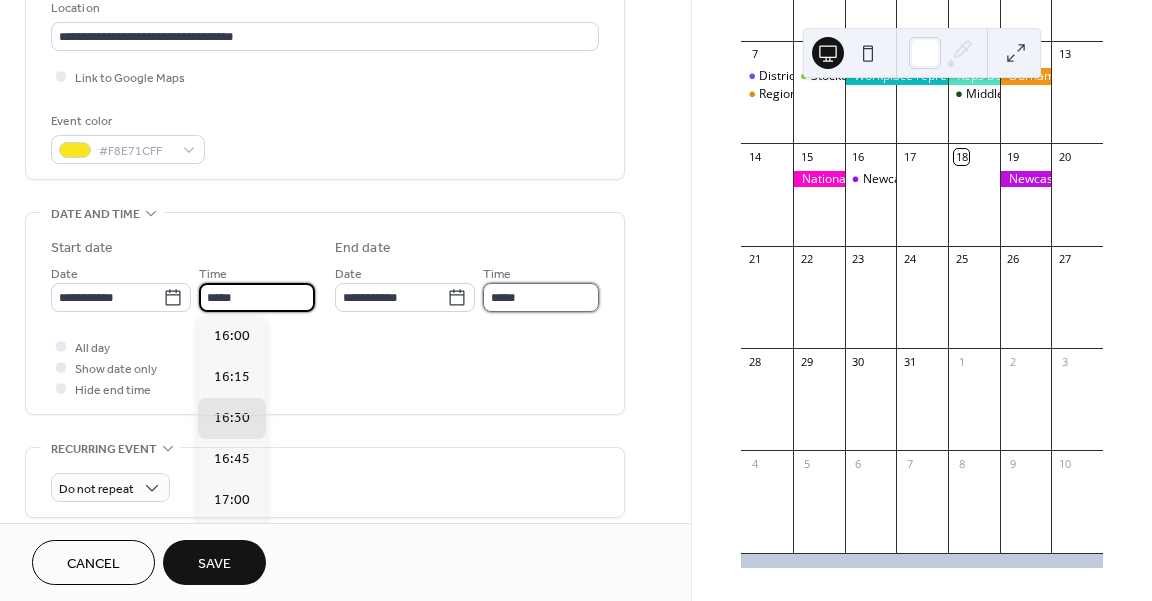 click on "*****" at bounding box center (541, 297) 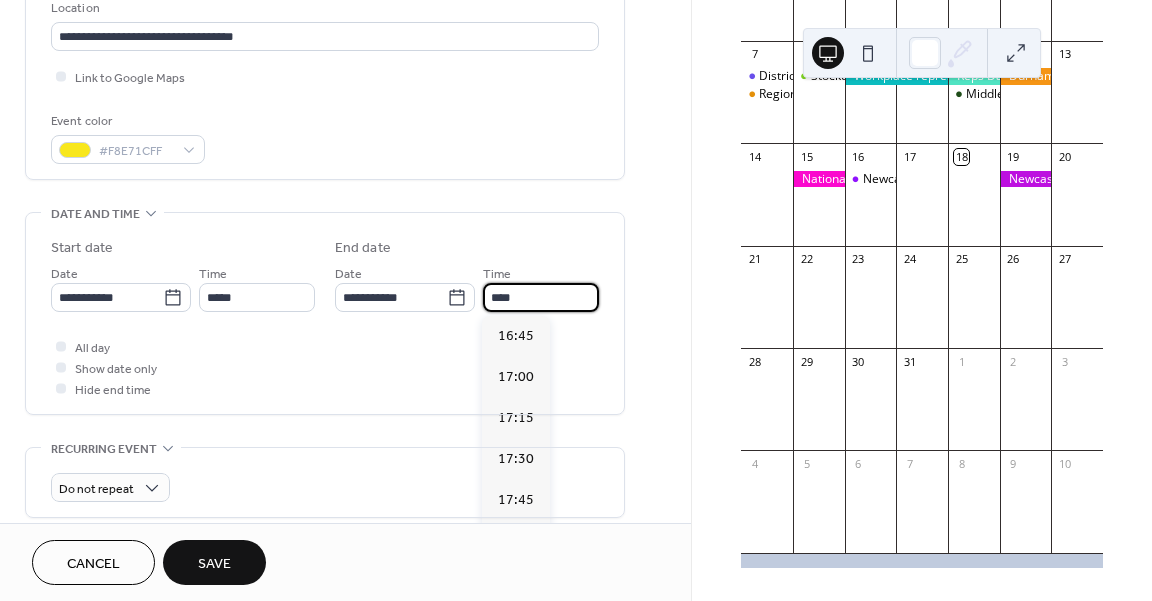 scroll, scrollTop: 287, scrollLeft: 0, axis: vertical 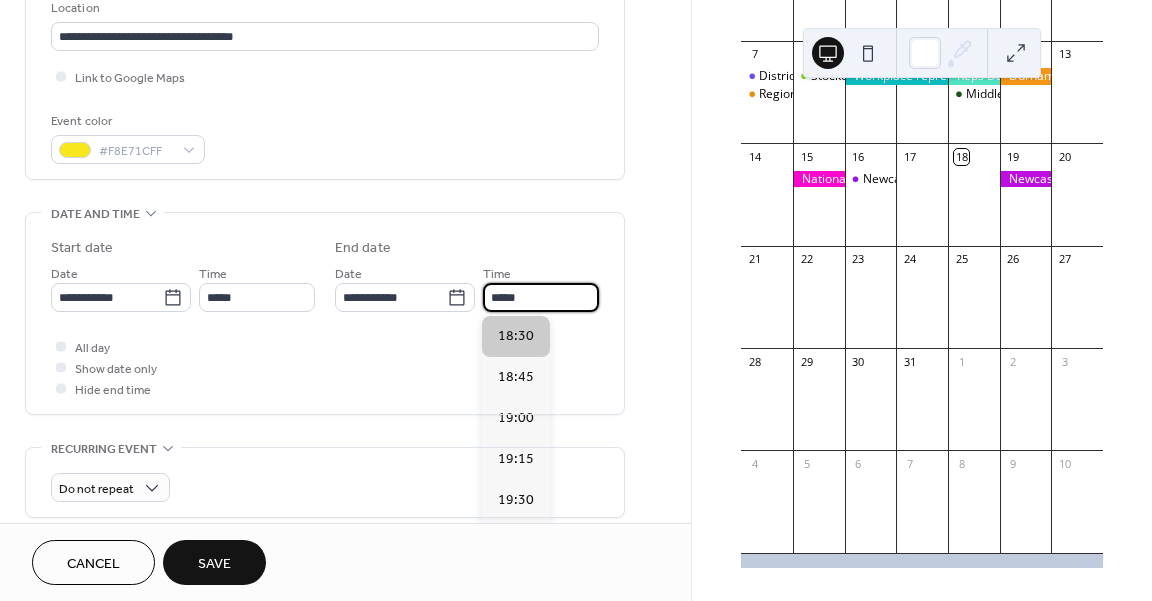 type on "*****" 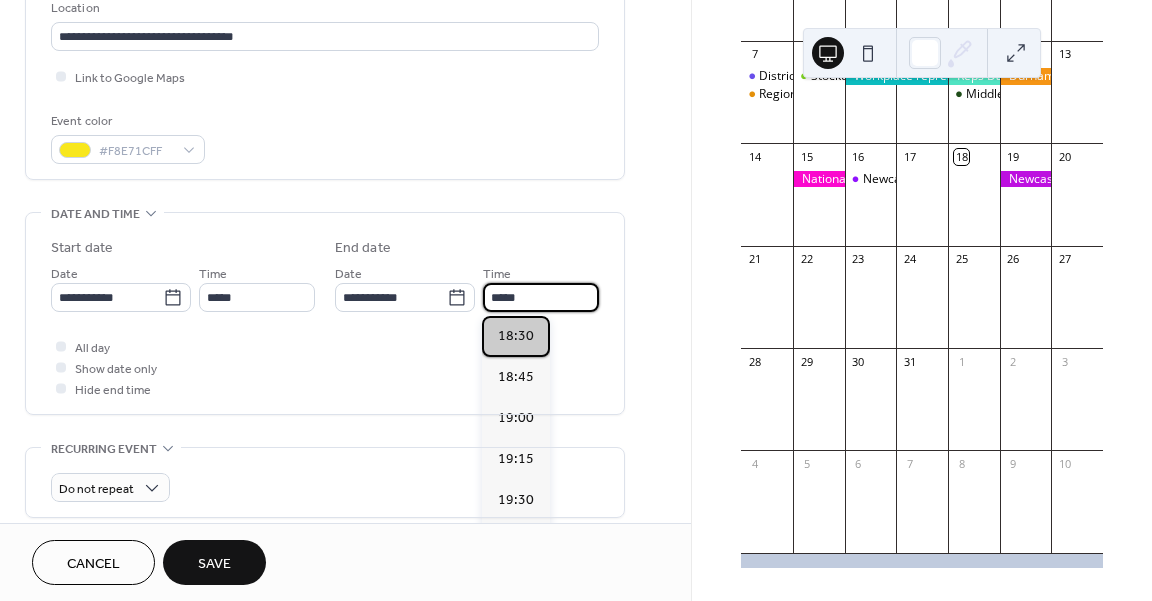 click on "18:30" at bounding box center (516, 336) 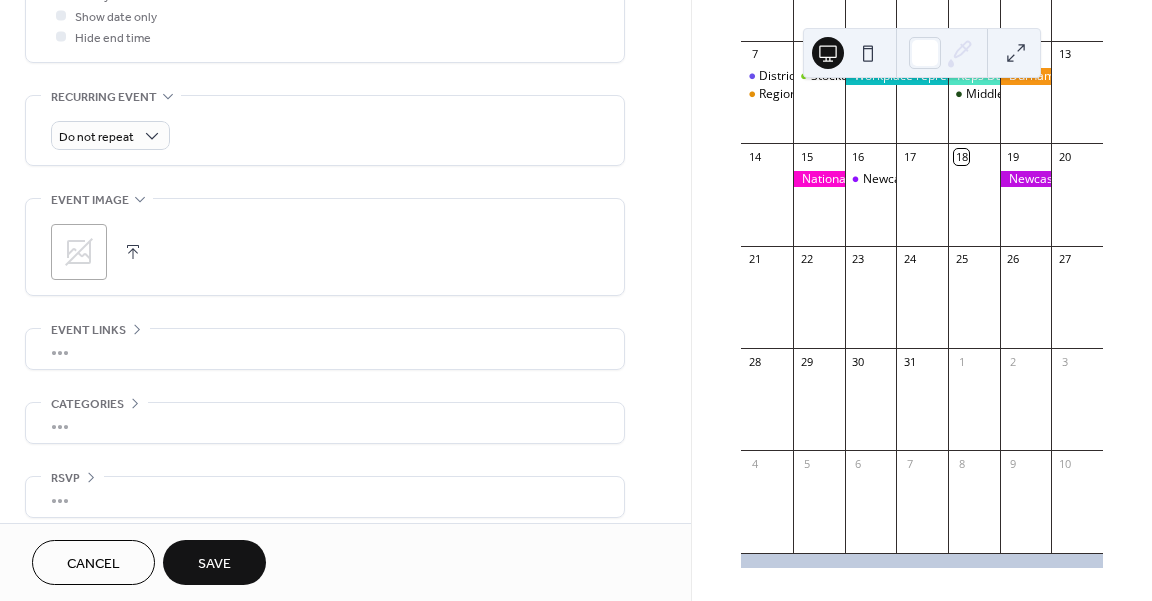 scroll, scrollTop: 806, scrollLeft: 0, axis: vertical 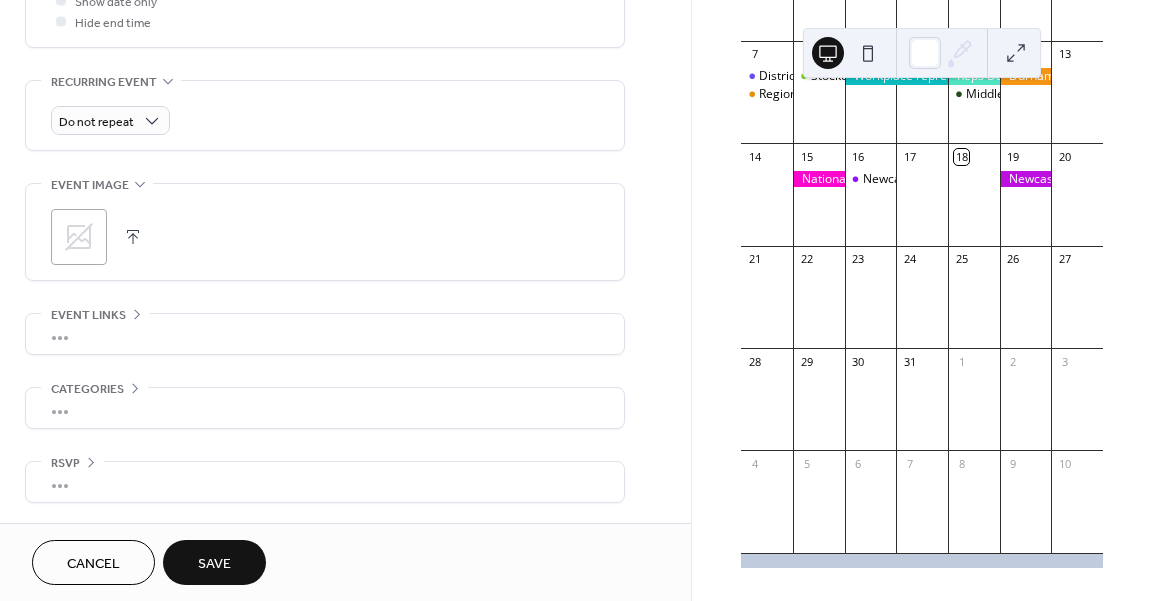 click on "Save" at bounding box center [214, 562] 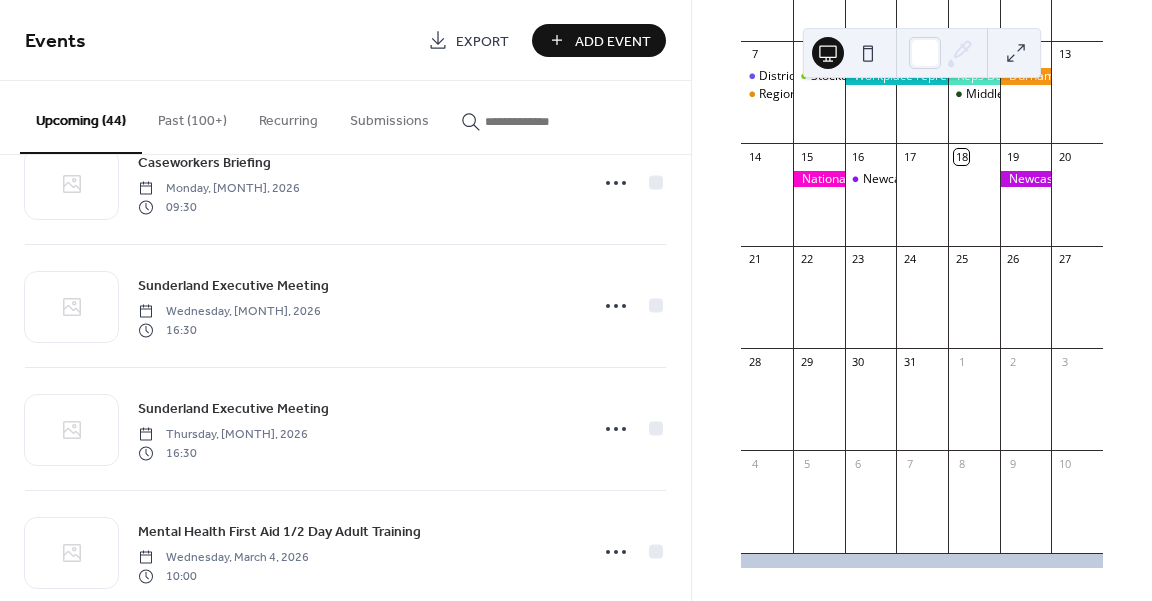 scroll, scrollTop: 3269, scrollLeft: 0, axis: vertical 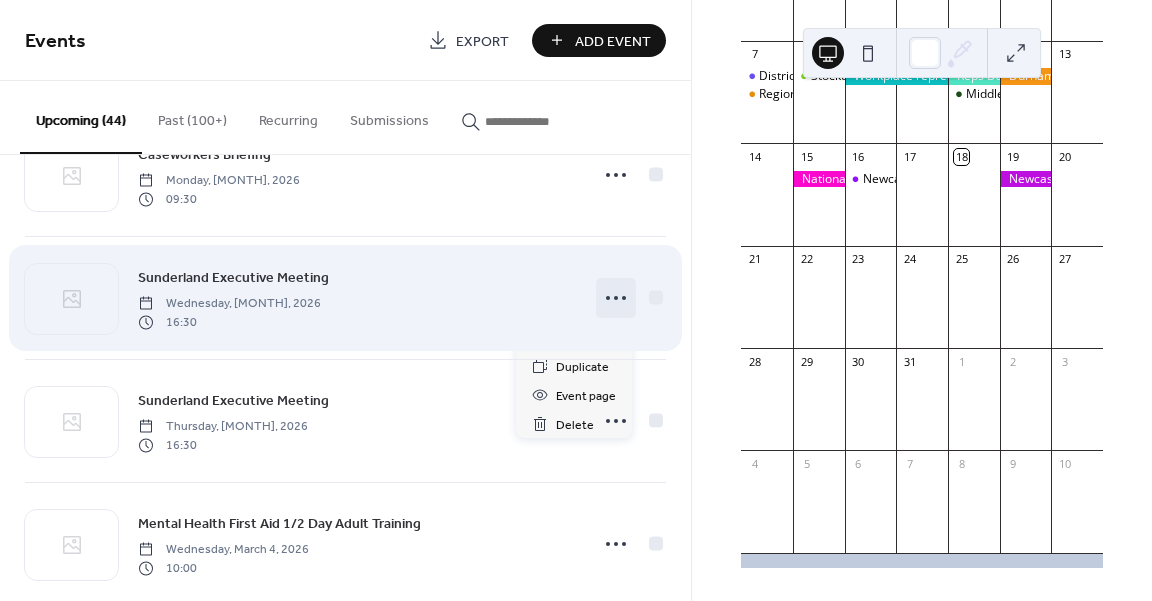 click 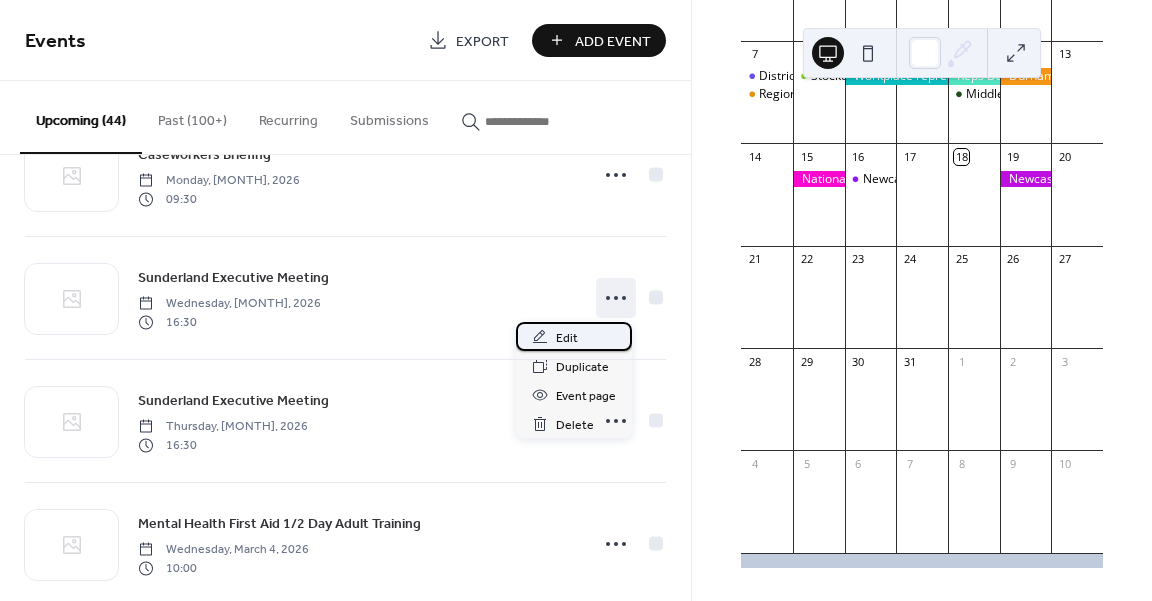 click on "Edit" at bounding box center (574, 336) 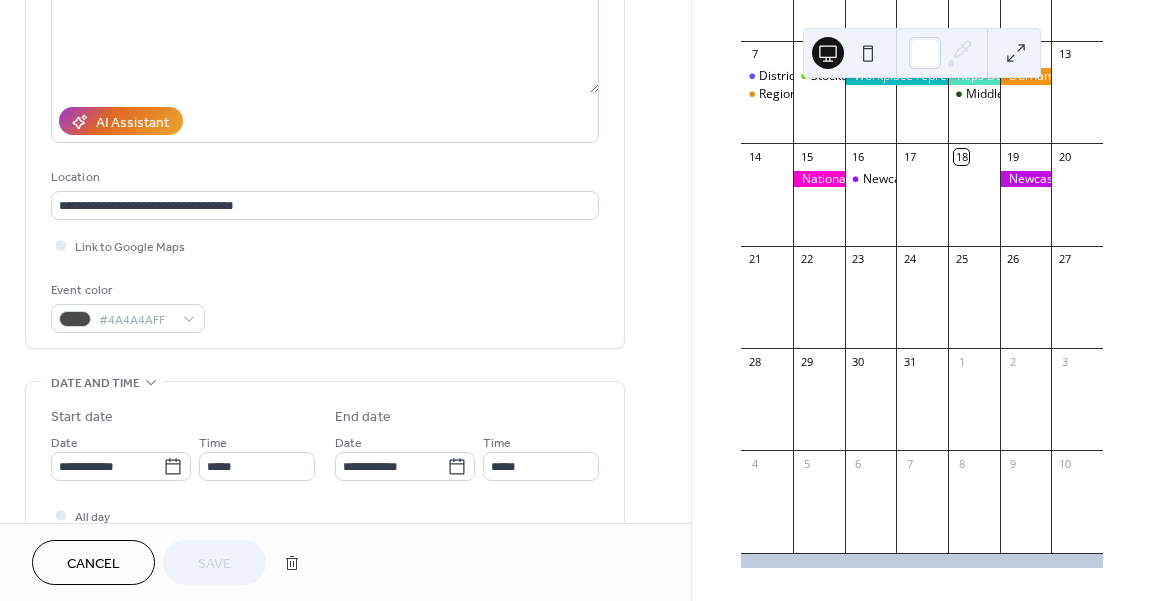 scroll, scrollTop: 396, scrollLeft: 0, axis: vertical 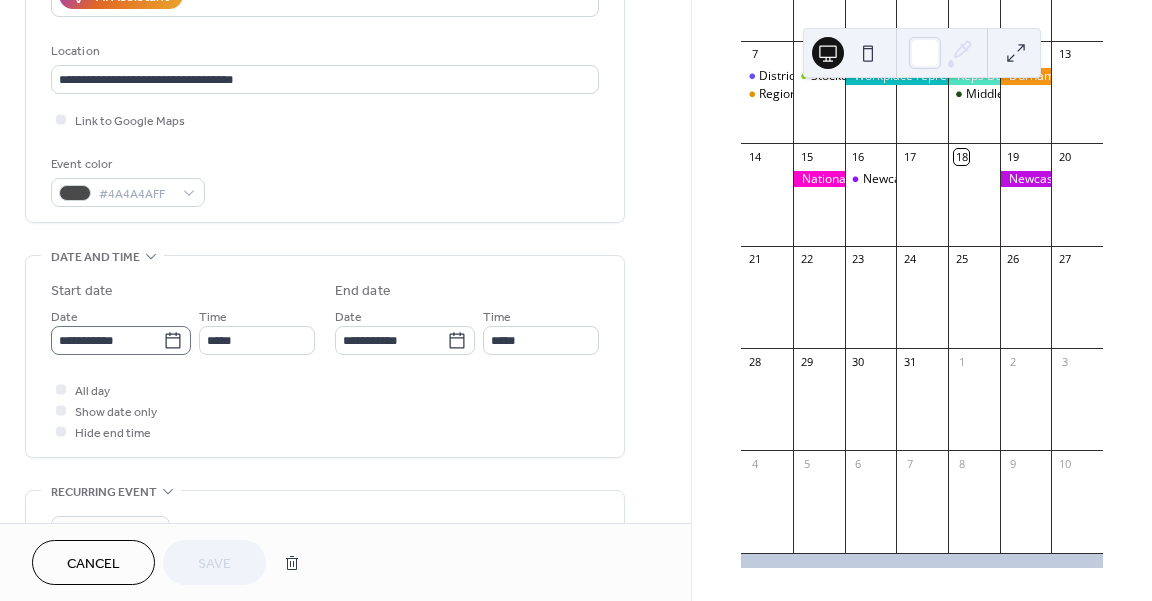 click 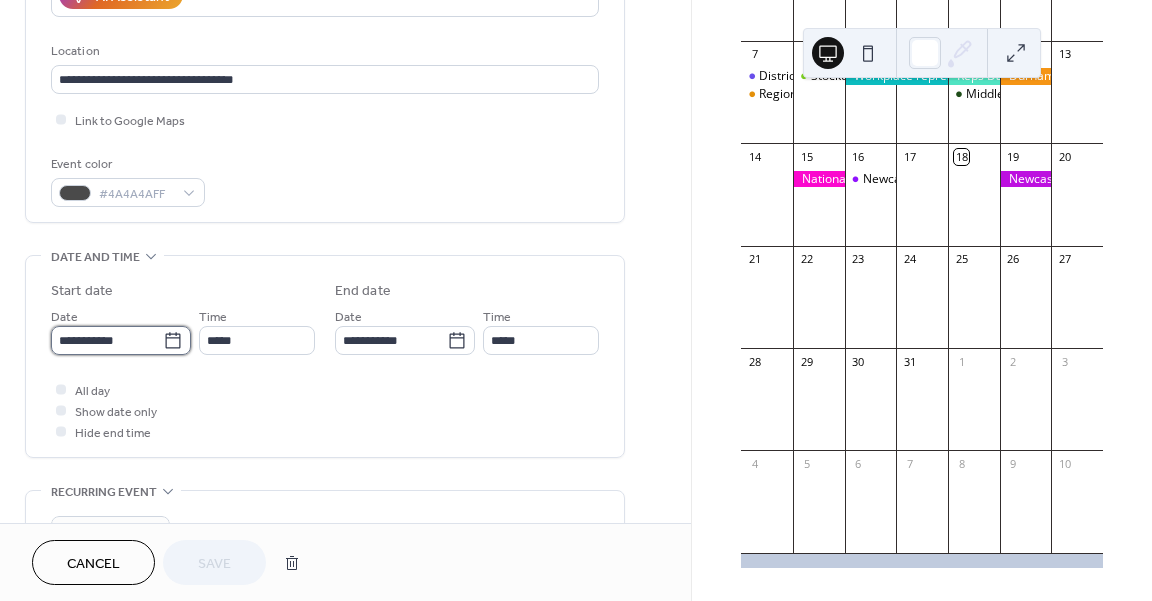 click on "**********" at bounding box center [107, 340] 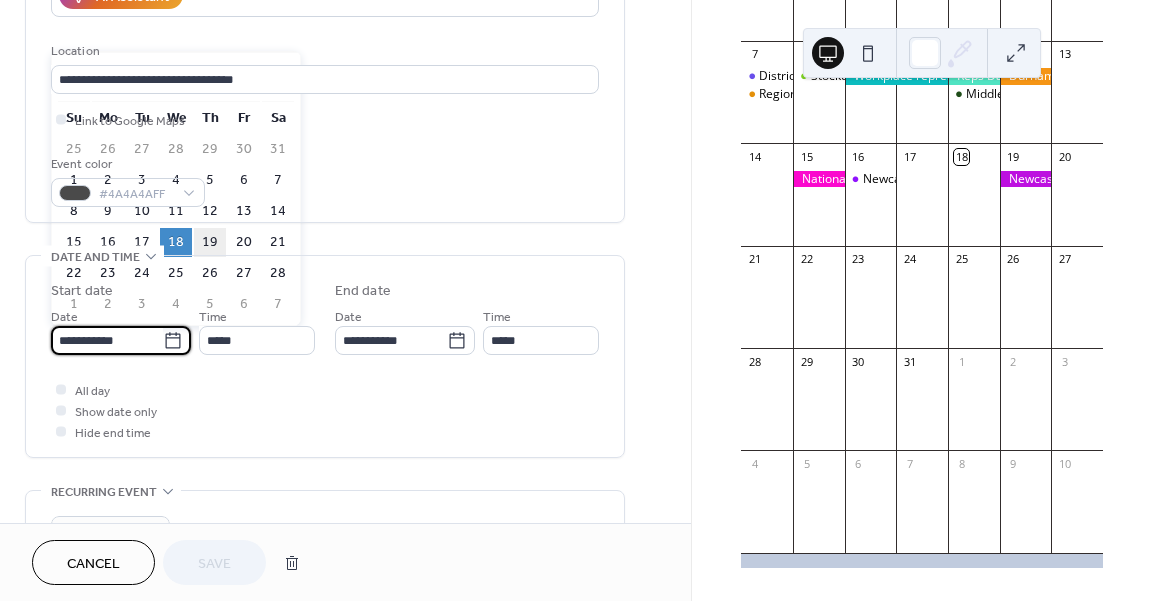 click on "19" at bounding box center (210, 242) 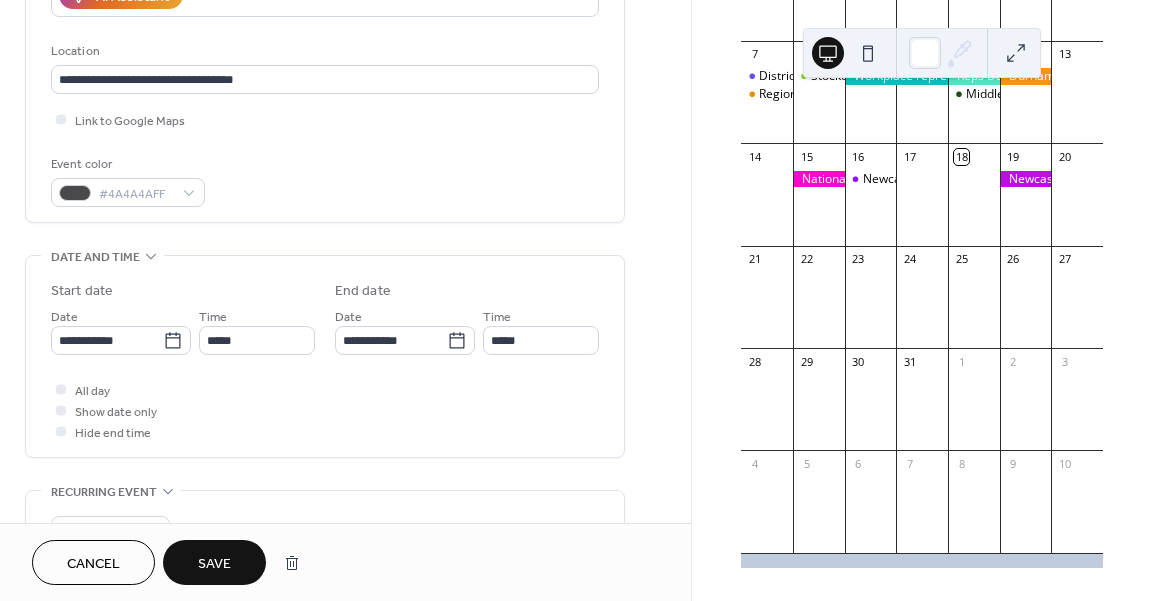 click on "Save" at bounding box center [214, 562] 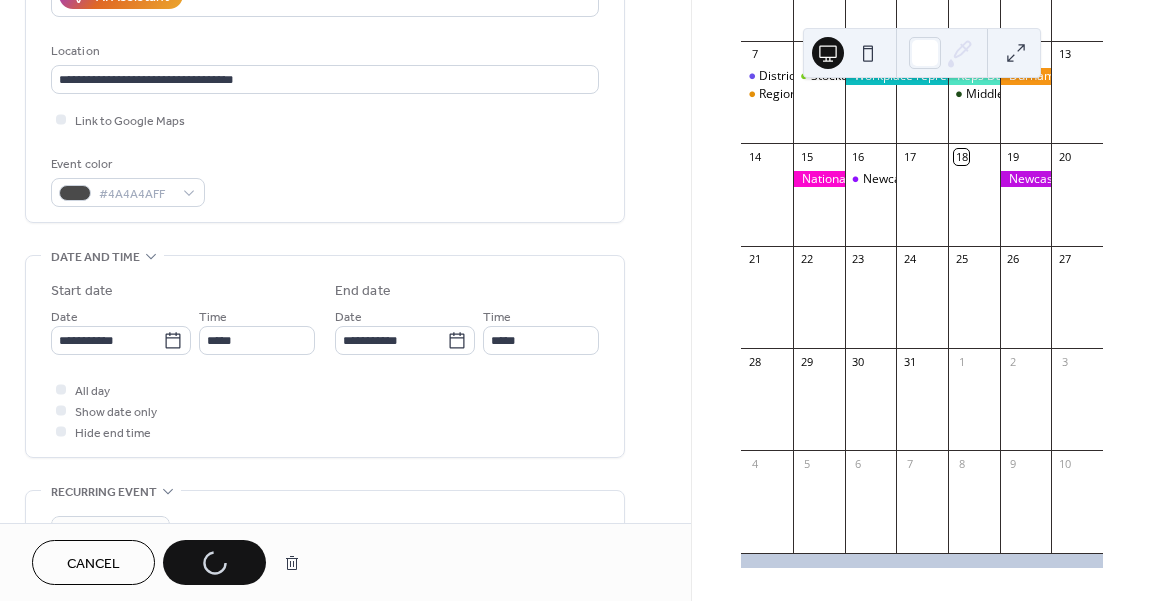 click on "Cancel Save" at bounding box center [171, 562] 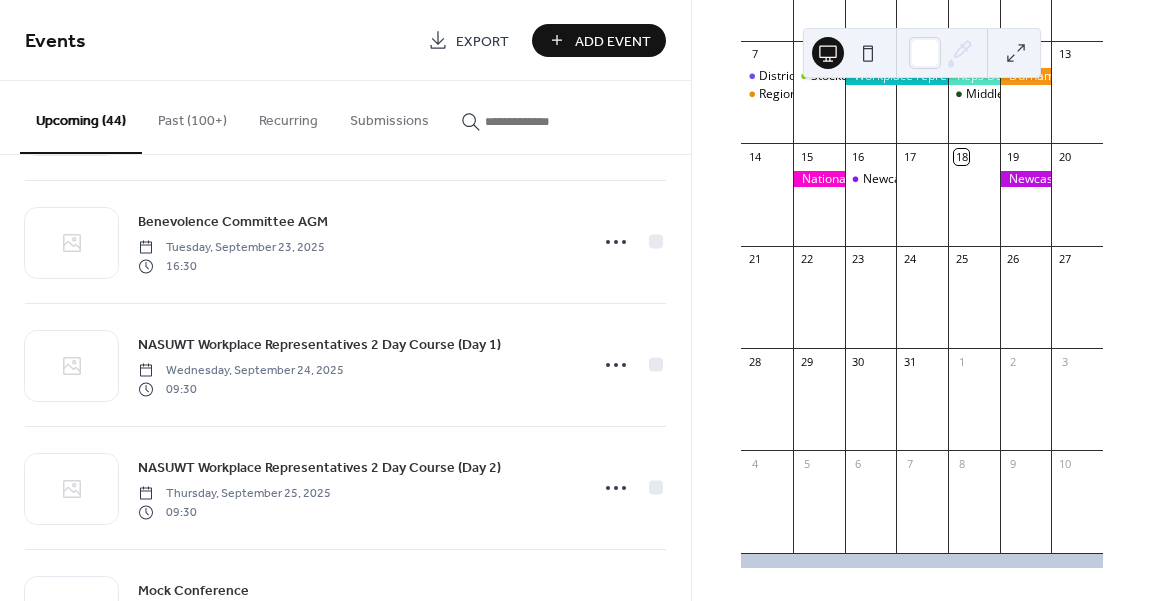 scroll, scrollTop: 370, scrollLeft: 0, axis: vertical 